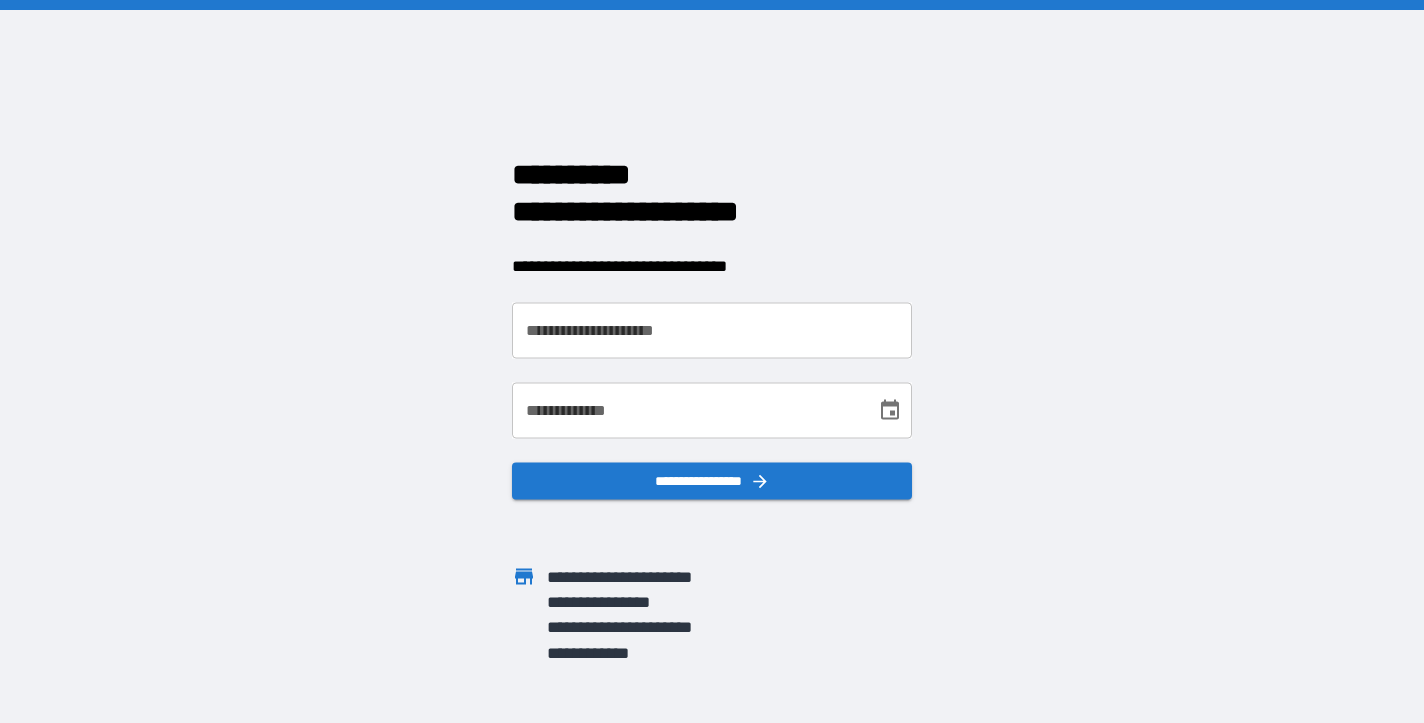 scroll, scrollTop: 0, scrollLeft: 0, axis: both 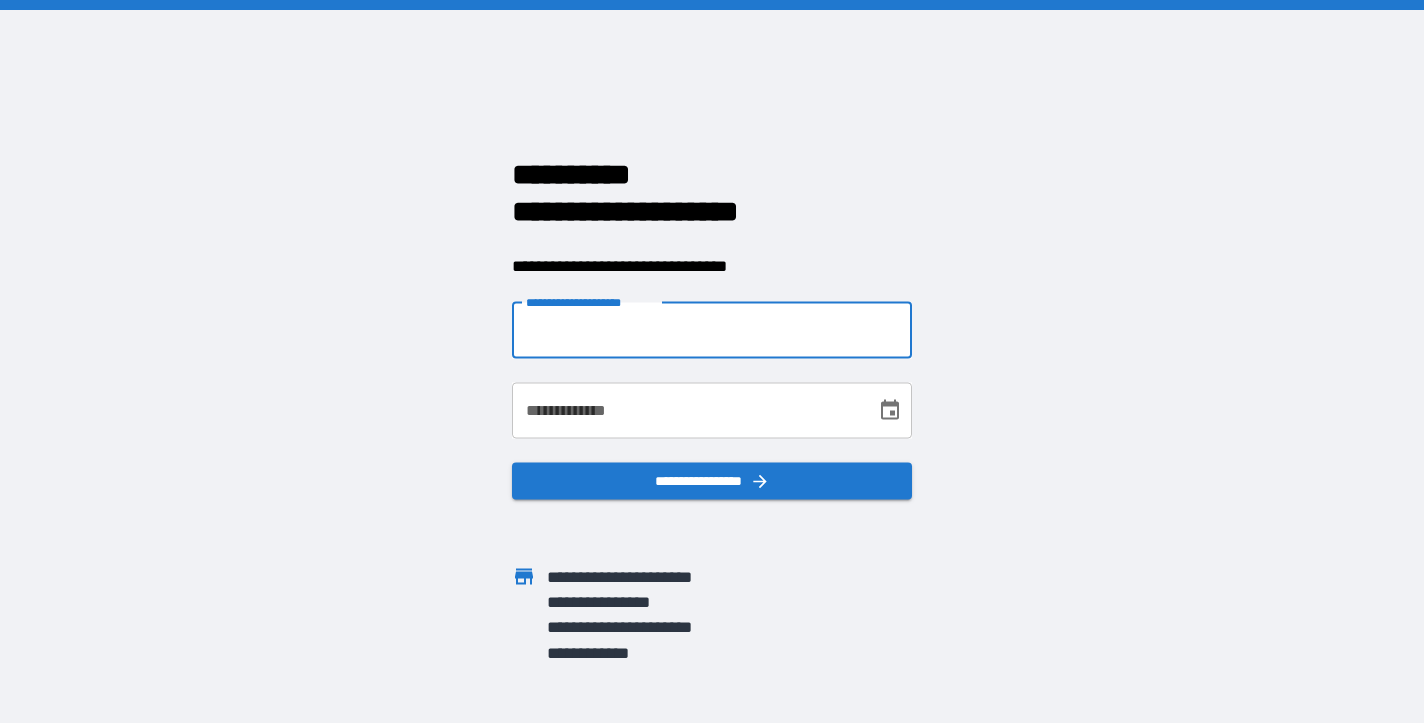 click on "**********" at bounding box center (712, 361) 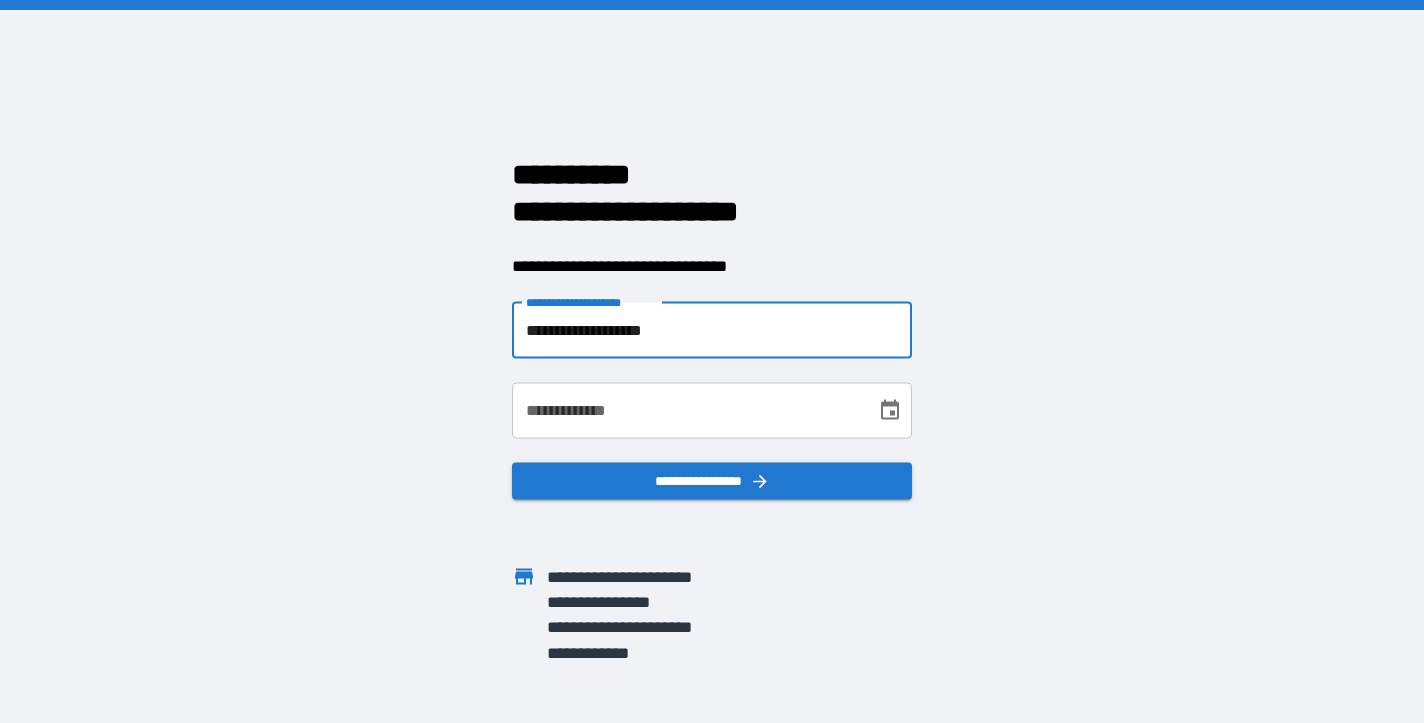 type on "**********" 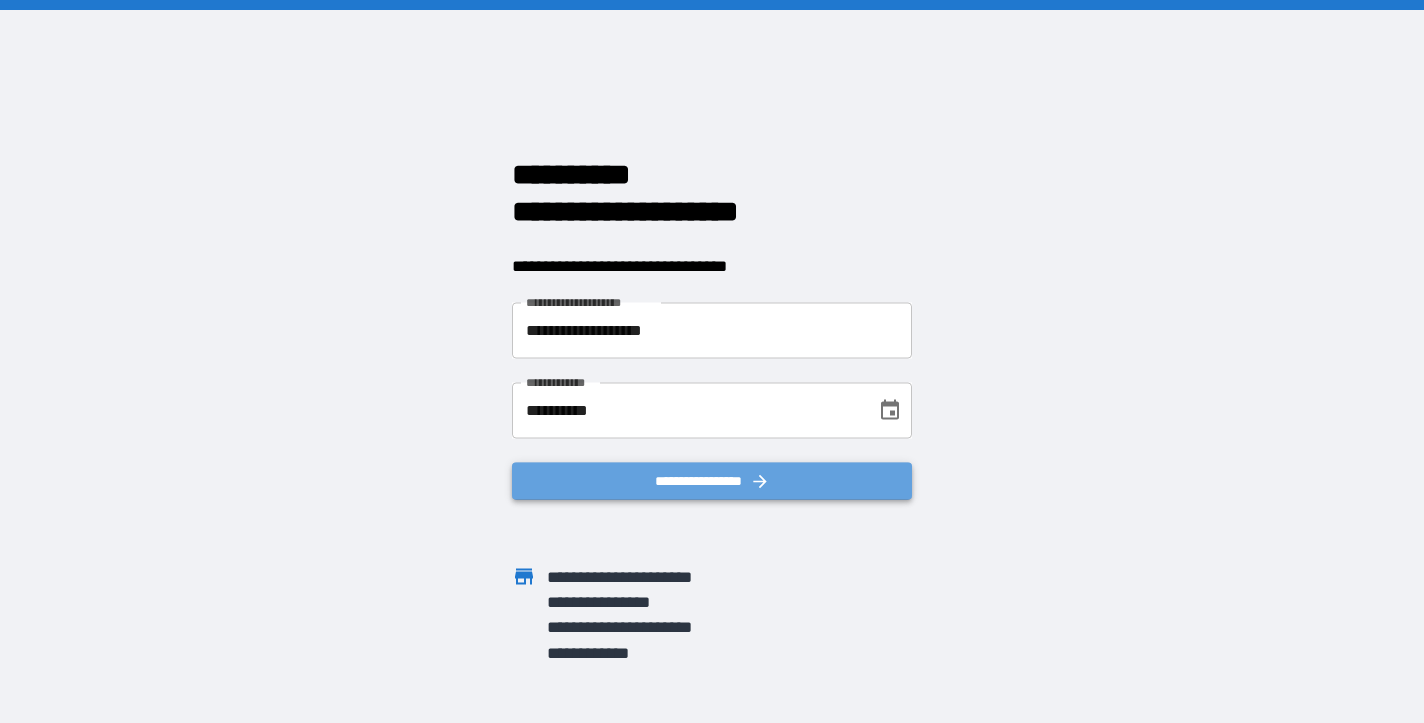 click on "**********" at bounding box center (712, 480) 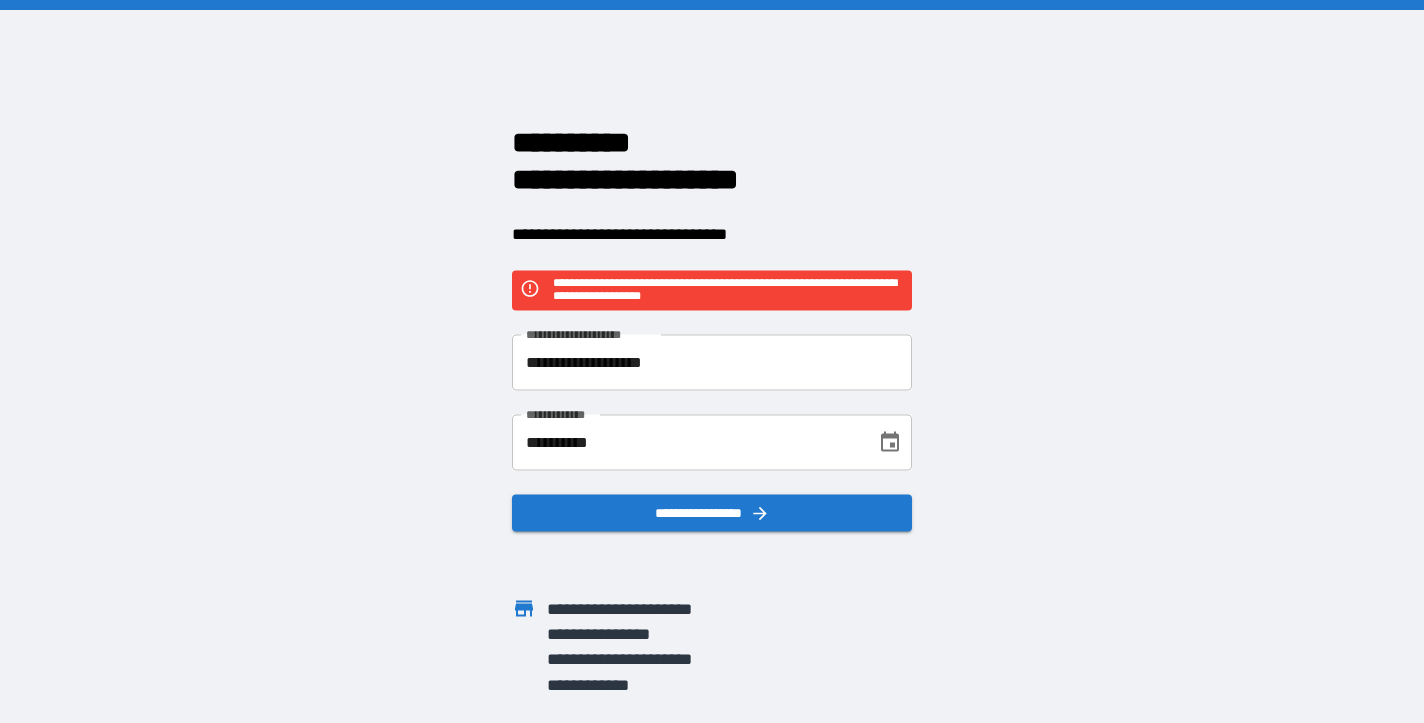 click on "**********" at bounding box center (712, 362) 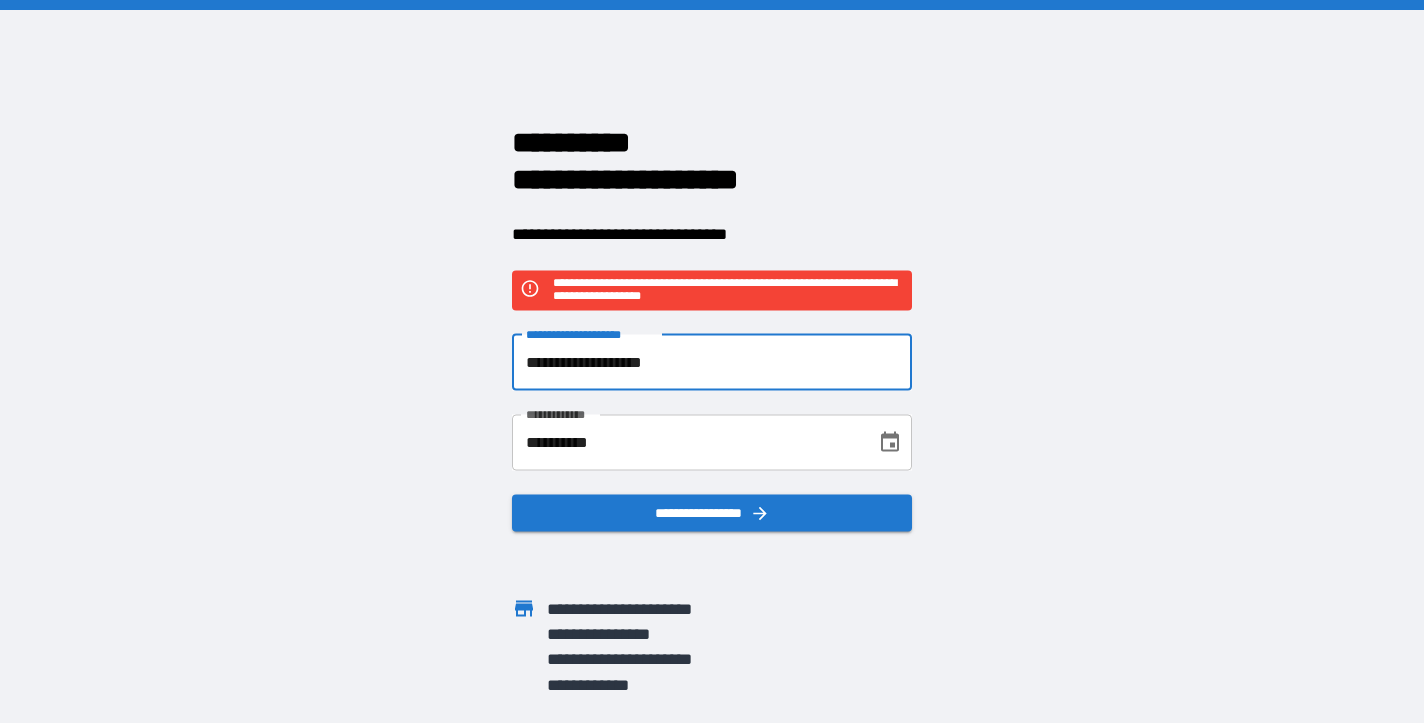 click on "**********" at bounding box center (687, 442) 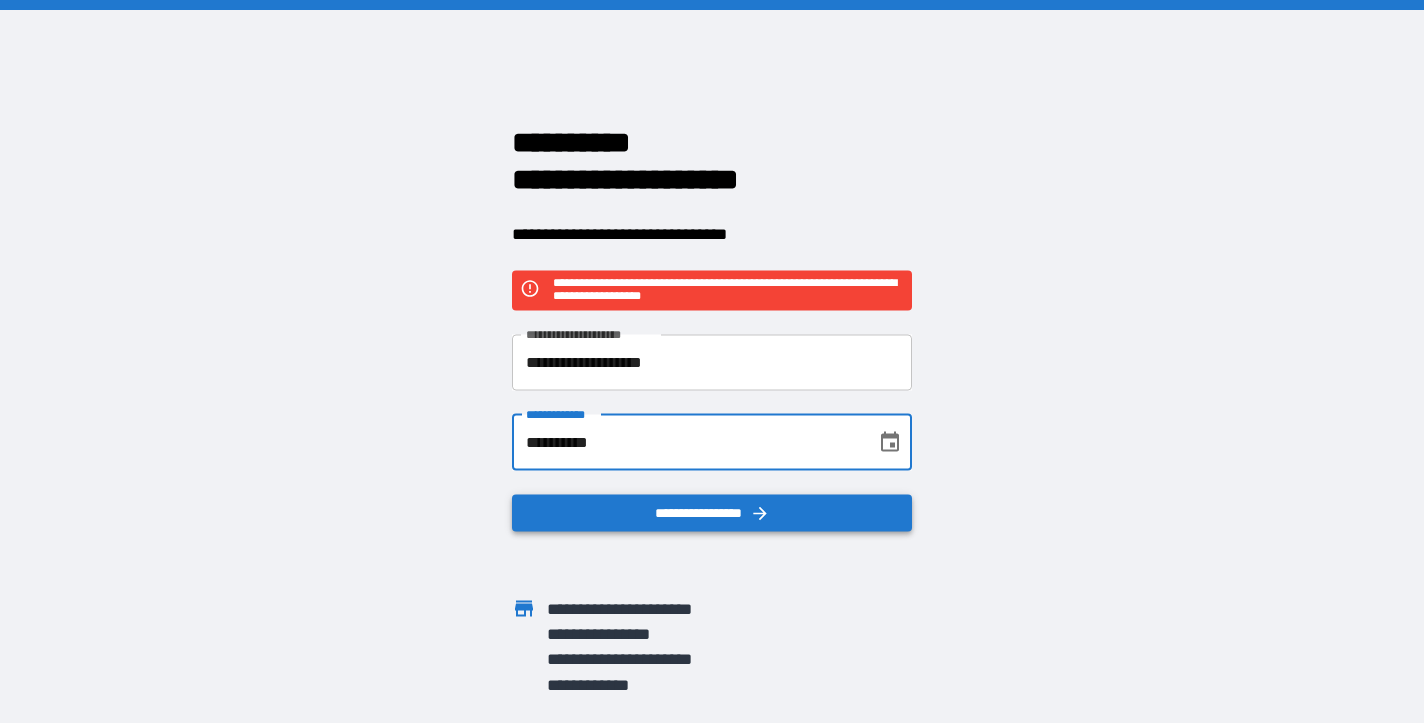 type on "**********" 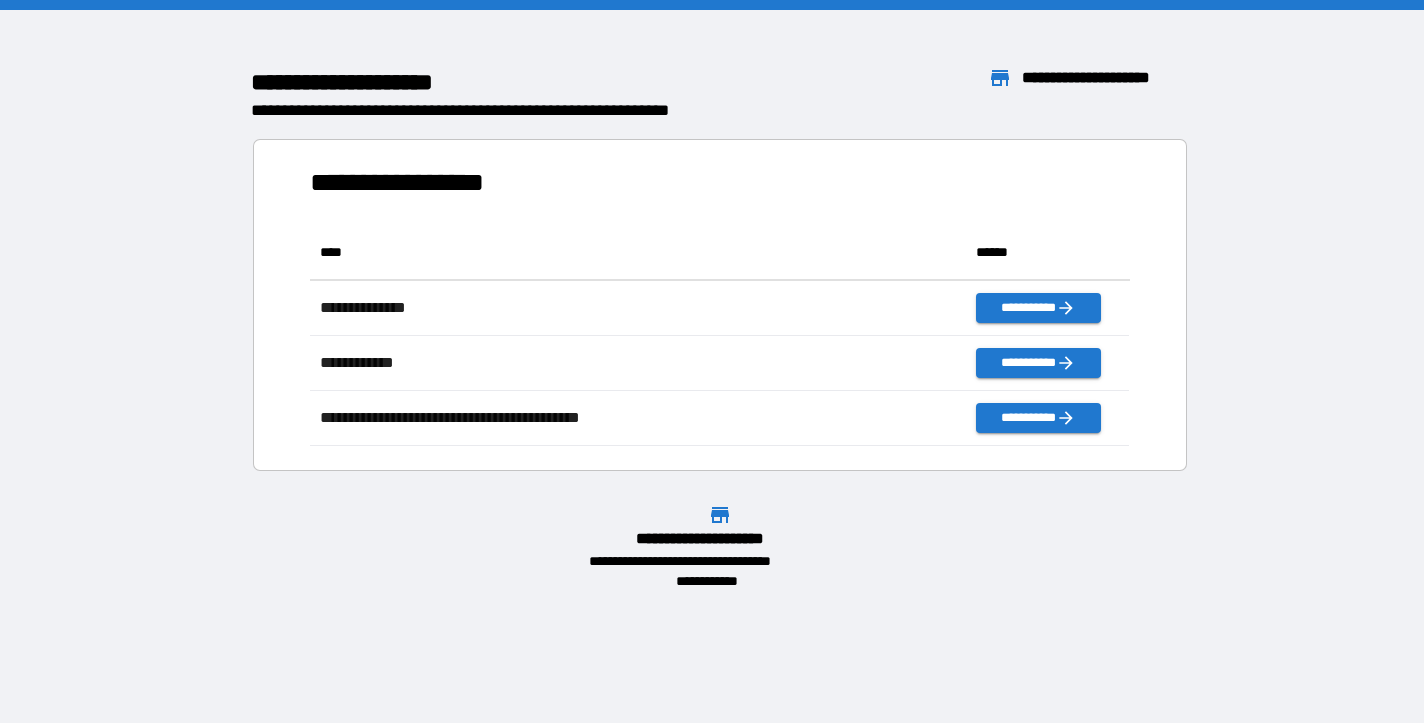 scroll, scrollTop: 1, scrollLeft: 1, axis: both 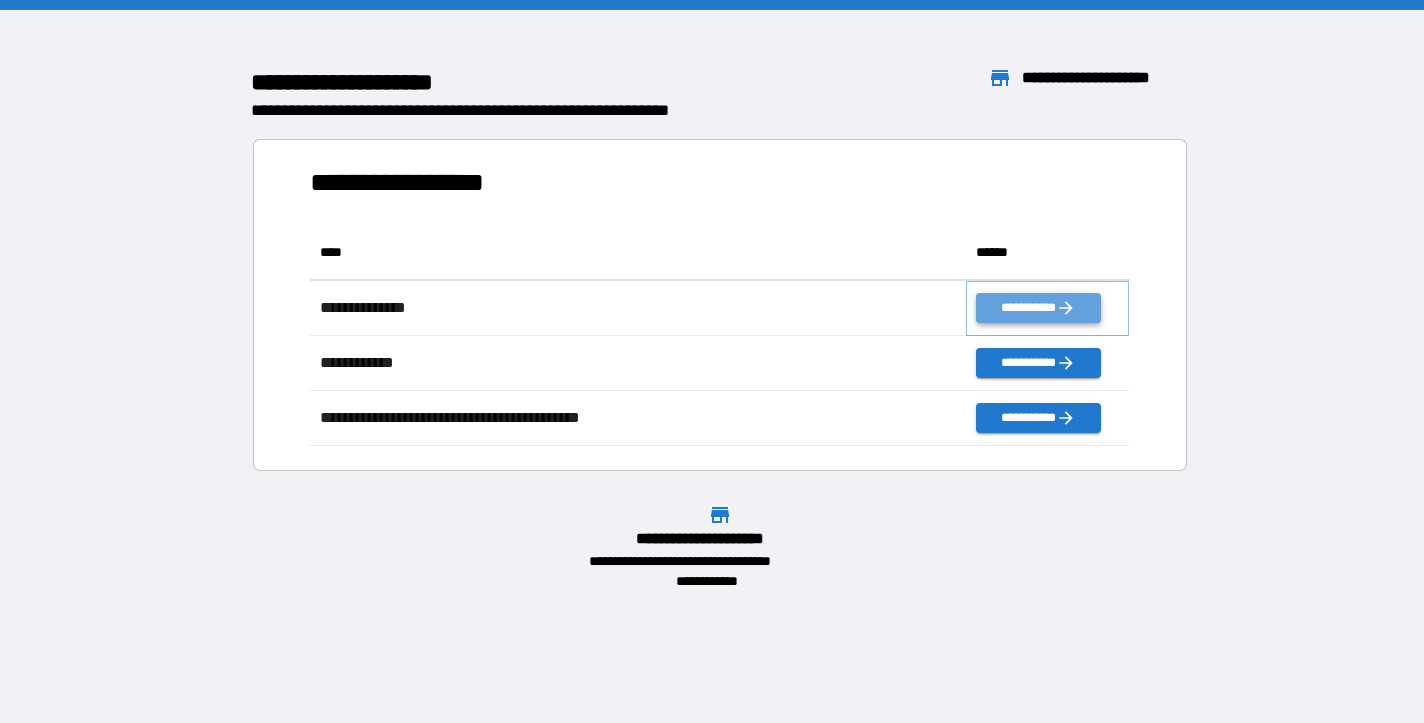 click on "**********" at bounding box center (1038, 308) 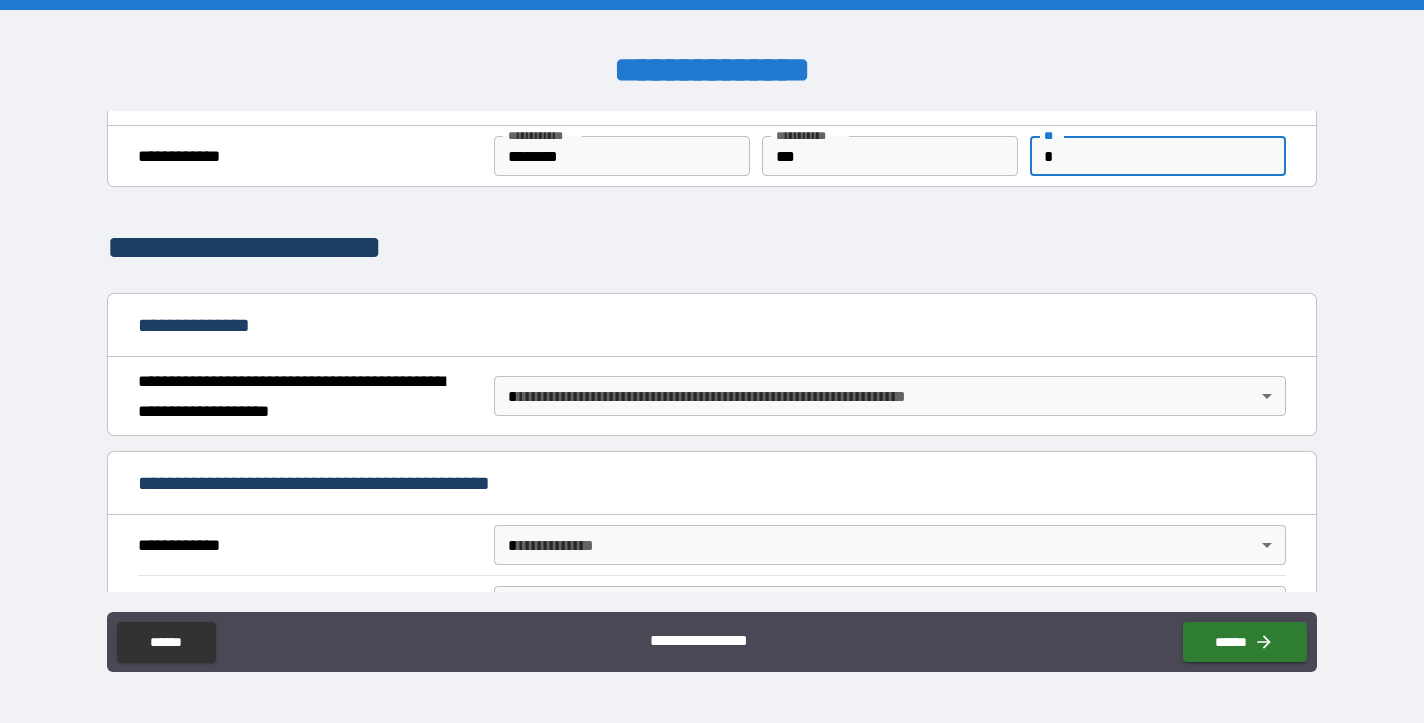 scroll, scrollTop: 53, scrollLeft: 0, axis: vertical 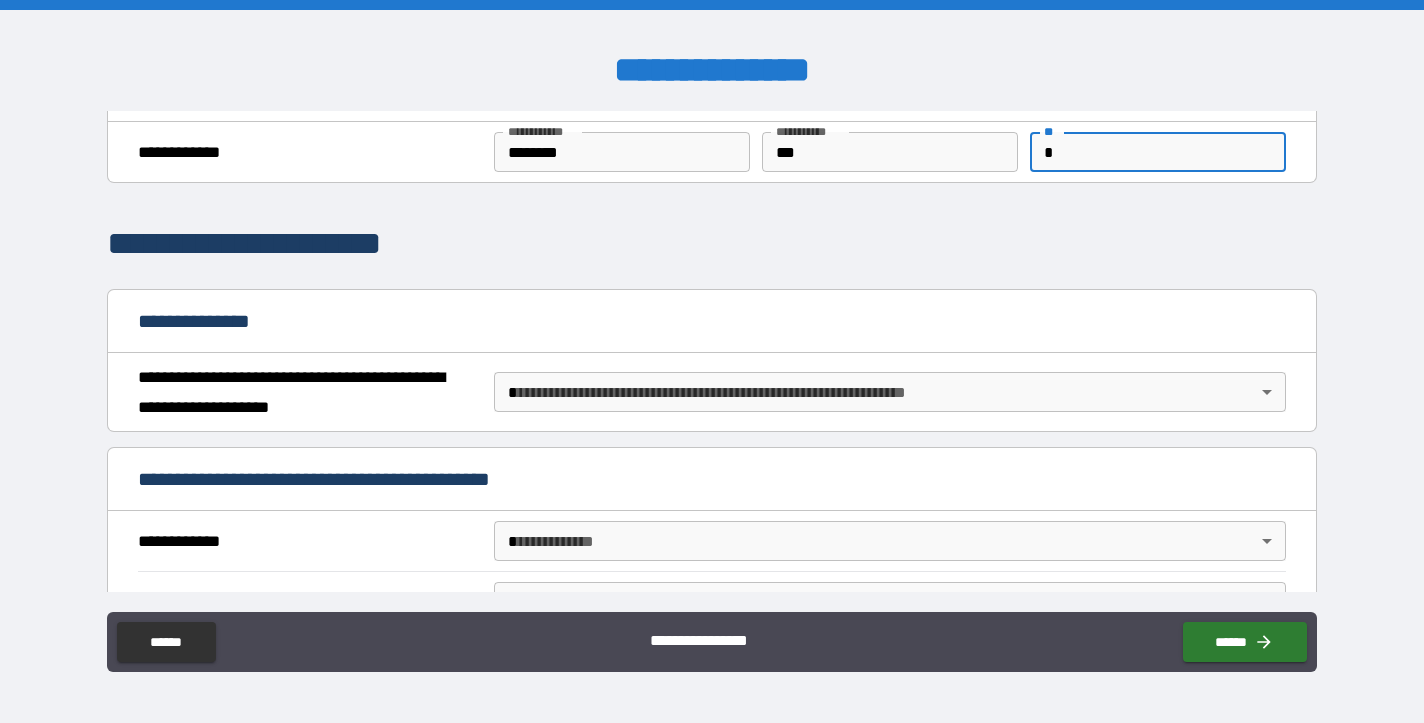 type on "*" 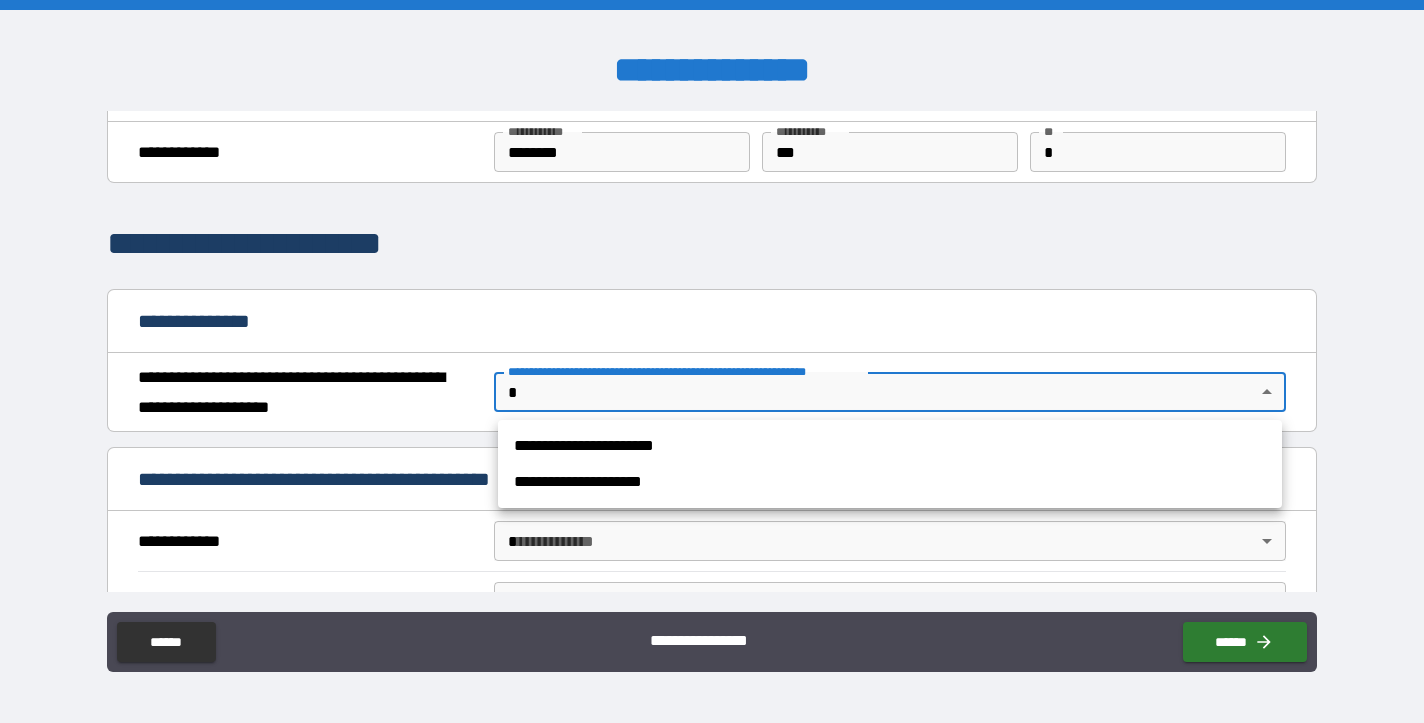 click on "**********" at bounding box center (712, 361) 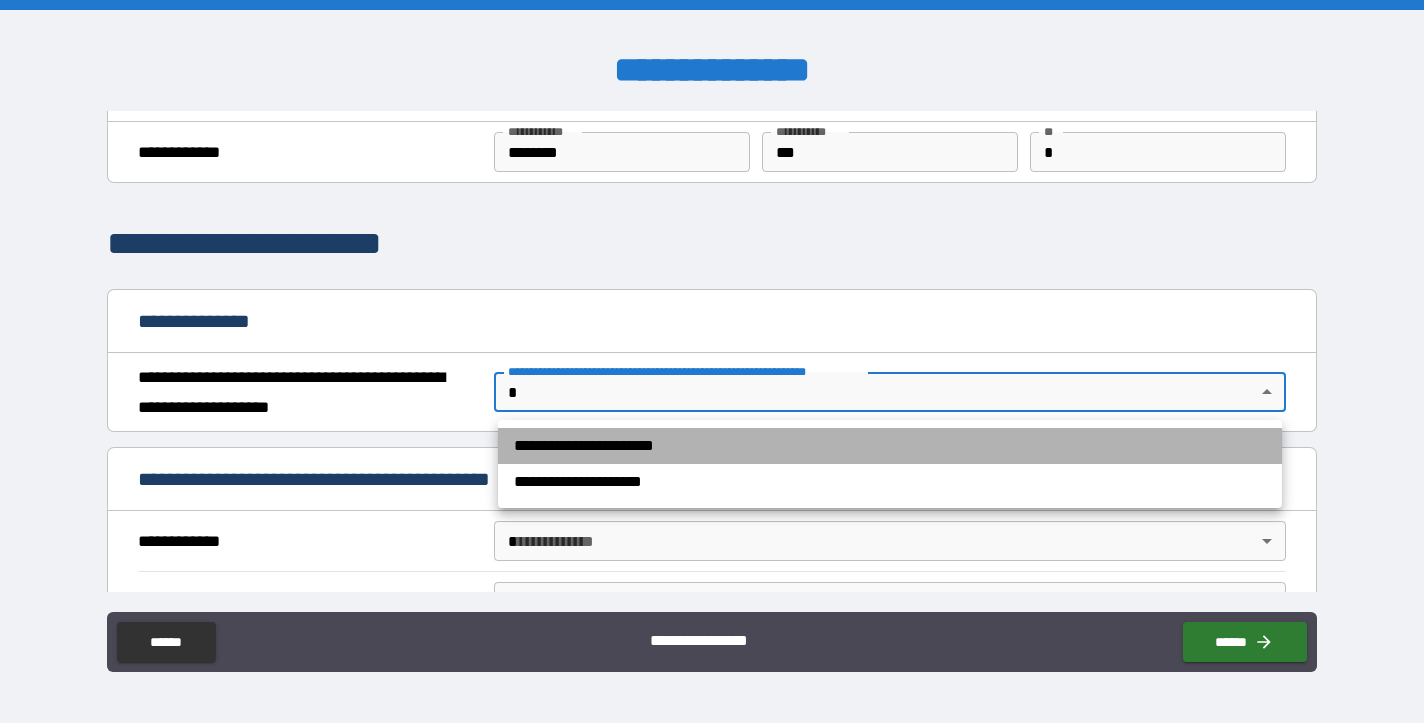 click on "**********" at bounding box center [890, 446] 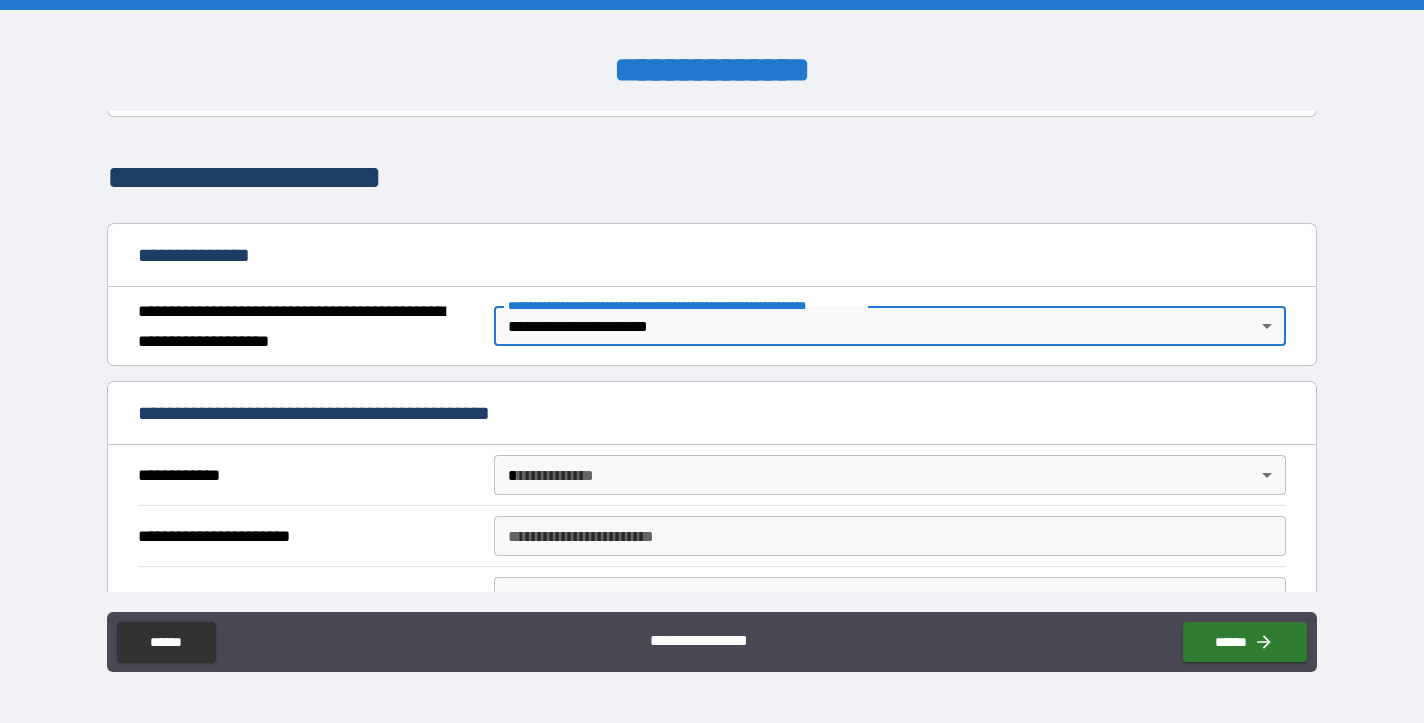 scroll, scrollTop: 126, scrollLeft: 0, axis: vertical 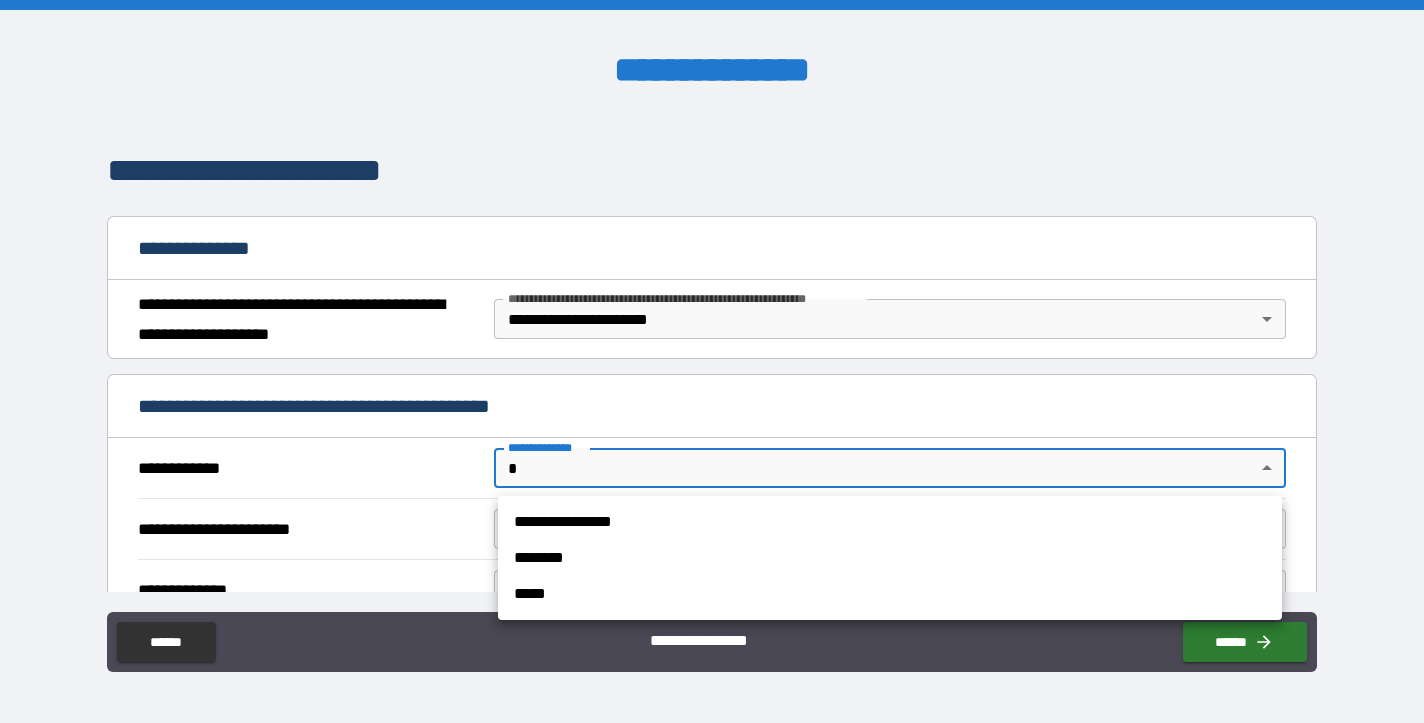 click on "**********" at bounding box center (712, 361) 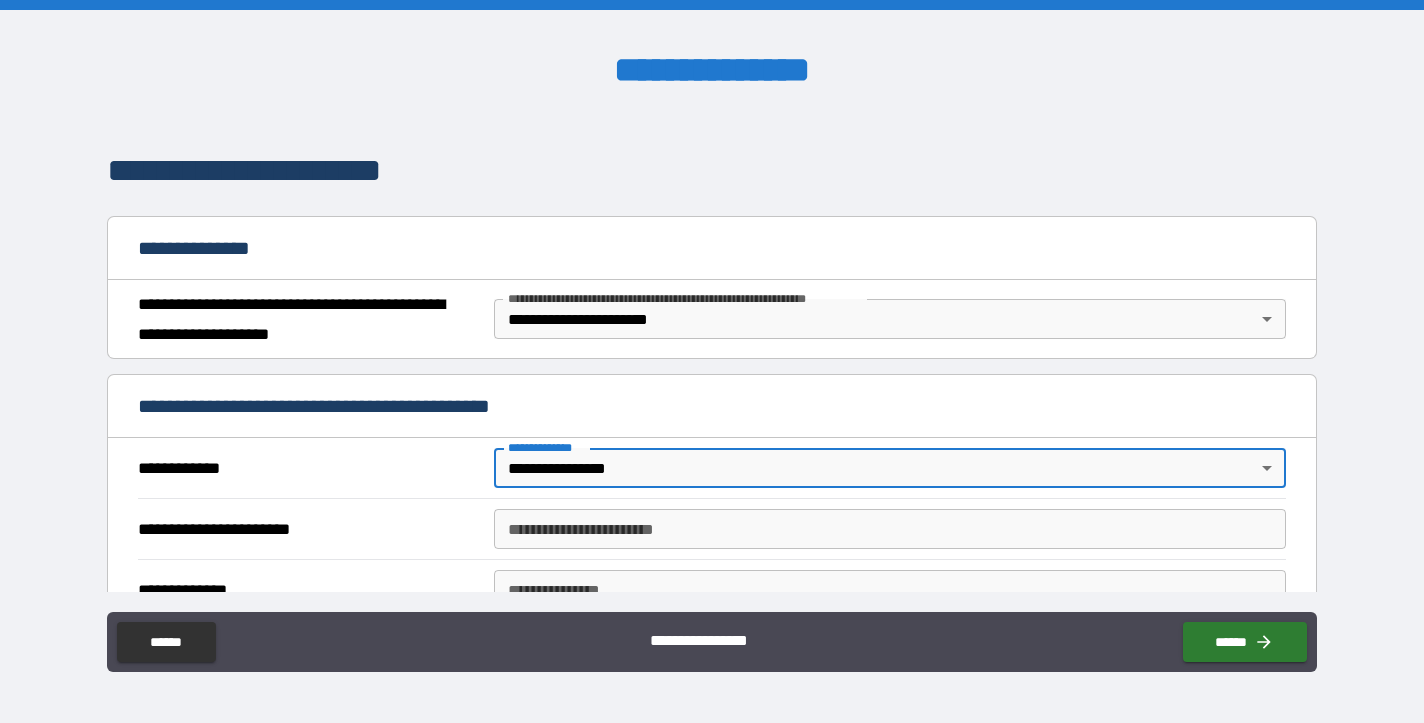 type on "*" 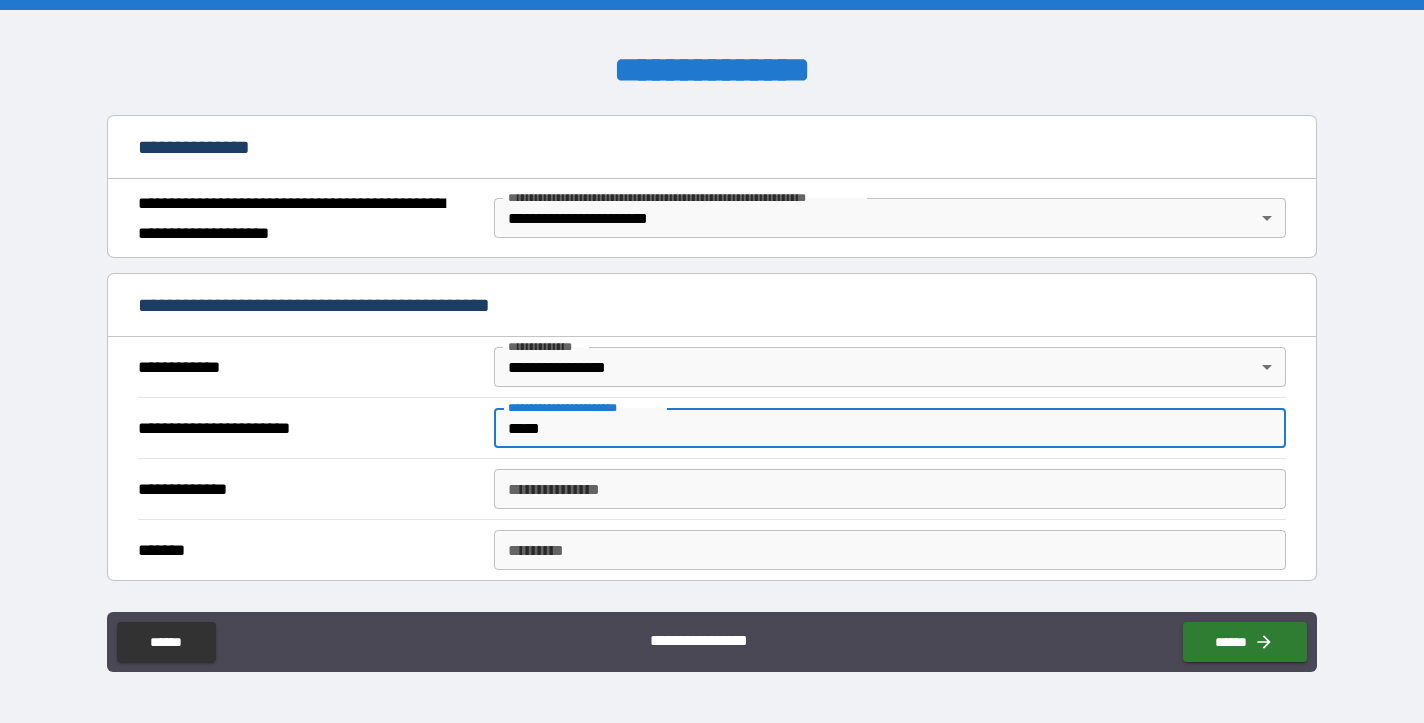 scroll, scrollTop: 252, scrollLeft: 0, axis: vertical 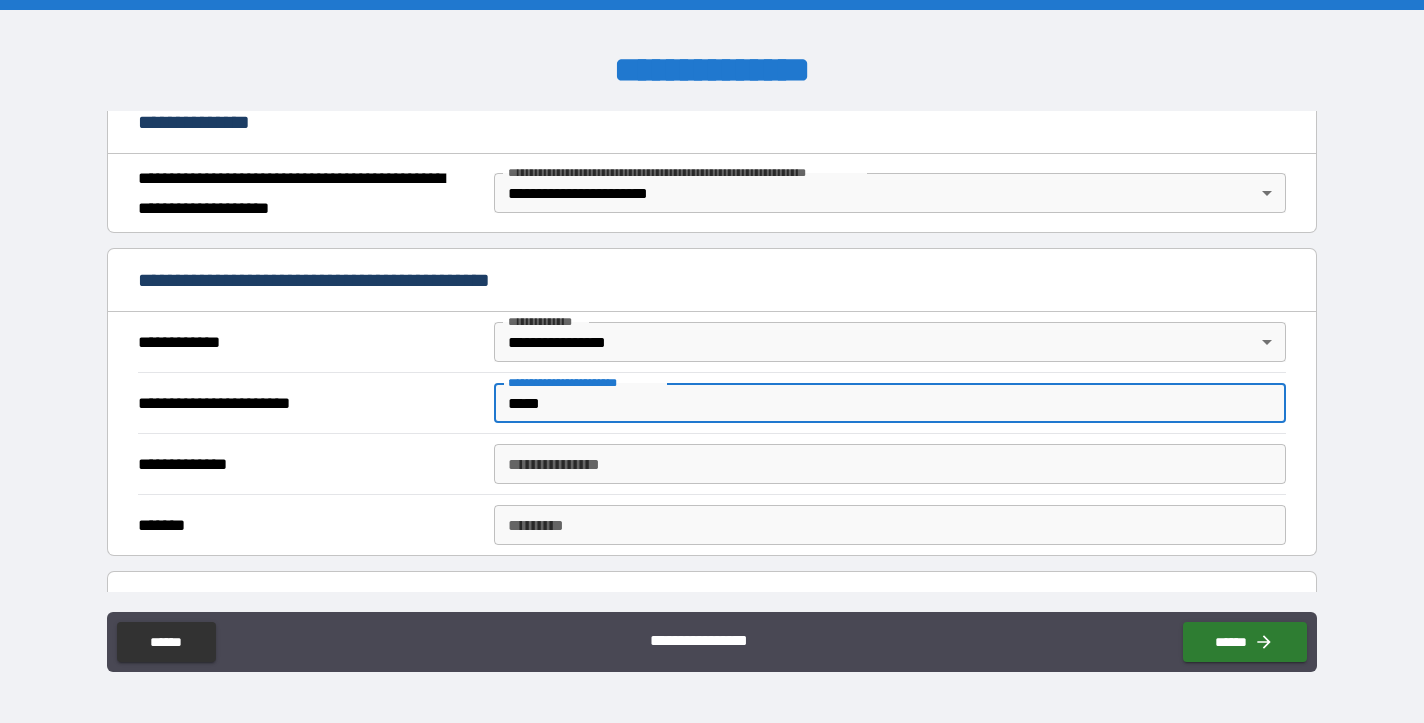 type on "*****" 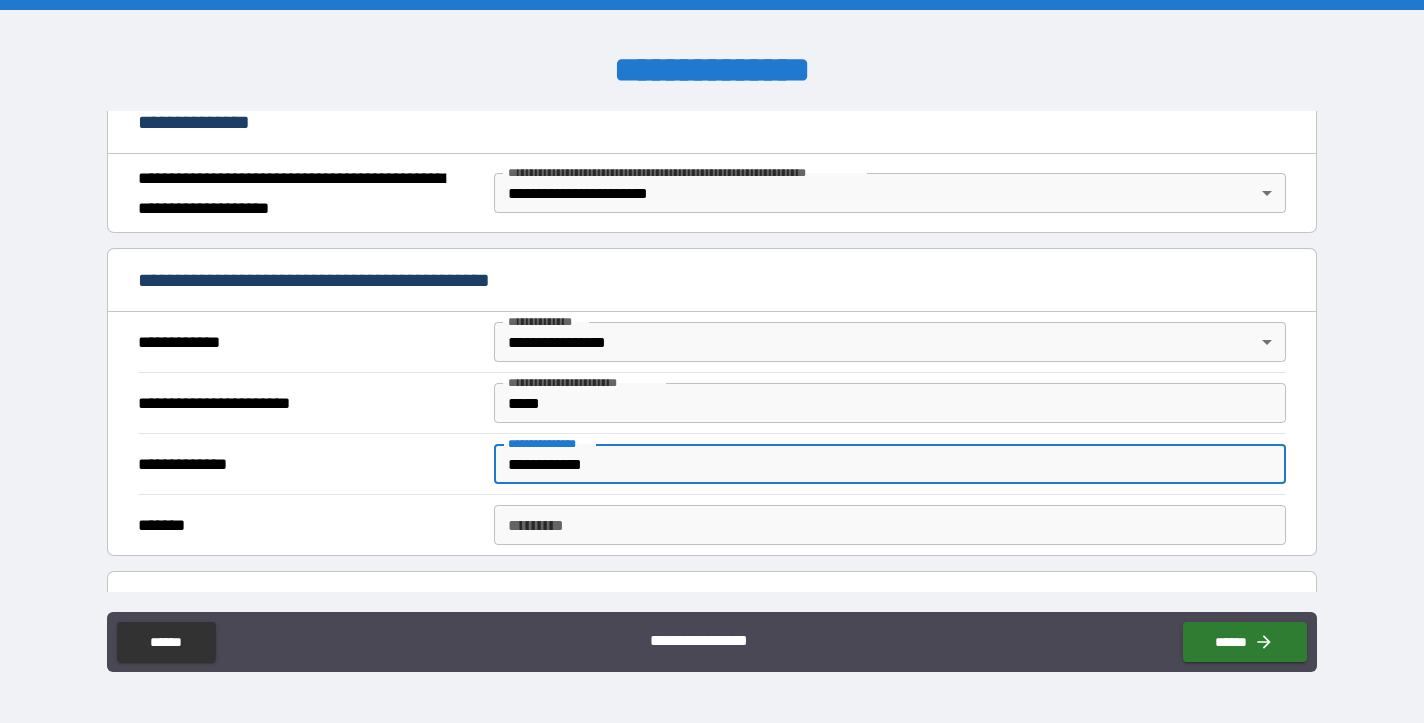 type on "**********" 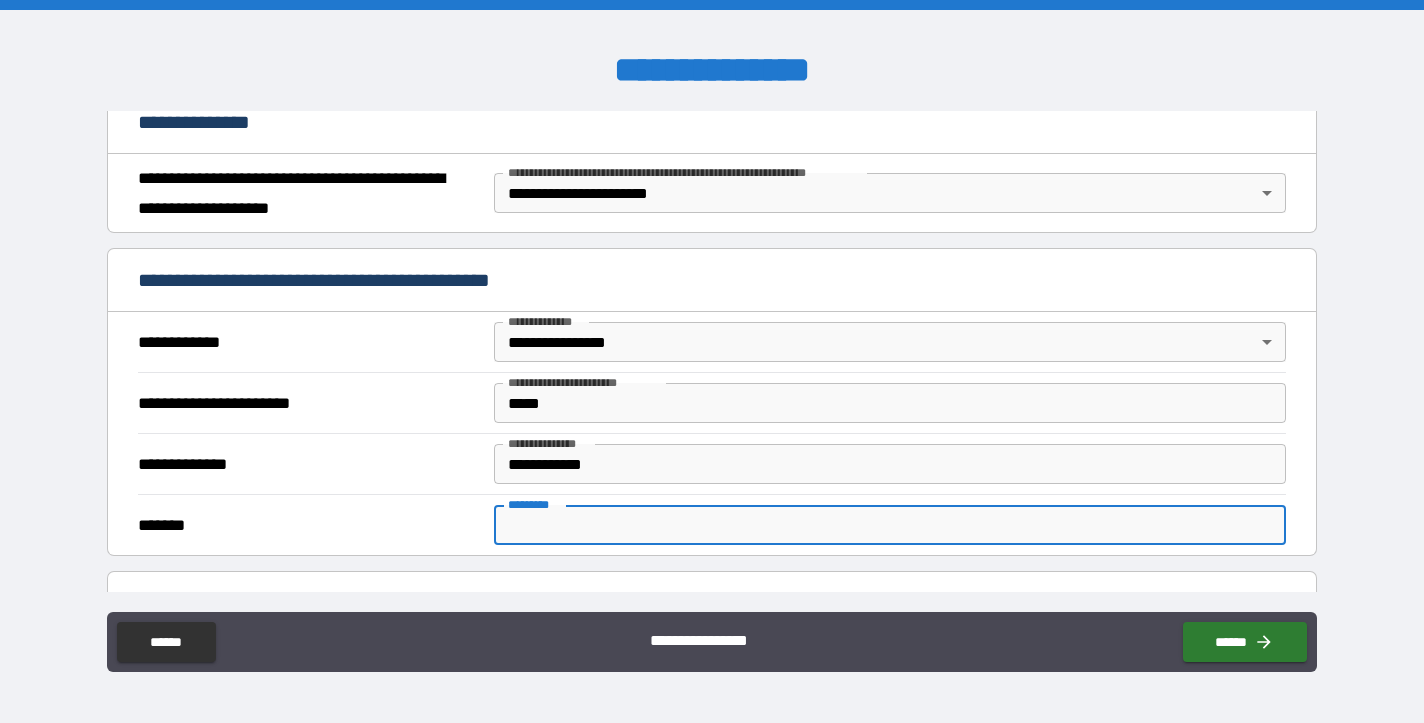 click on "*******   *" at bounding box center [890, 525] 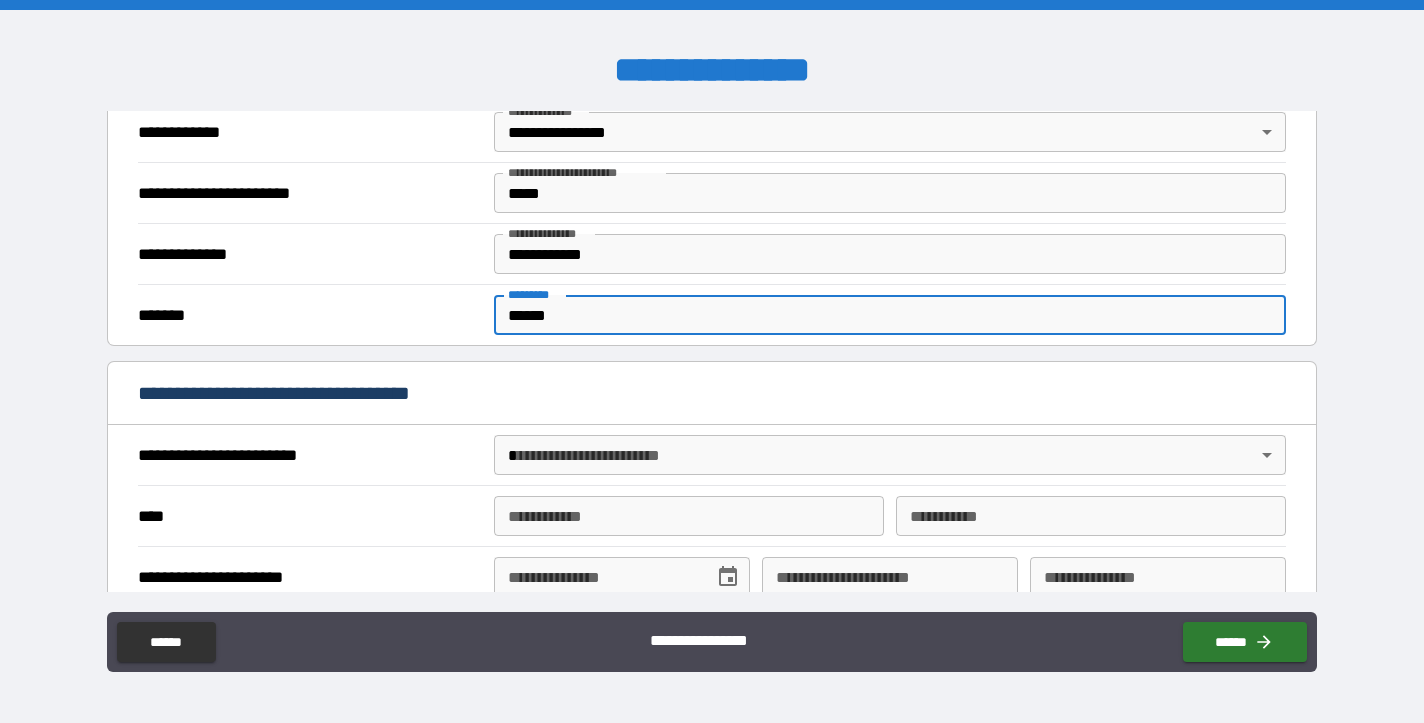 scroll, scrollTop: 470, scrollLeft: 0, axis: vertical 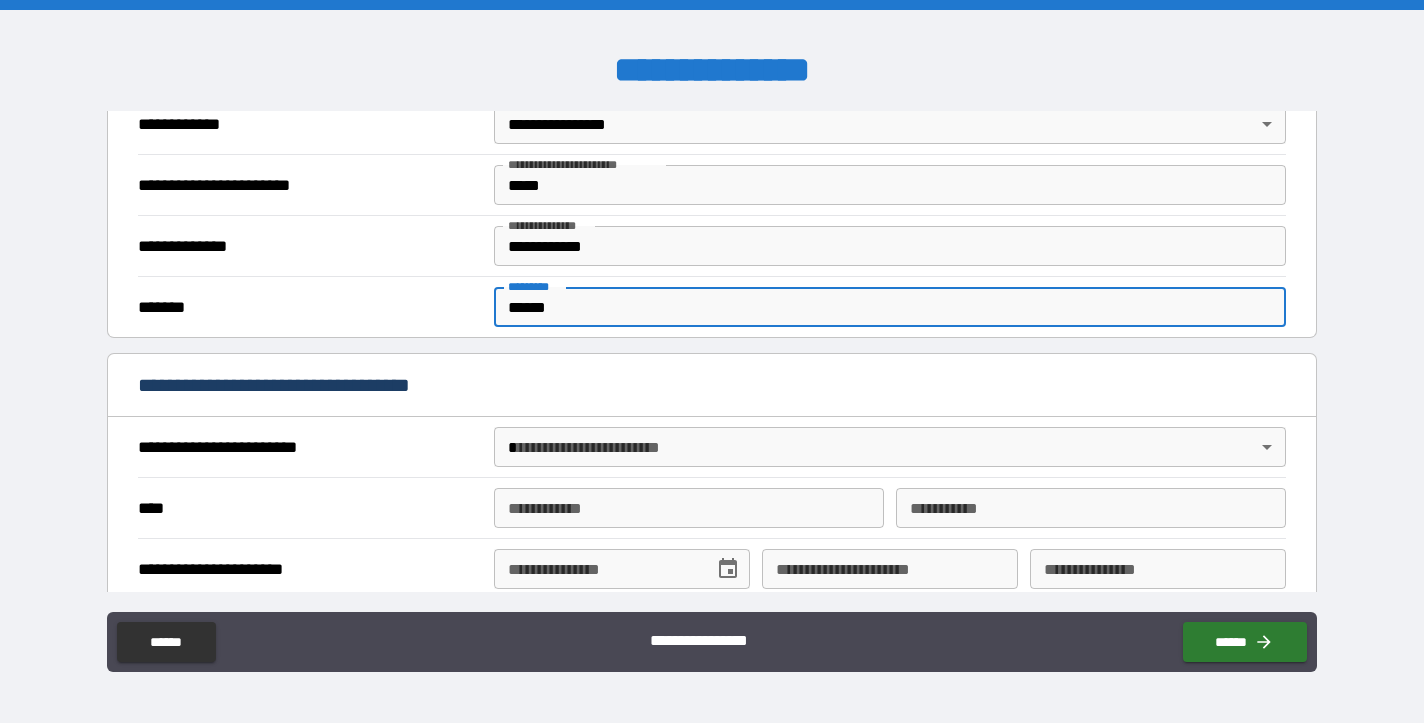 type on "******" 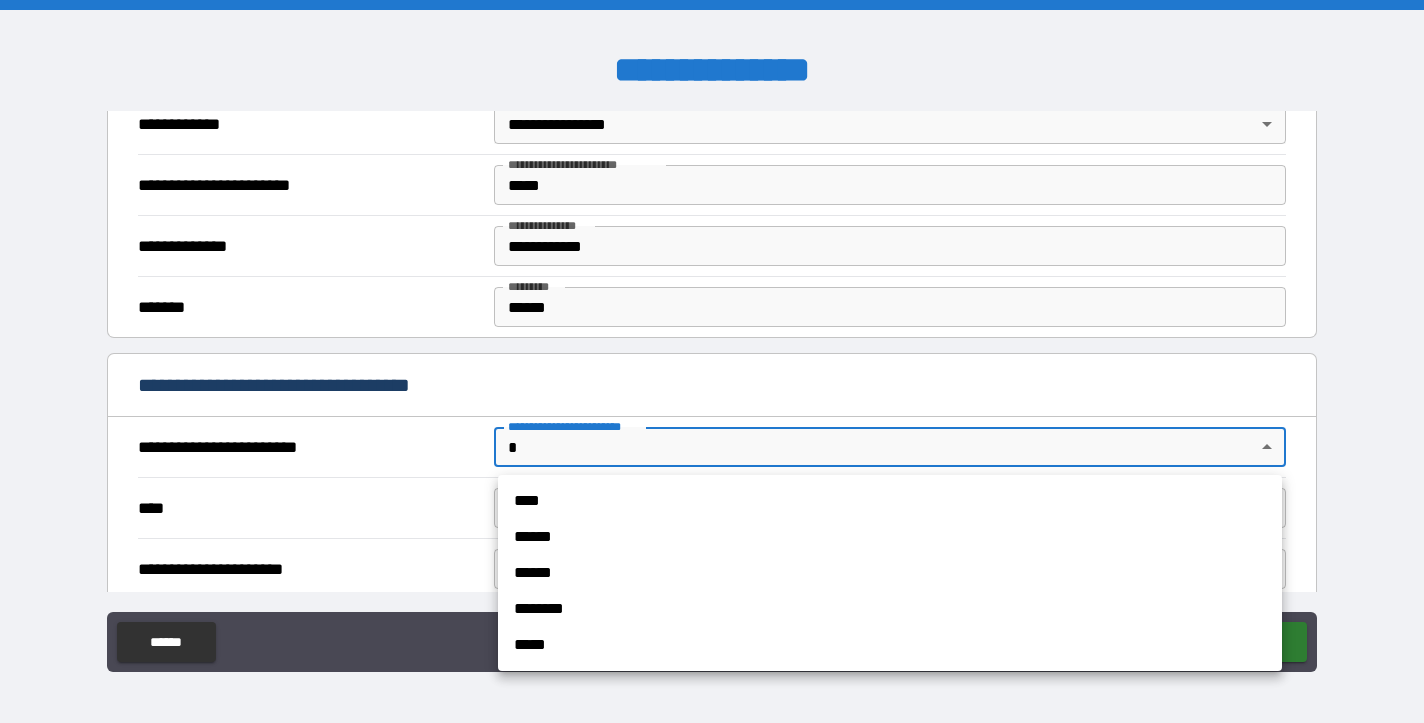 click on "**********" at bounding box center (712, 361) 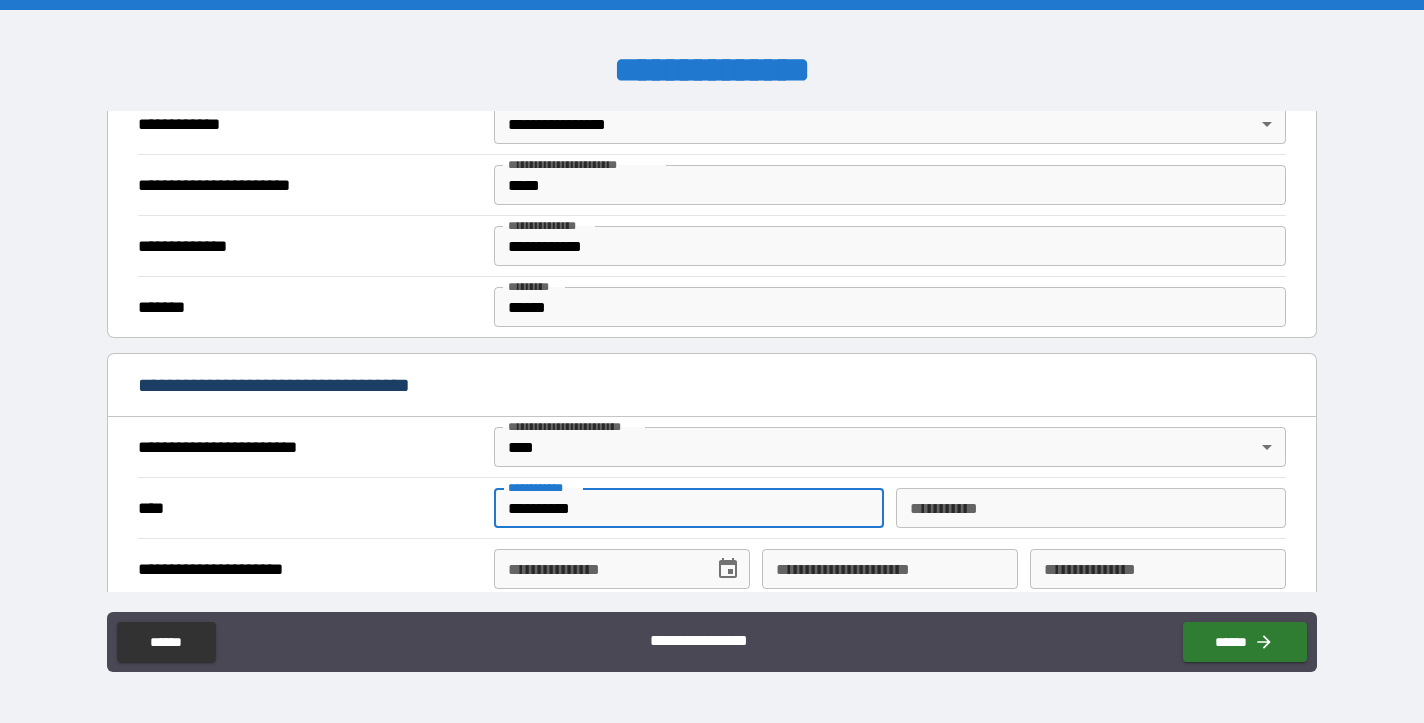 type on "**********" 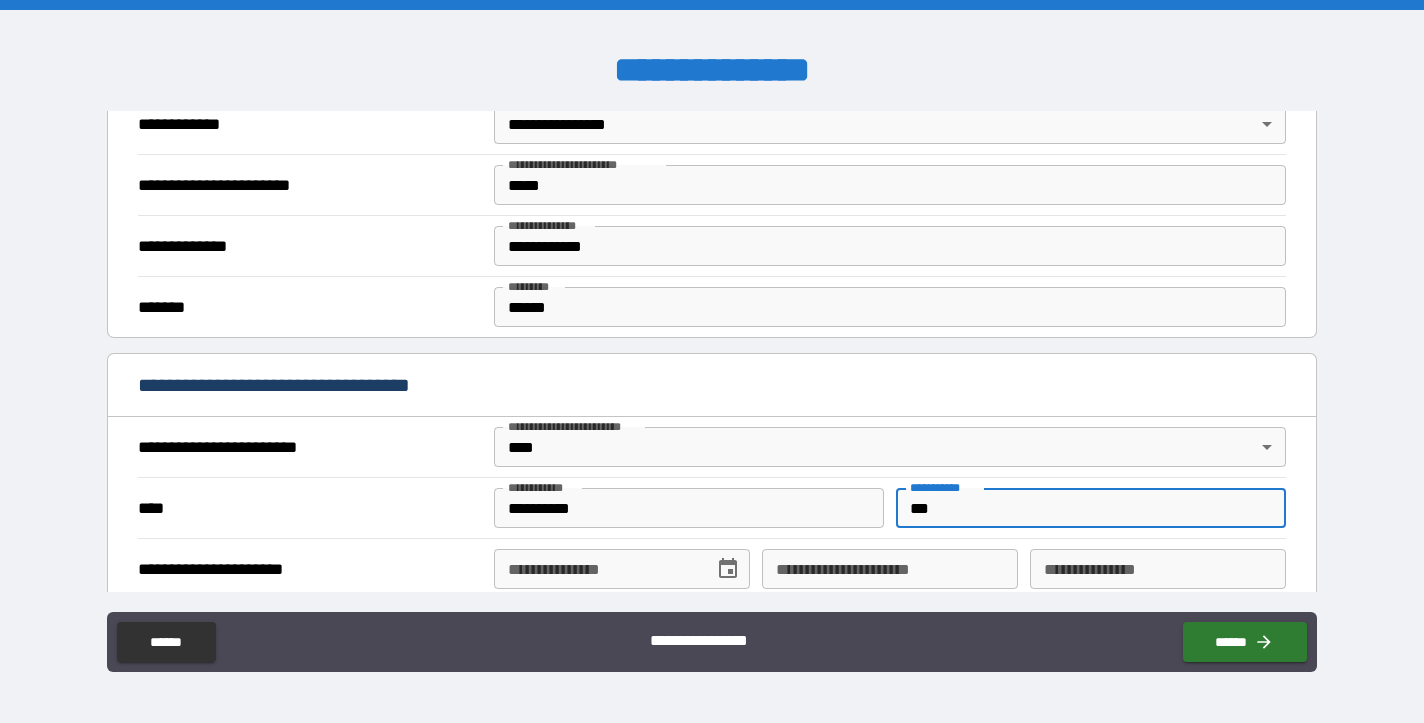 type on "***" 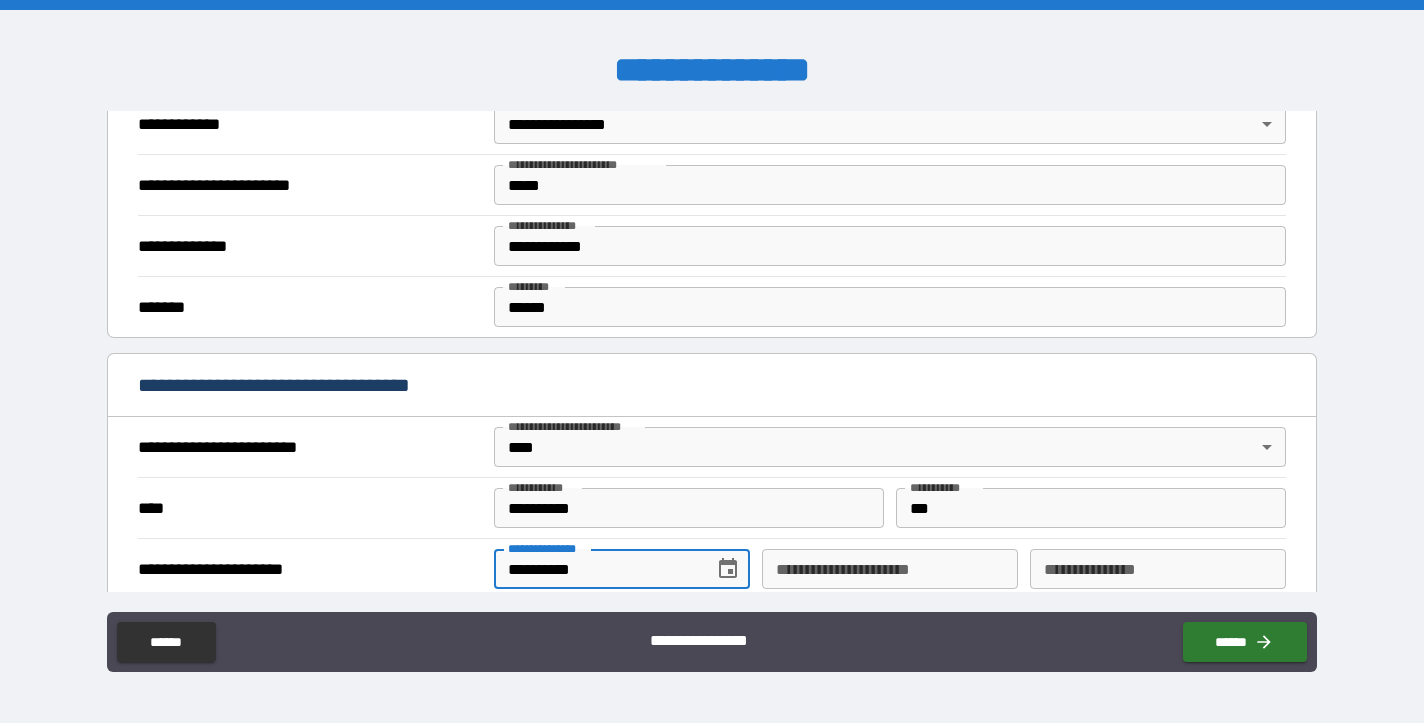 type on "**********" 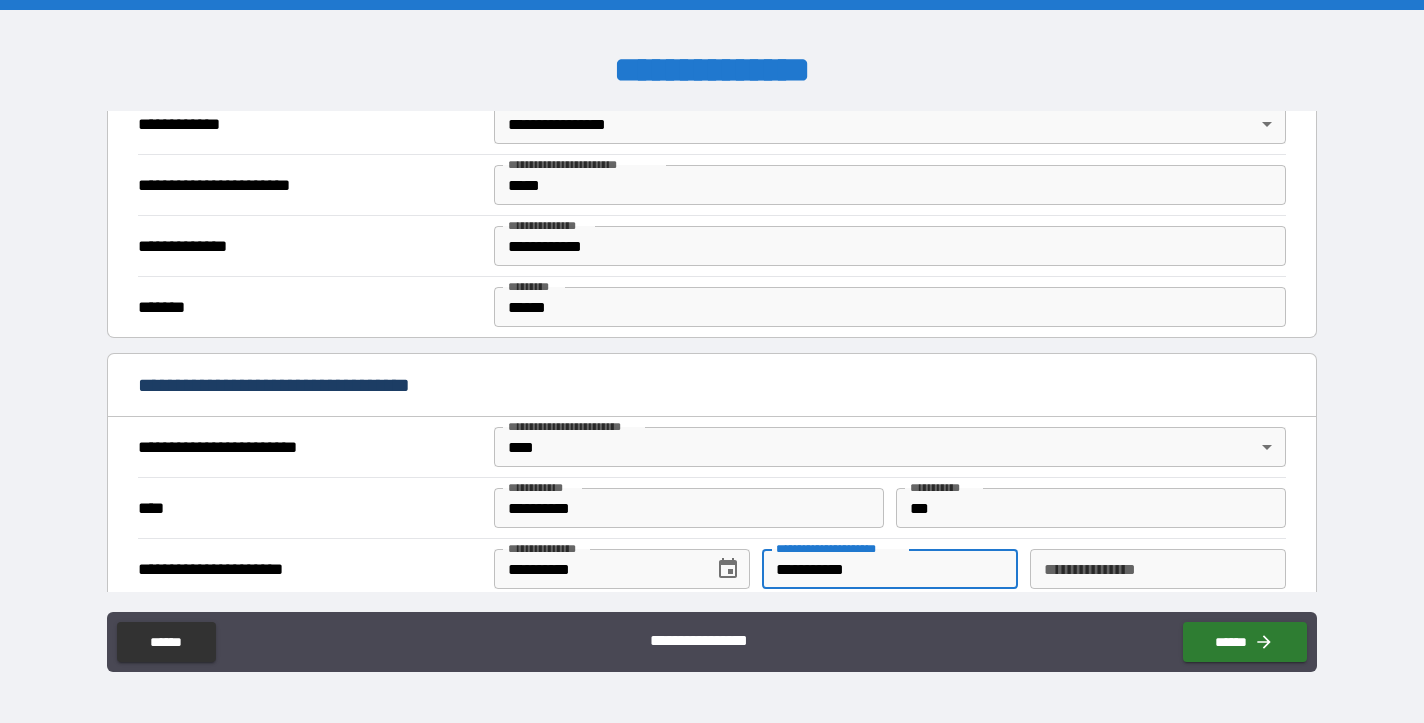type on "**********" 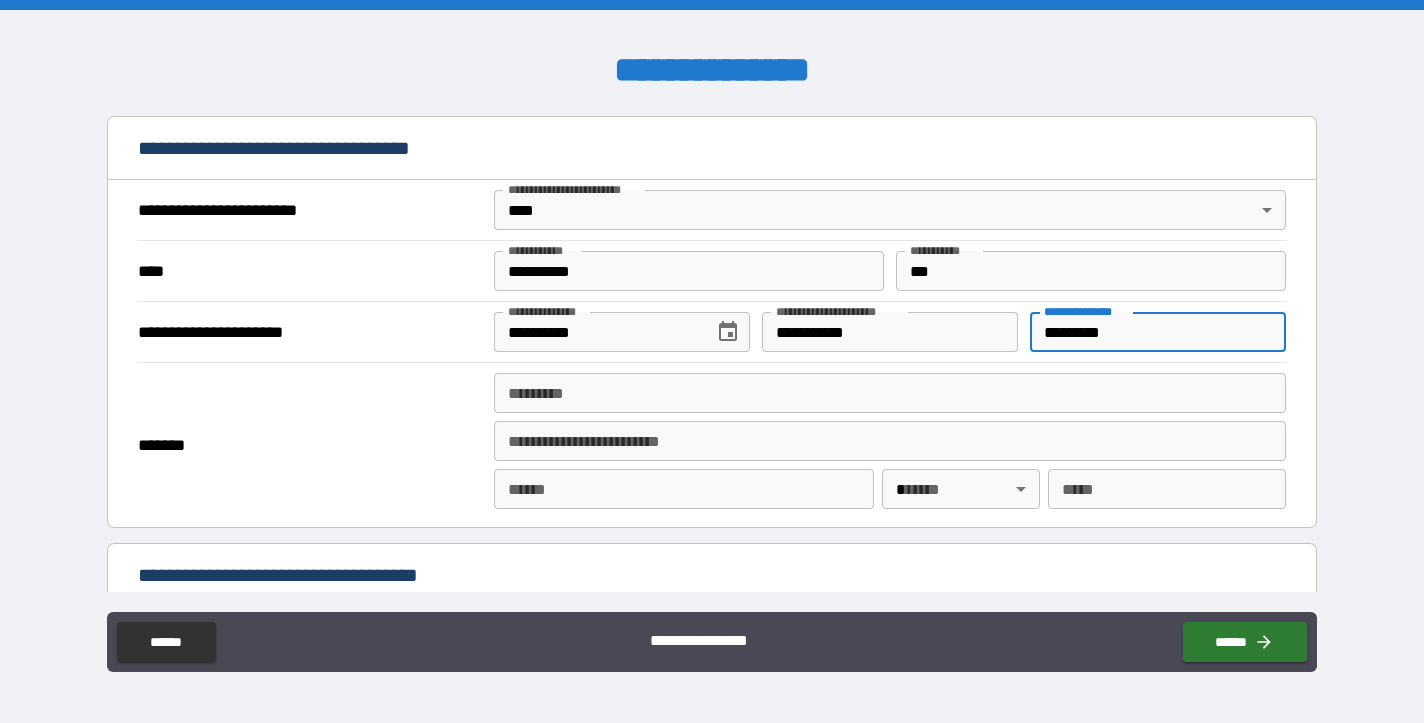 scroll, scrollTop: 731, scrollLeft: 0, axis: vertical 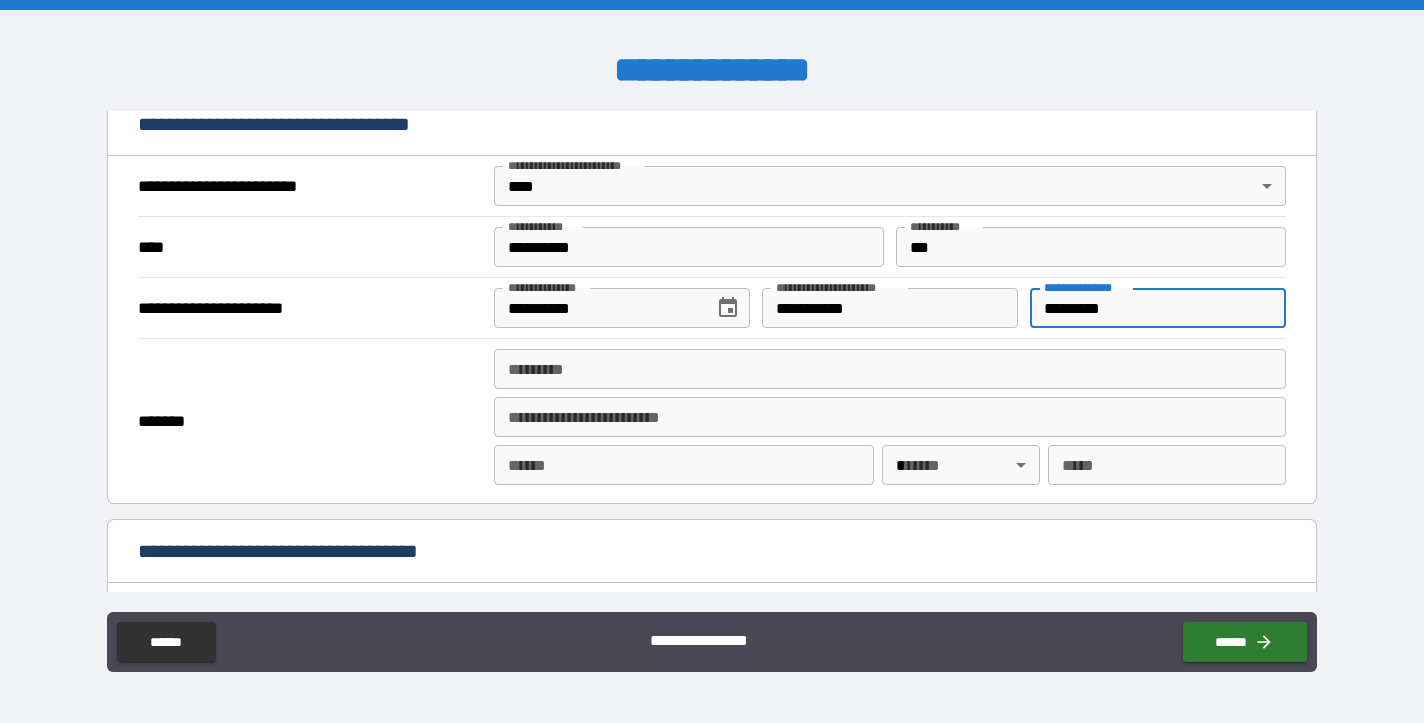 type on "*********" 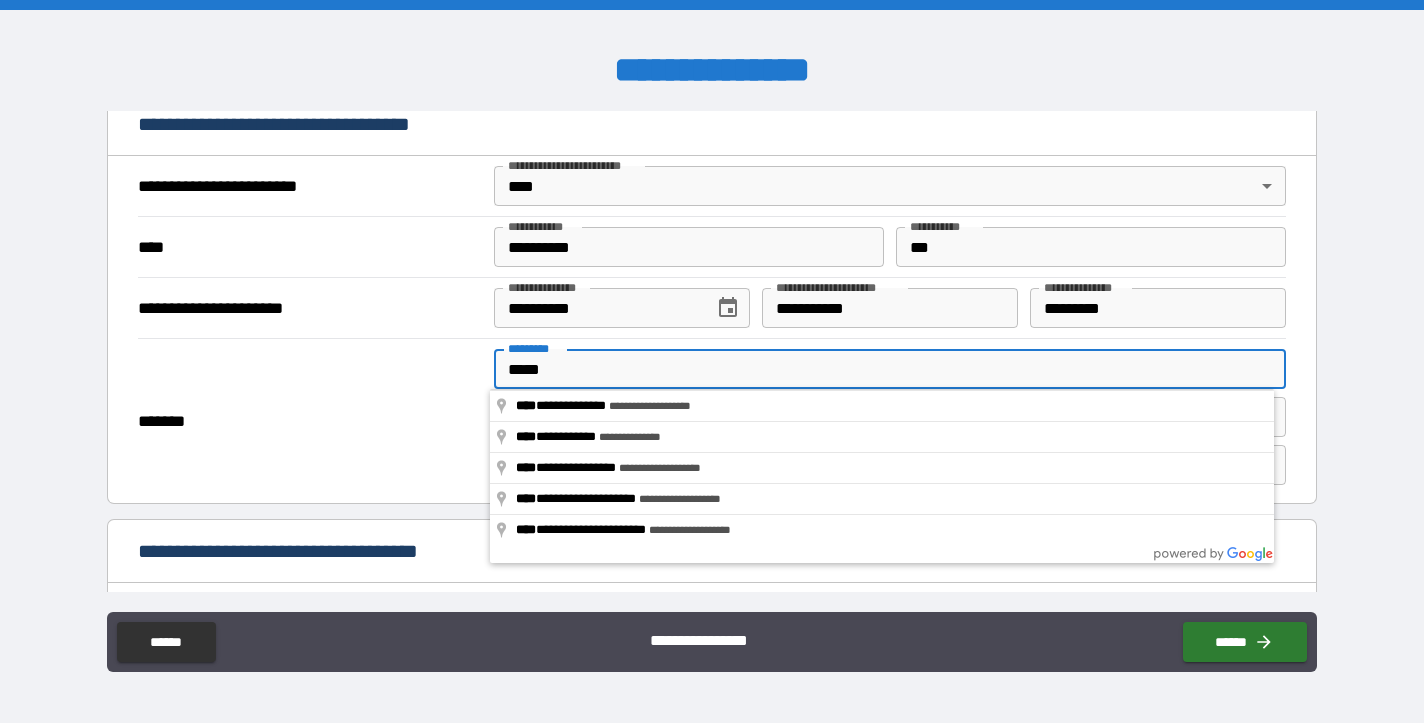 type on "******" 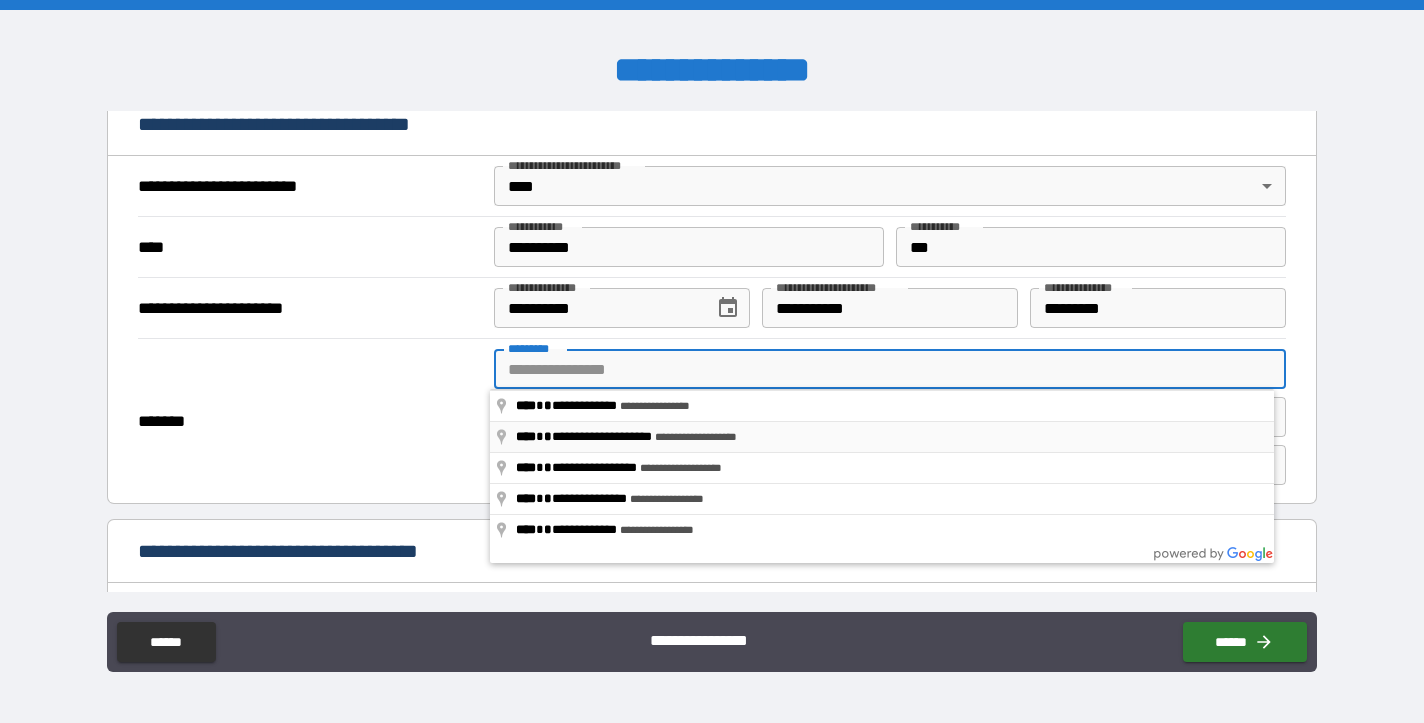 type on "**********" 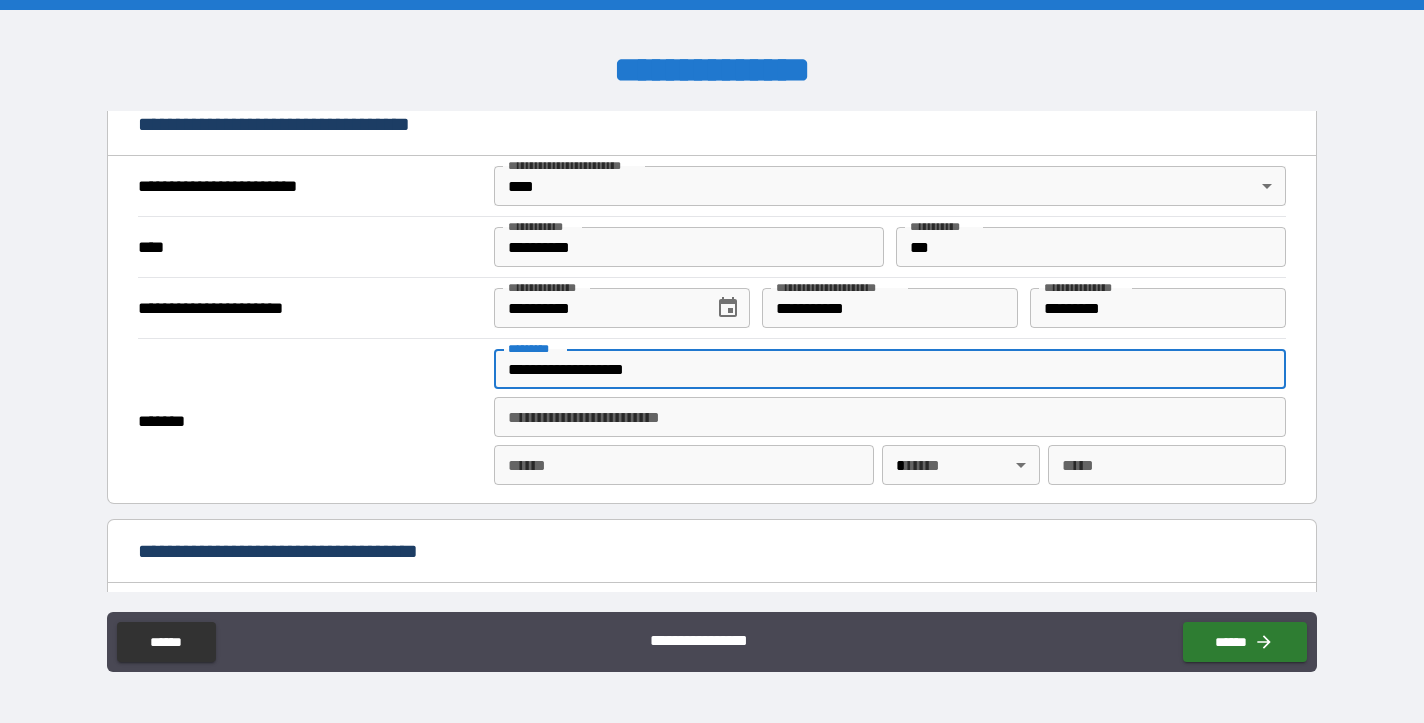 type on "********" 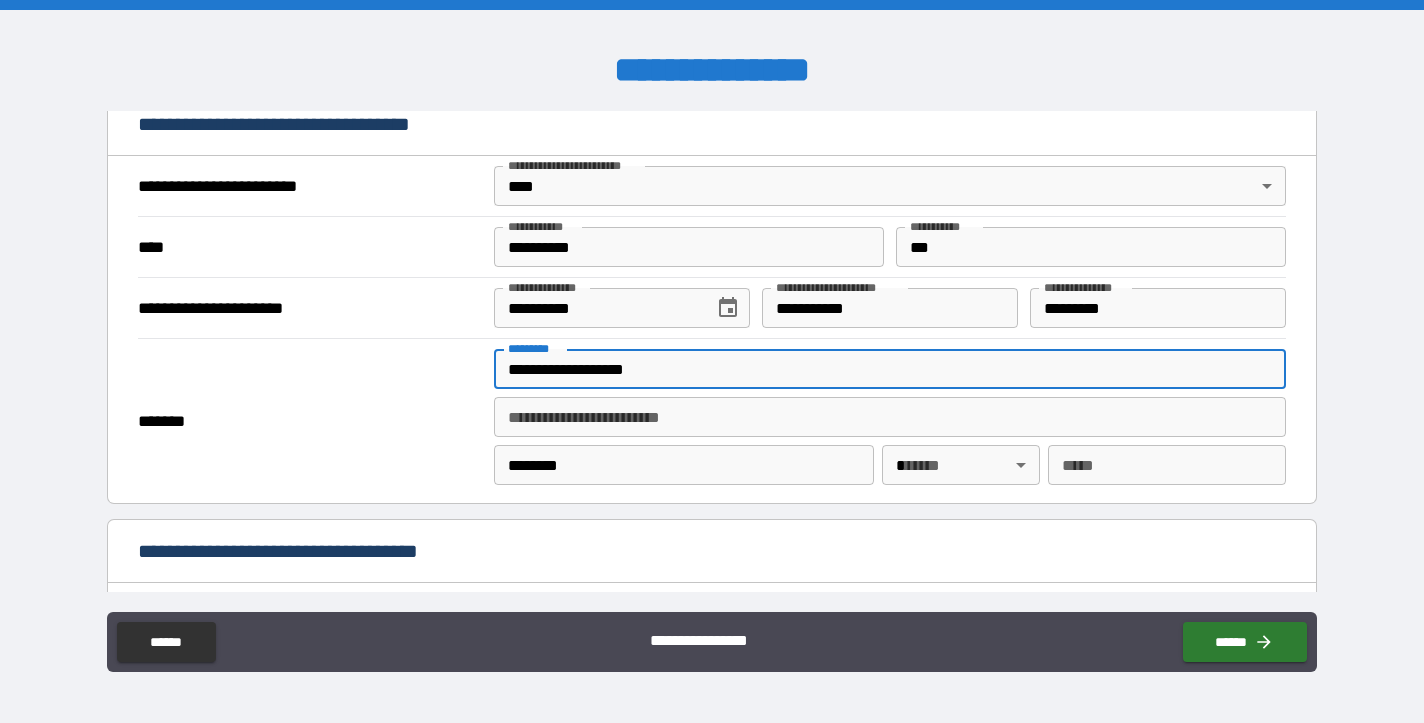 type on "**" 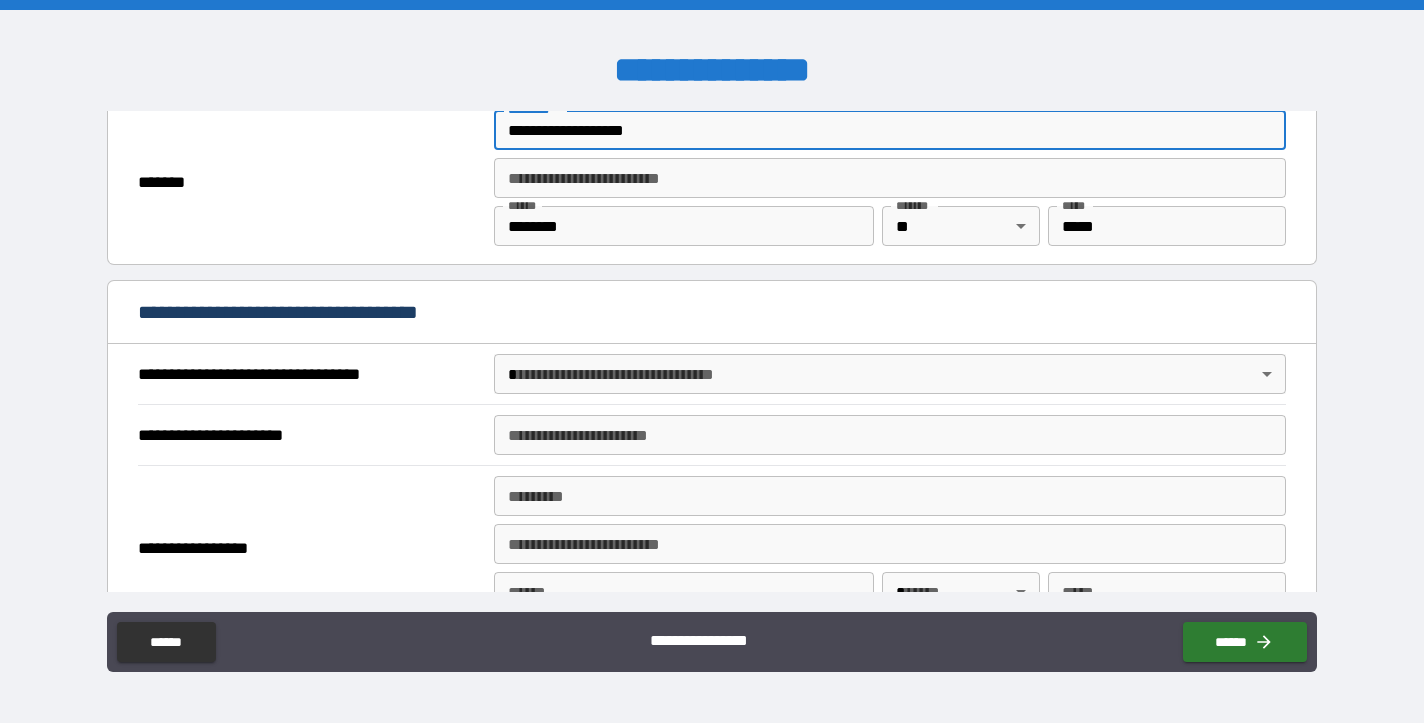 scroll, scrollTop: 972, scrollLeft: 0, axis: vertical 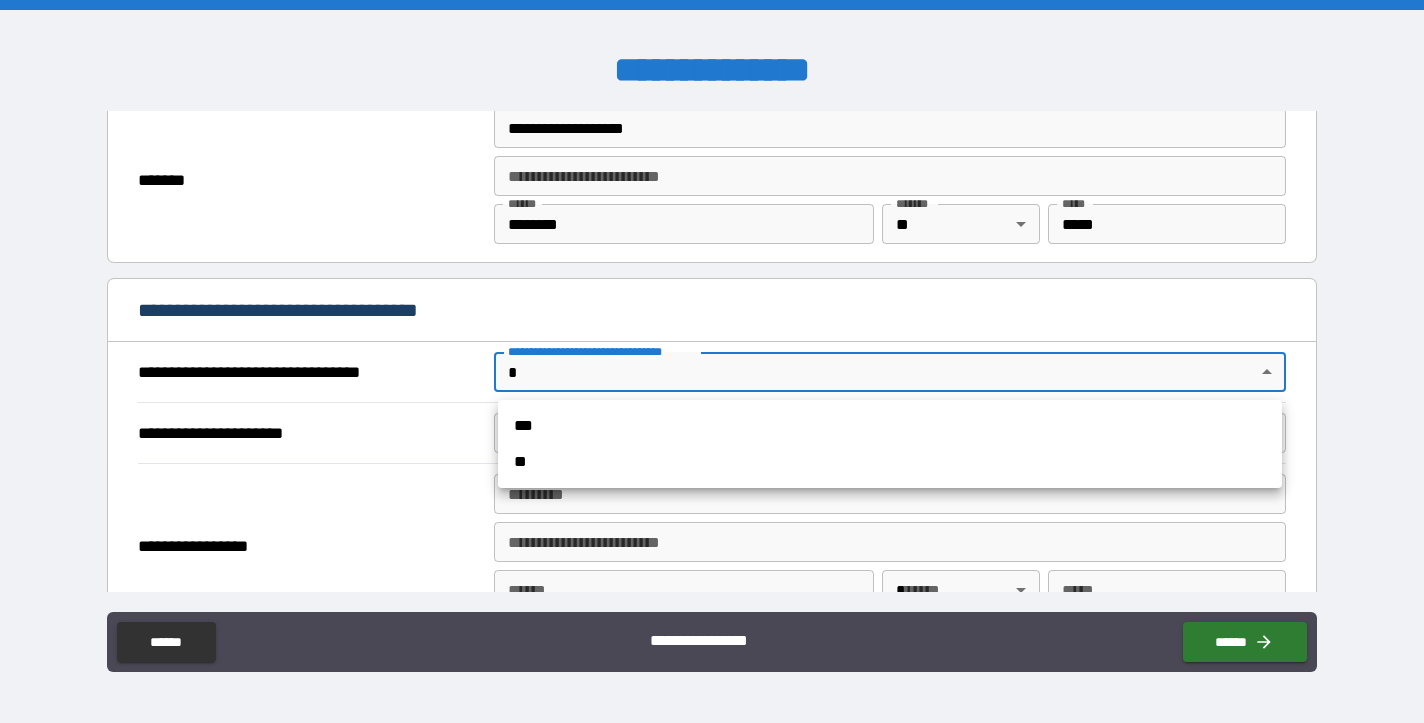 click on "**********" at bounding box center (712, 361) 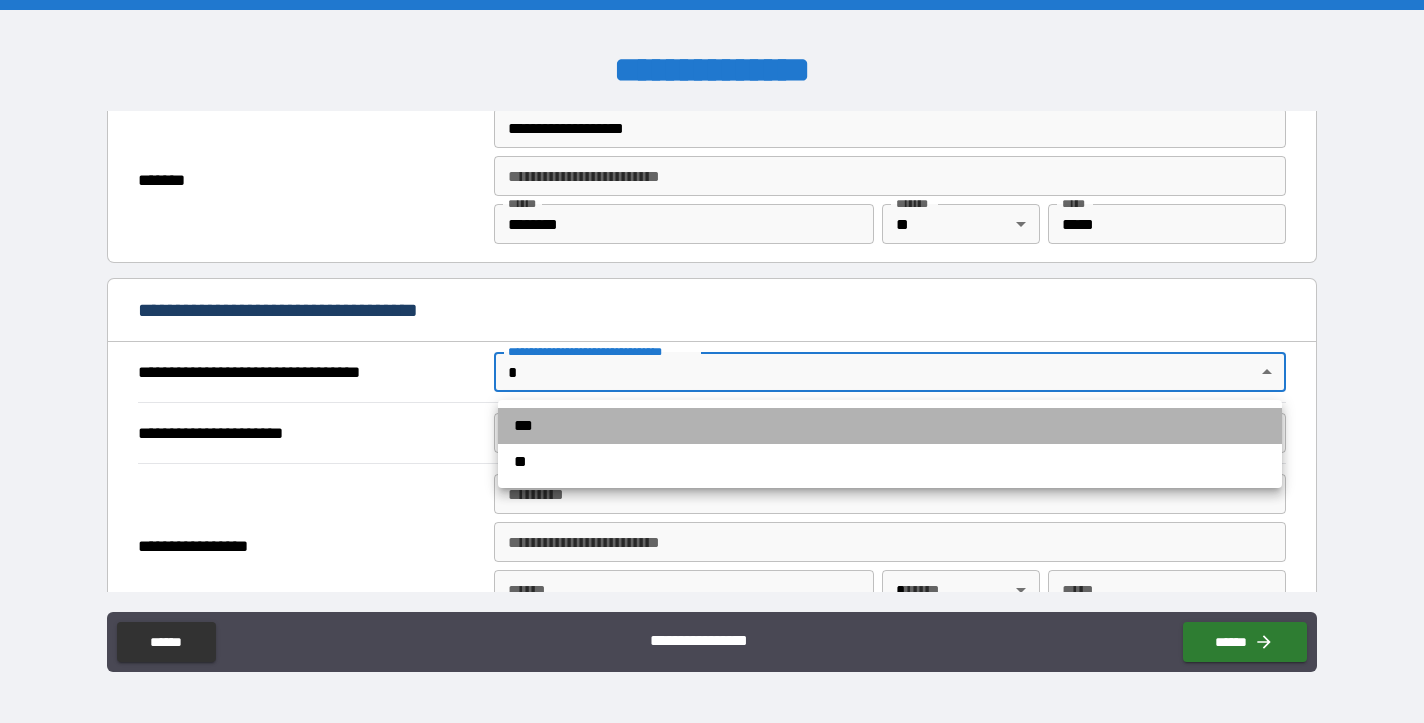click on "***" at bounding box center [890, 426] 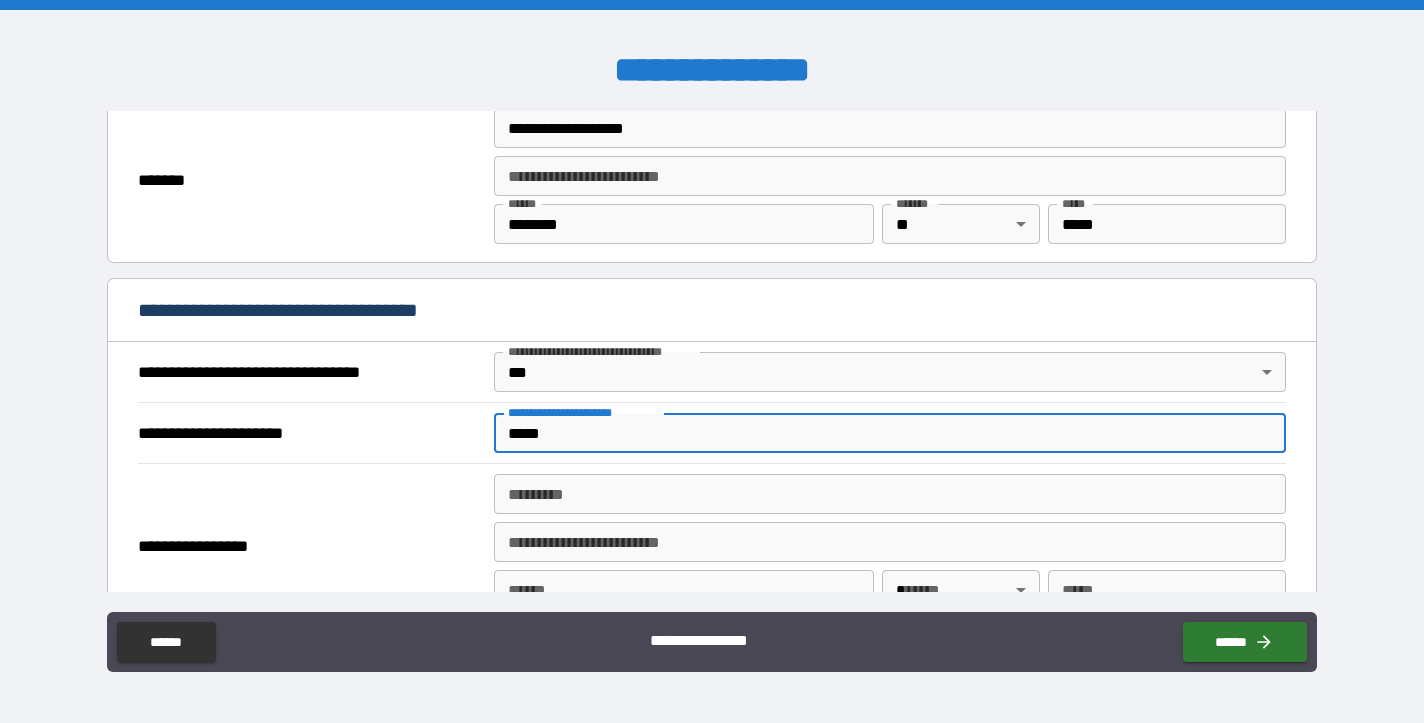 type on "*****" 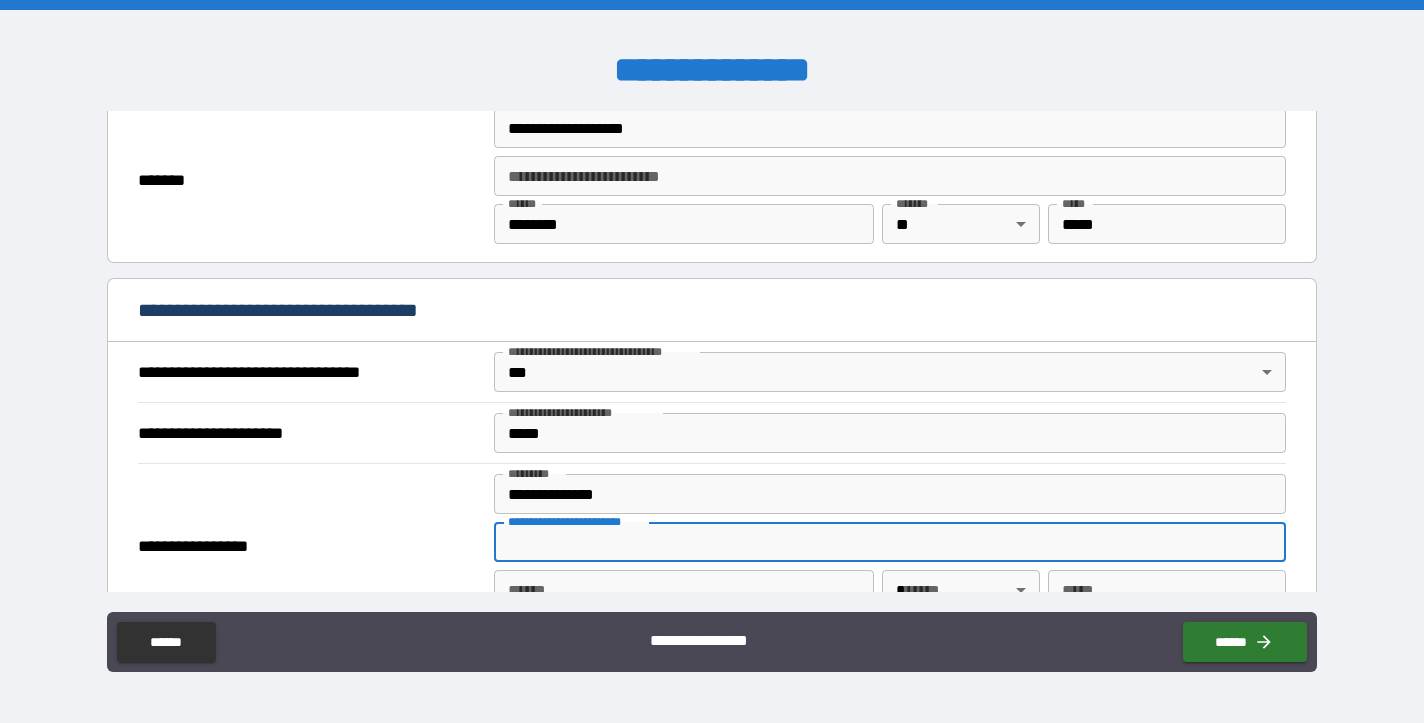 type on "**********" 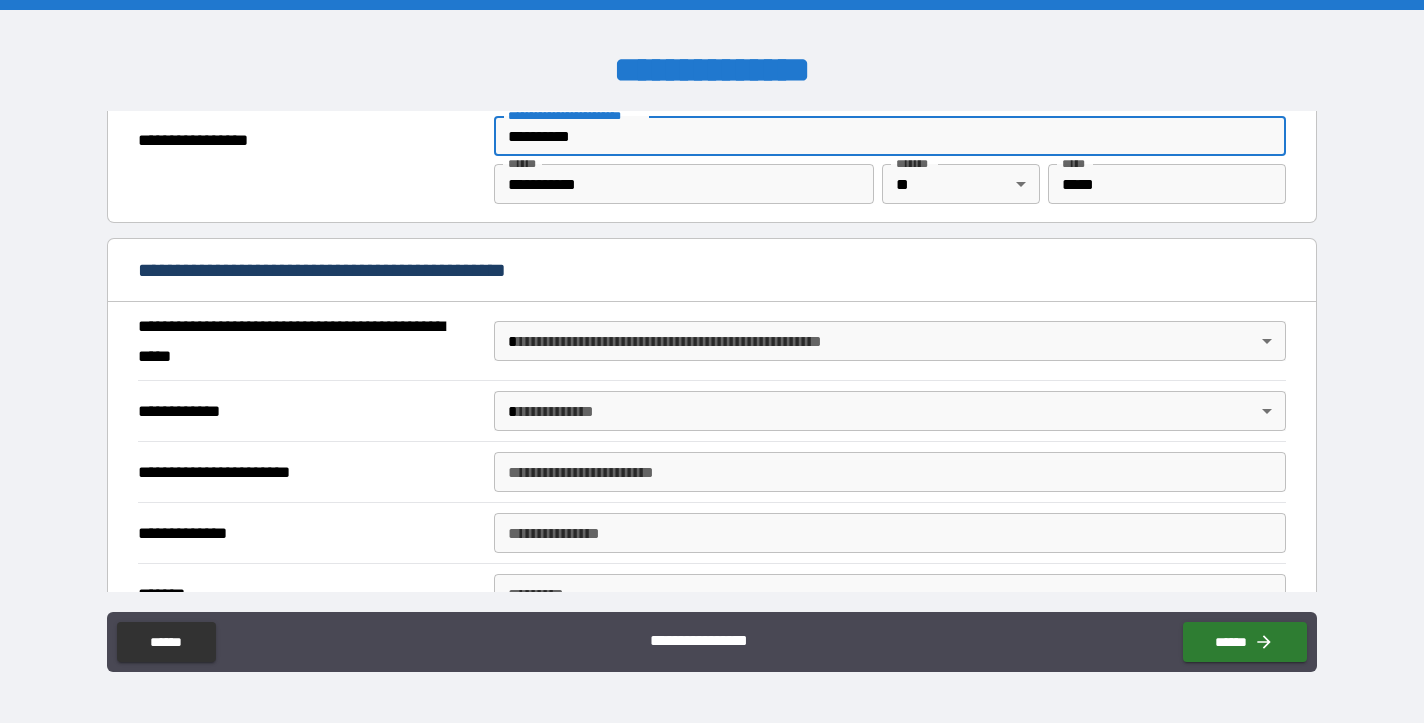 scroll, scrollTop: 1380, scrollLeft: 0, axis: vertical 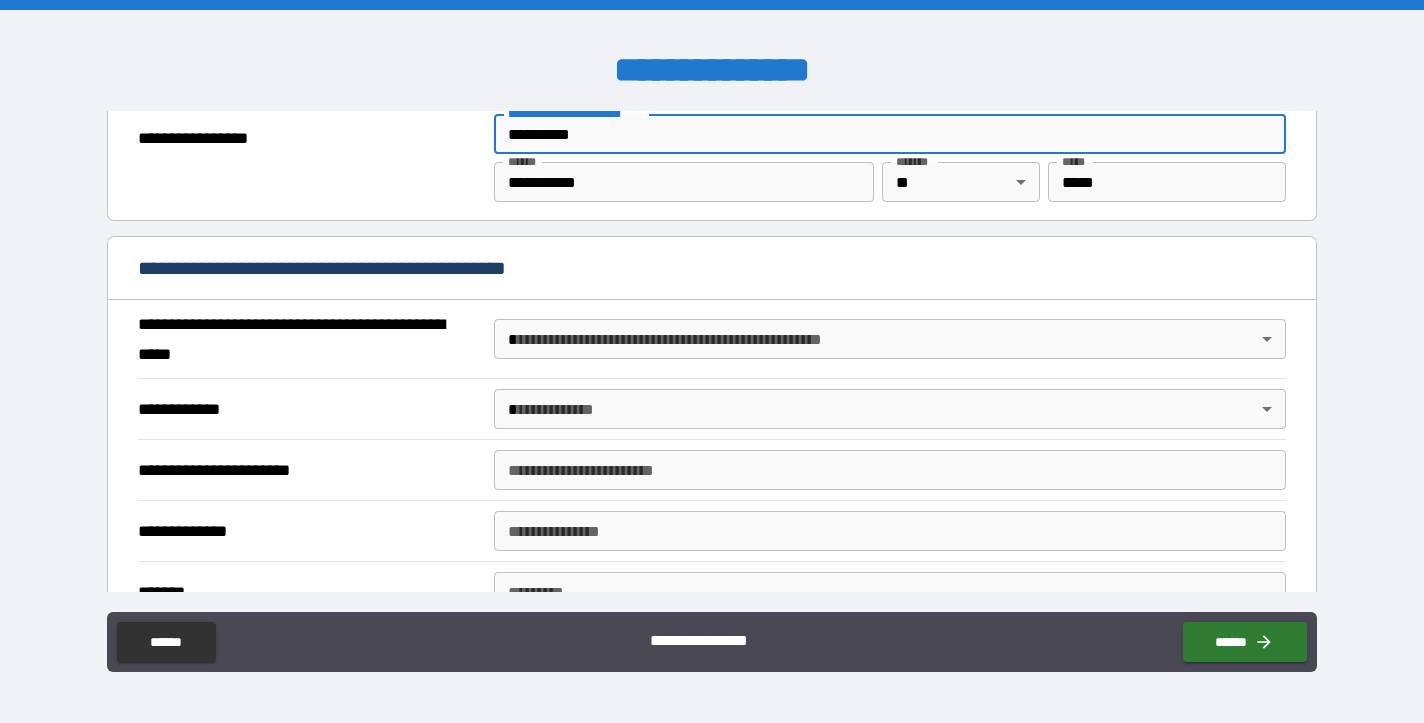 type on "**********" 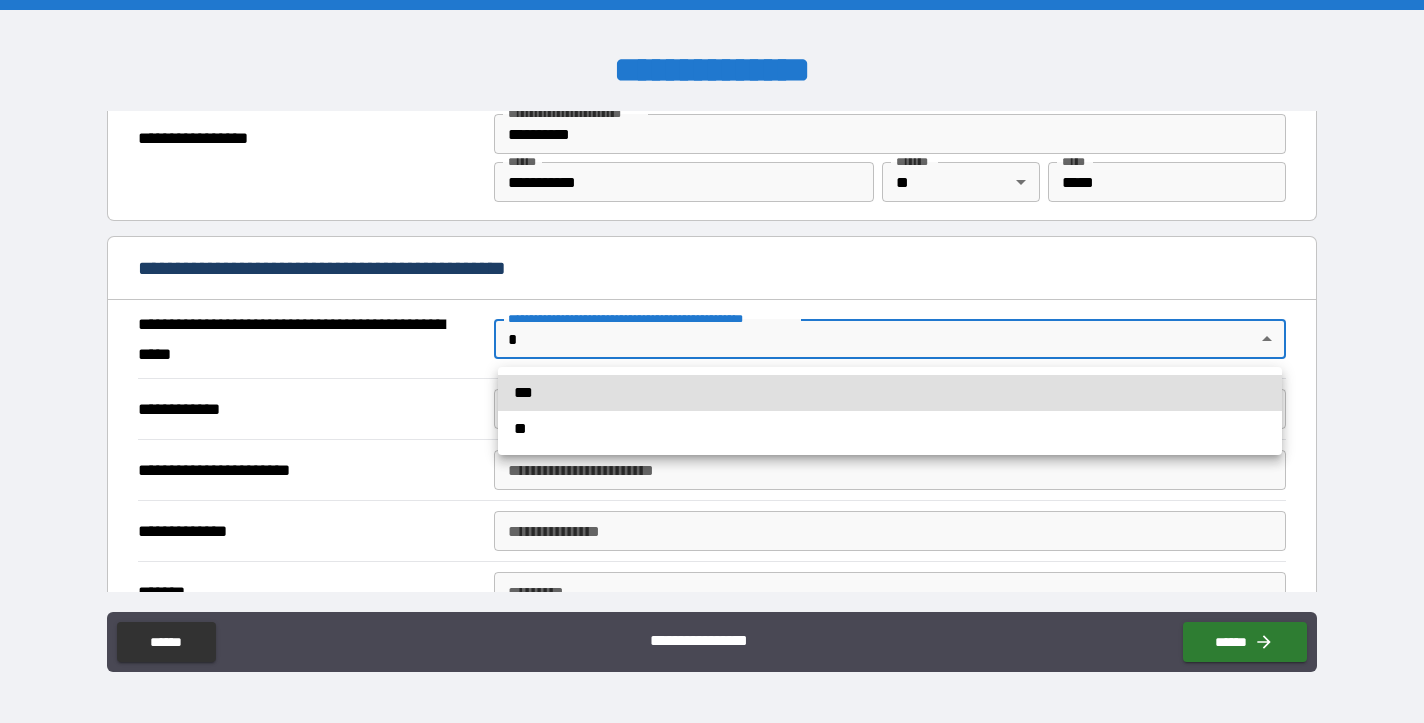 click on "**********" at bounding box center (712, 361) 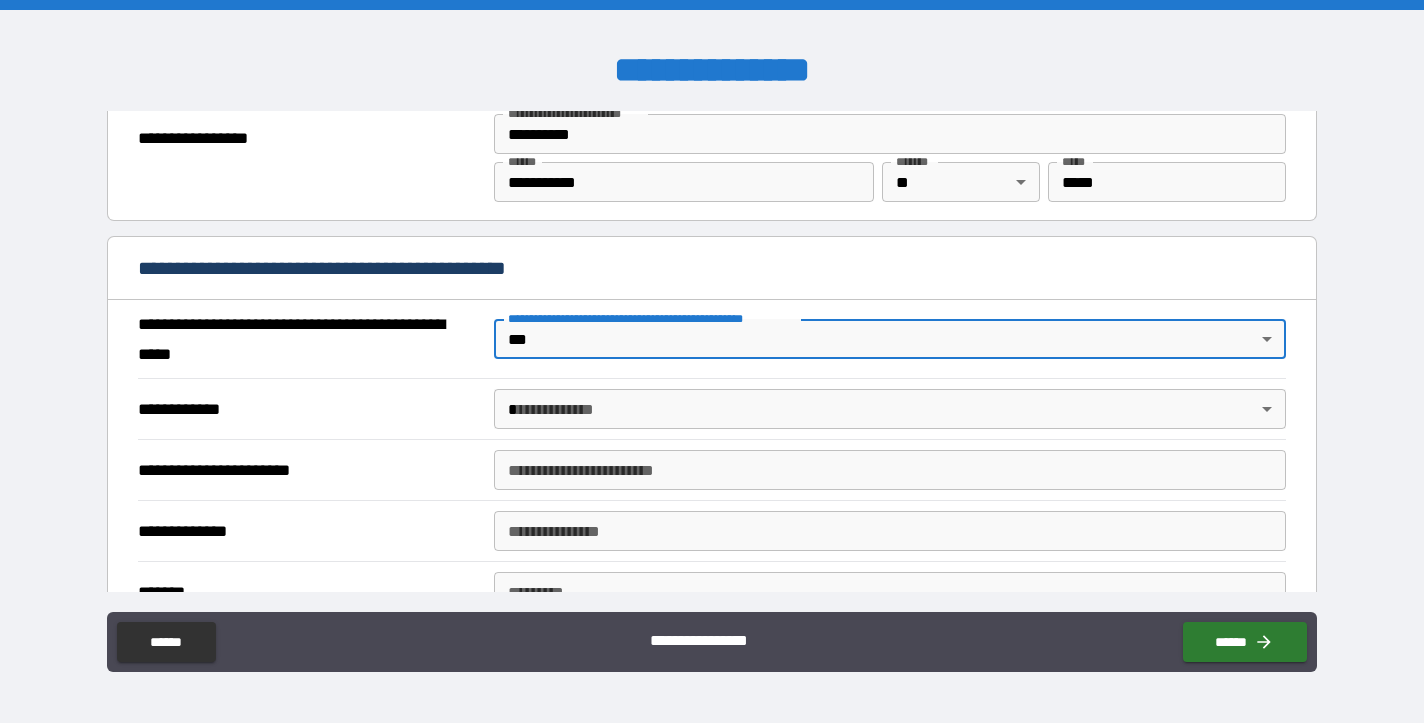 type on "*" 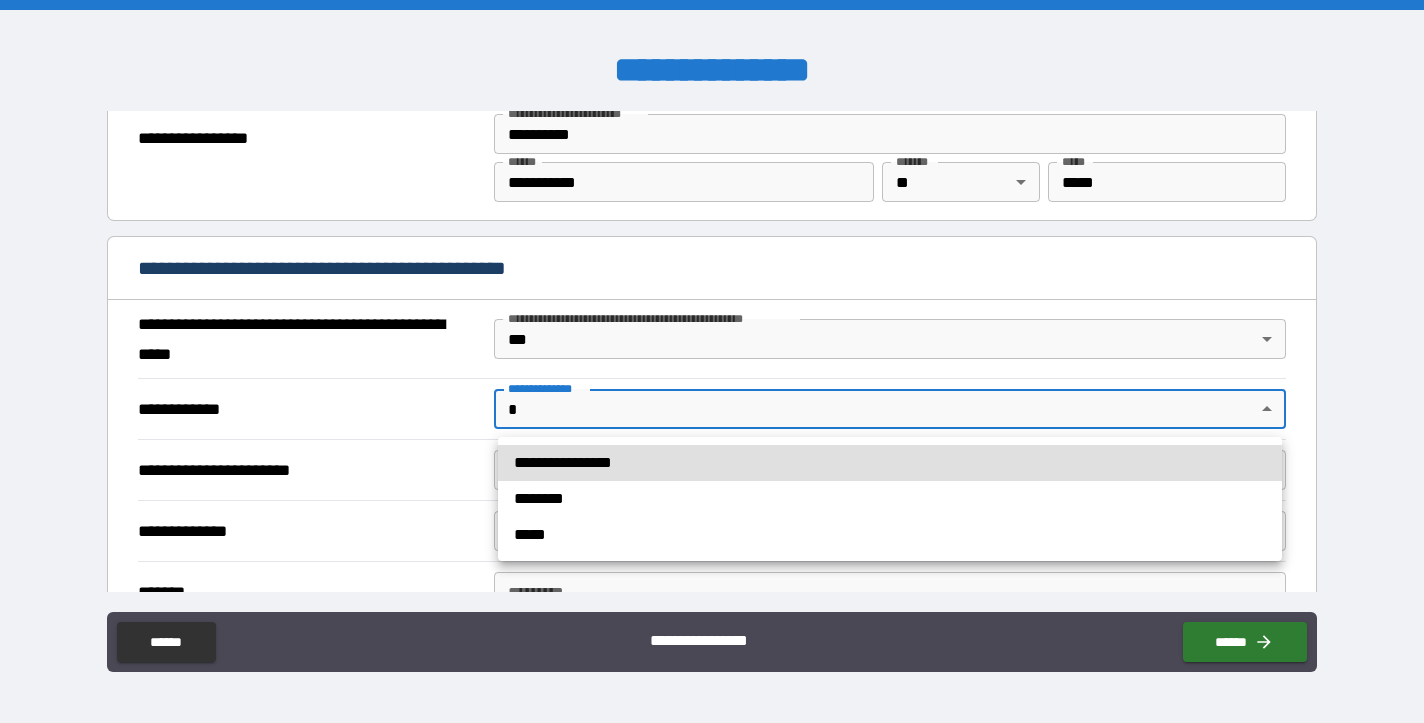 click on "**********" at bounding box center [712, 361] 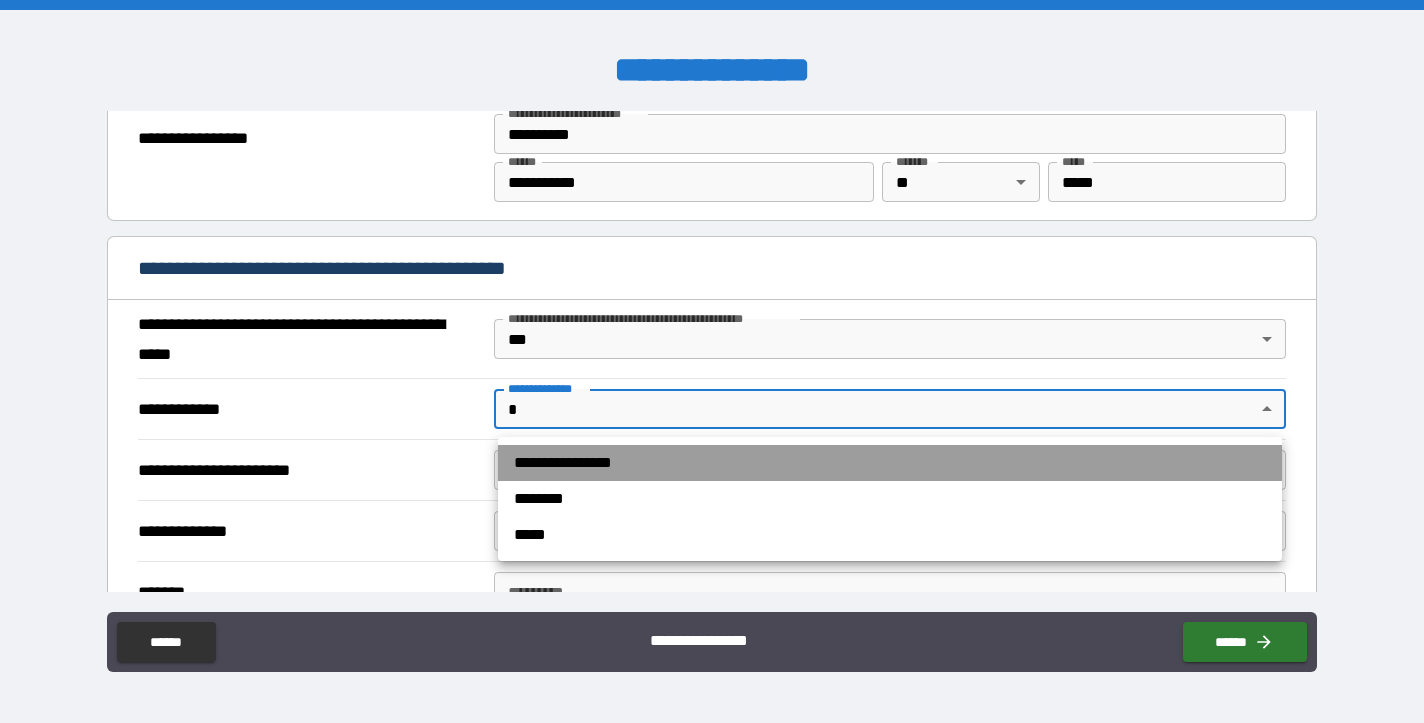 click on "**********" at bounding box center (890, 463) 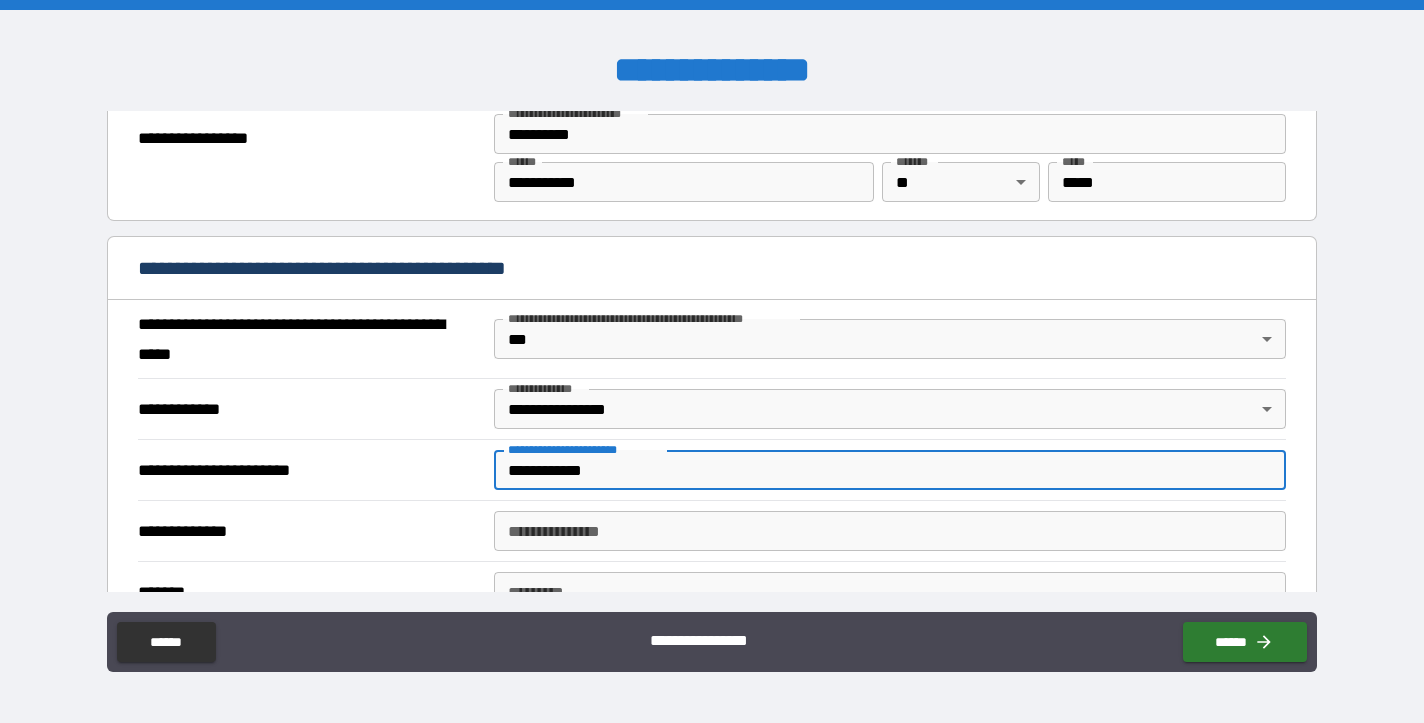type on "**********" 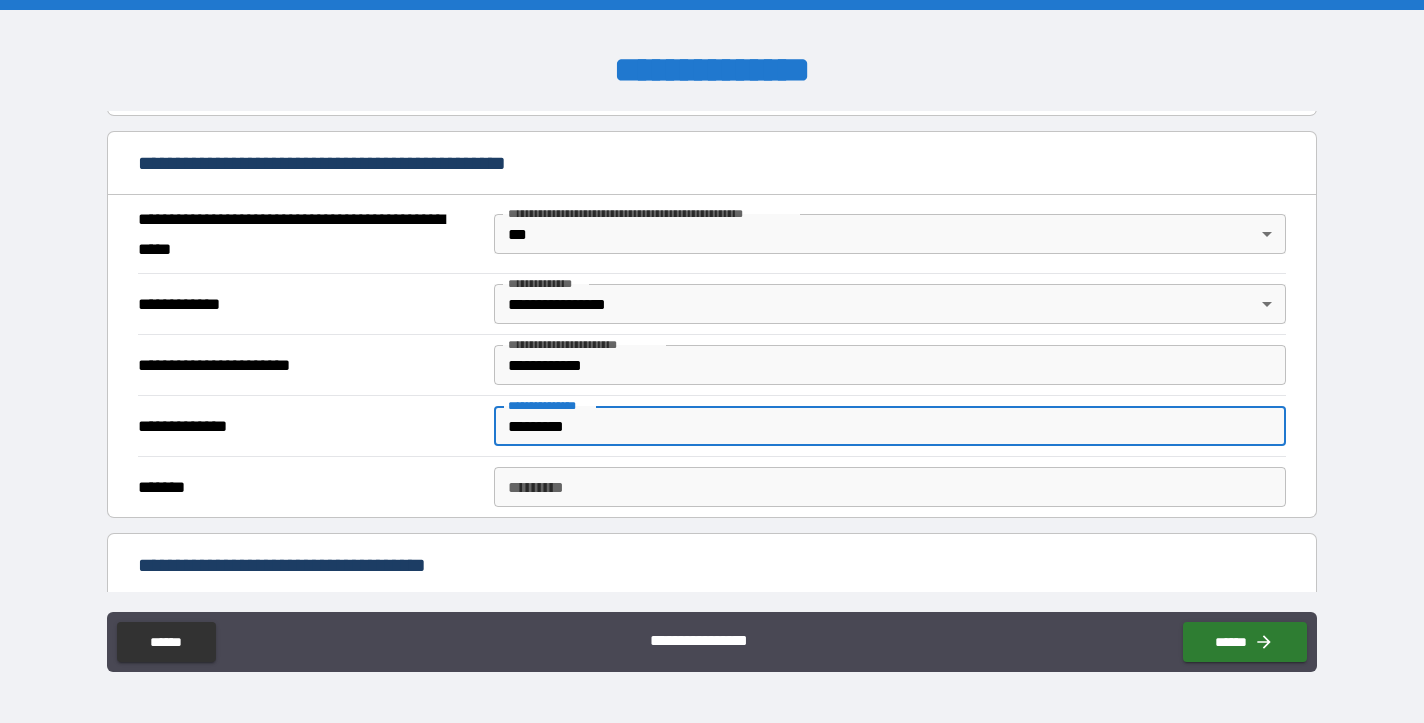 scroll, scrollTop: 1488, scrollLeft: 0, axis: vertical 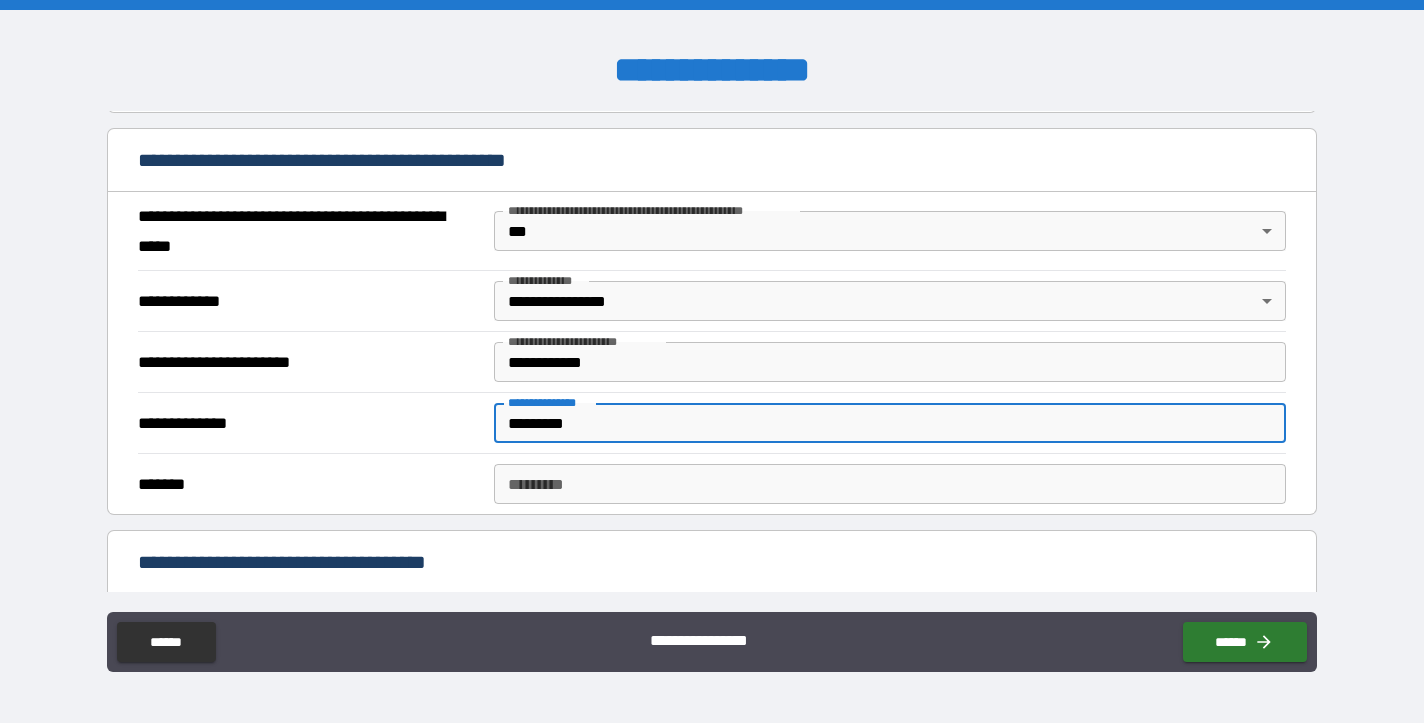 type on "*********" 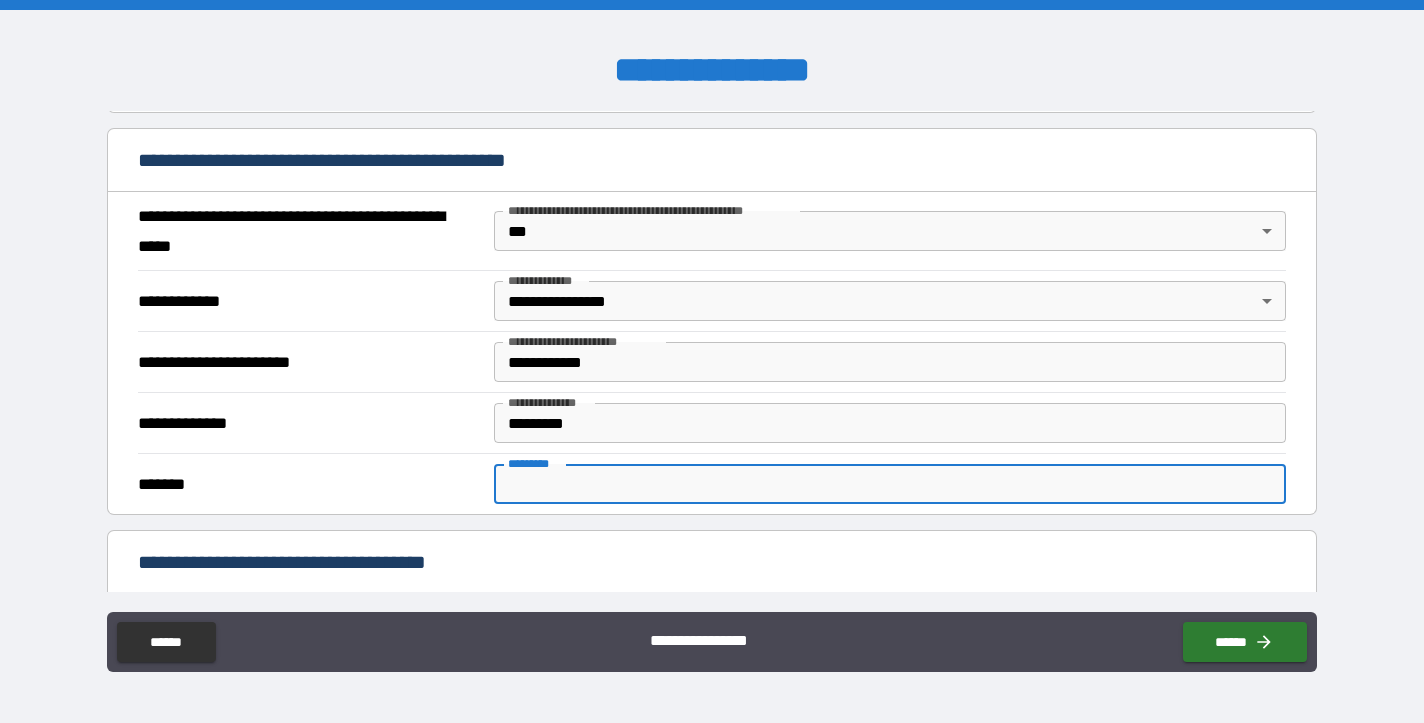 click on "*******   *" at bounding box center [890, 484] 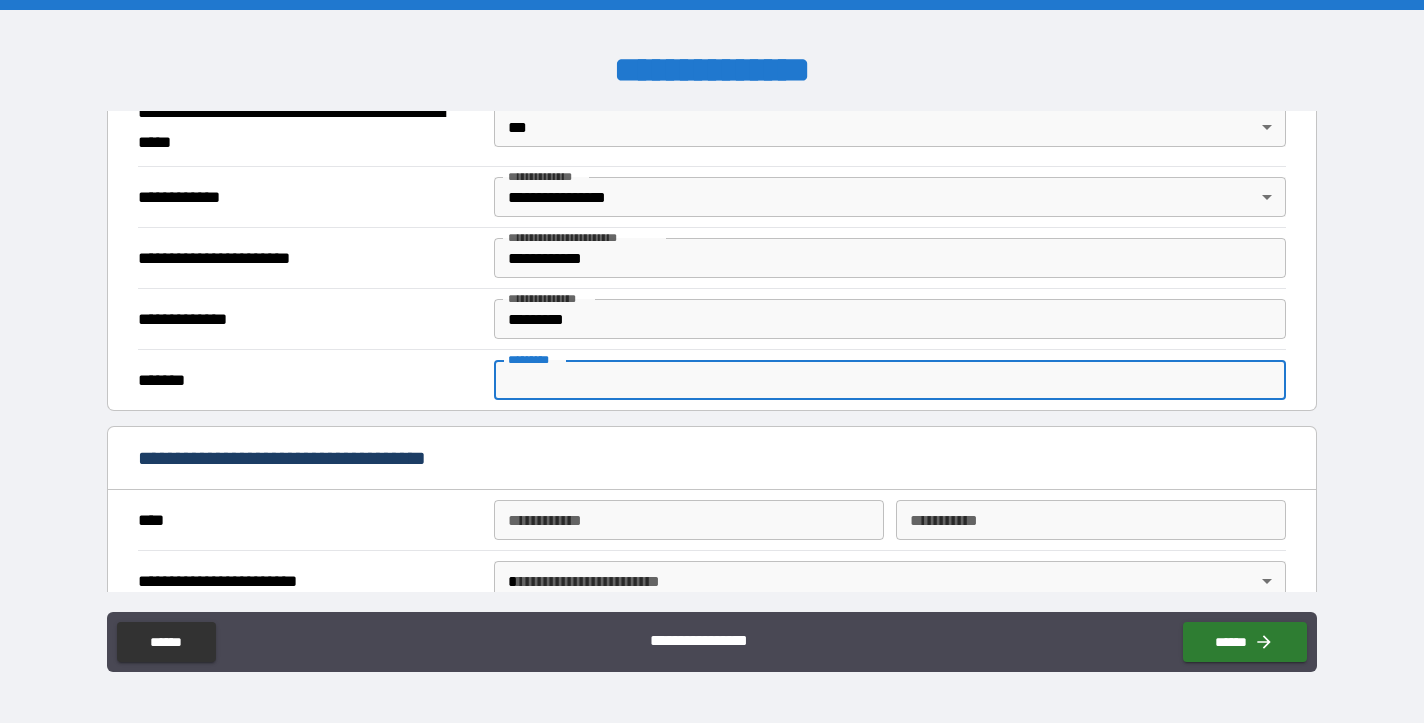 scroll, scrollTop: 1610, scrollLeft: 0, axis: vertical 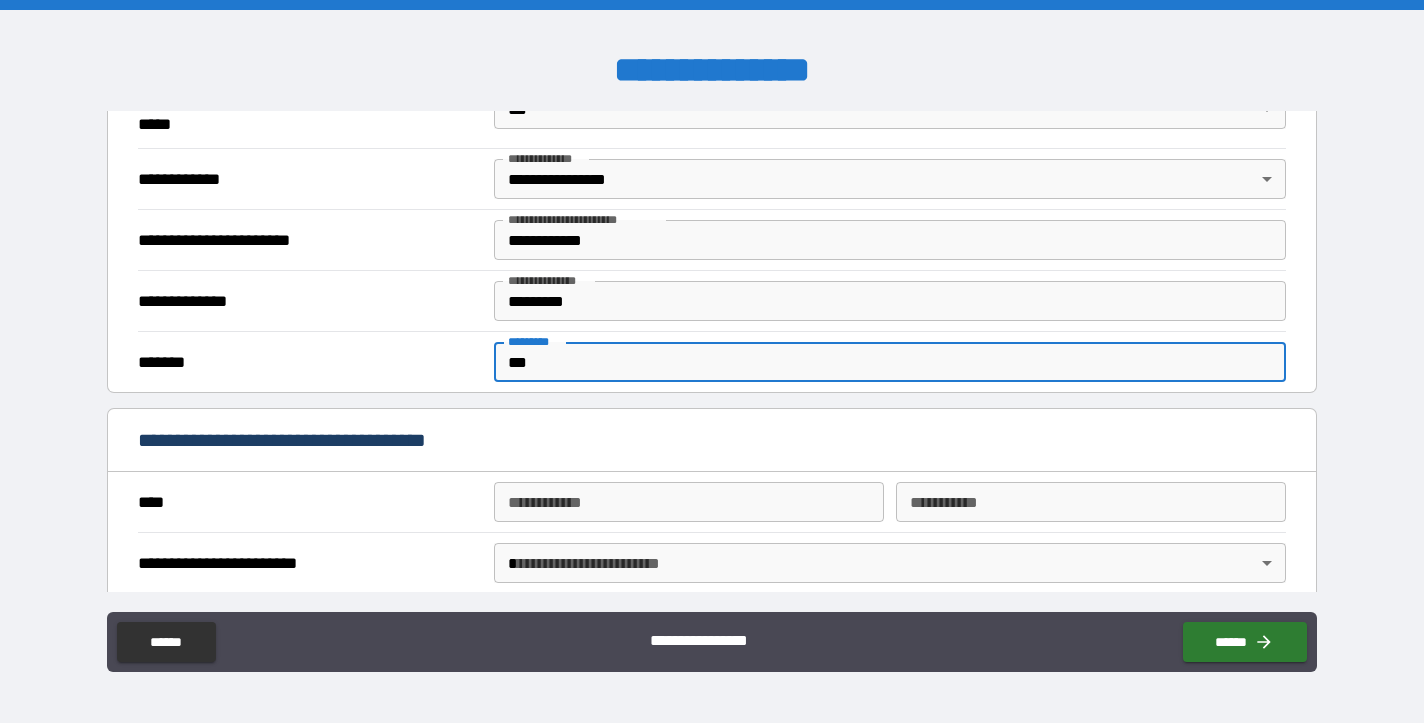type on "***" 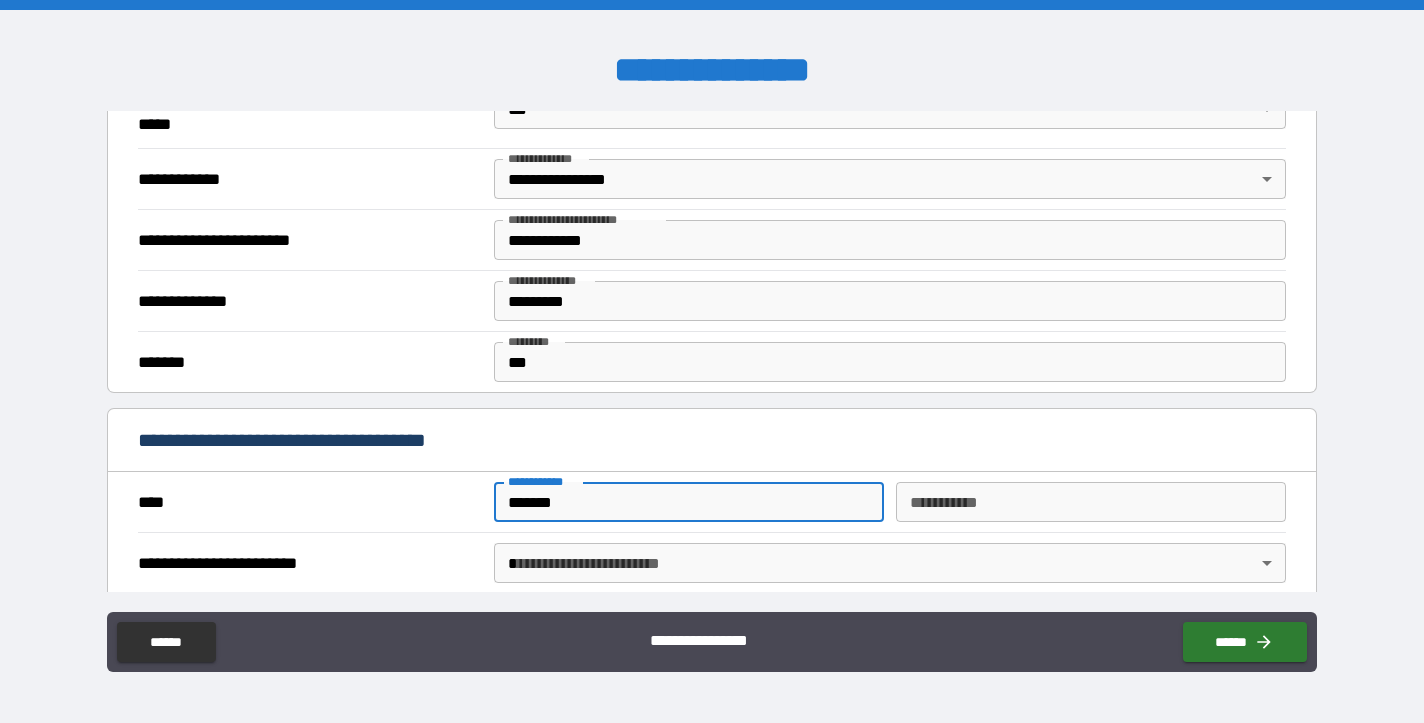 type on "*******" 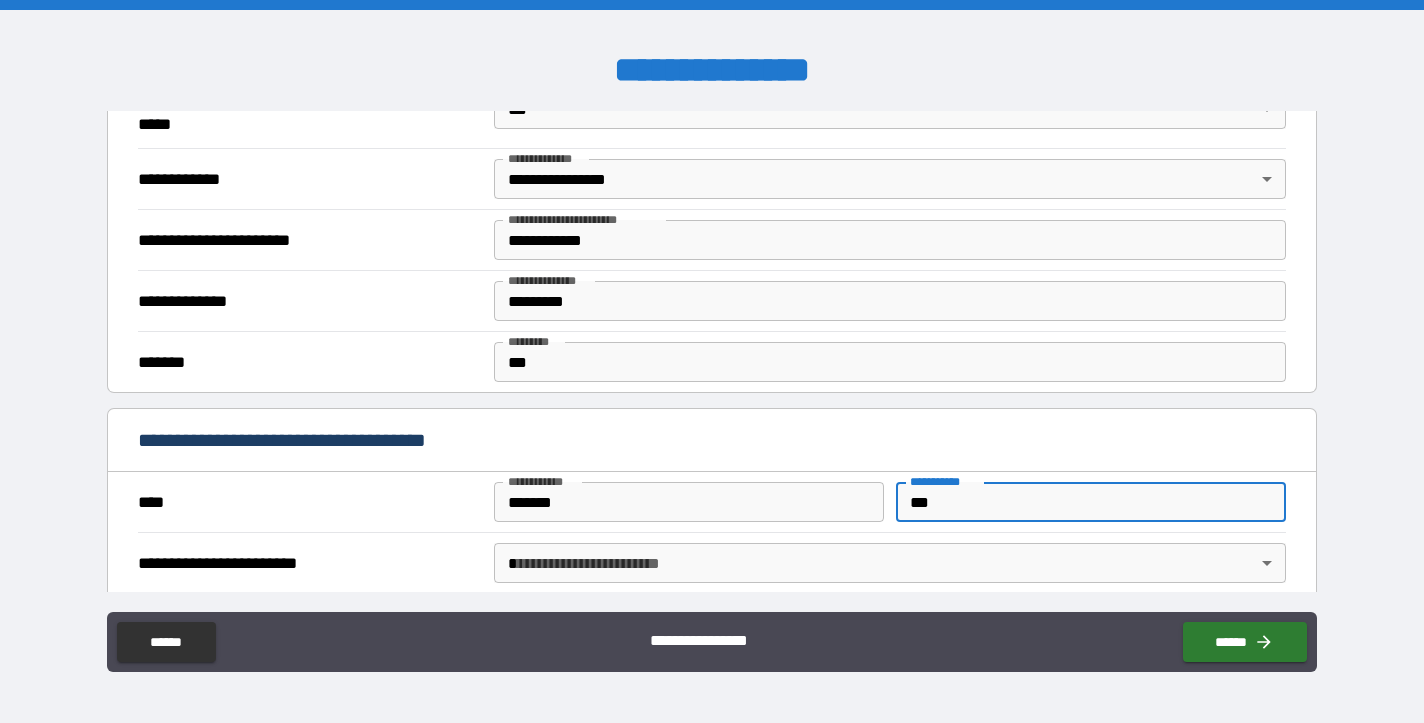 type on "***" 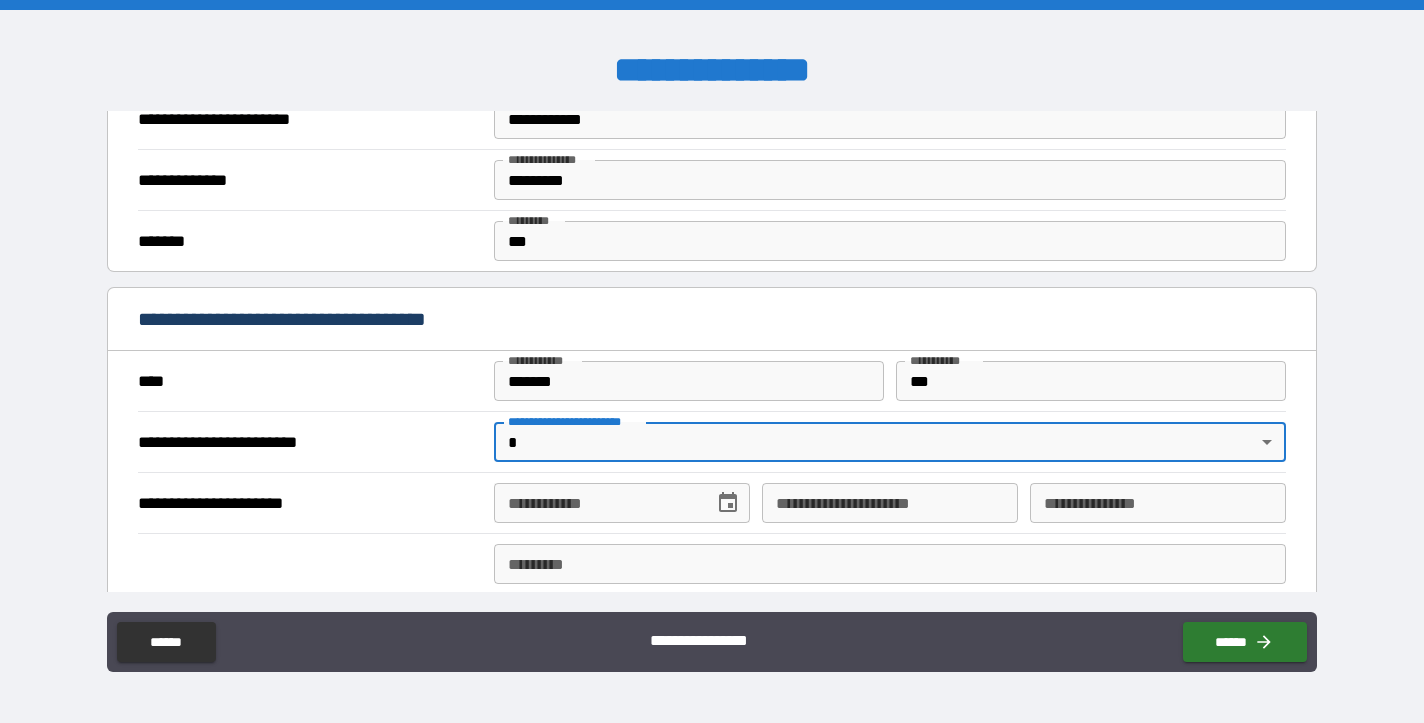 scroll, scrollTop: 1748, scrollLeft: 0, axis: vertical 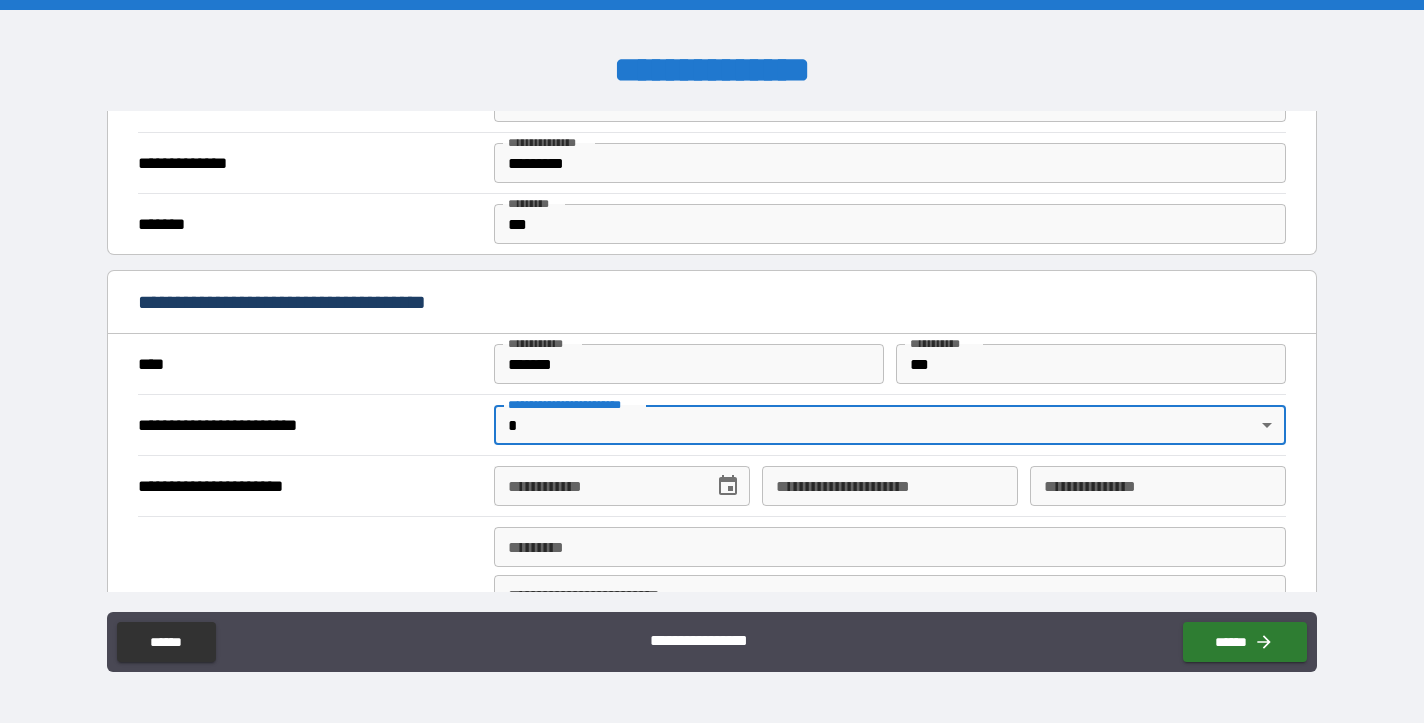 click on "**********" at bounding box center (712, 361) 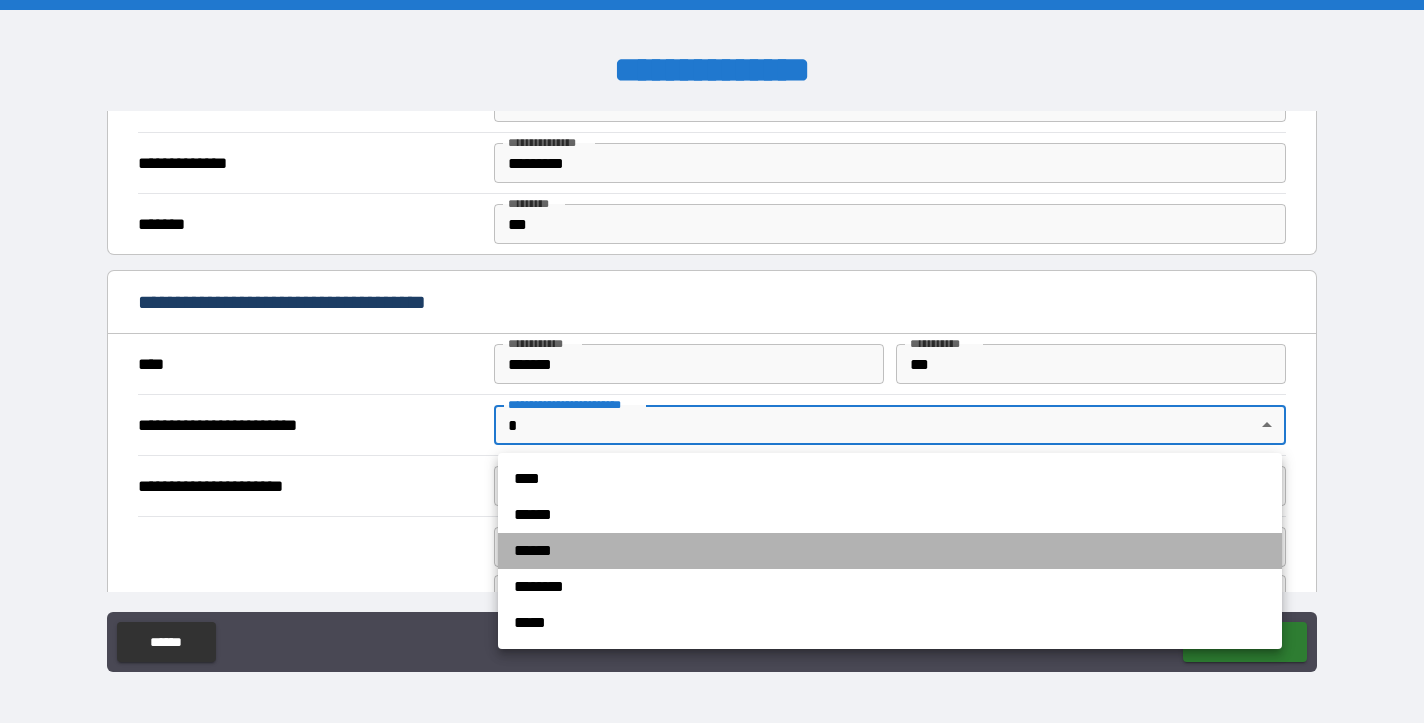 click on "******" at bounding box center (890, 551) 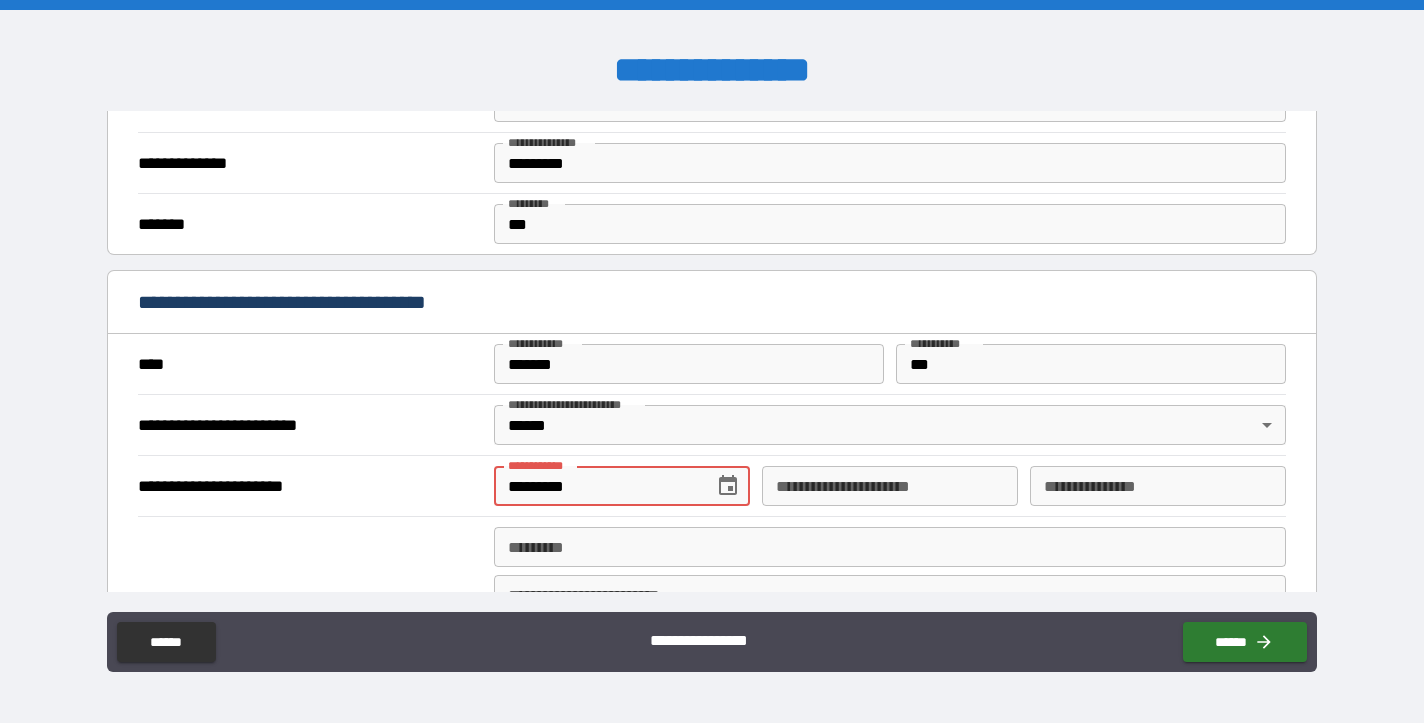 click on "*********" at bounding box center (597, 486) 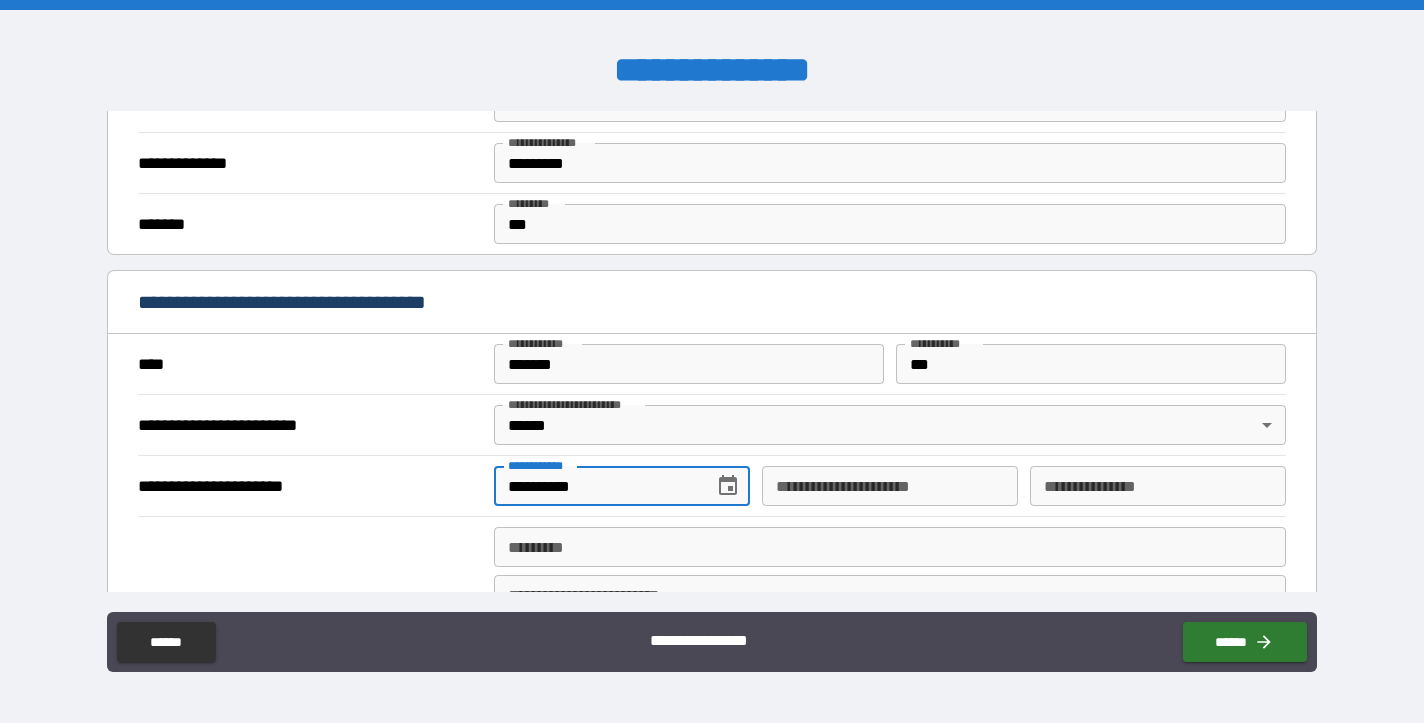 type on "**********" 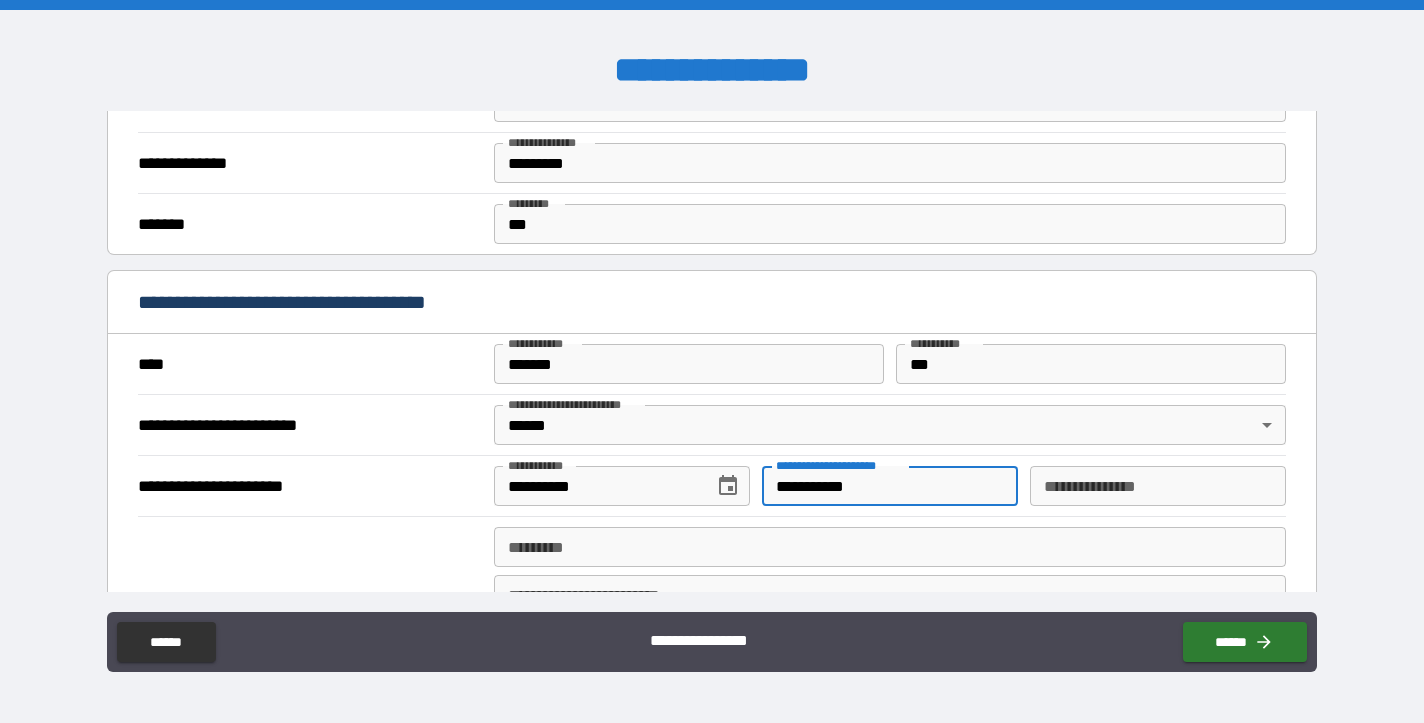 type on "**********" 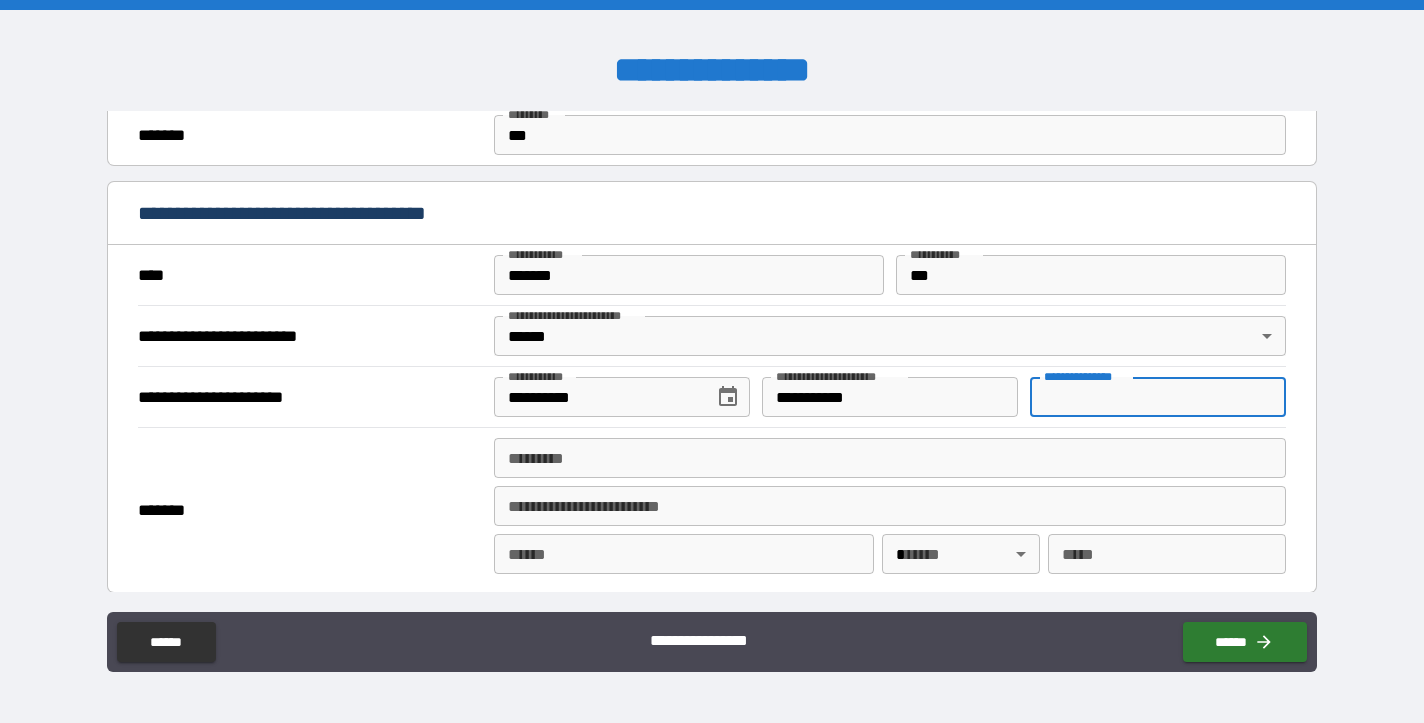 scroll, scrollTop: 1838, scrollLeft: 0, axis: vertical 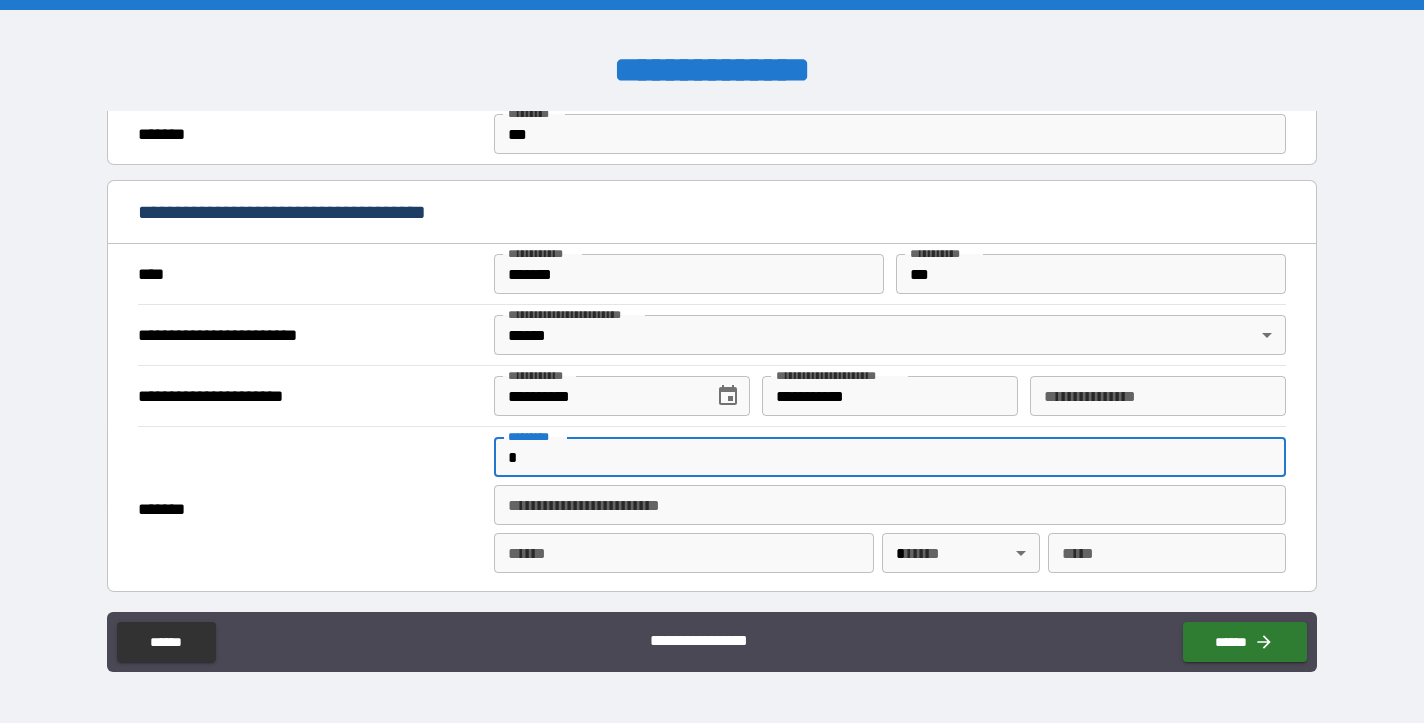 type on "**" 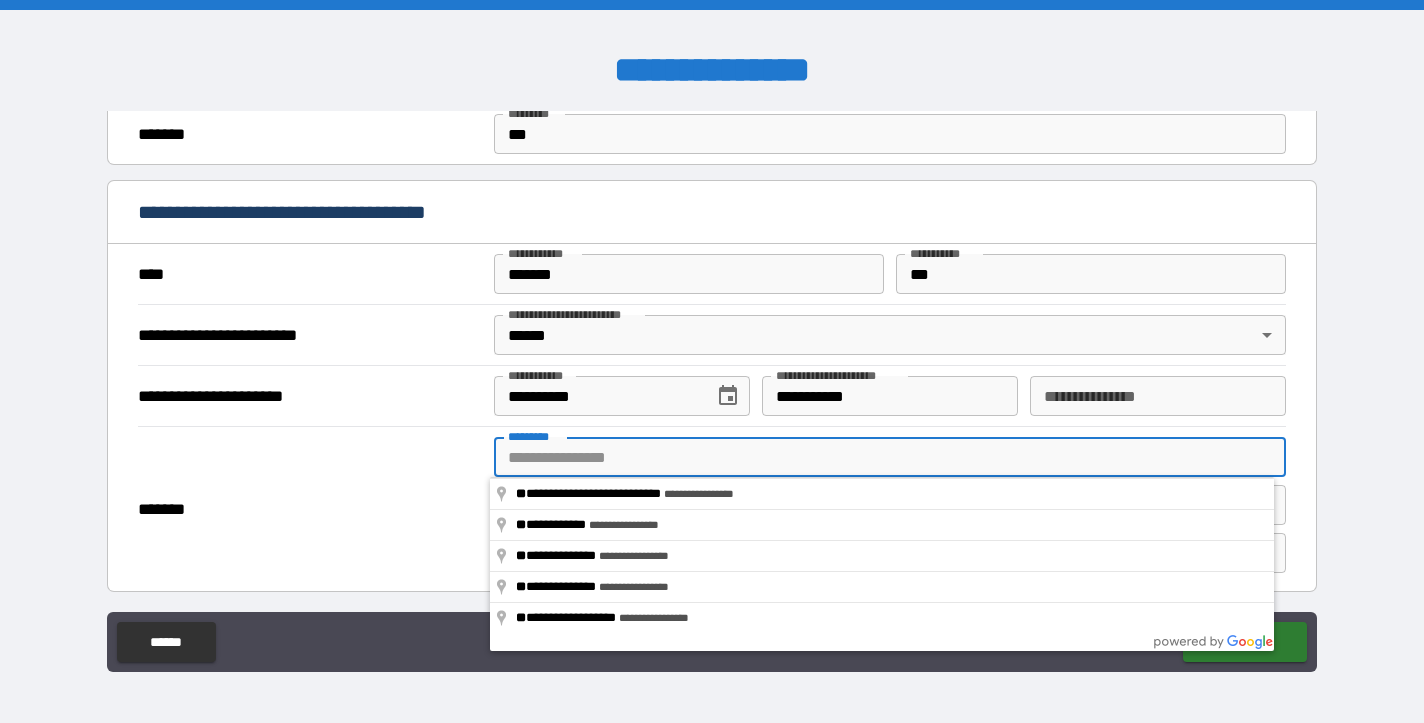 type on "**********" 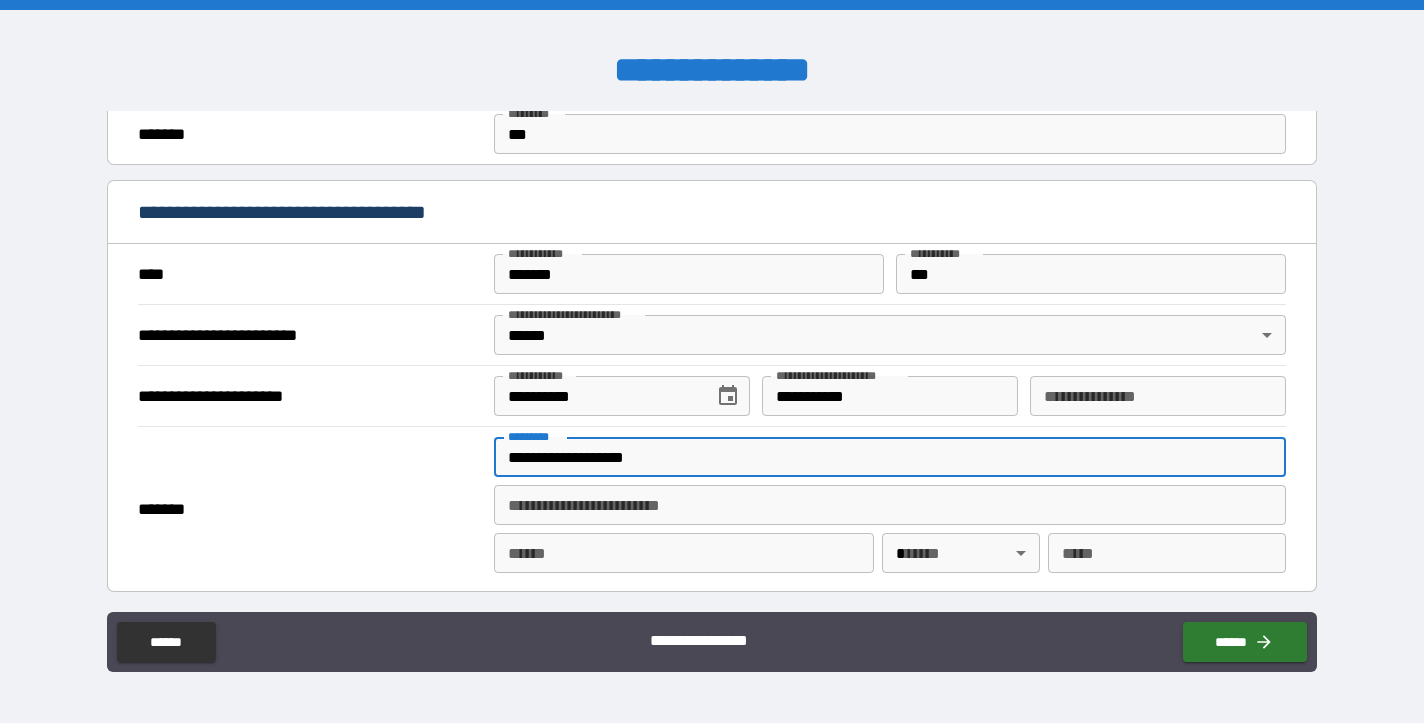 type on "********" 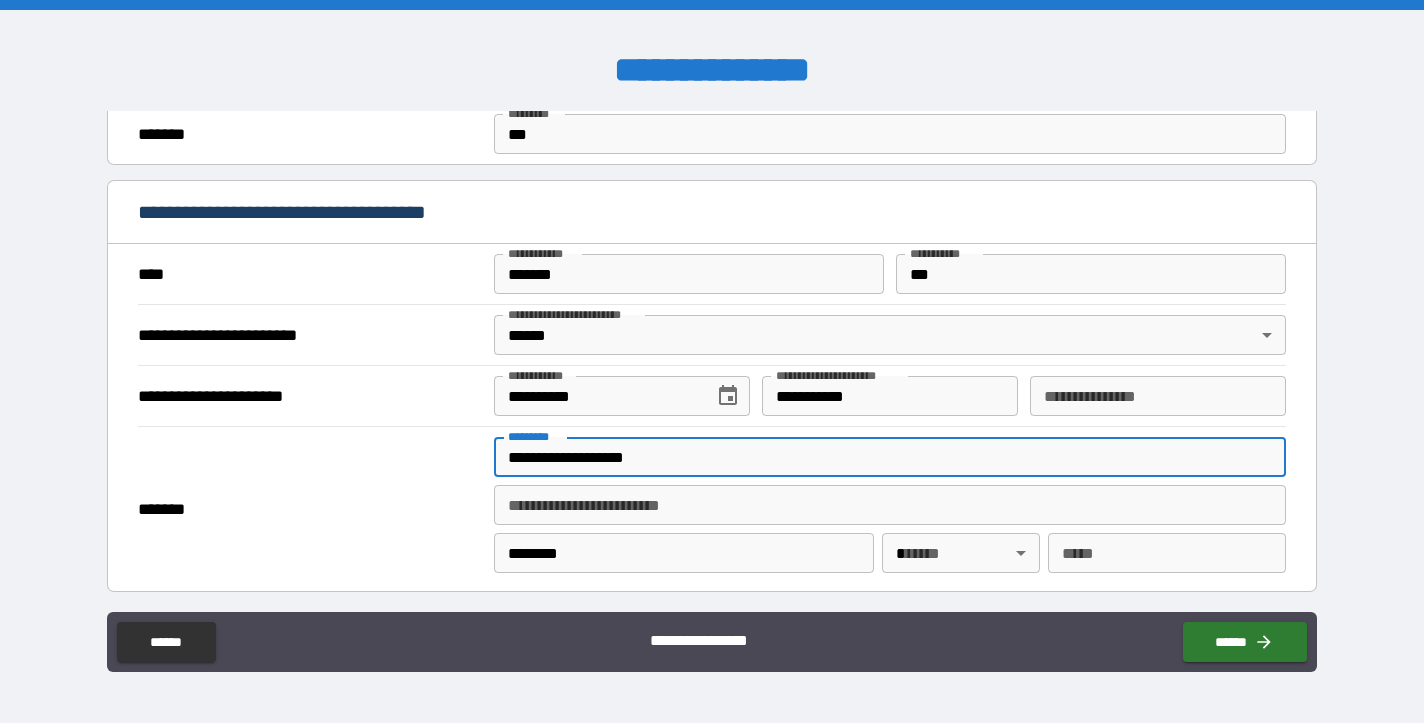 type on "**" 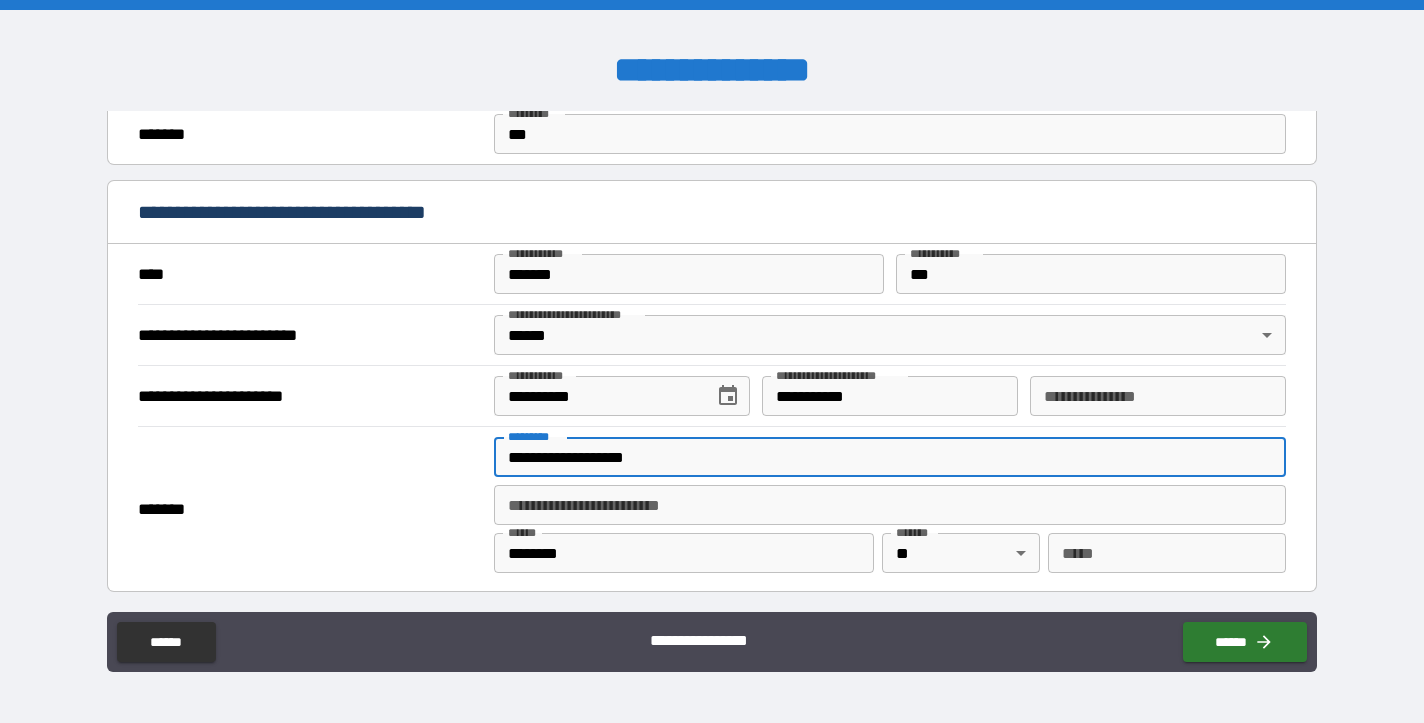 type on "*****" 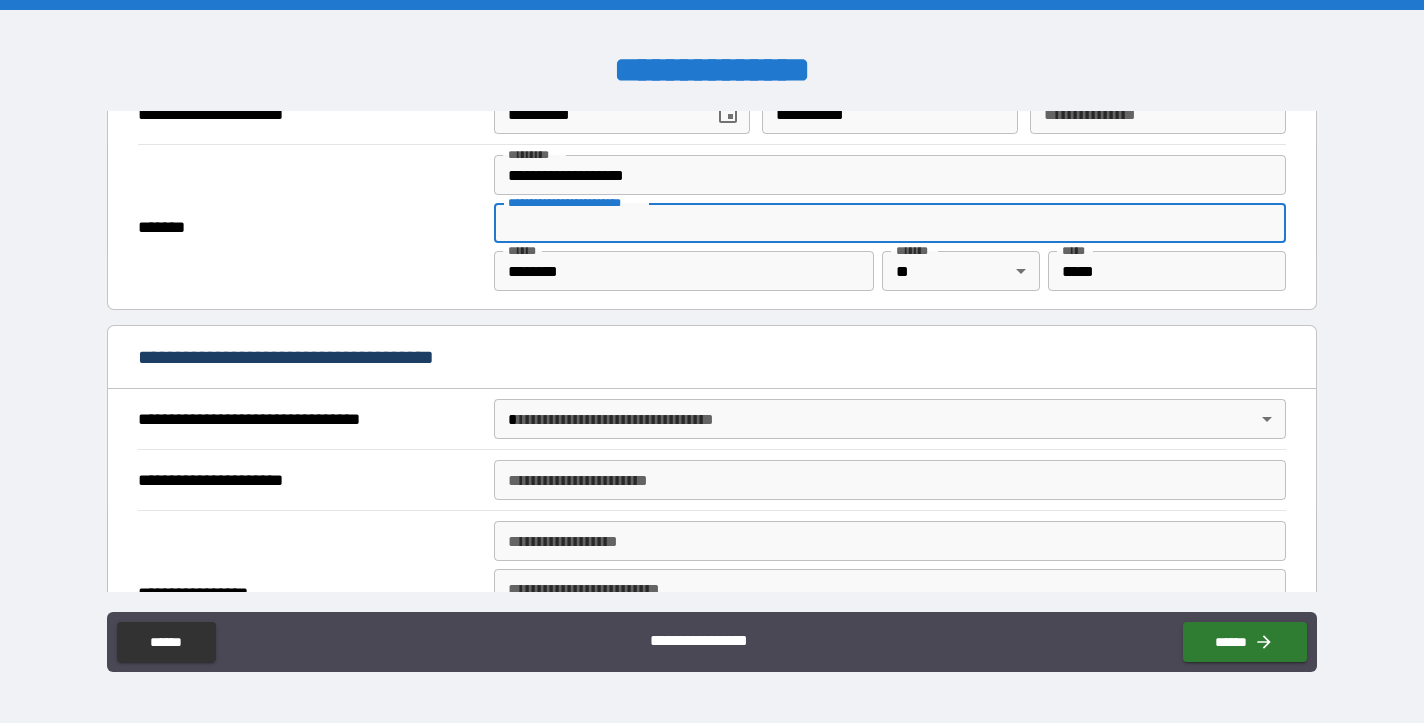 scroll, scrollTop: 2124, scrollLeft: 0, axis: vertical 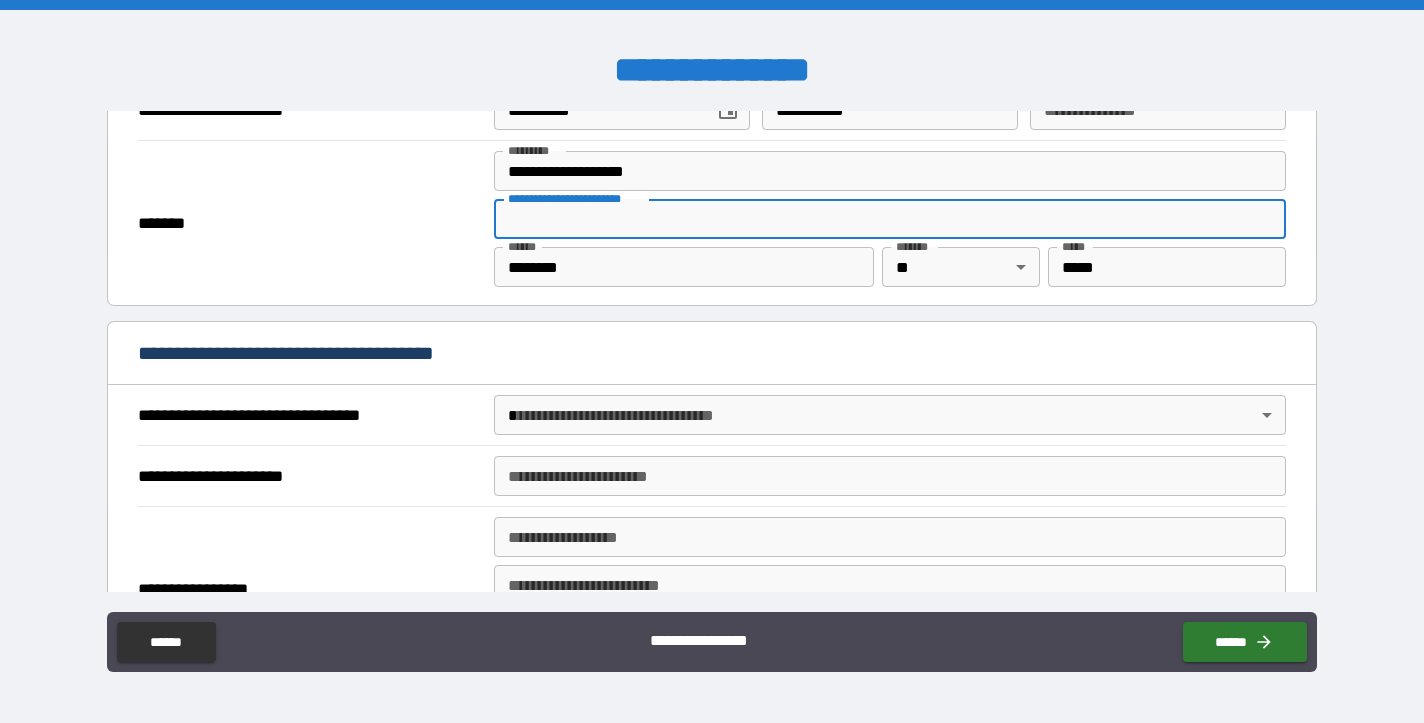 click on "**********" at bounding box center [712, 361] 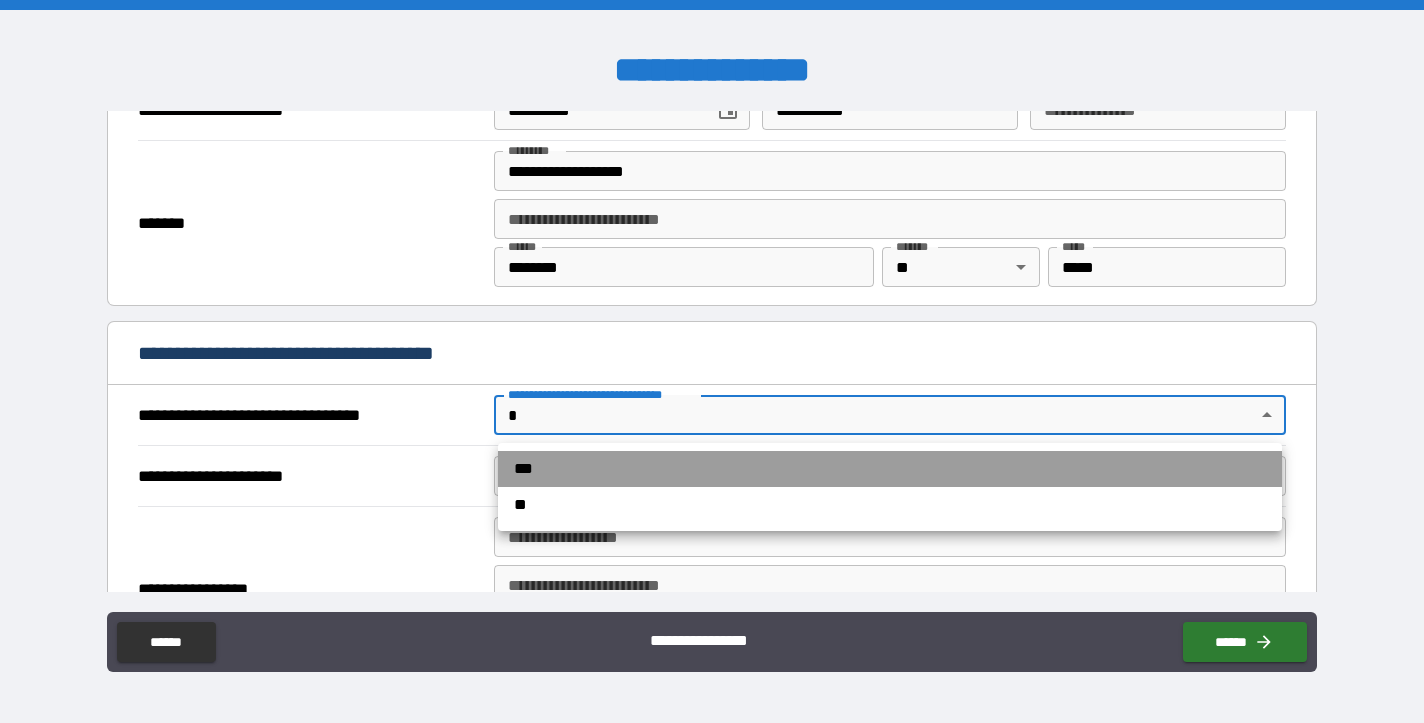 click on "***" at bounding box center (890, 469) 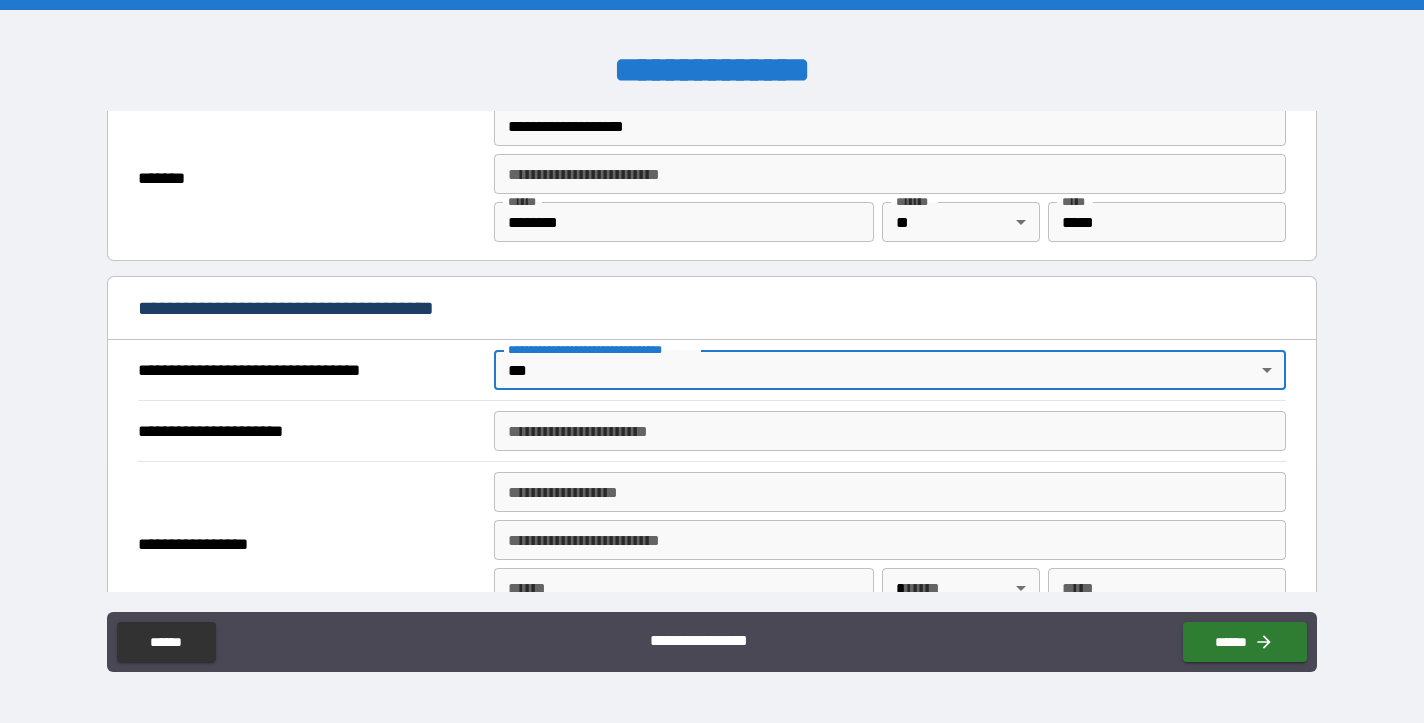 scroll, scrollTop: 2172, scrollLeft: 0, axis: vertical 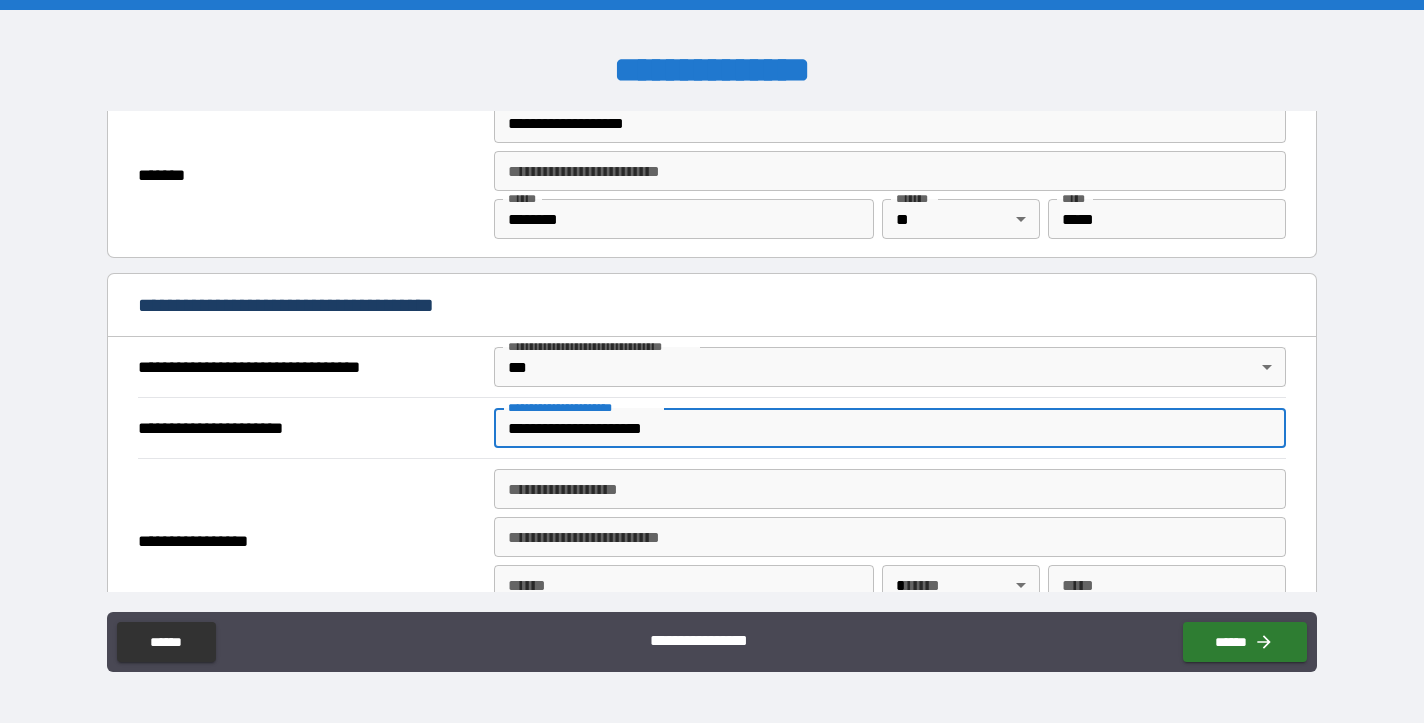 type on "**********" 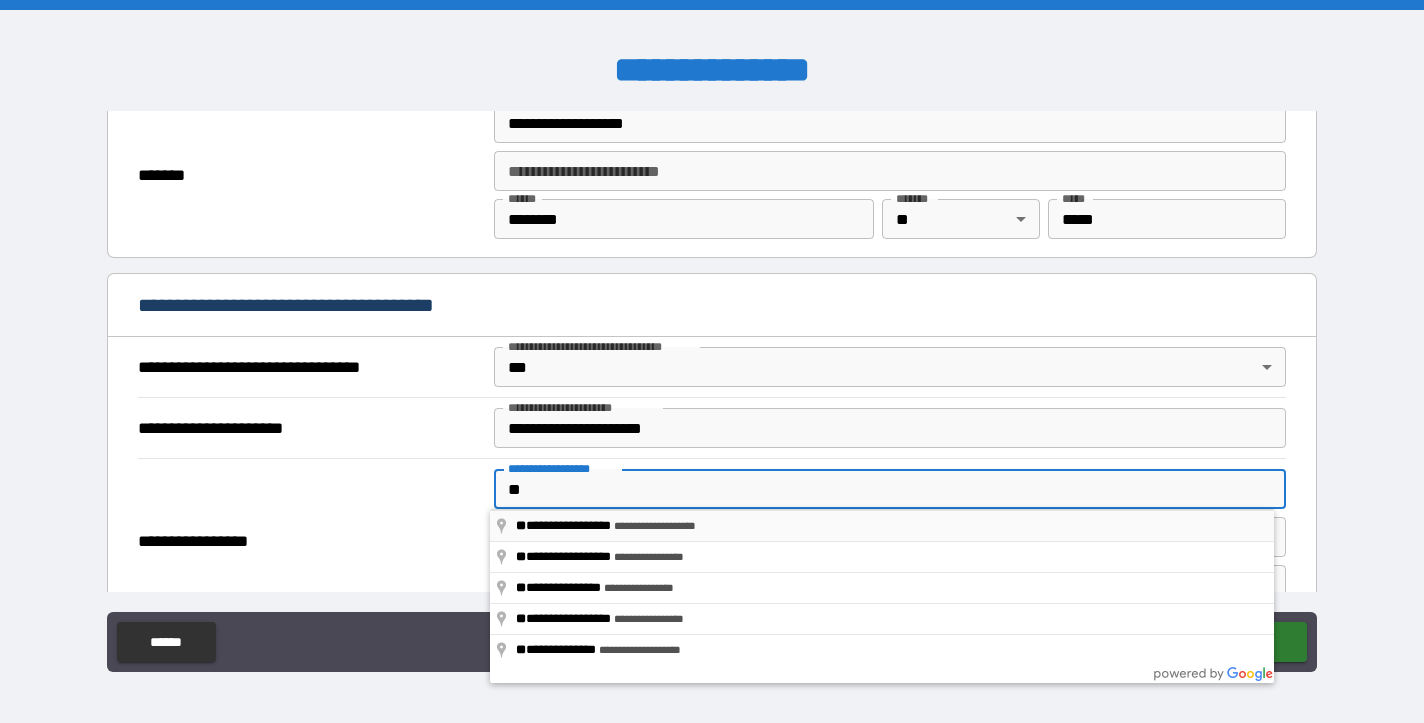 type on "**********" 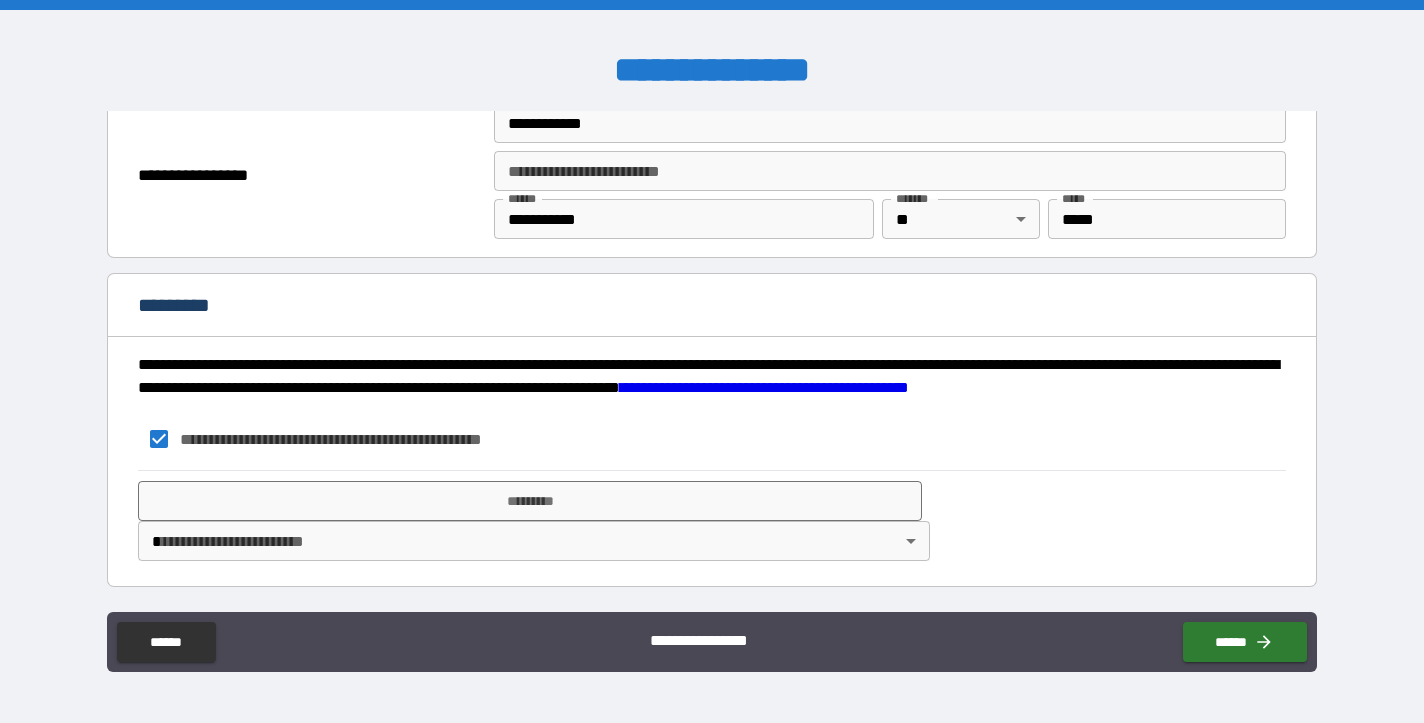 scroll, scrollTop: 2538, scrollLeft: 0, axis: vertical 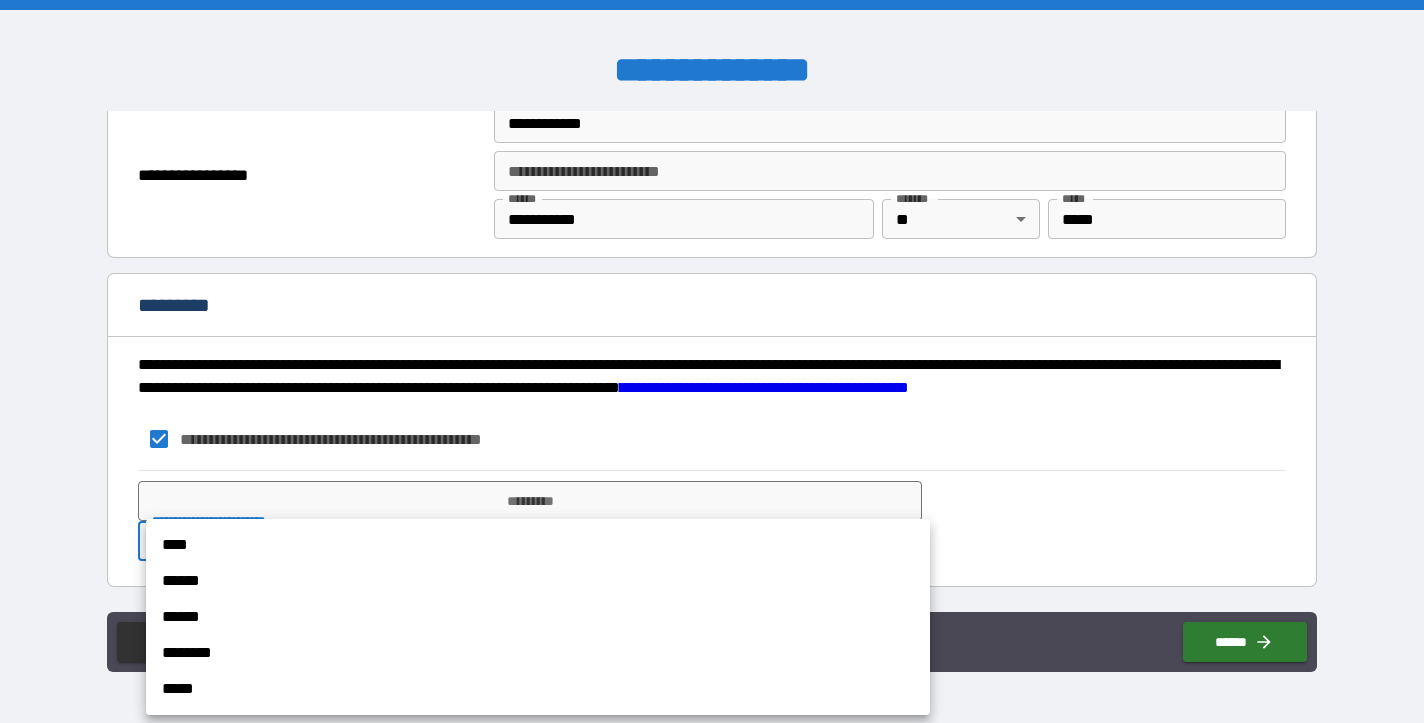 click on "****" at bounding box center [538, 545] 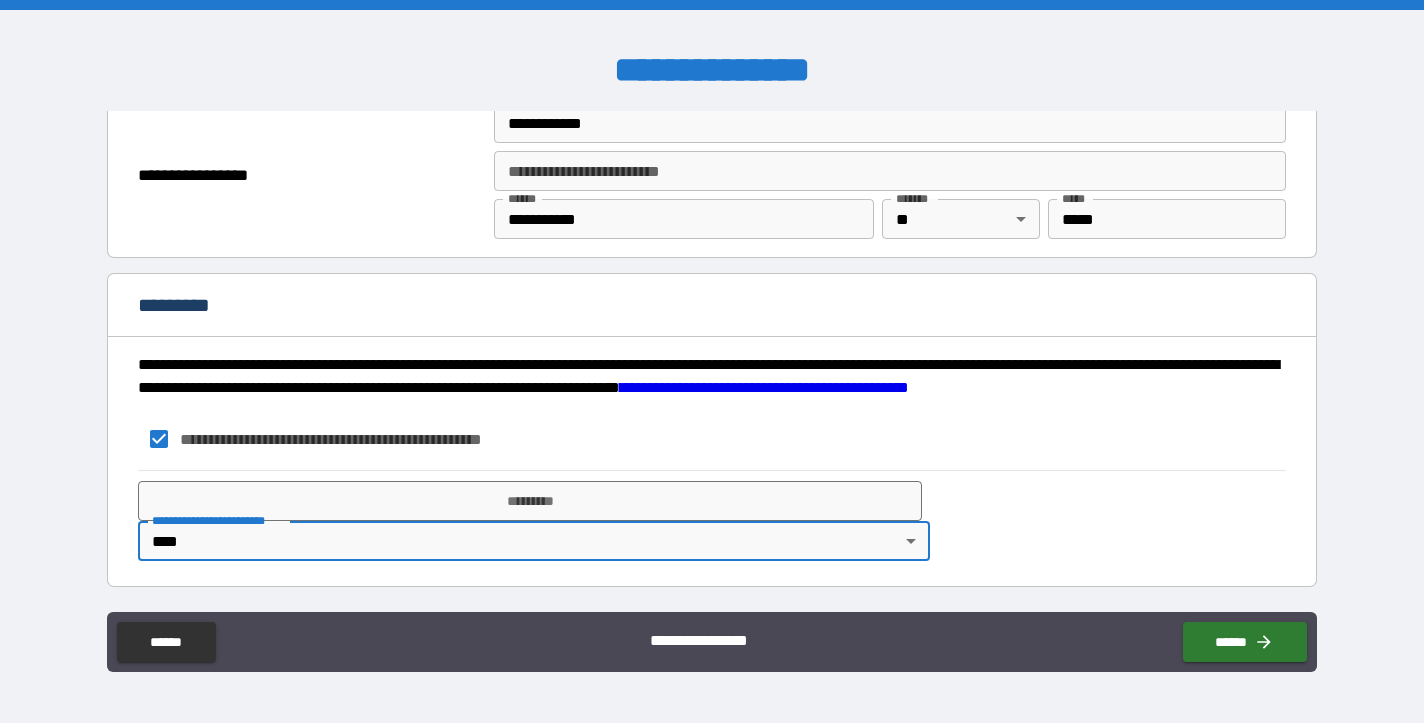 type on "*" 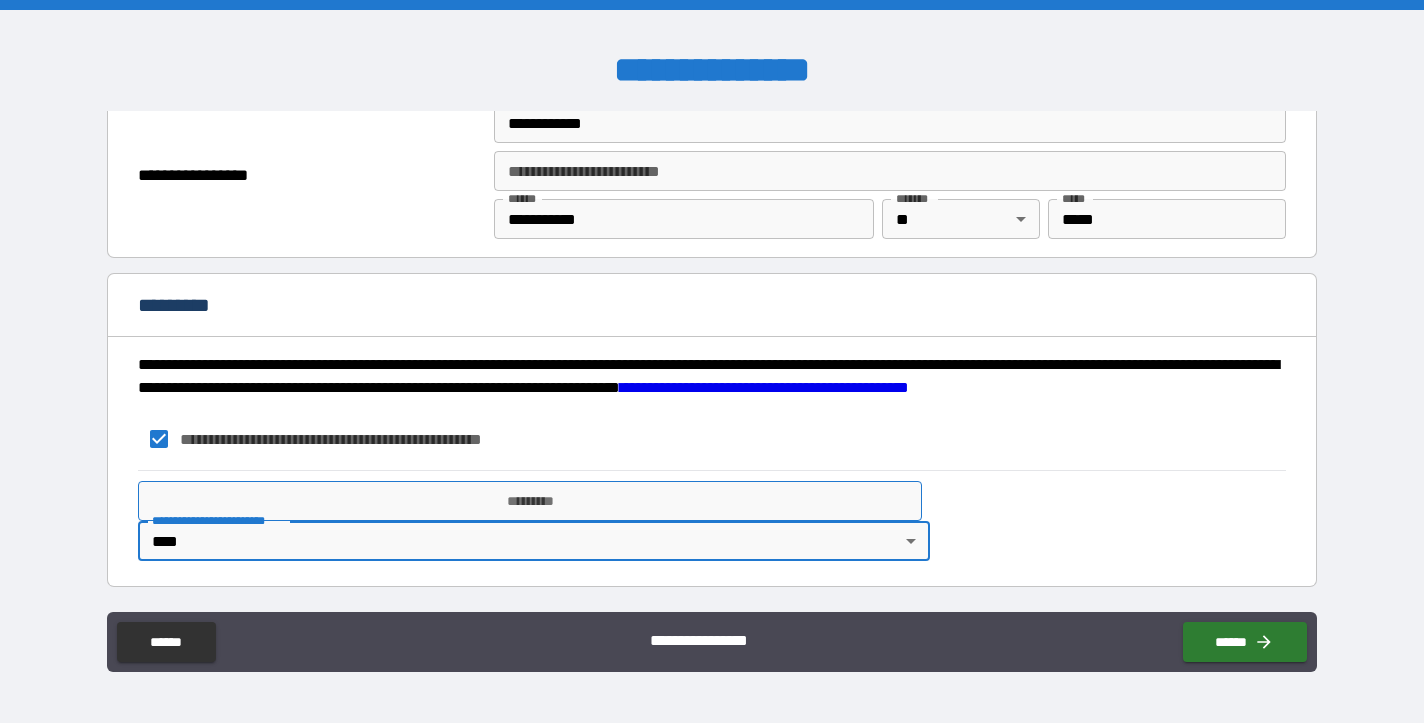 click on "*********" at bounding box center [530, 501] 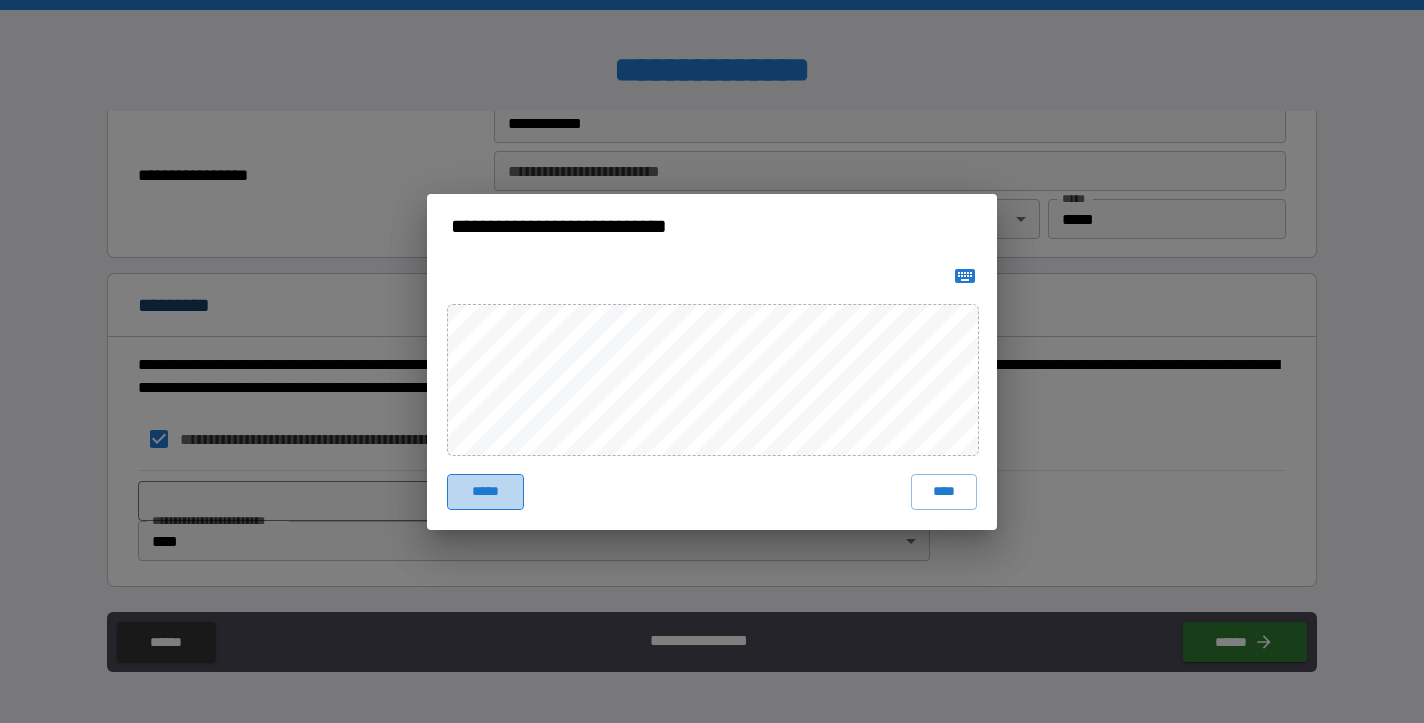 click on "*****" at bounding box center (485, 492) 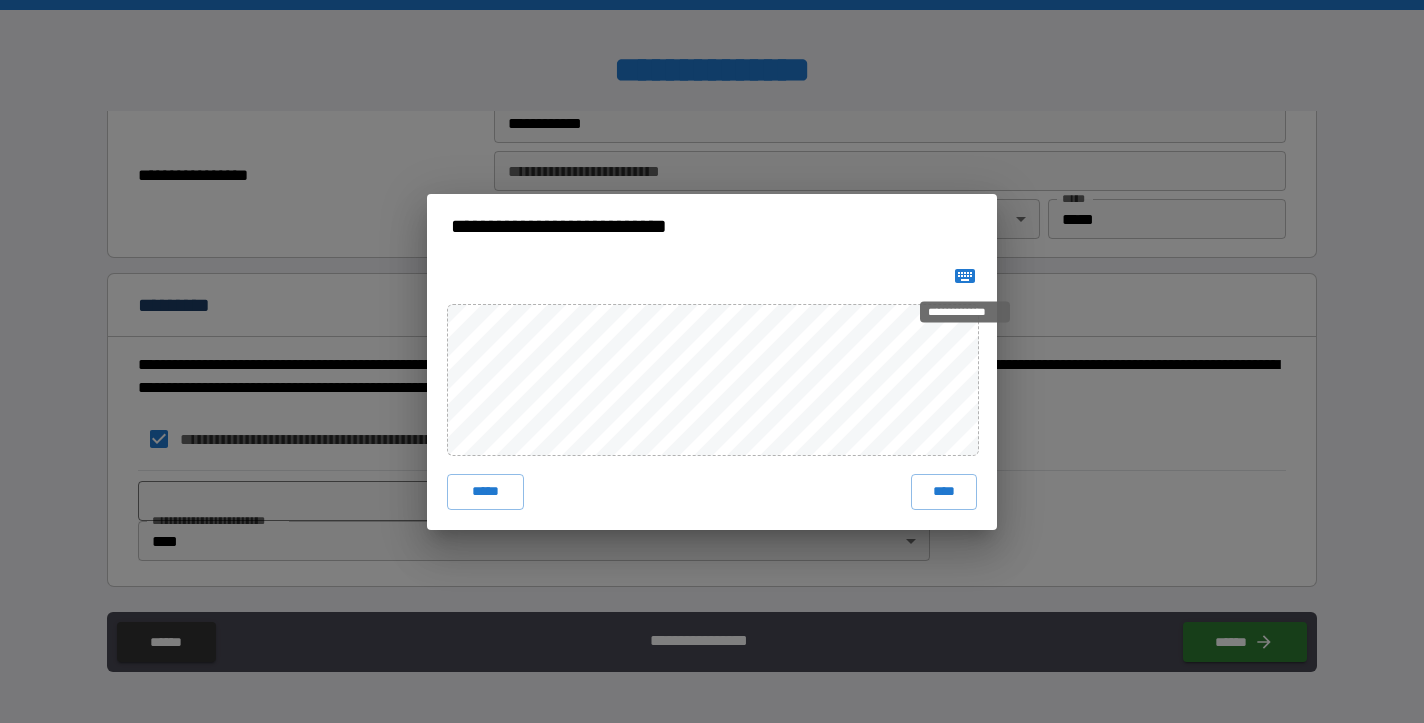 click 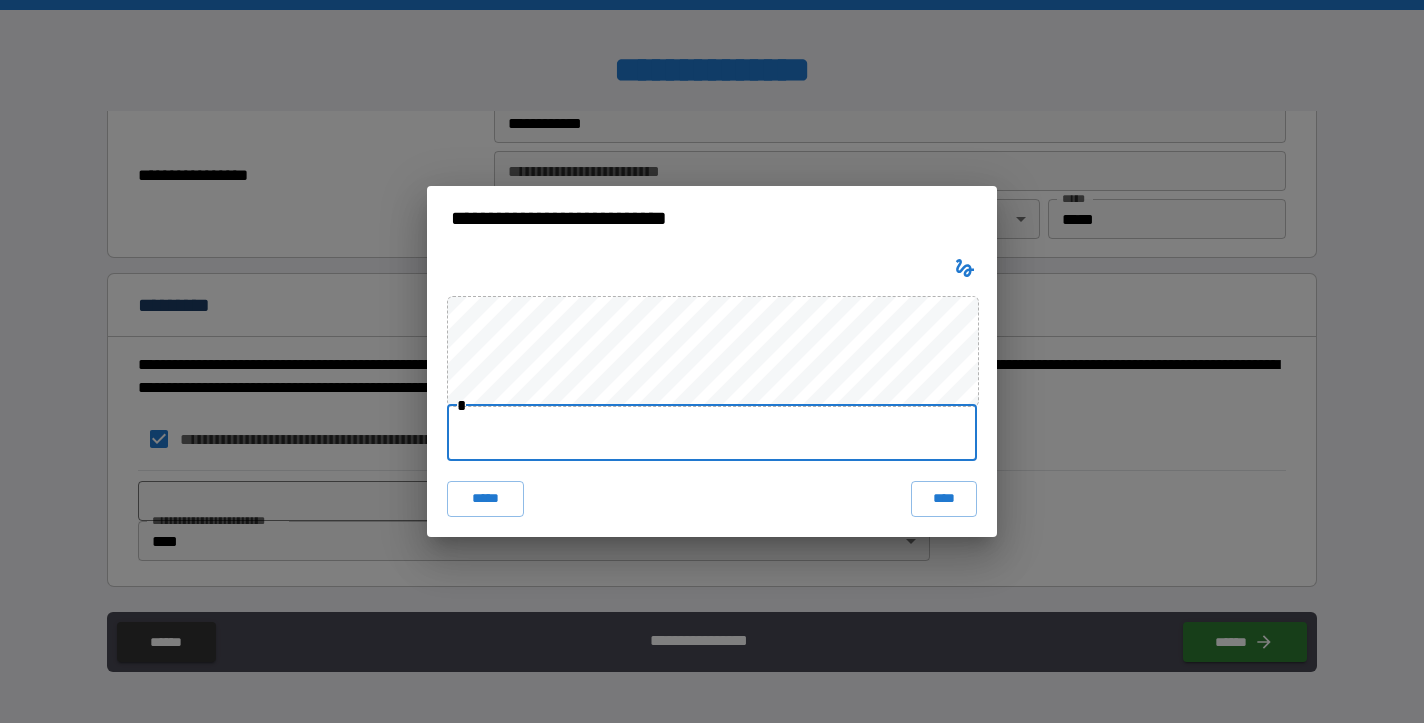 click at bounding box center (712, 433) 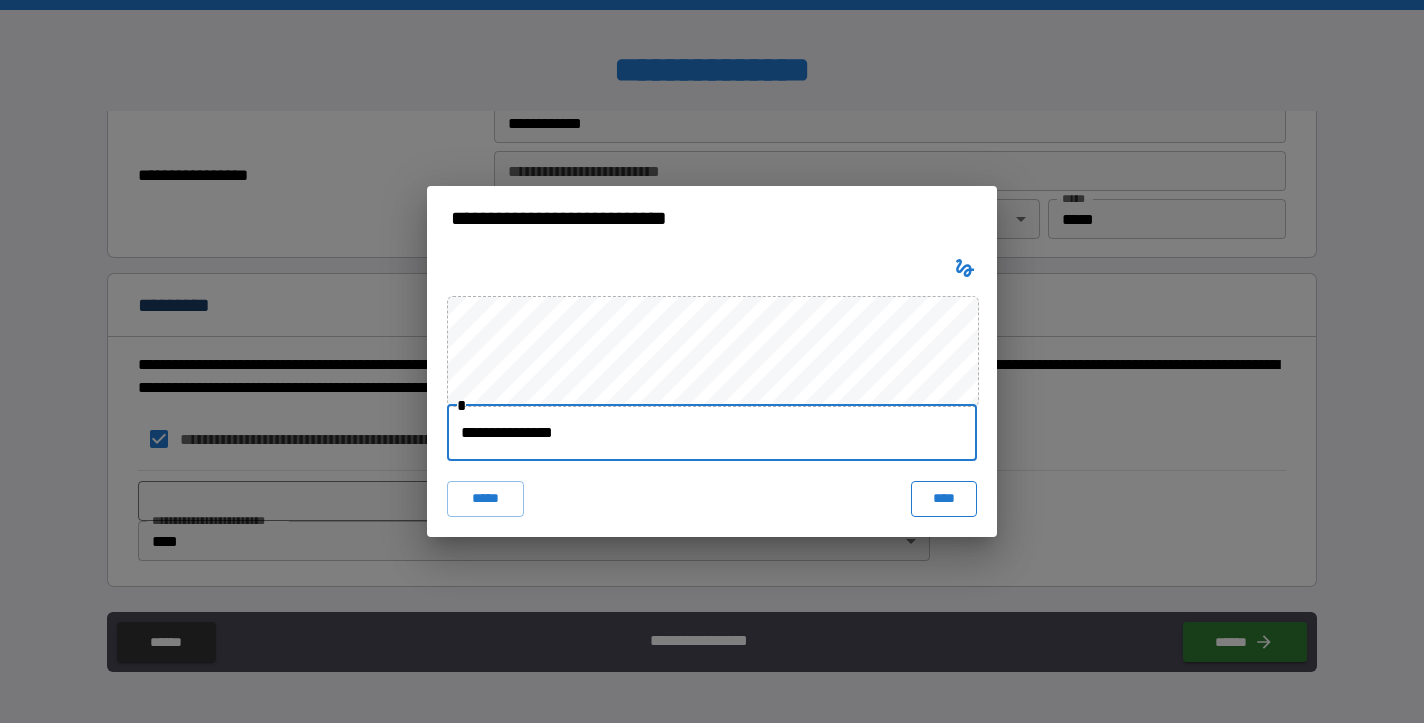 type on "**********" 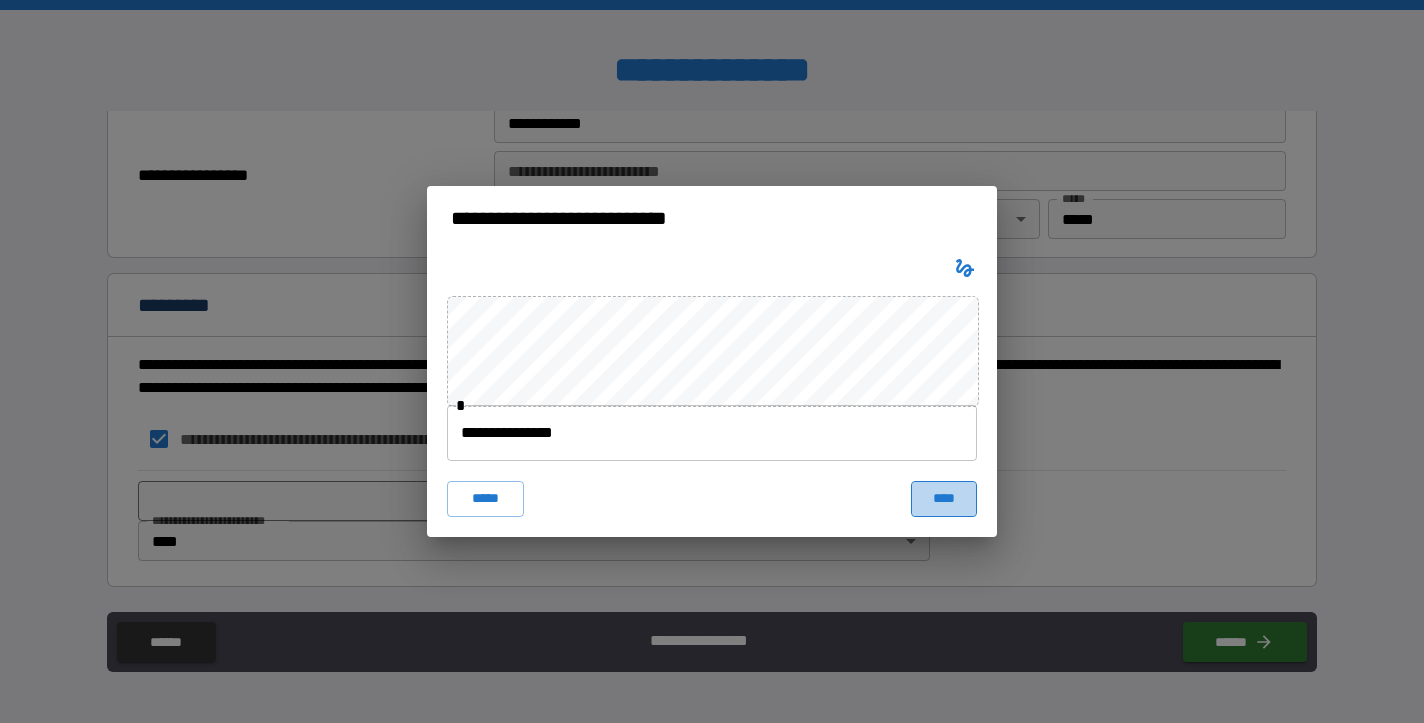 click on "****" at bounding box center [944, 499] 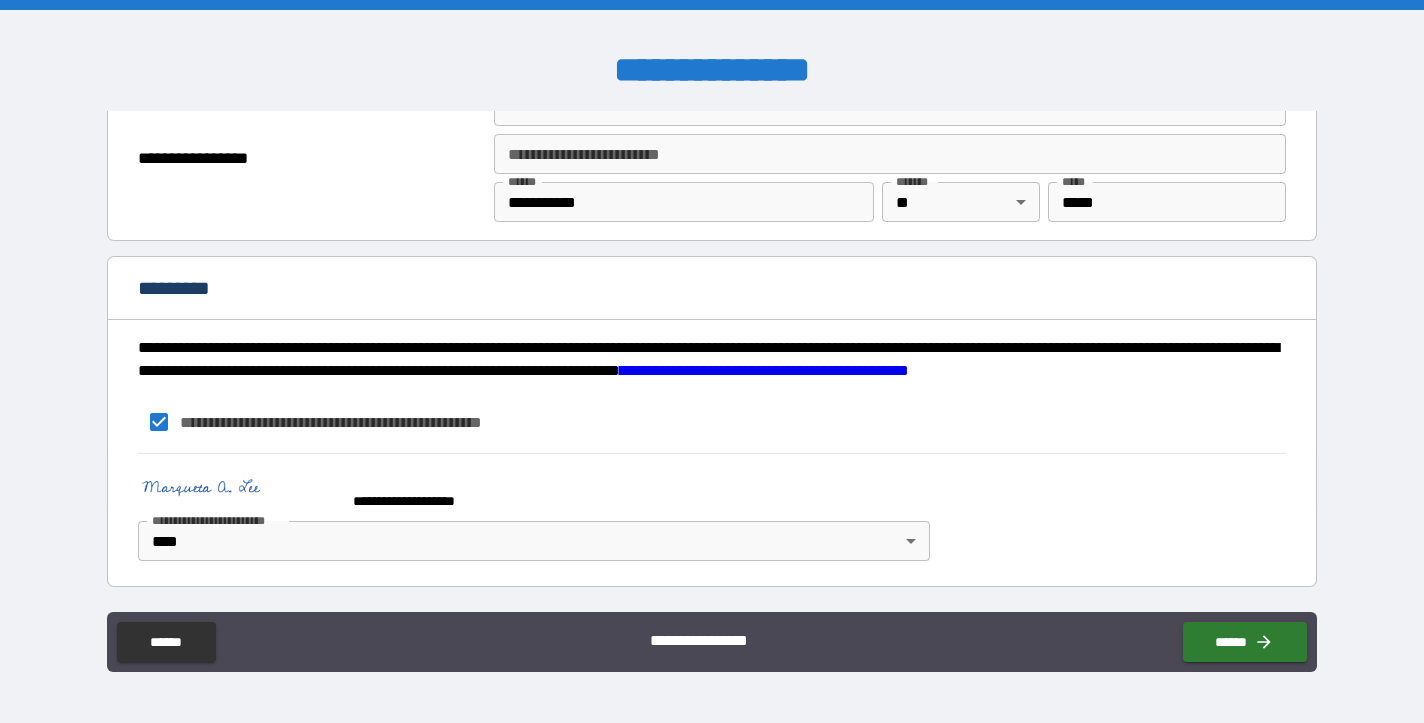 scroll, scrollTop: 2554, scrollLeft: 0, axis: vertical 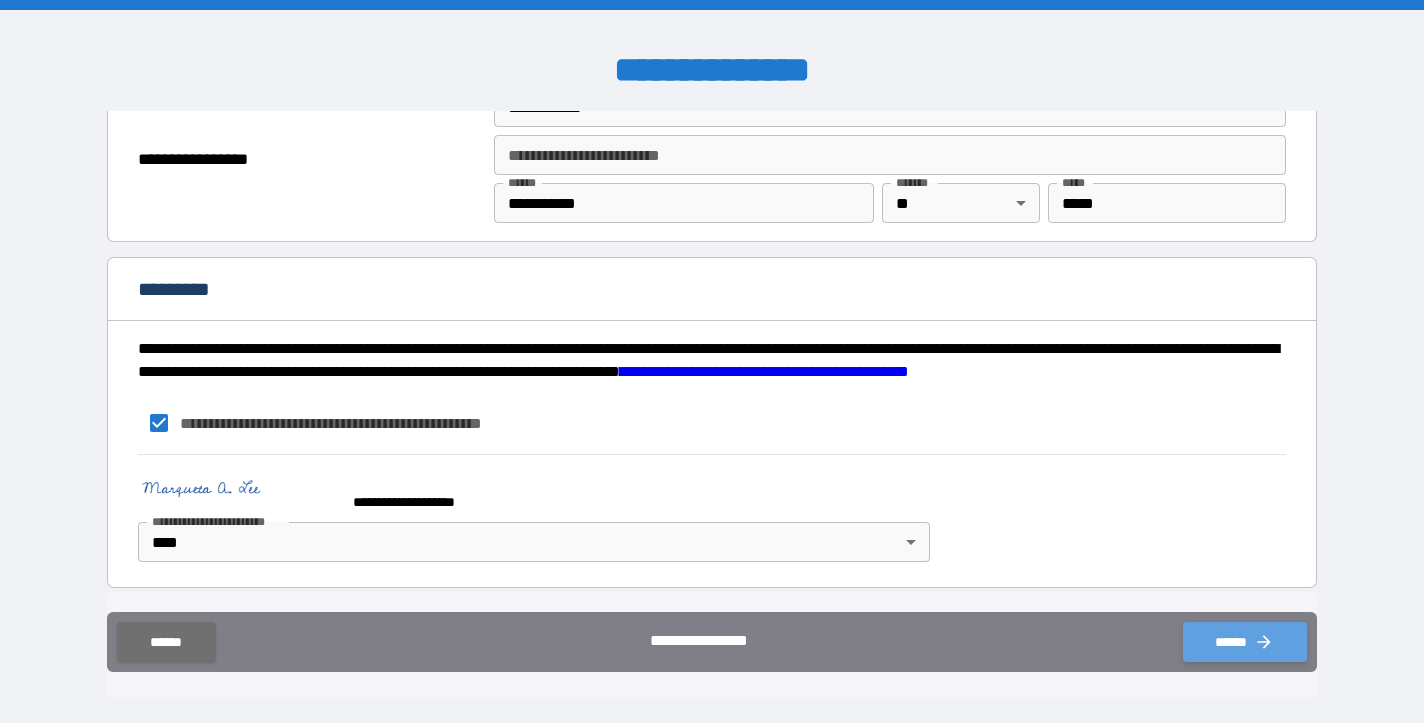 click on "******" at bounding box center (1245, 642) 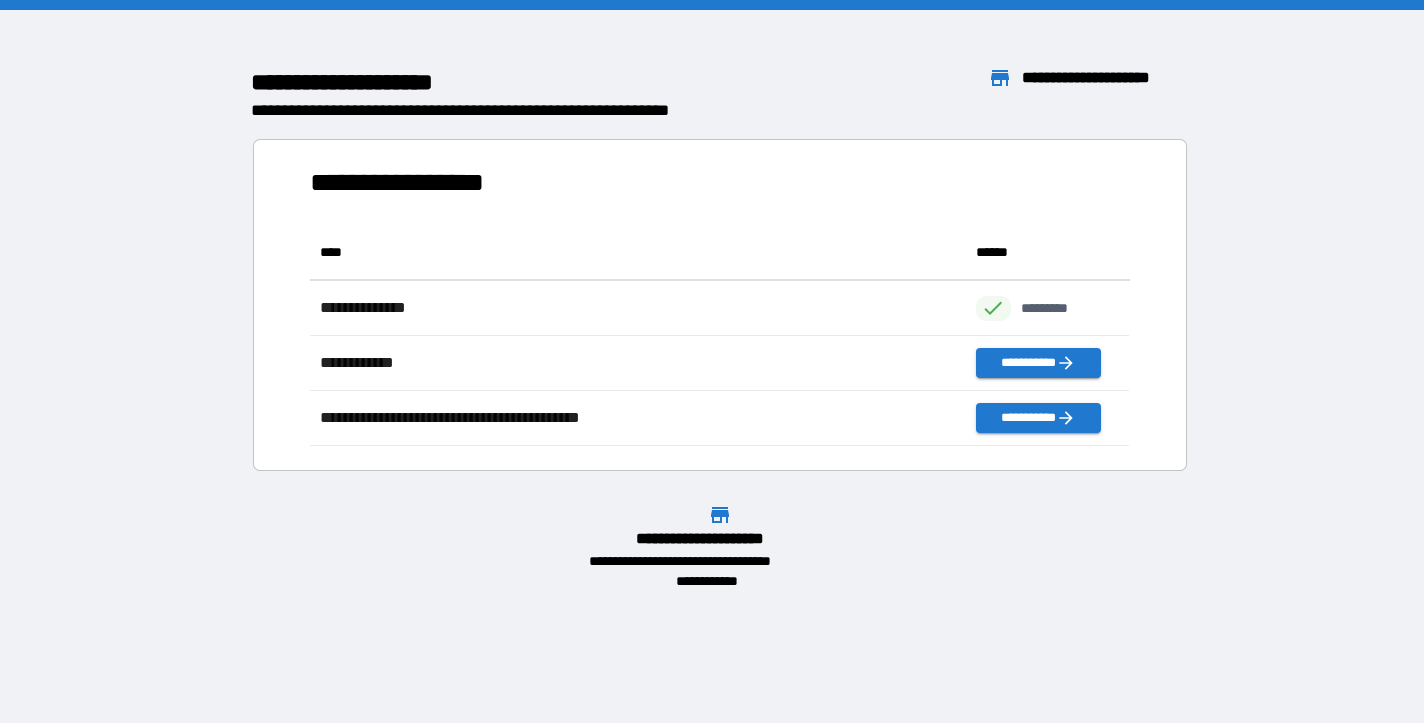 scroll, scrollTop: 221, scrollLeft: 820, axis: both 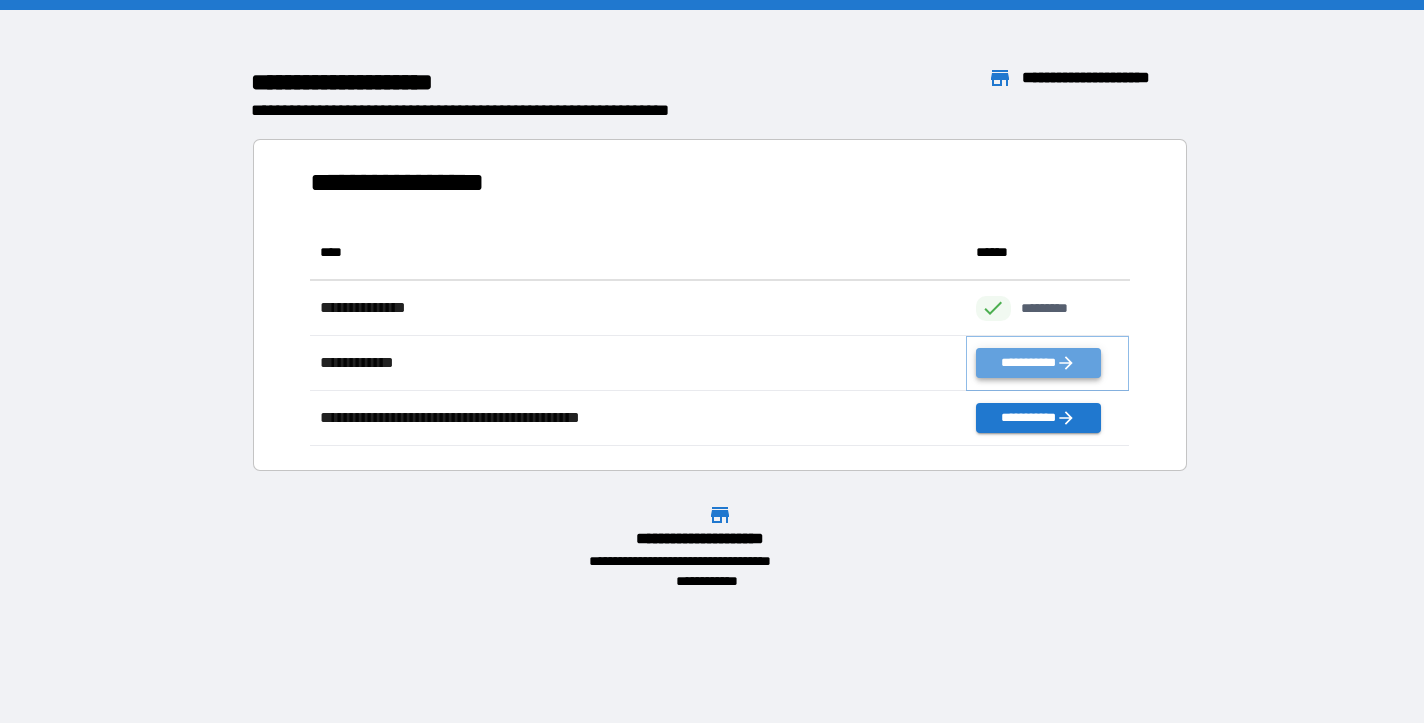 click on "**********" at bounding box center (1038, 363) 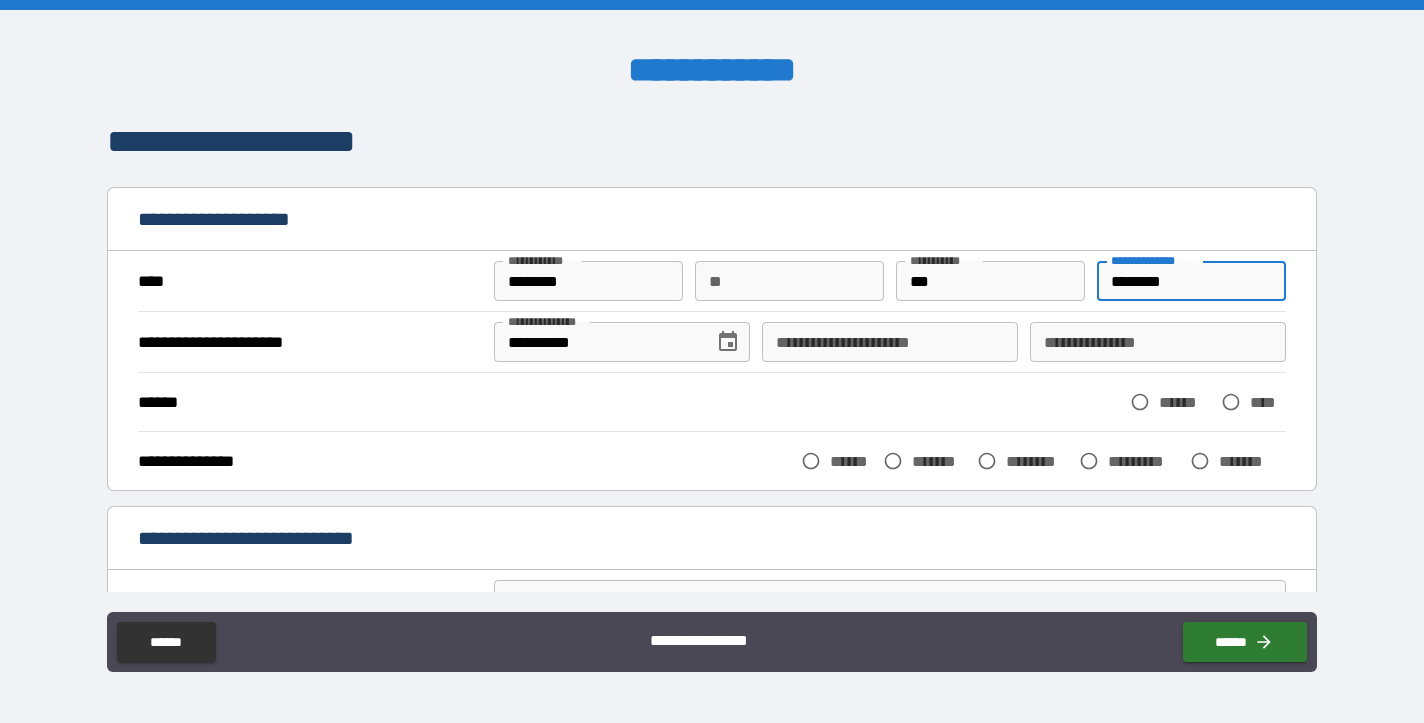 type on "********" 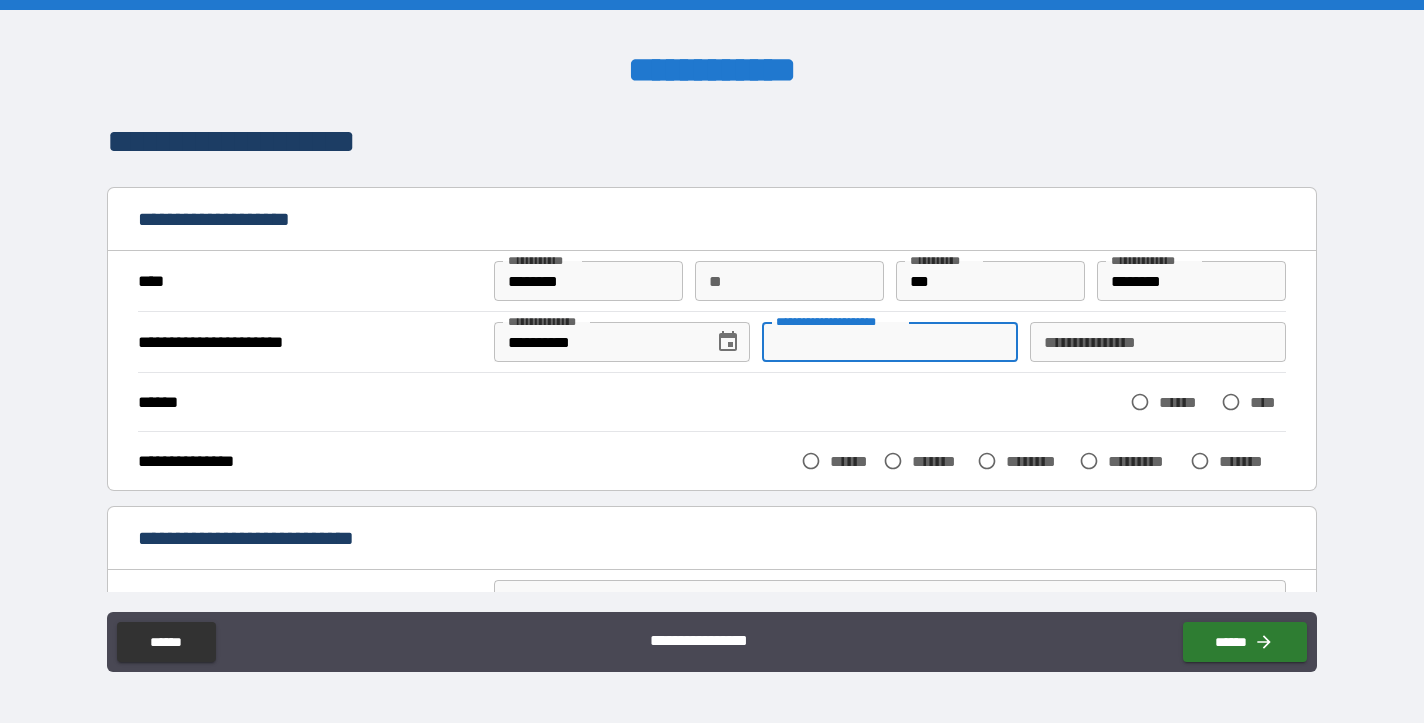click on "**********" at bounding box center [890, 342] 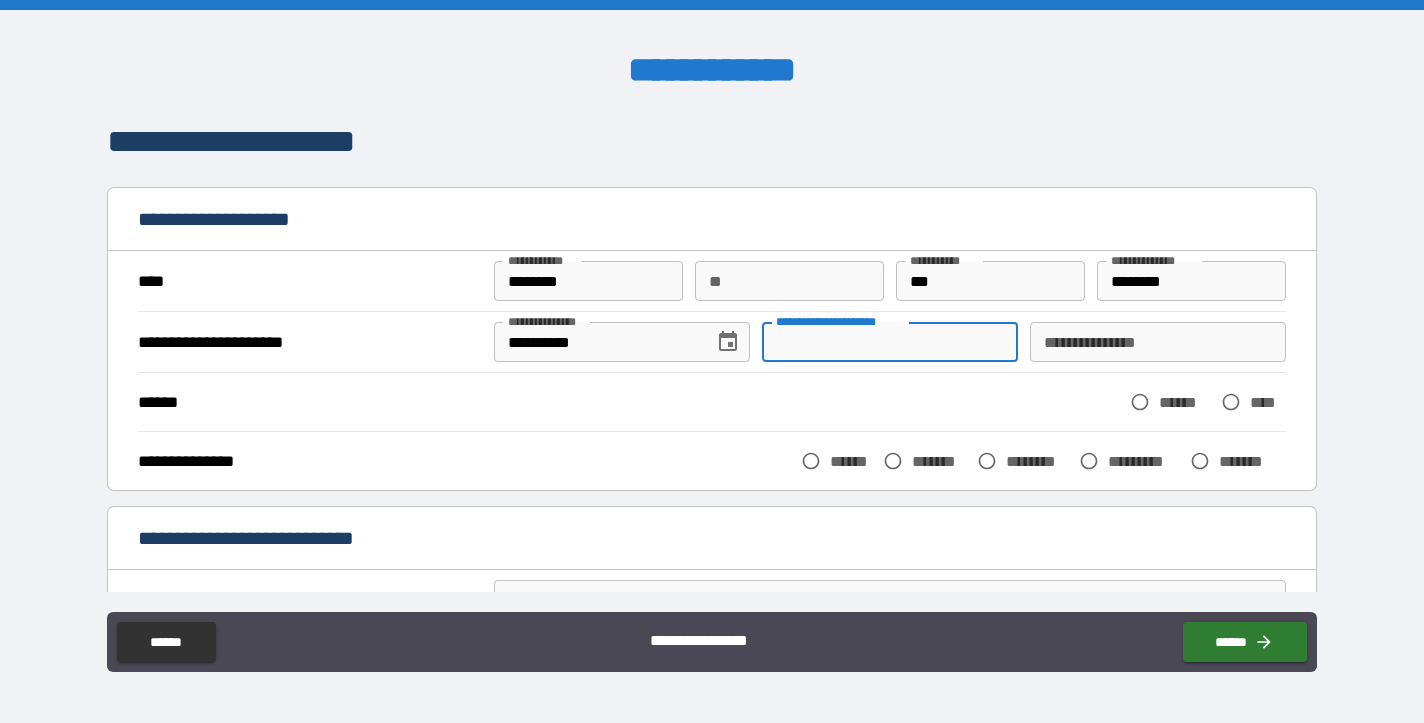 type on "*" 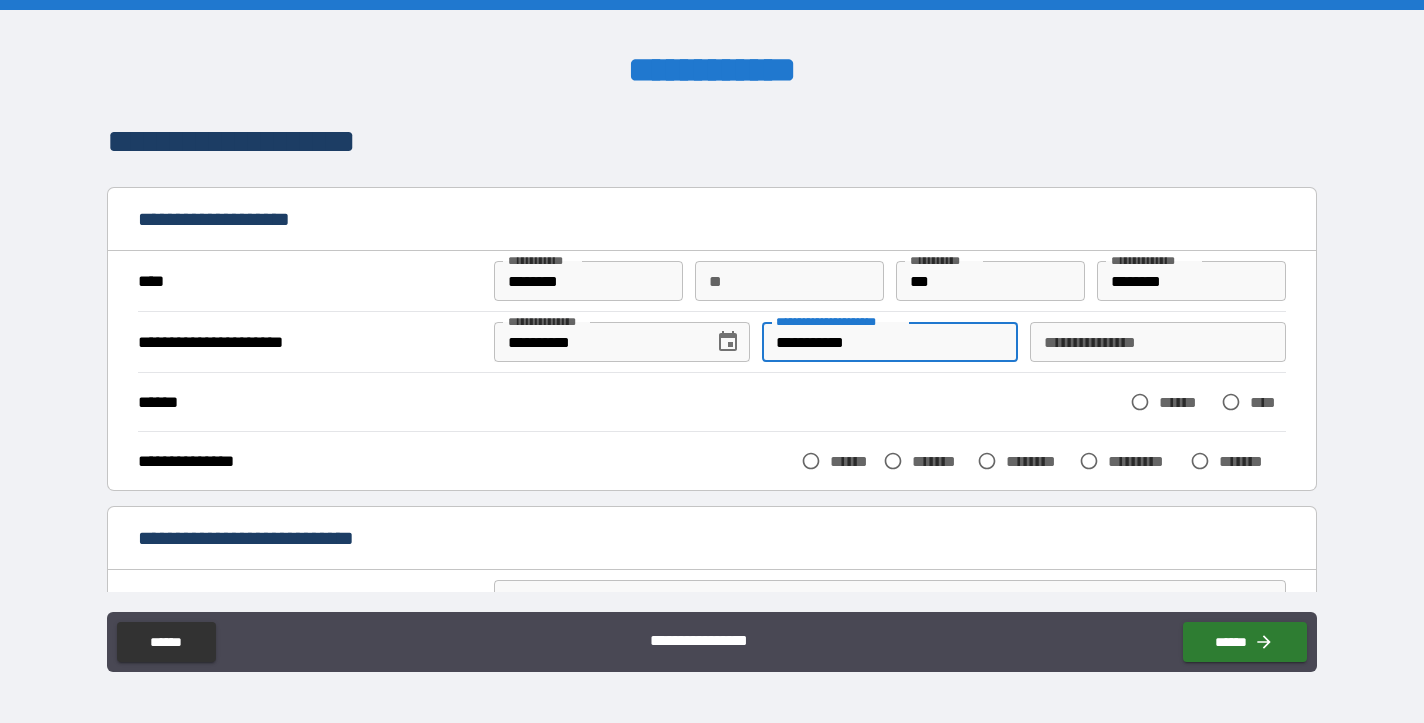 type on "**********" 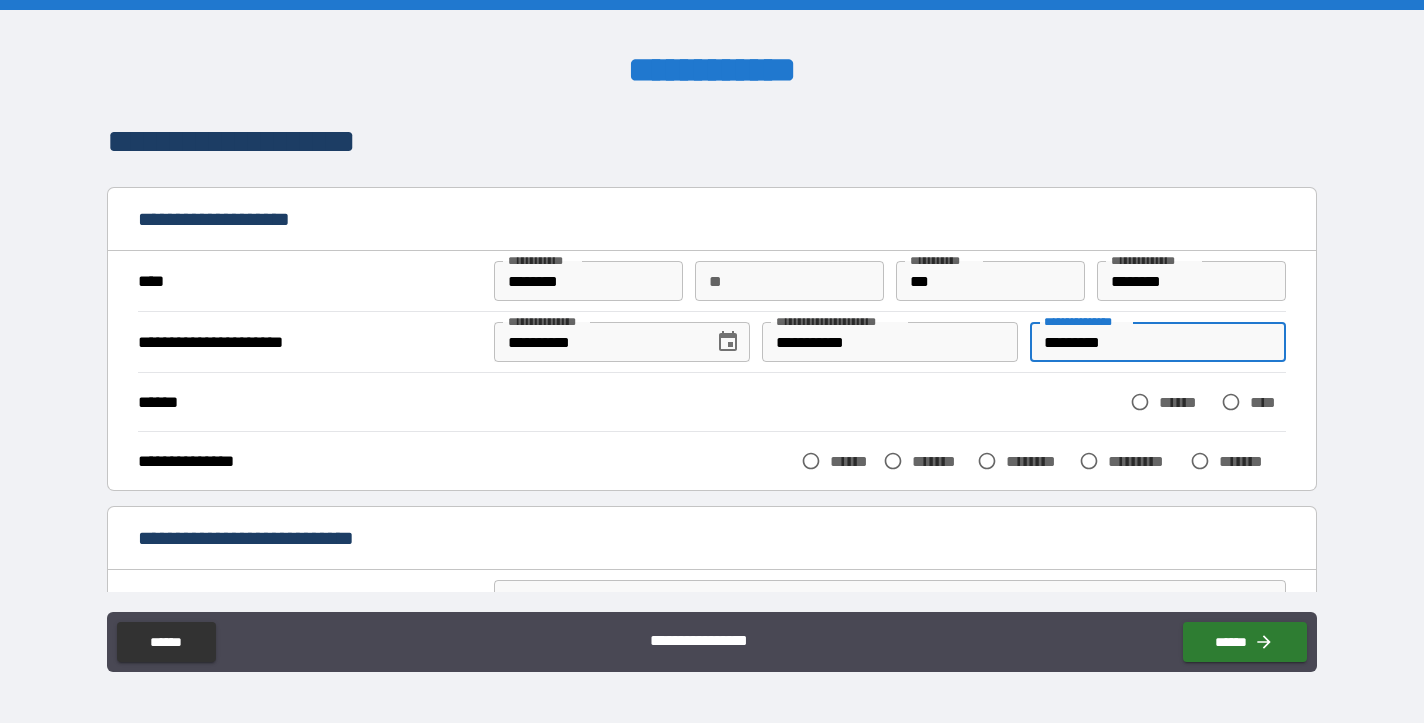 type on "*********" 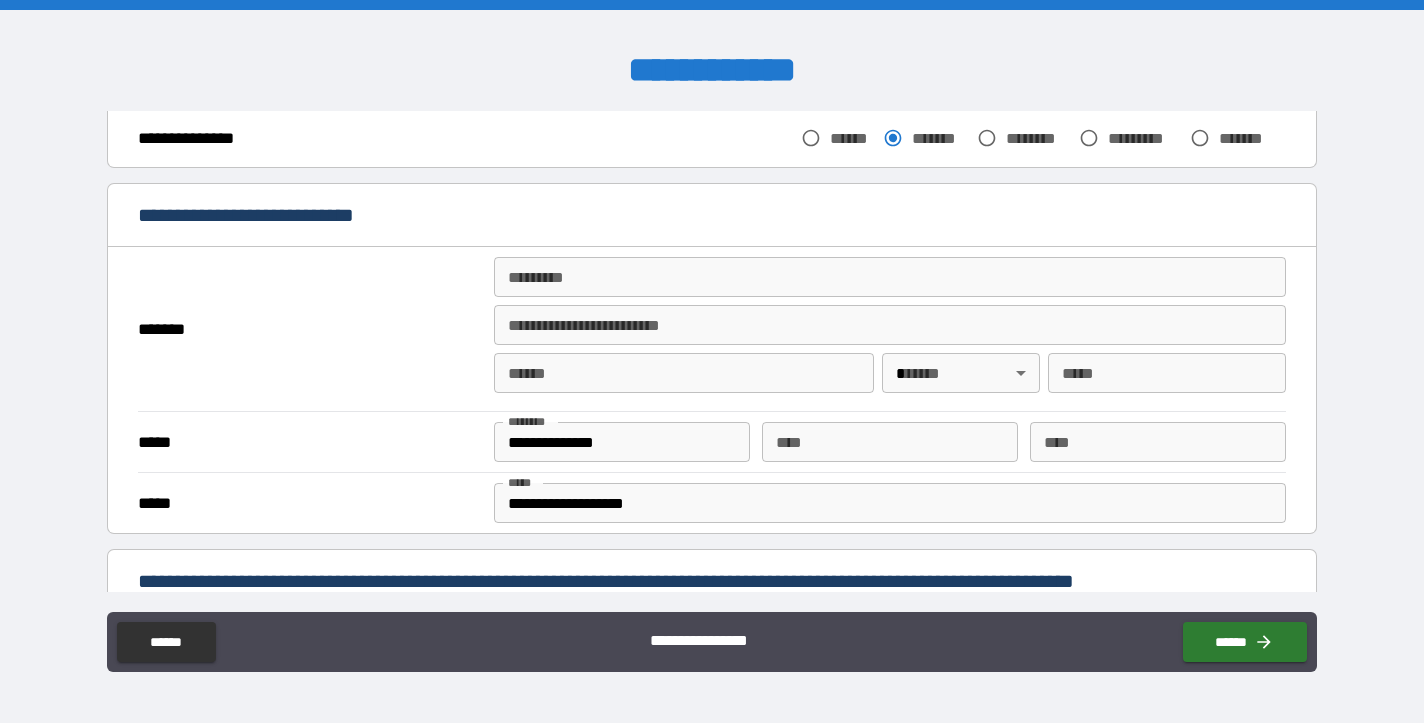 scroll, scrollTop: 325, scrollLeft: 0, axis: vertical 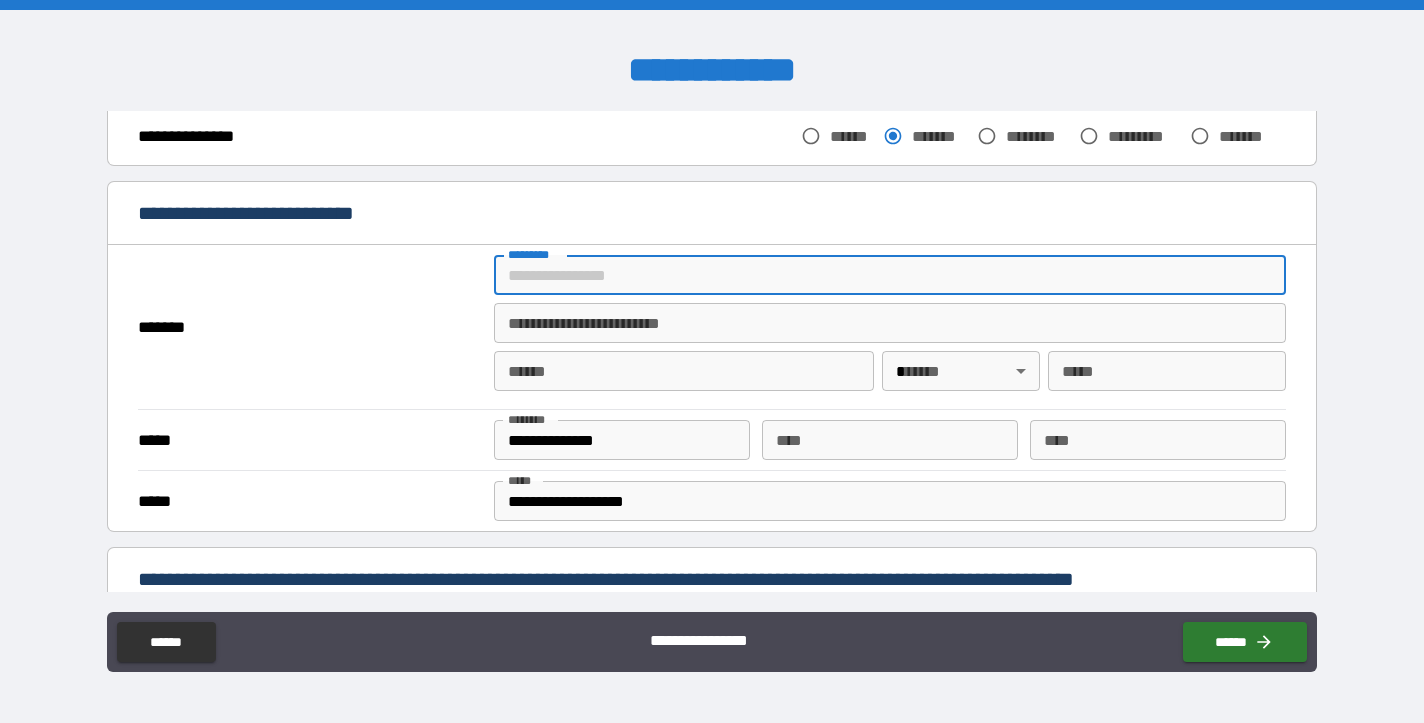 type on "**********" 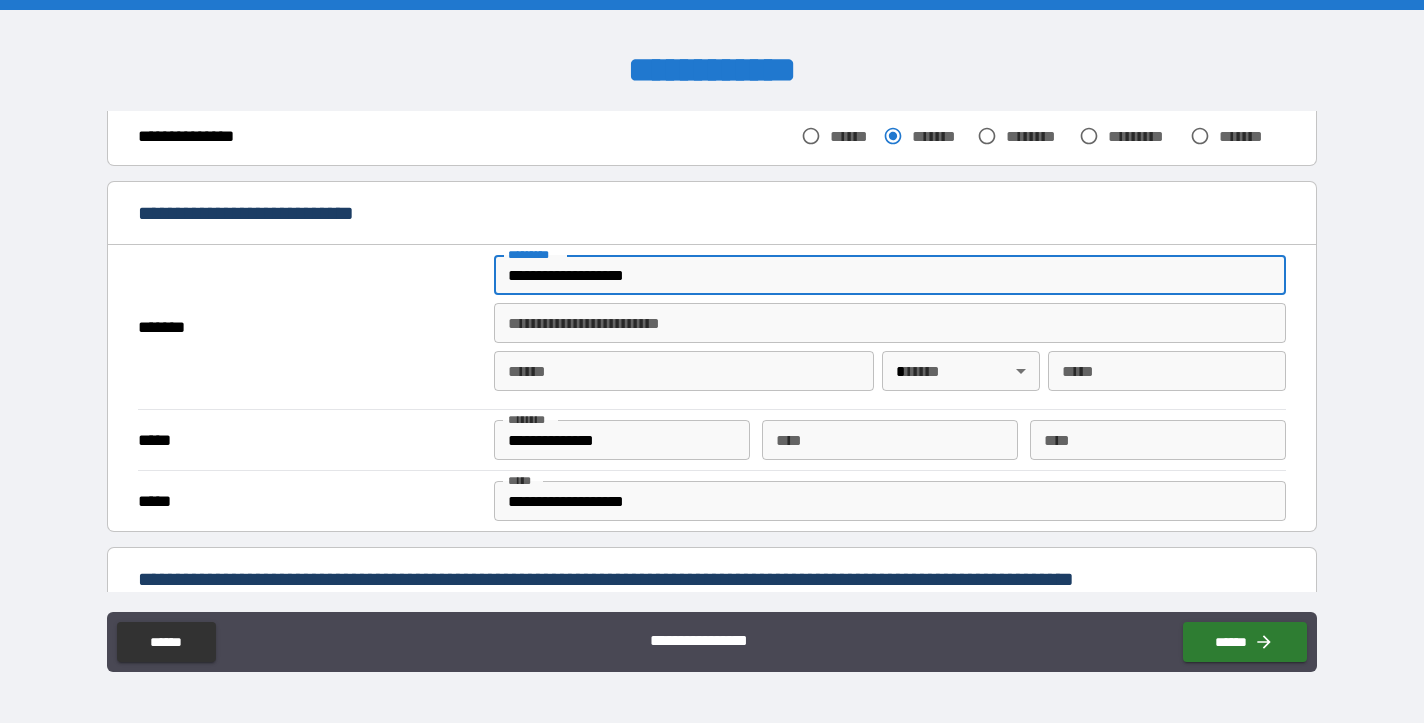 type on "********" 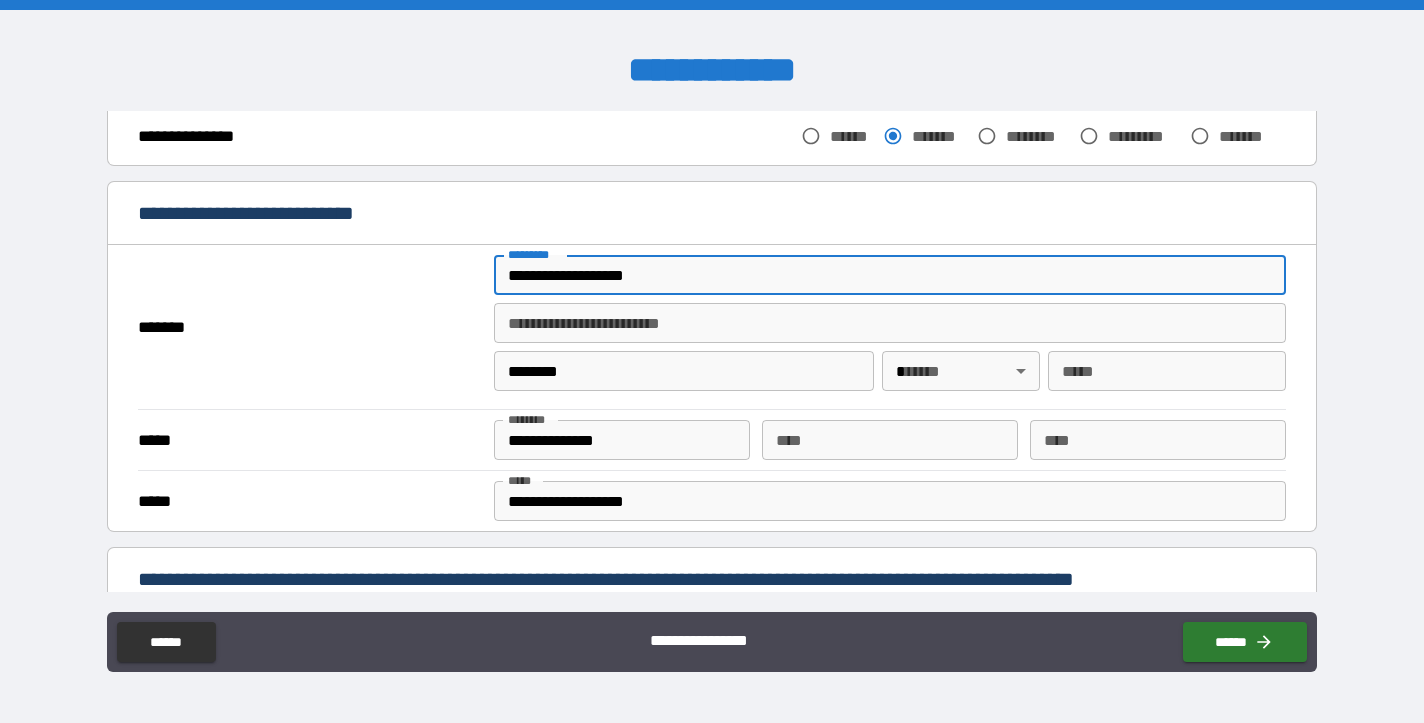 type on "**" 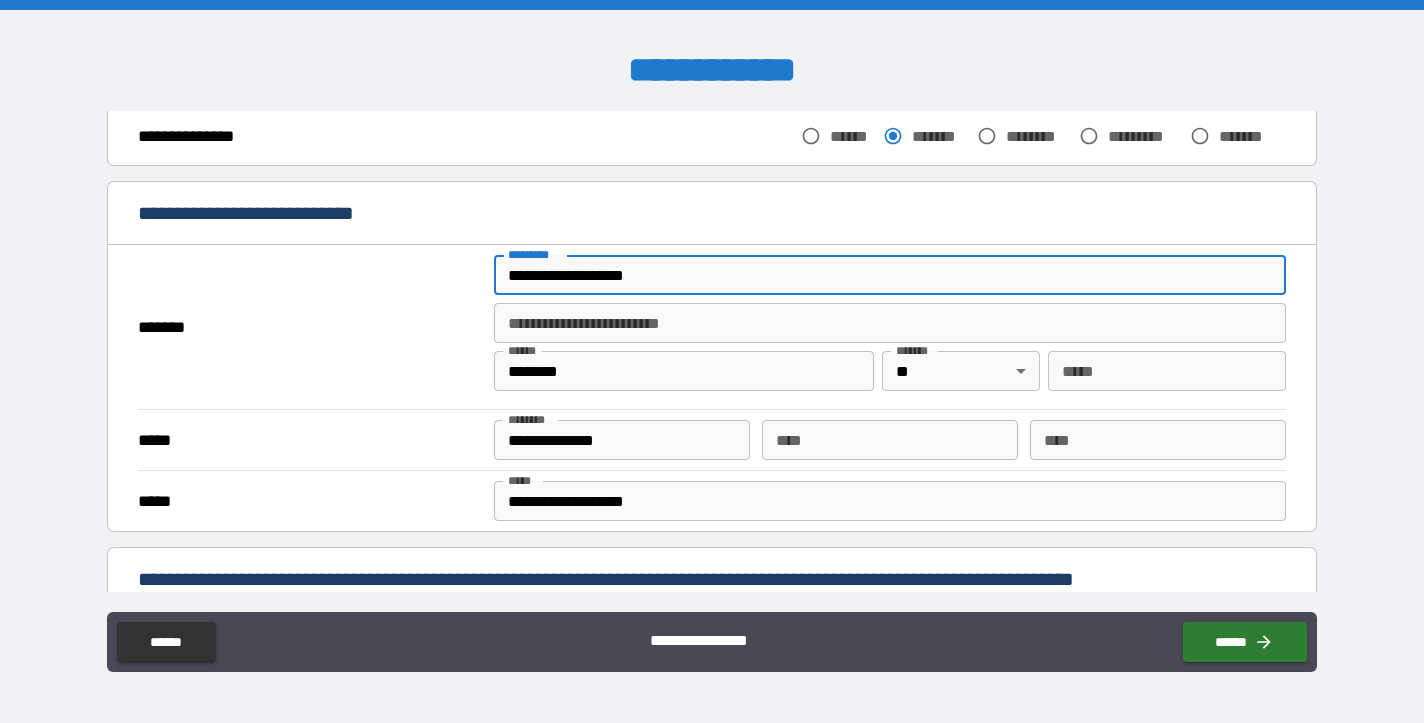 type on "*****" 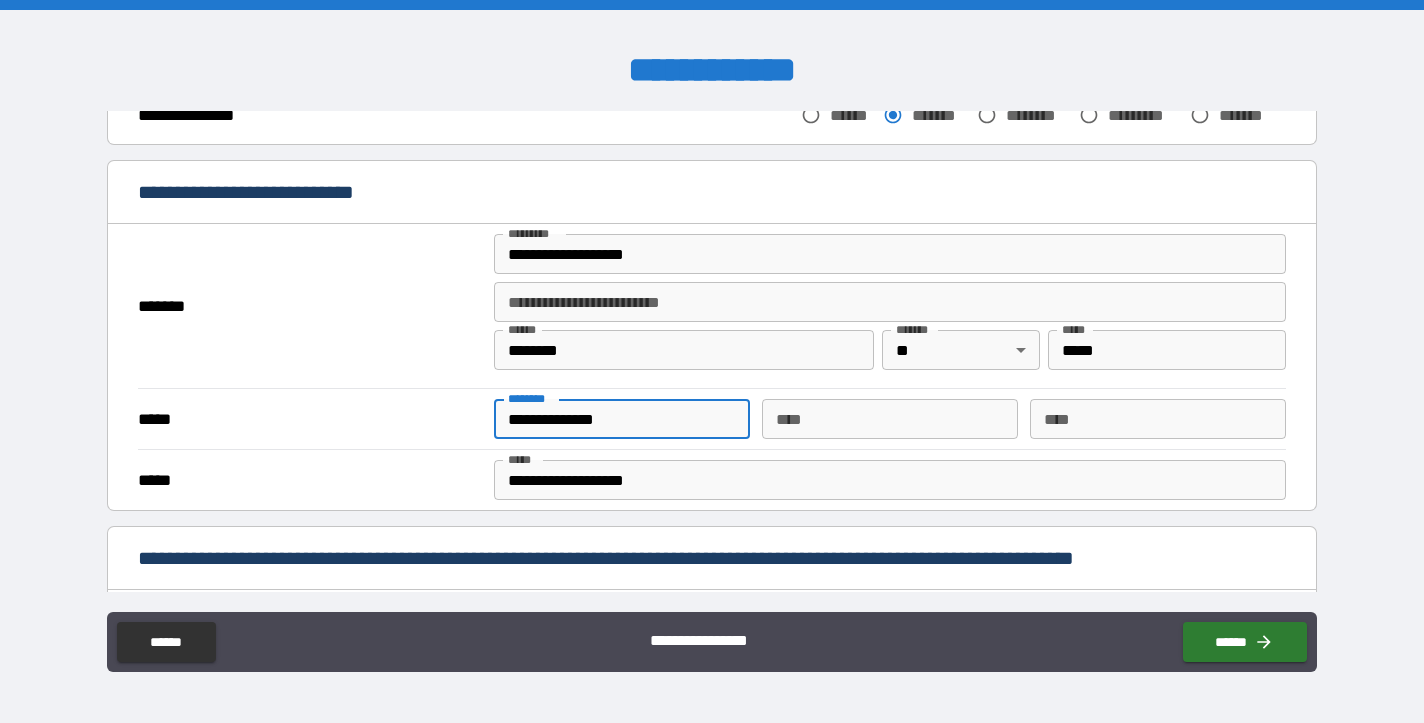 scroll, scrollTop: 350, scrollLeft: 0, axis: vertical 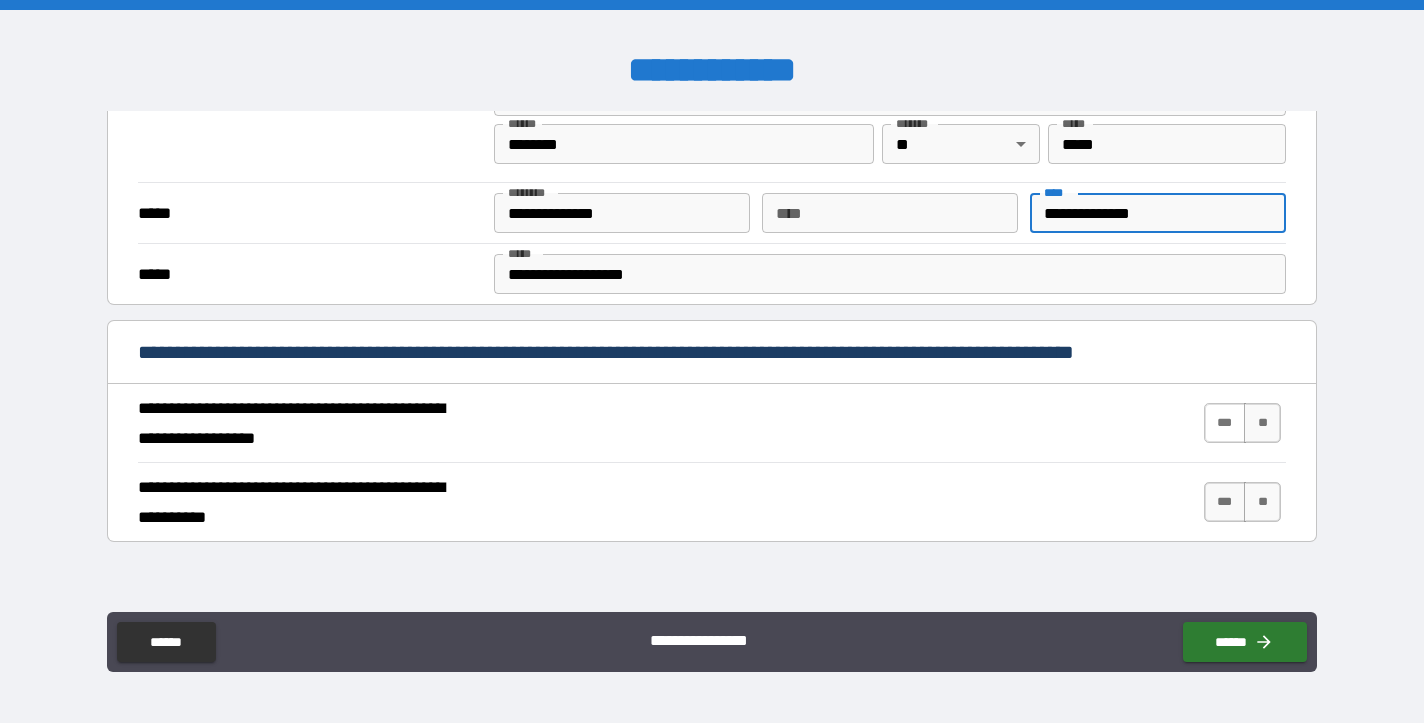 type on "**********" 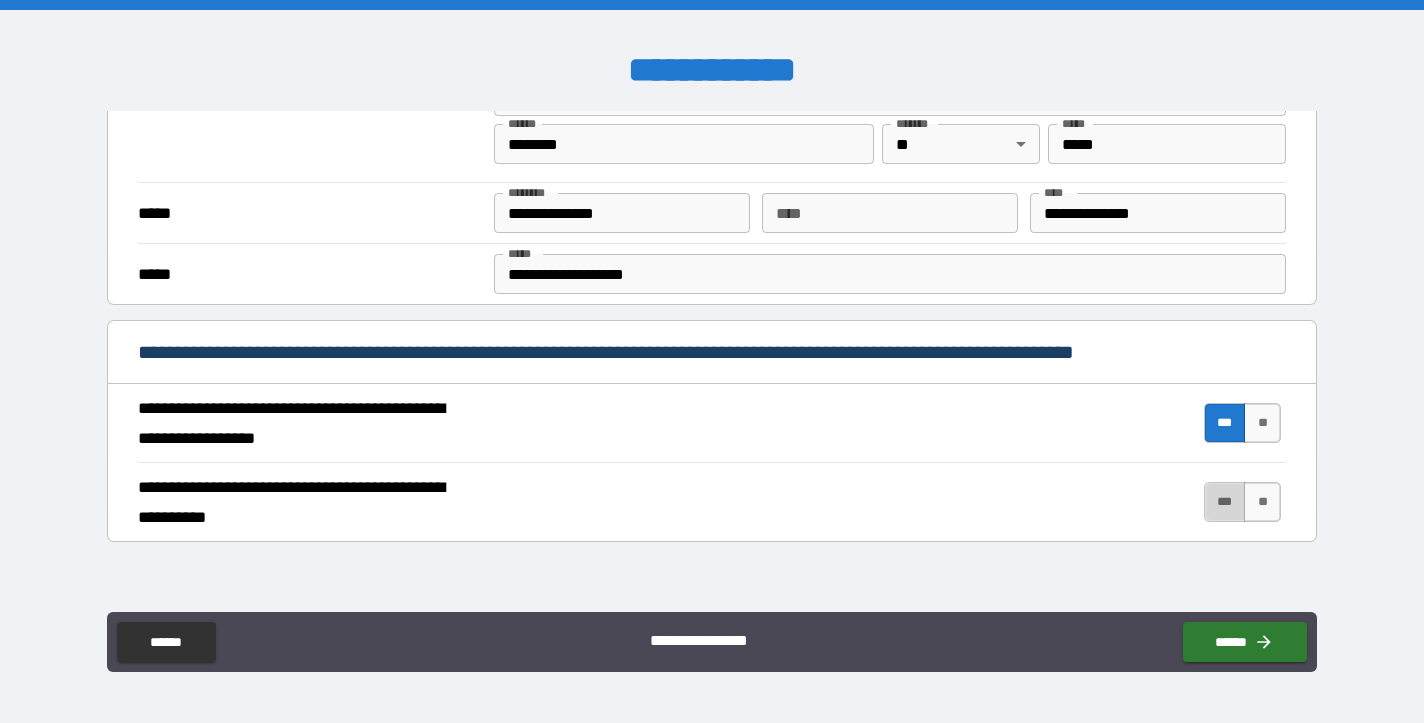 click on "***" at bounding box center (1225, 502) 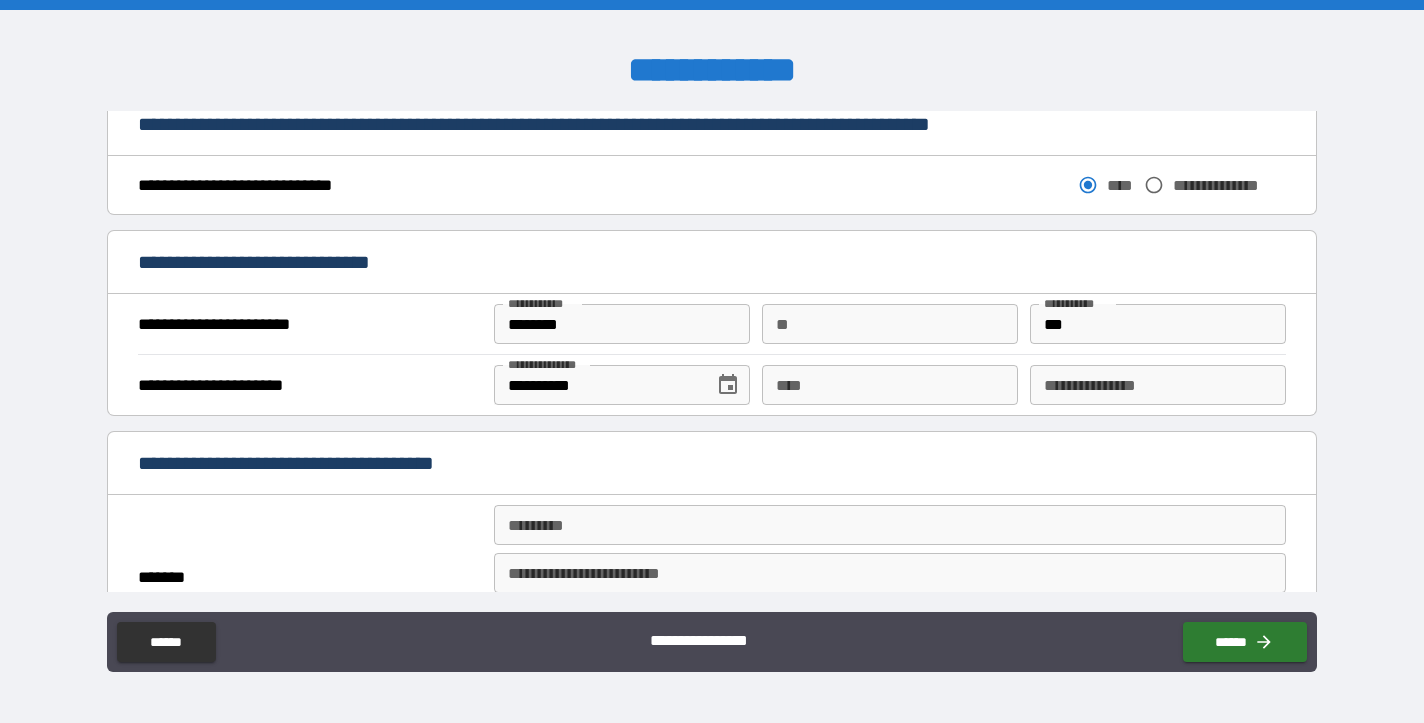 scroll, scrollTop: 1109, scrollLeft: 0, axis: vertical 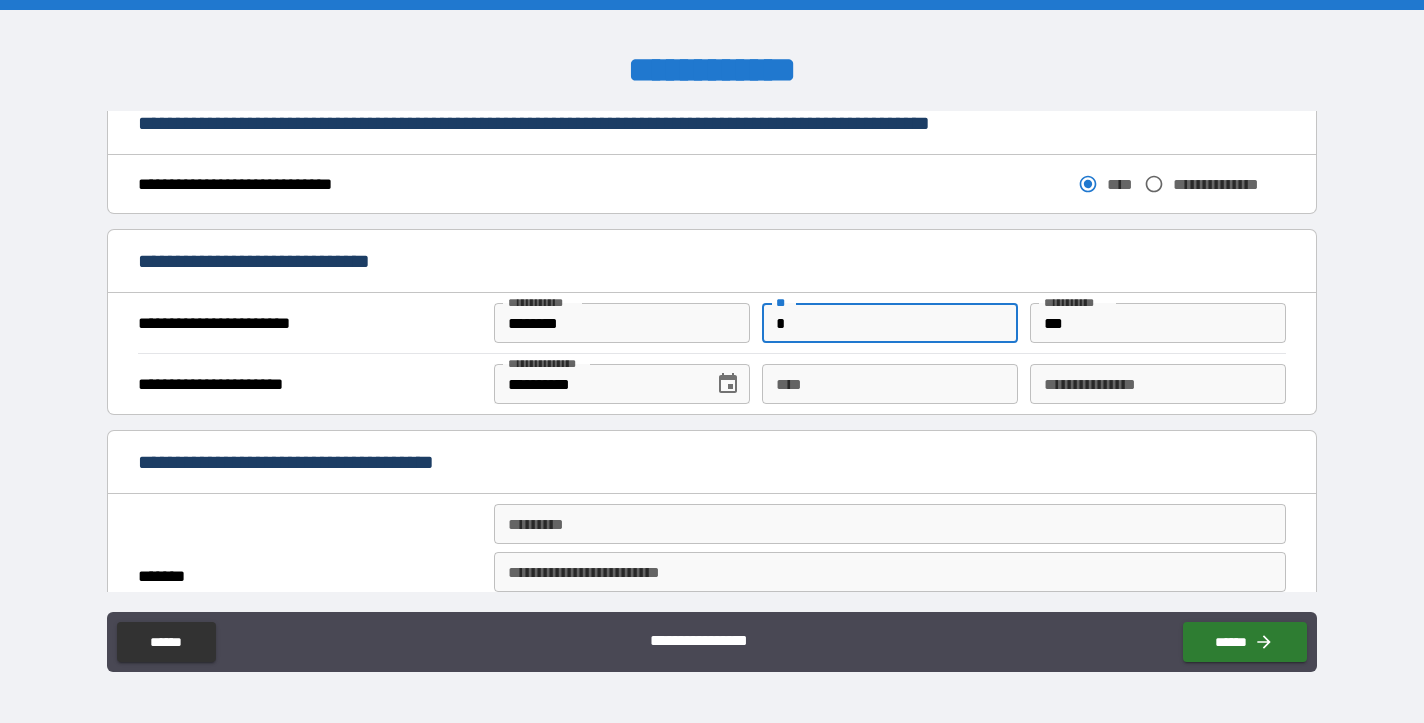 type on "*" 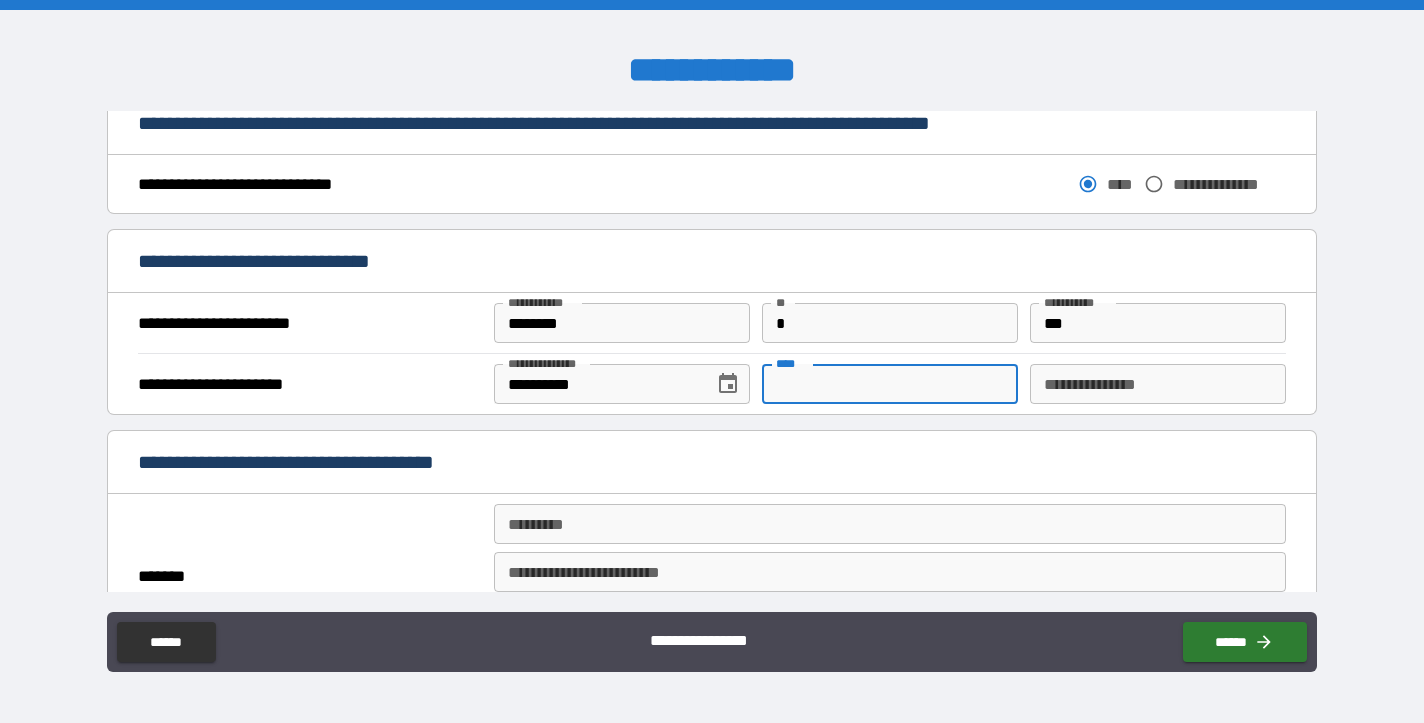 click on "****" at bounding box center [890, 384] 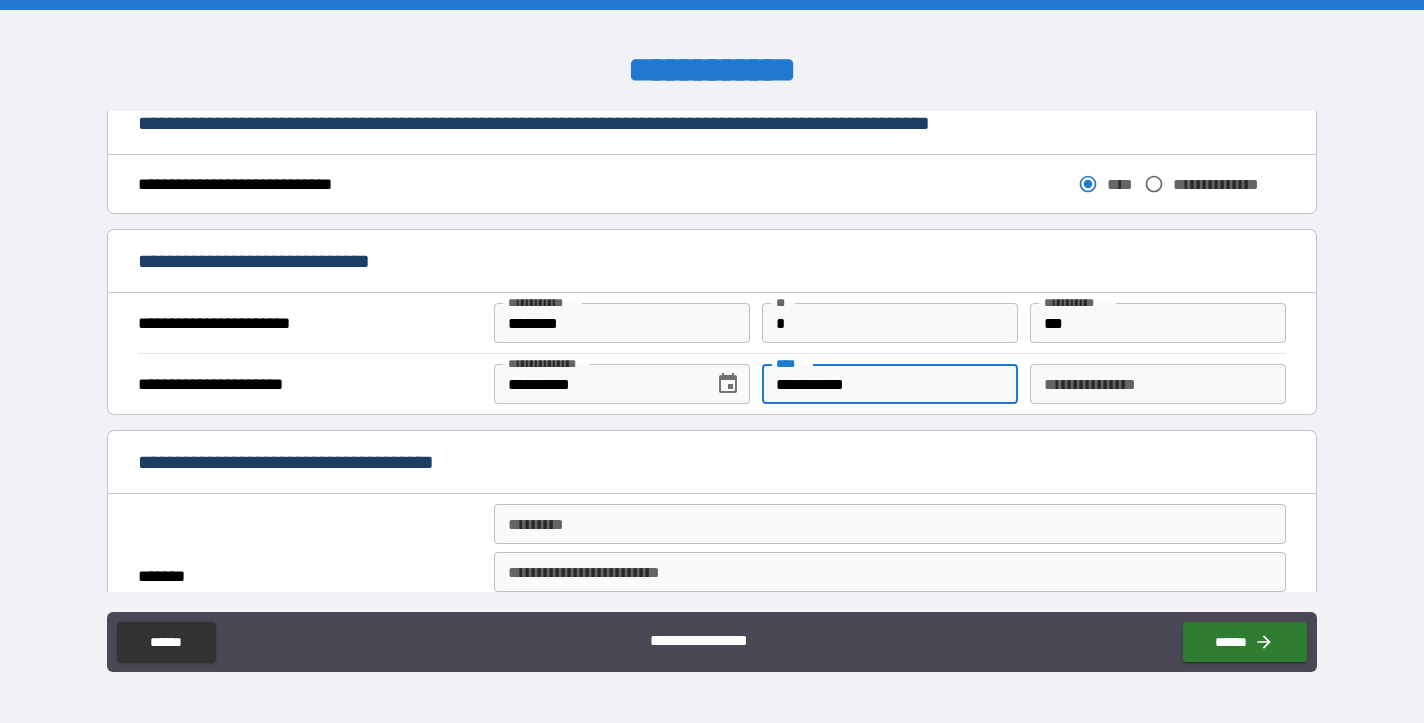 type on "**********" 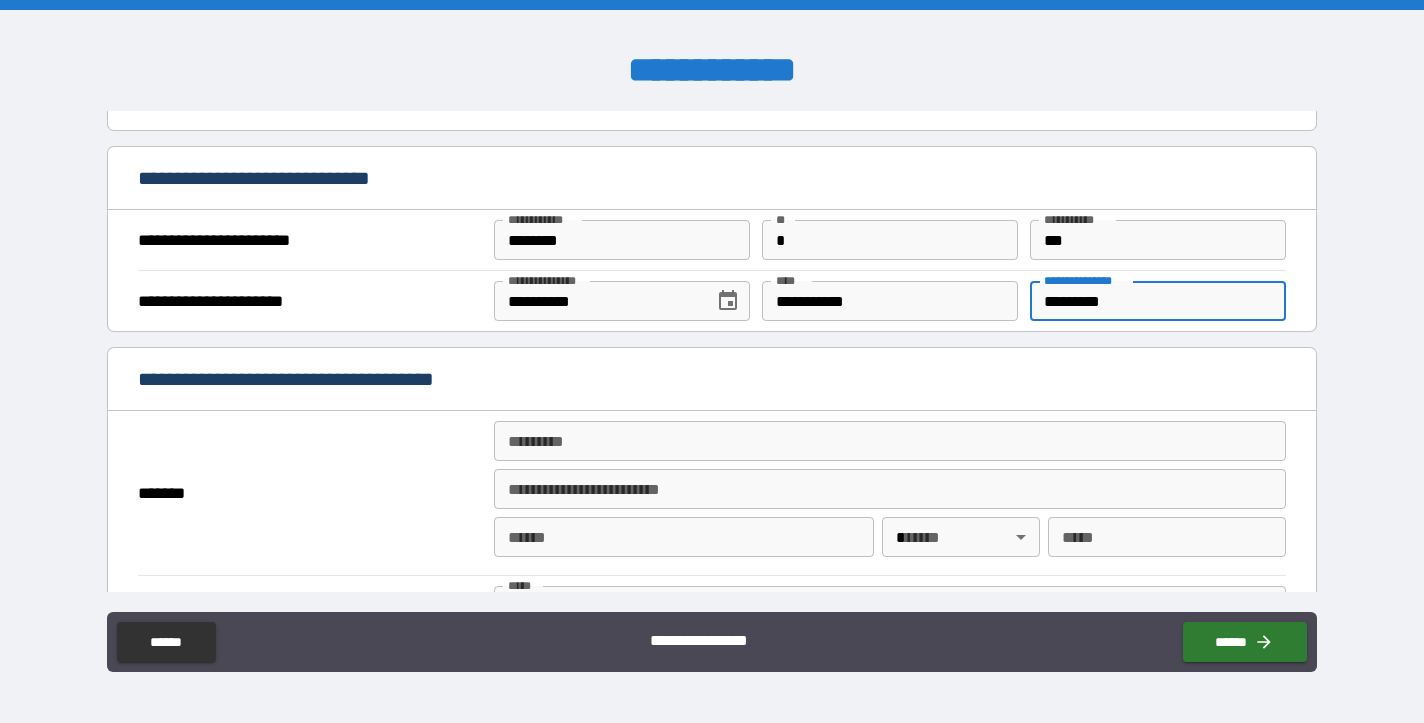 scroll, scrollTop: 1205, scrollLeft: 0, axis: vertical 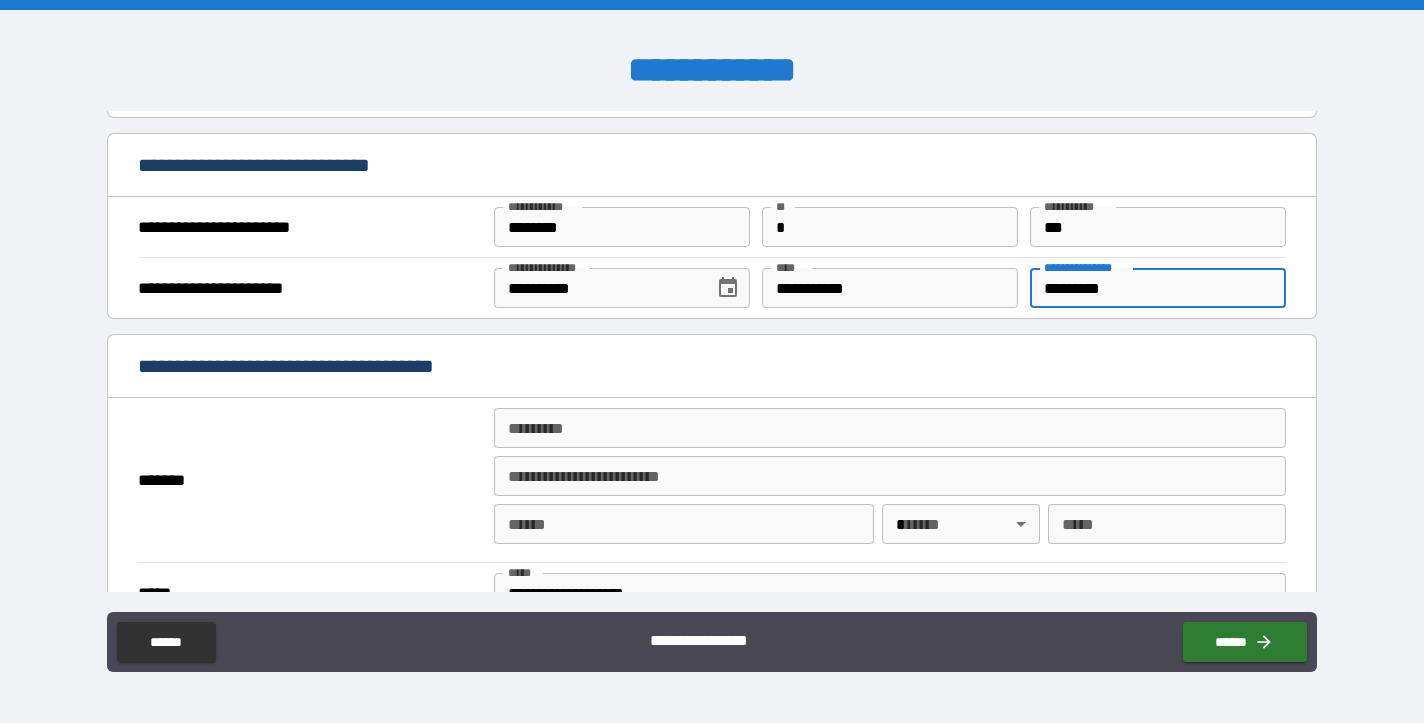 type on "*********" 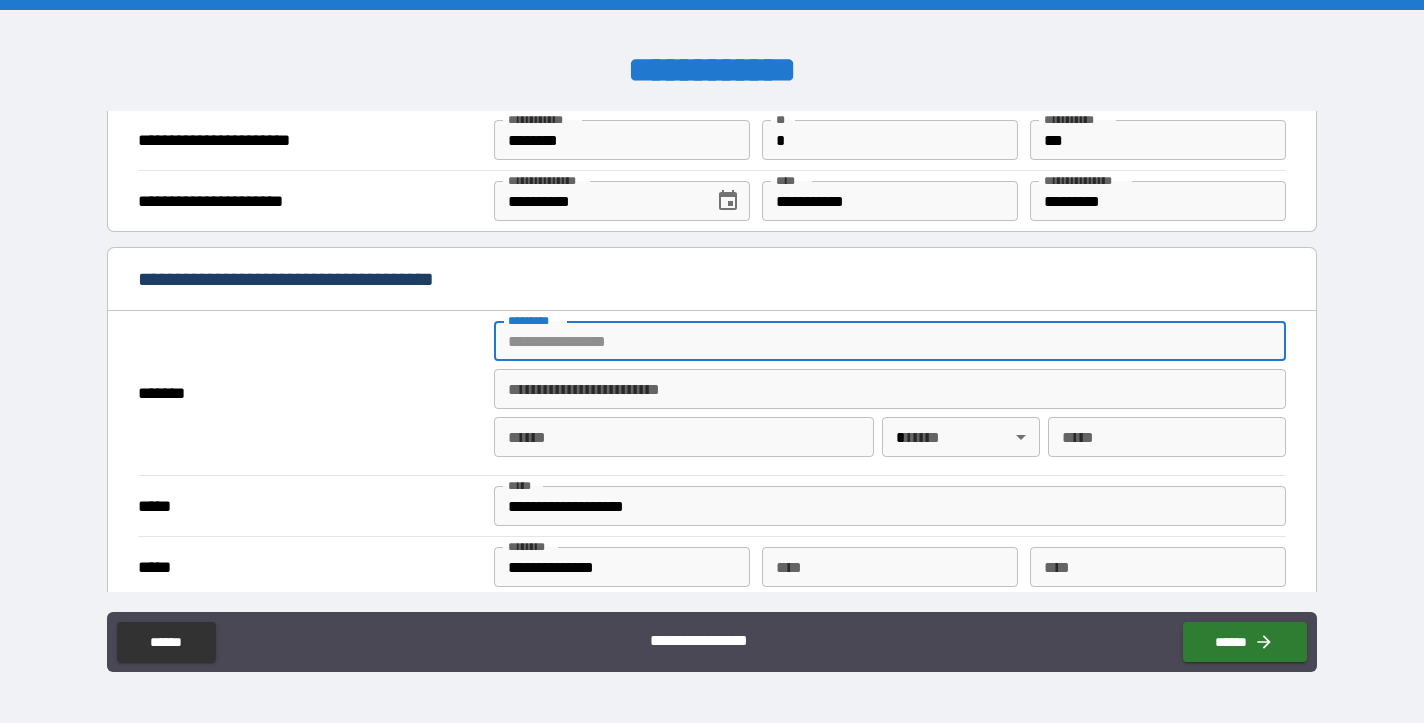 scroll, scrollTop: 1293, scrollLeft: 0, axis: vertical 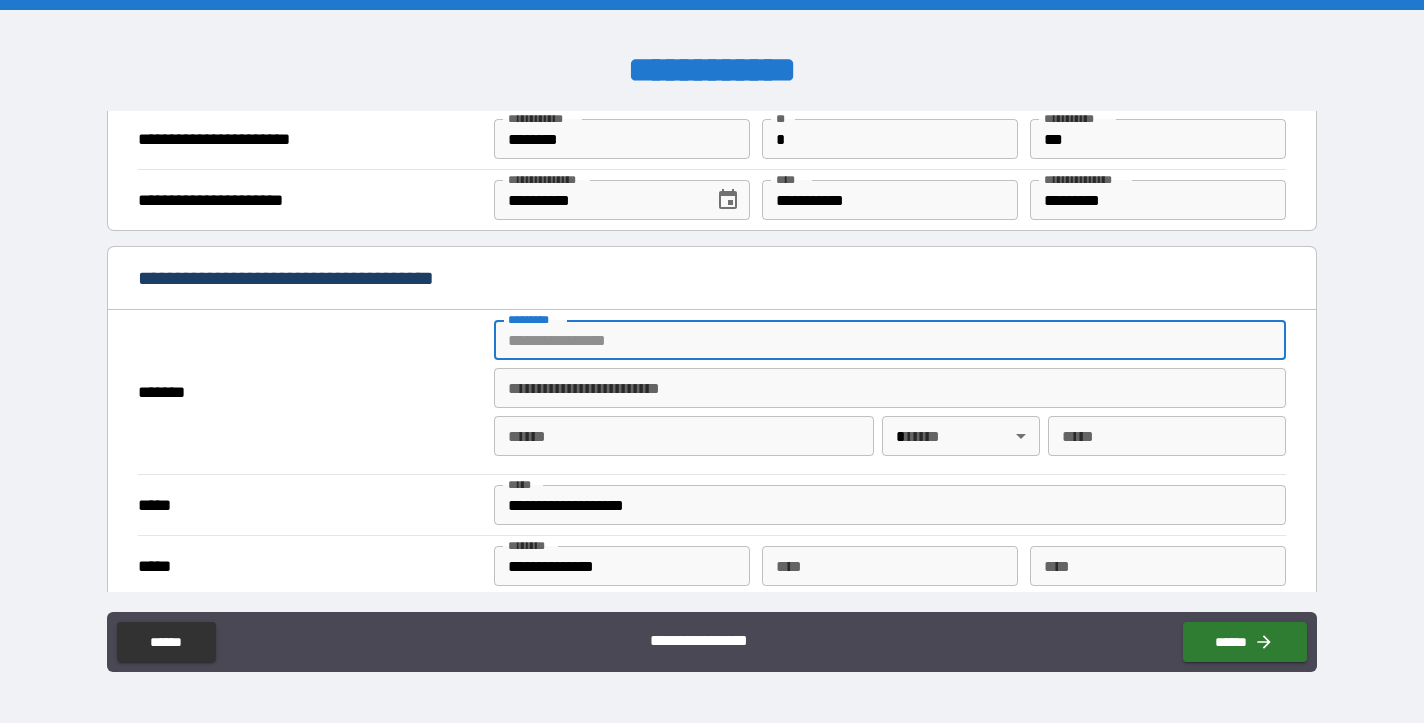 type on "**********" 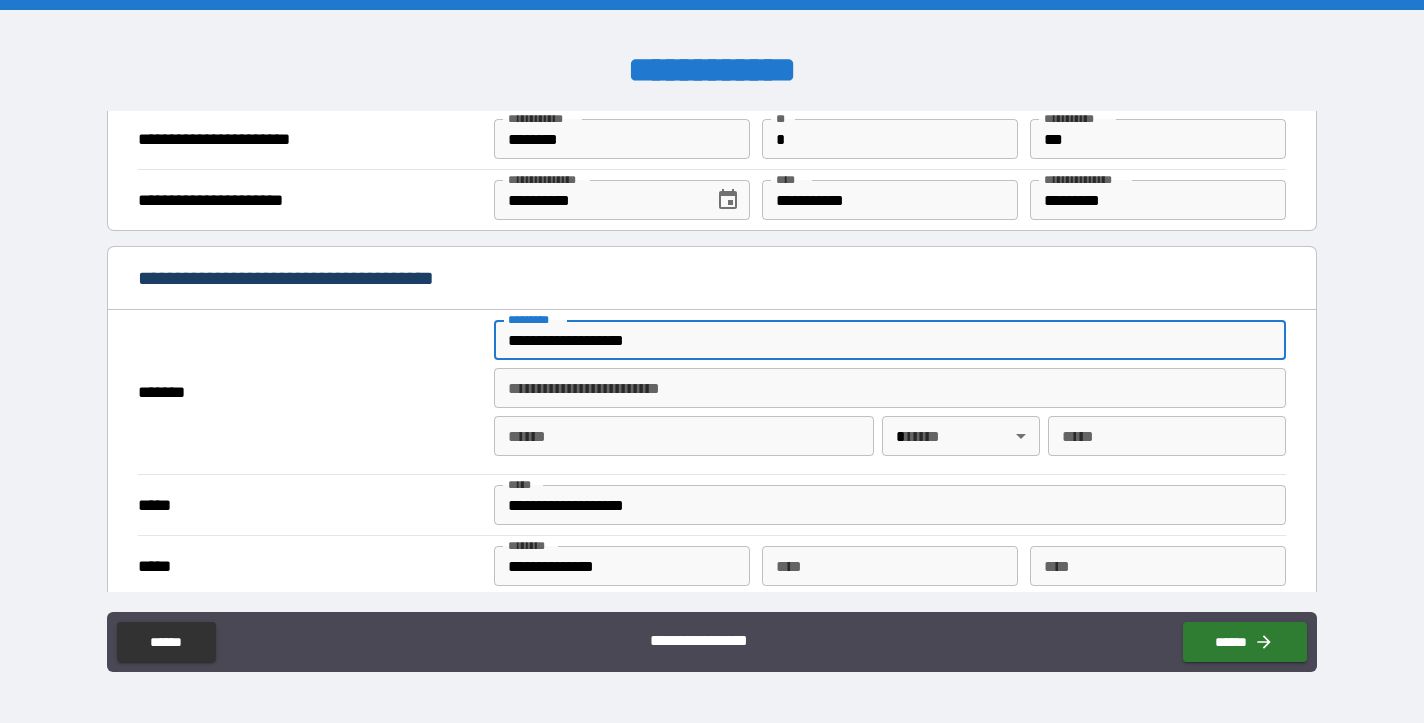 type on "********" 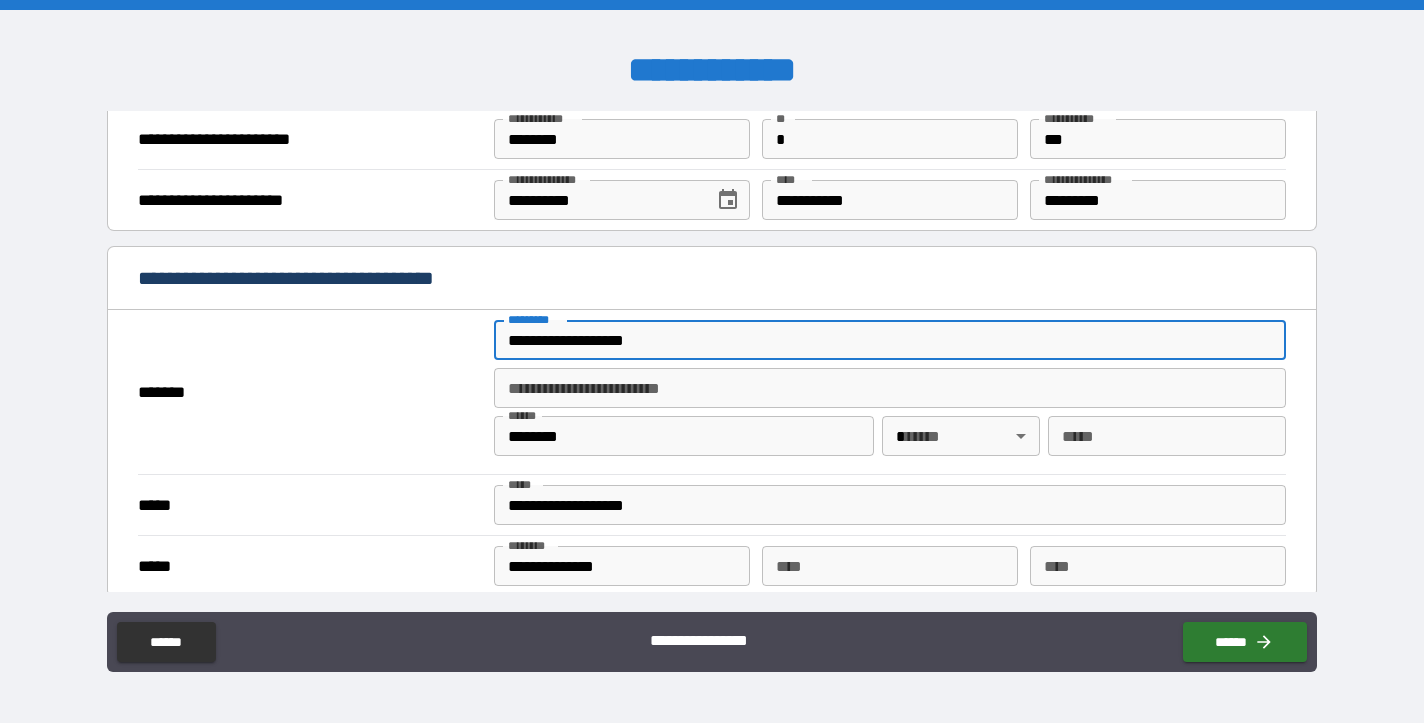 type on "**" 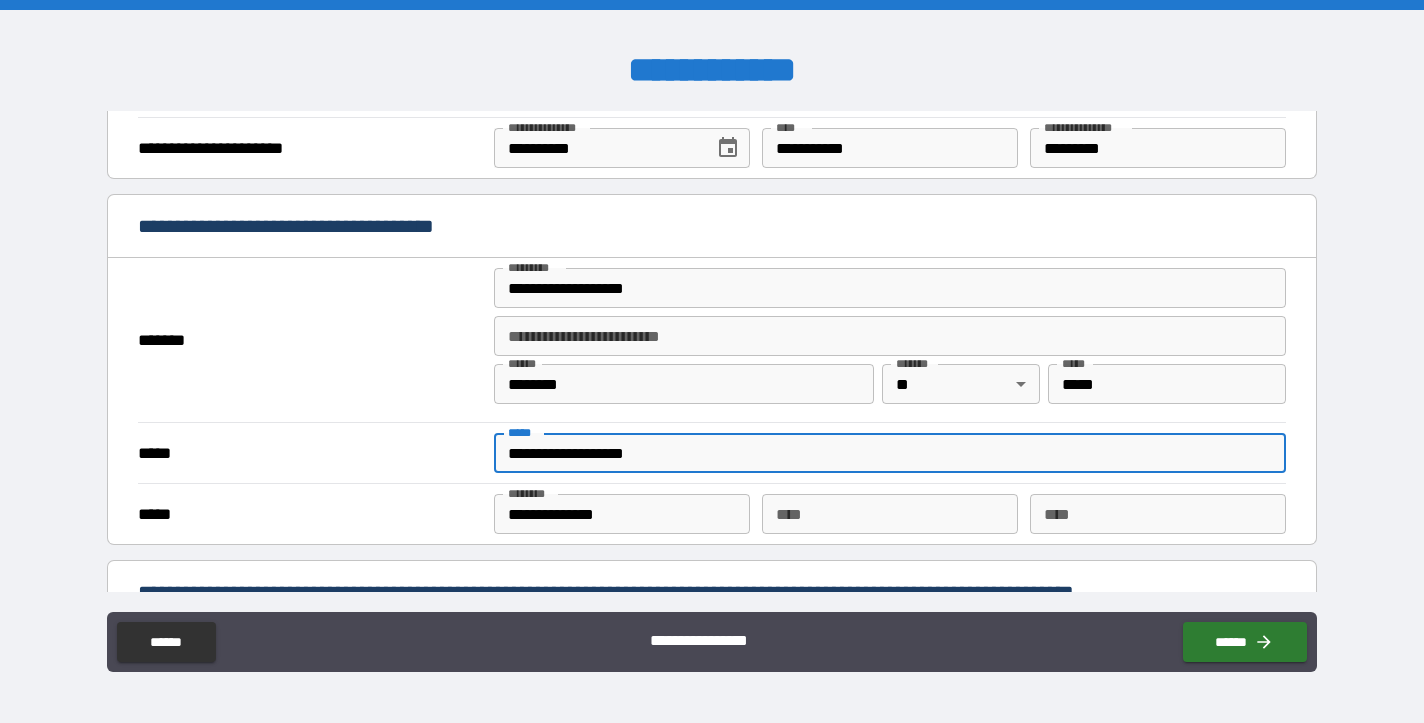 scroll, scrollTop: 1354, scrollLeft: 0, axis: vertical 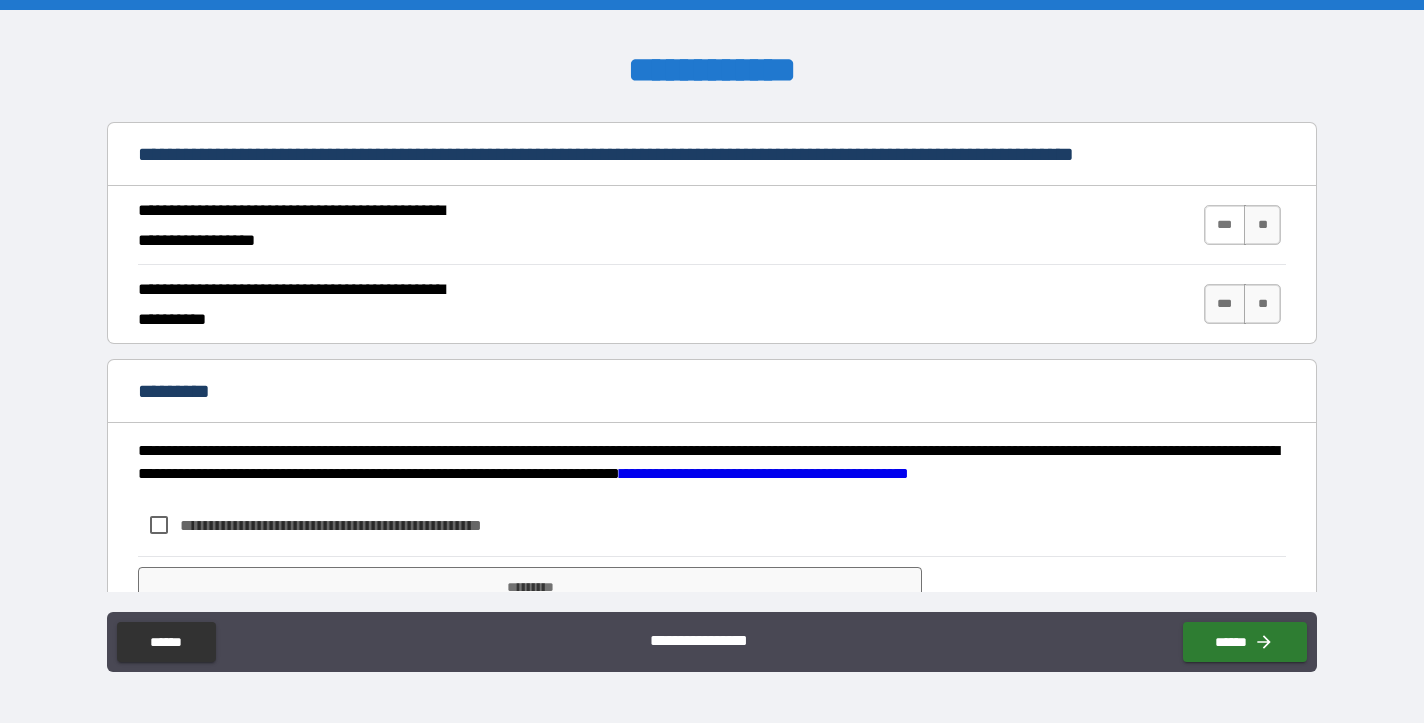 type on "**********" 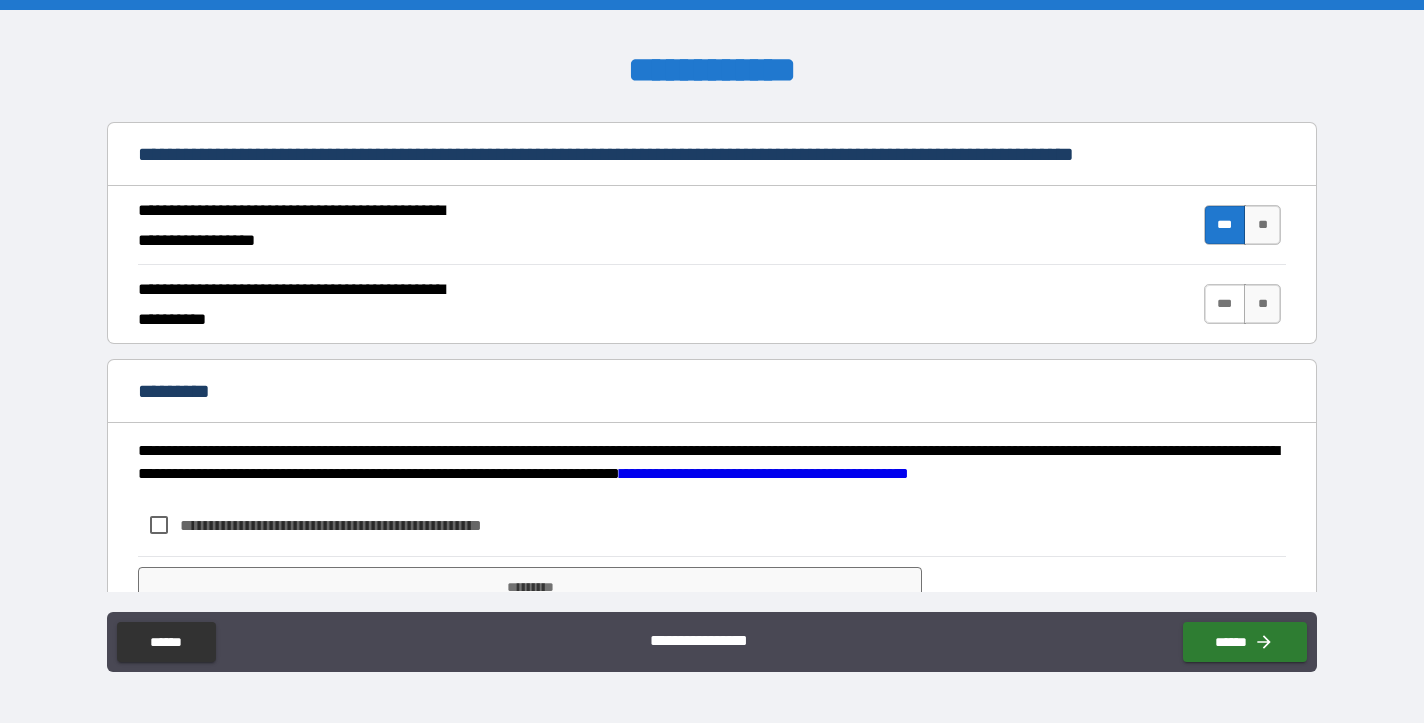 click on "***" at bounding box center [1225, 304] 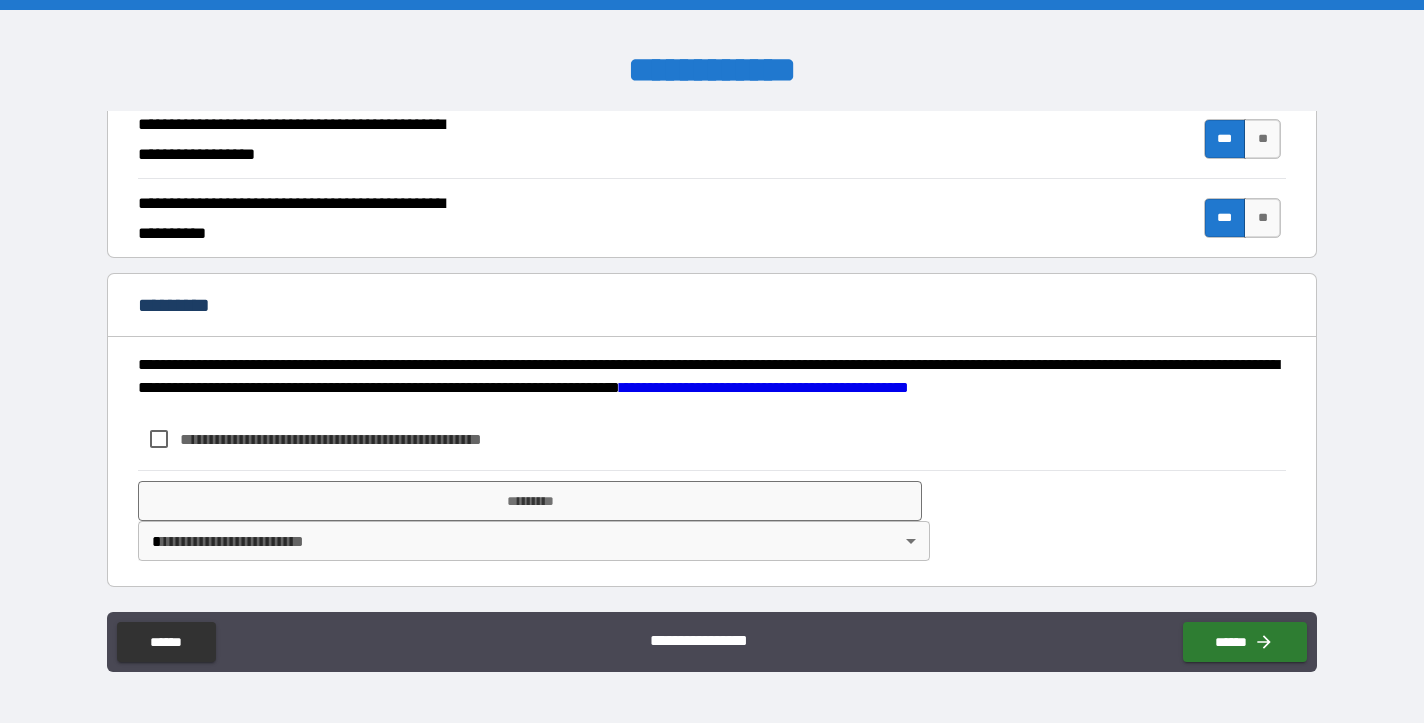 scroll, scrollTop: 1869, scrollLeft: 0, axis: vertical 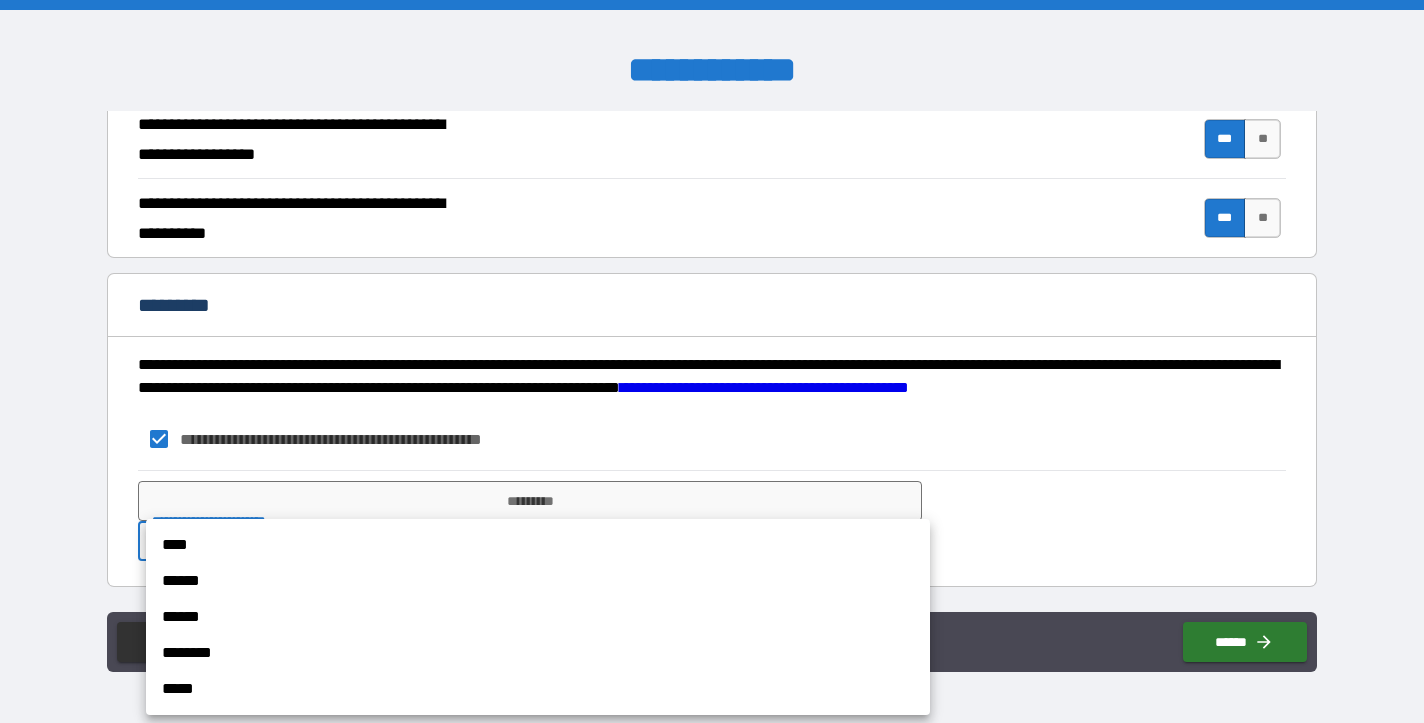 click on "**********" at bounding box center [712, 361] 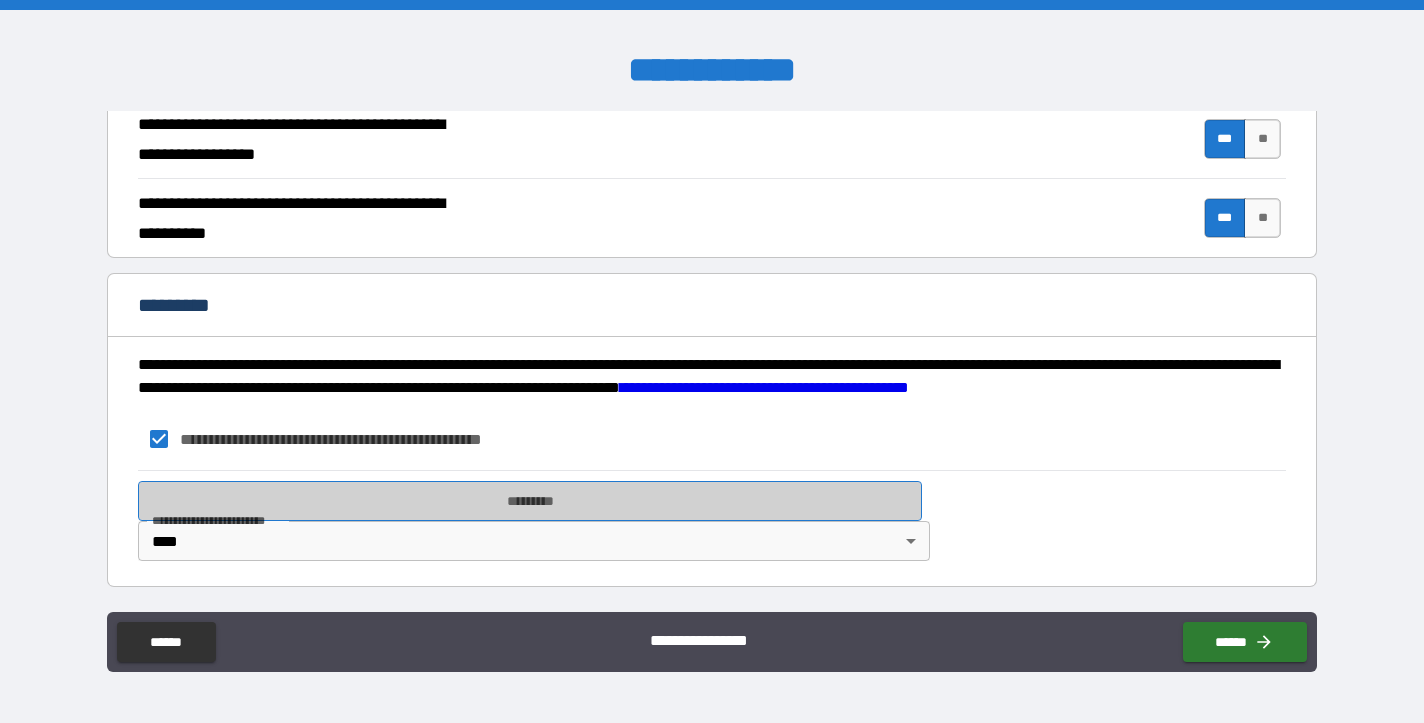 click on "*********" at bounding box center (530, 501) 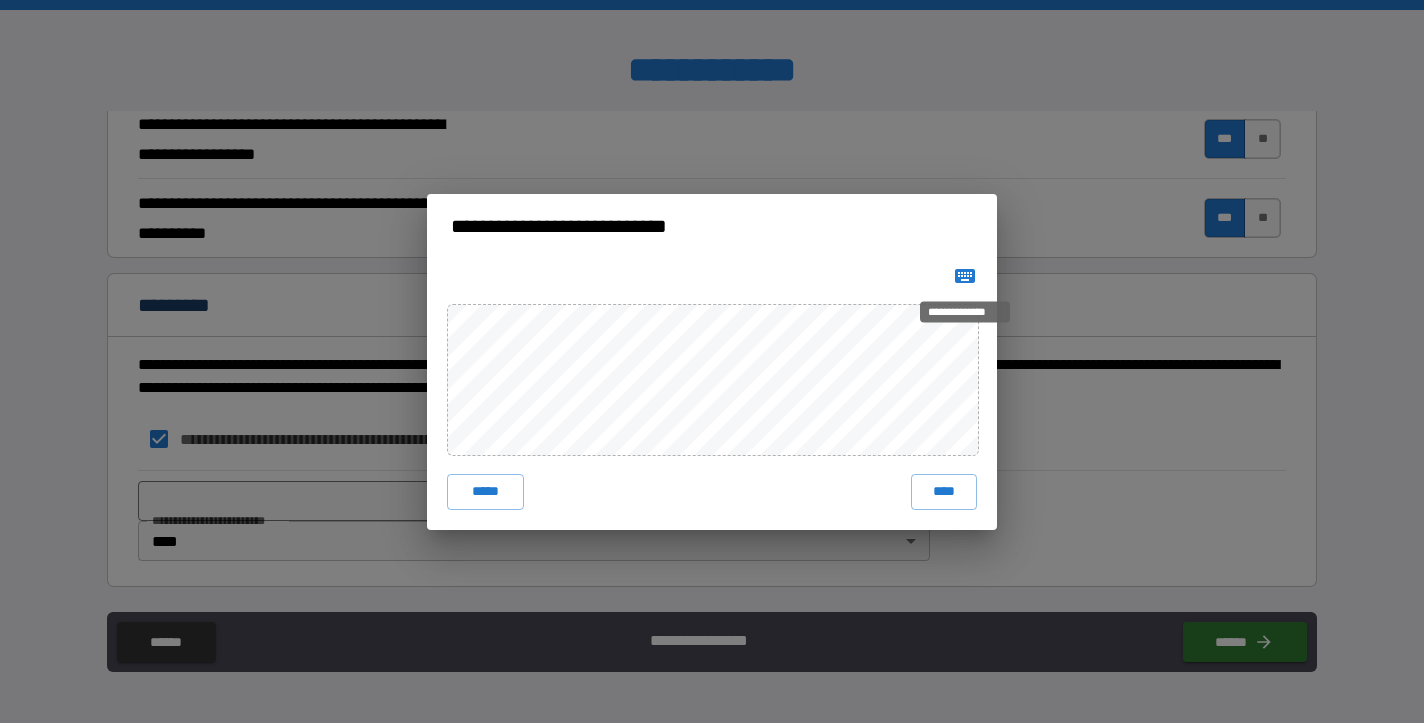click 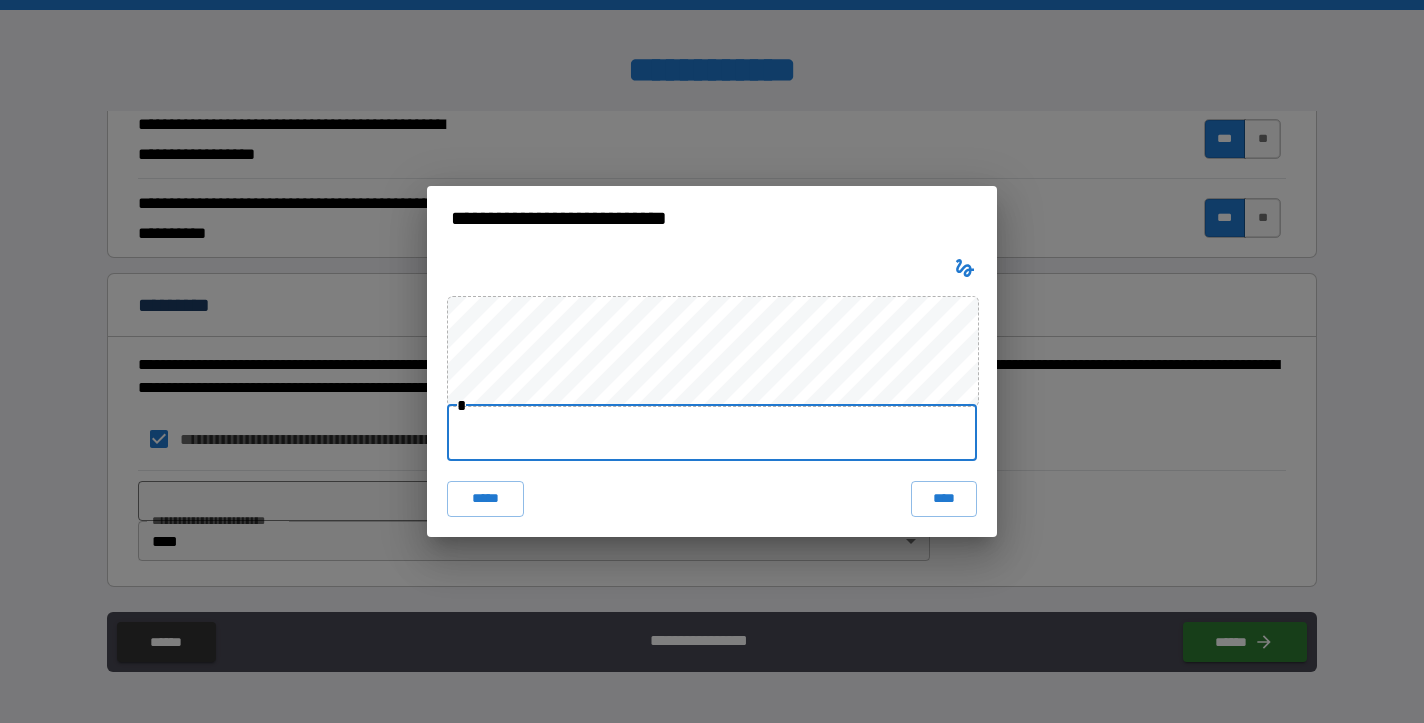 click at bounding box center [712, 433] 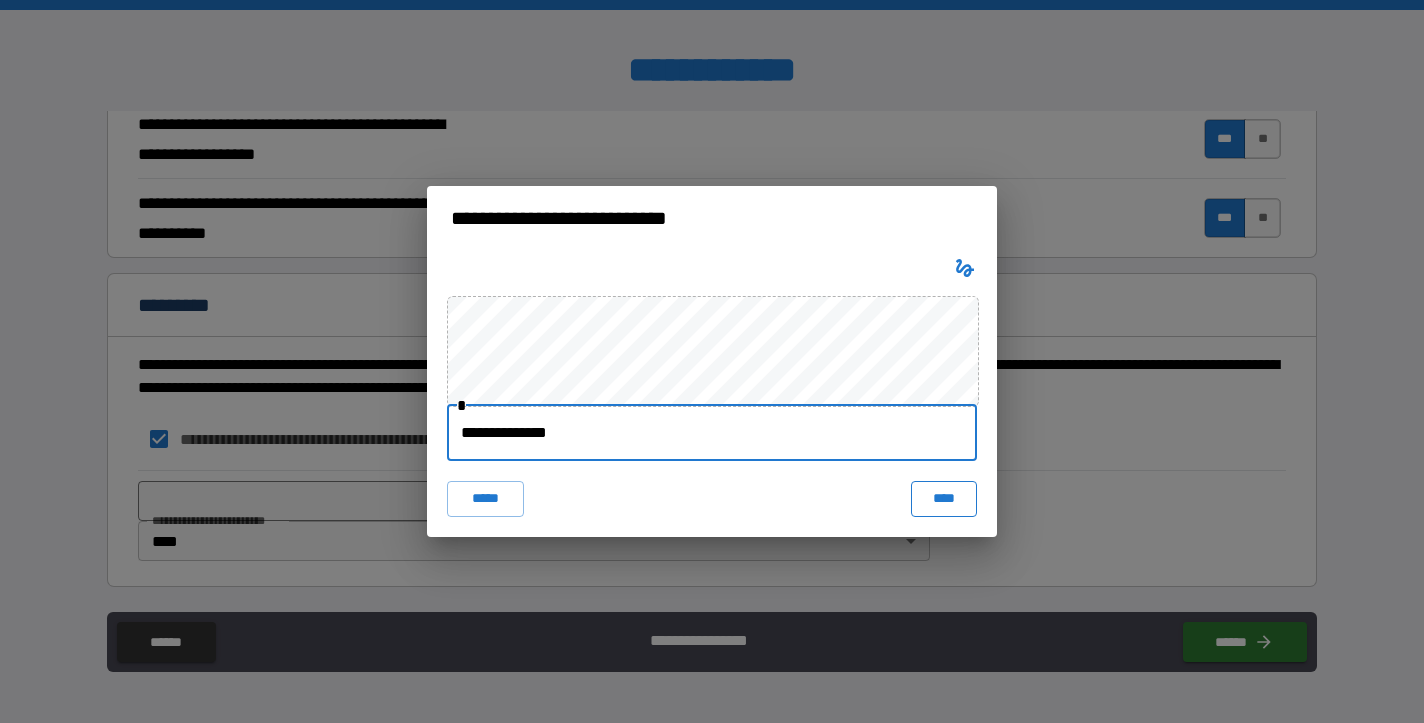 type on "**********" 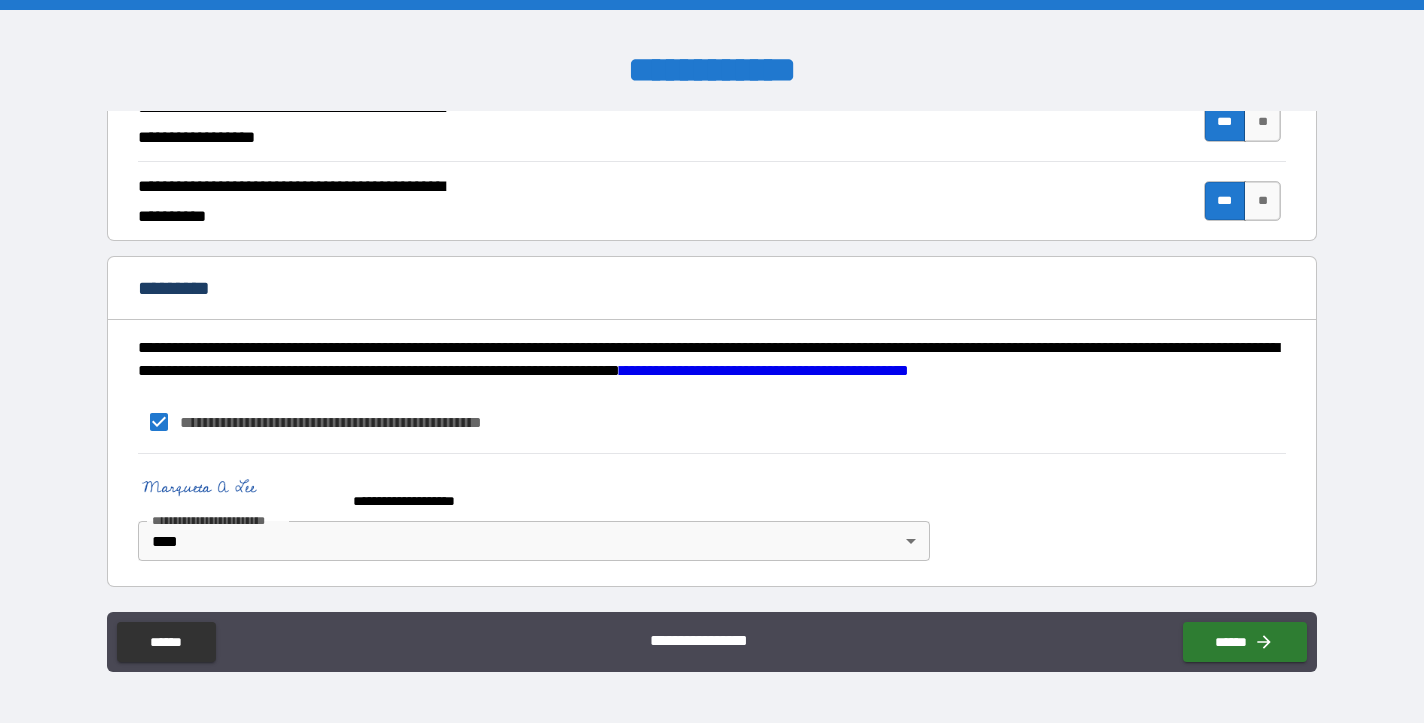scroll, scrollTop: 1886, scrollLeft: 0, axis: vertical 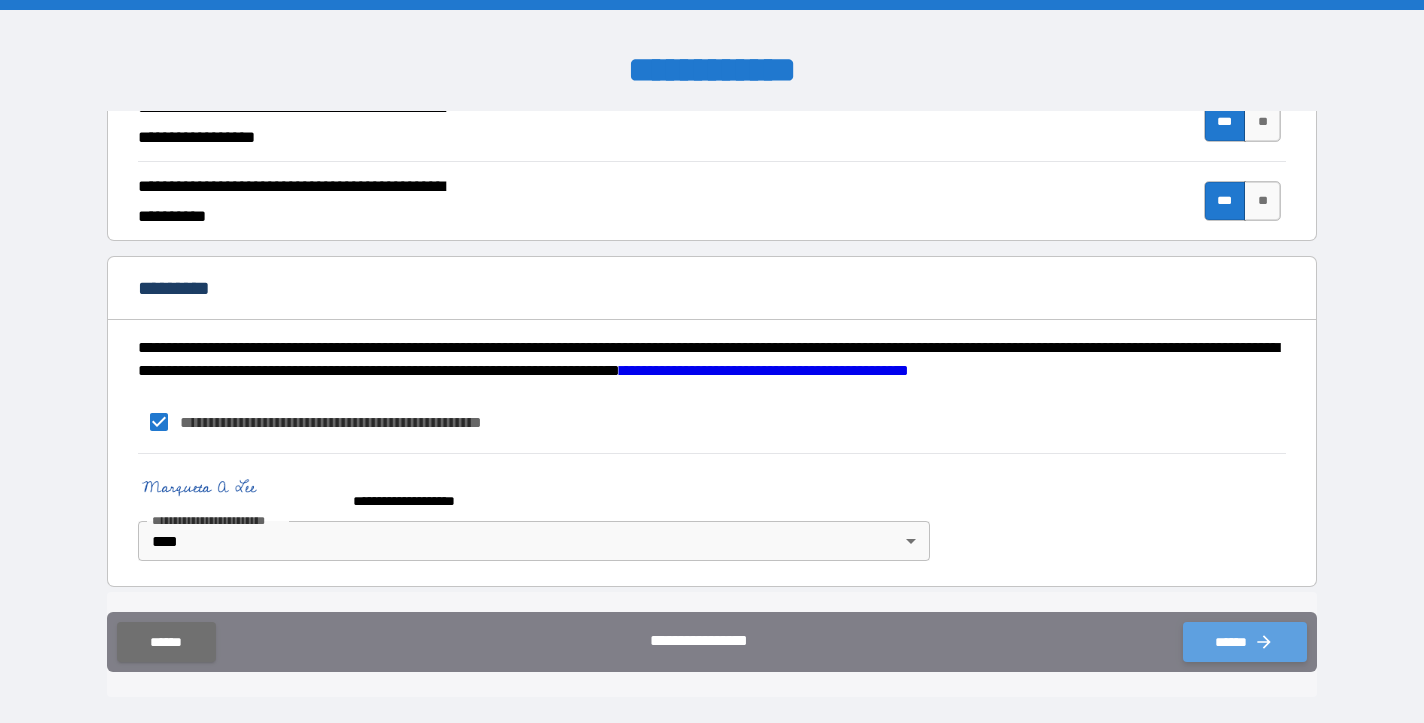 click on "******" at bounding box center (1245, 642) 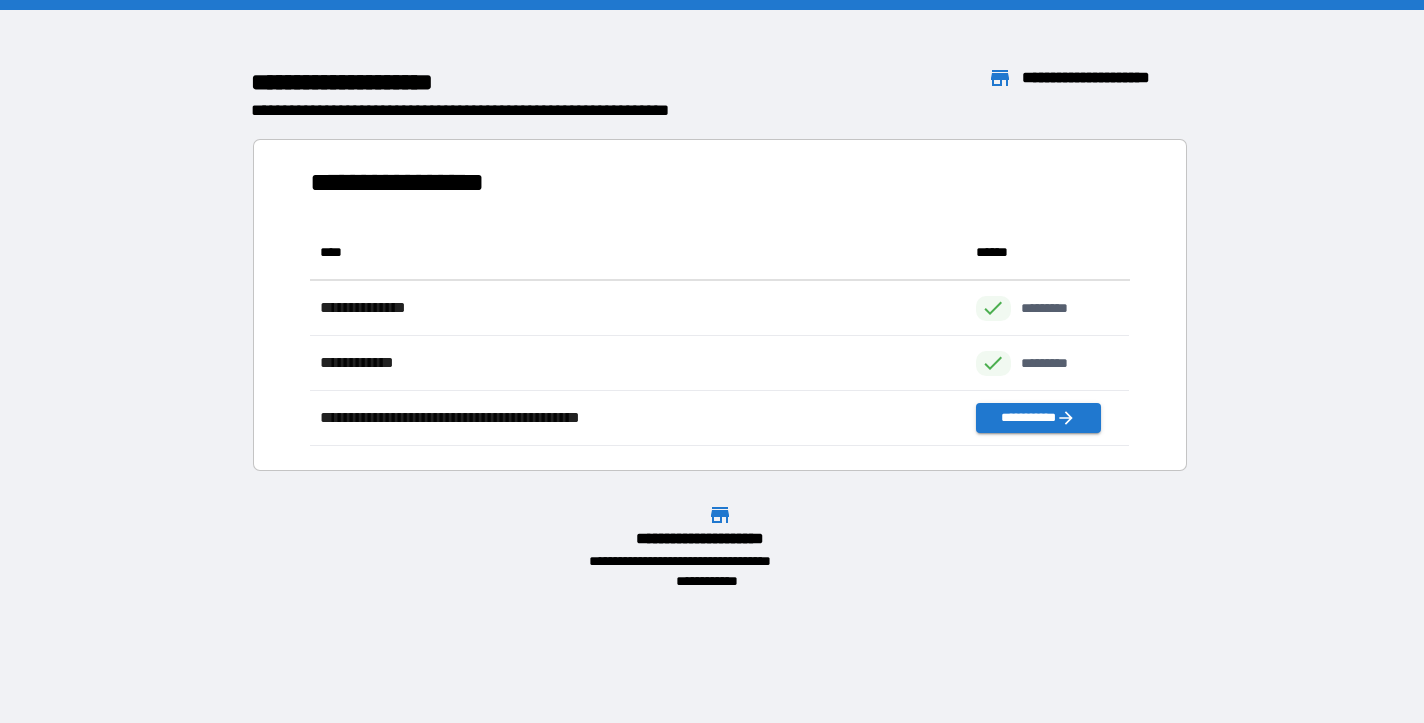 scroll, scrollTop: 1, scrollLeft: 1, axis: both 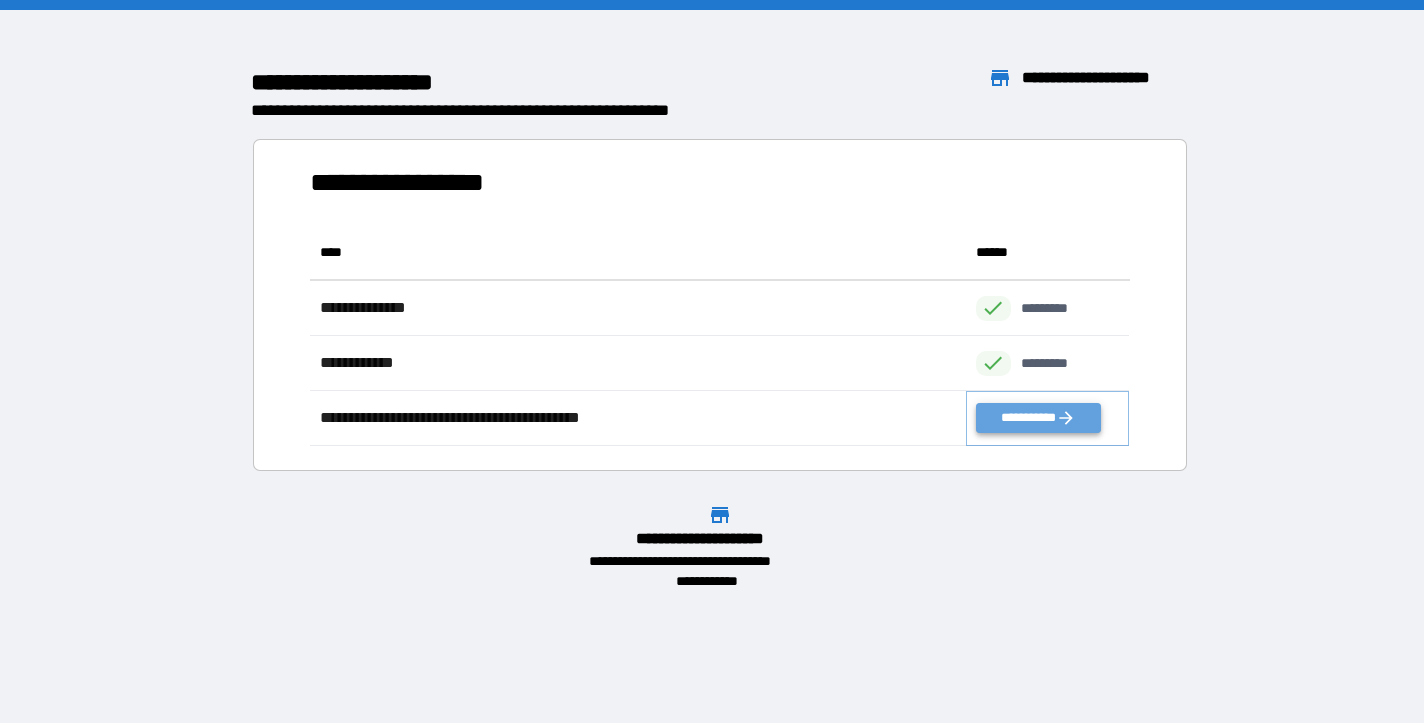 click on "**********" at bounding box center [1038, 418] 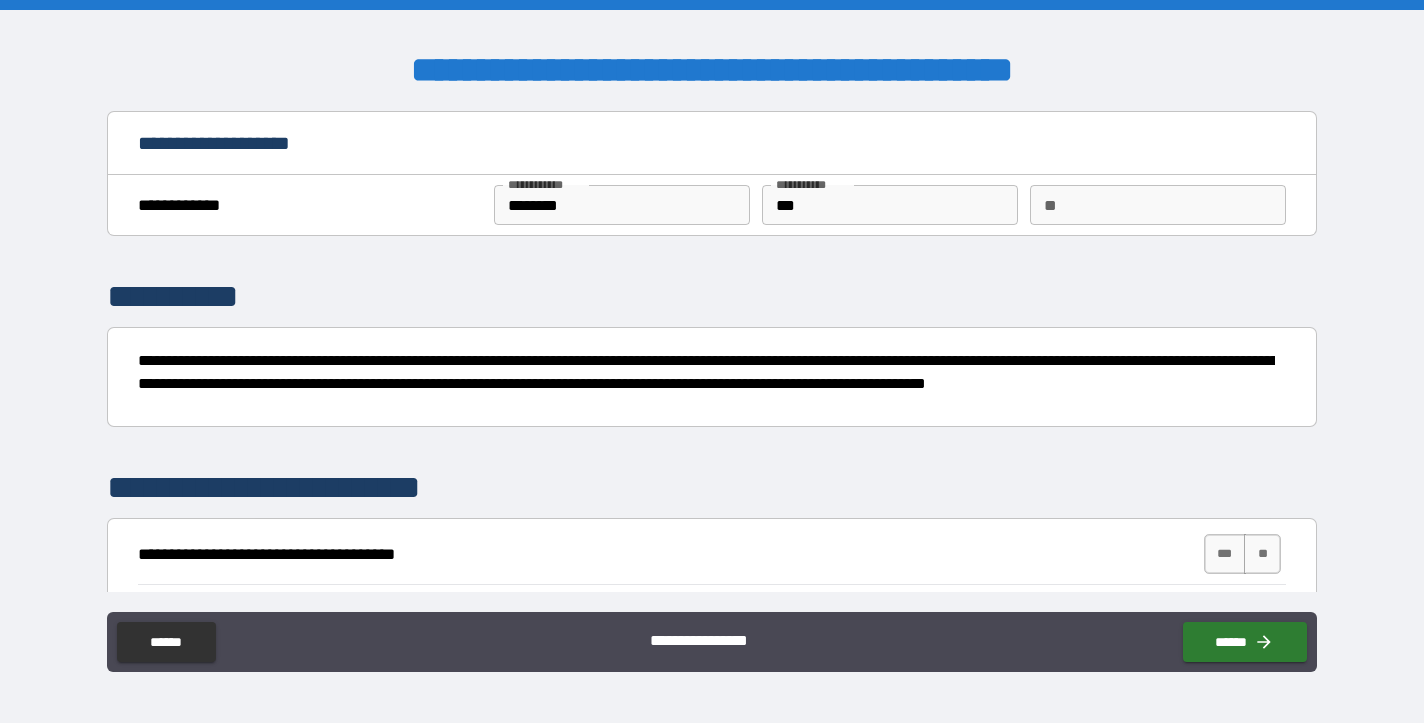 click on "**" at bounding box center (1158, 205) 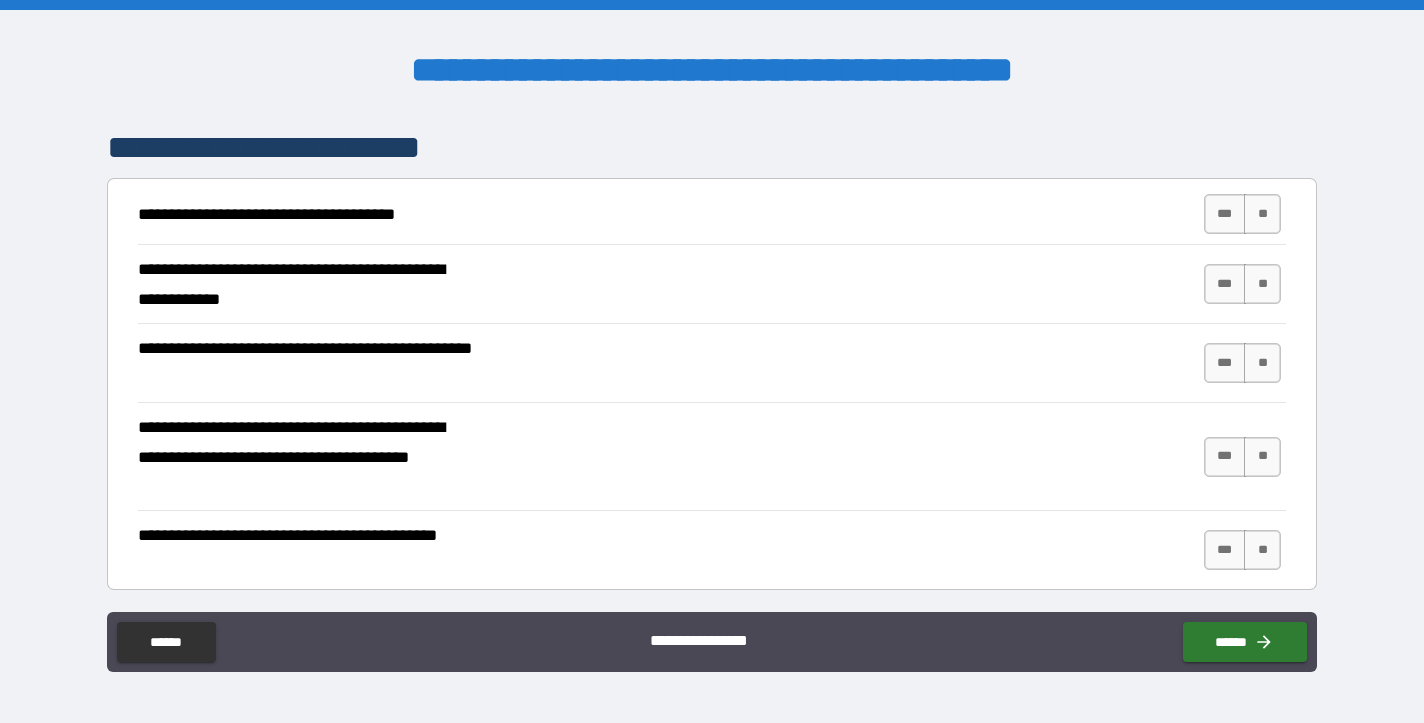 scroll, scrollTop: 393, scrollLeft: 0, axis: vertical 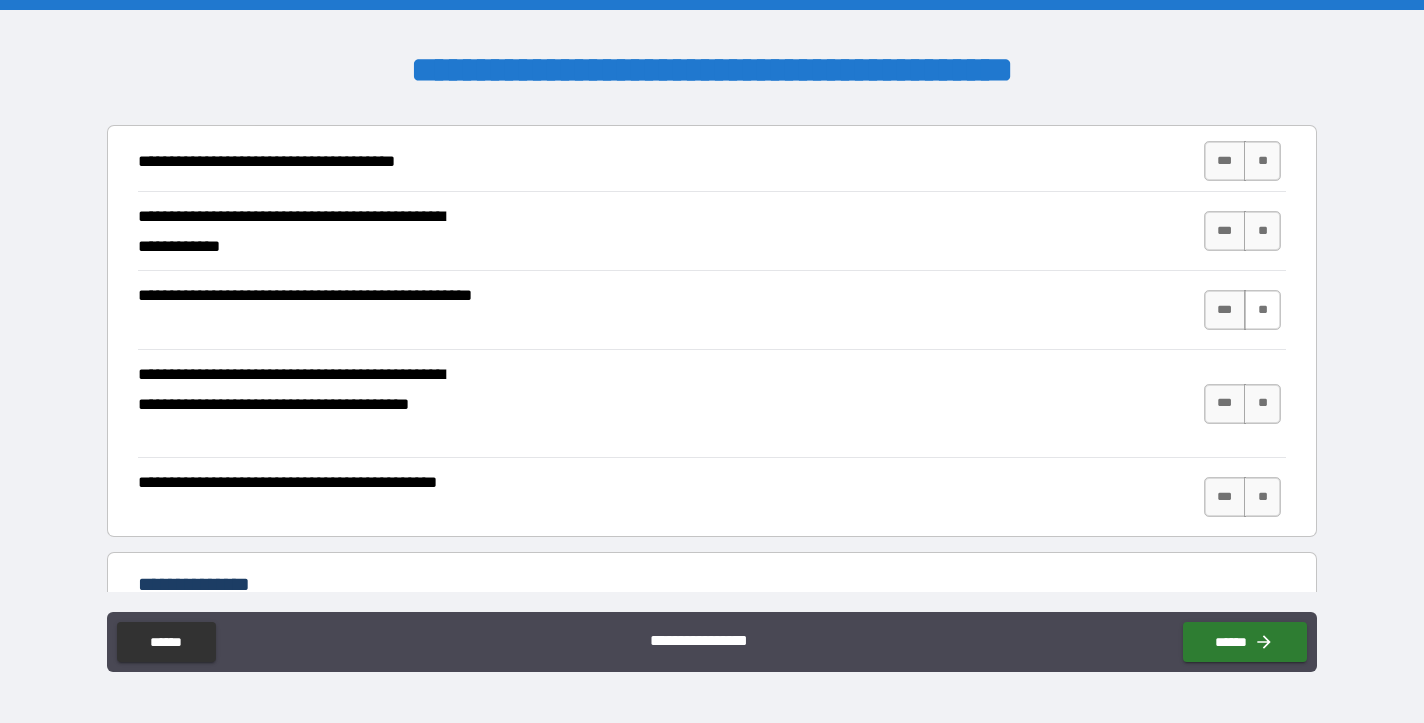 type on "*" 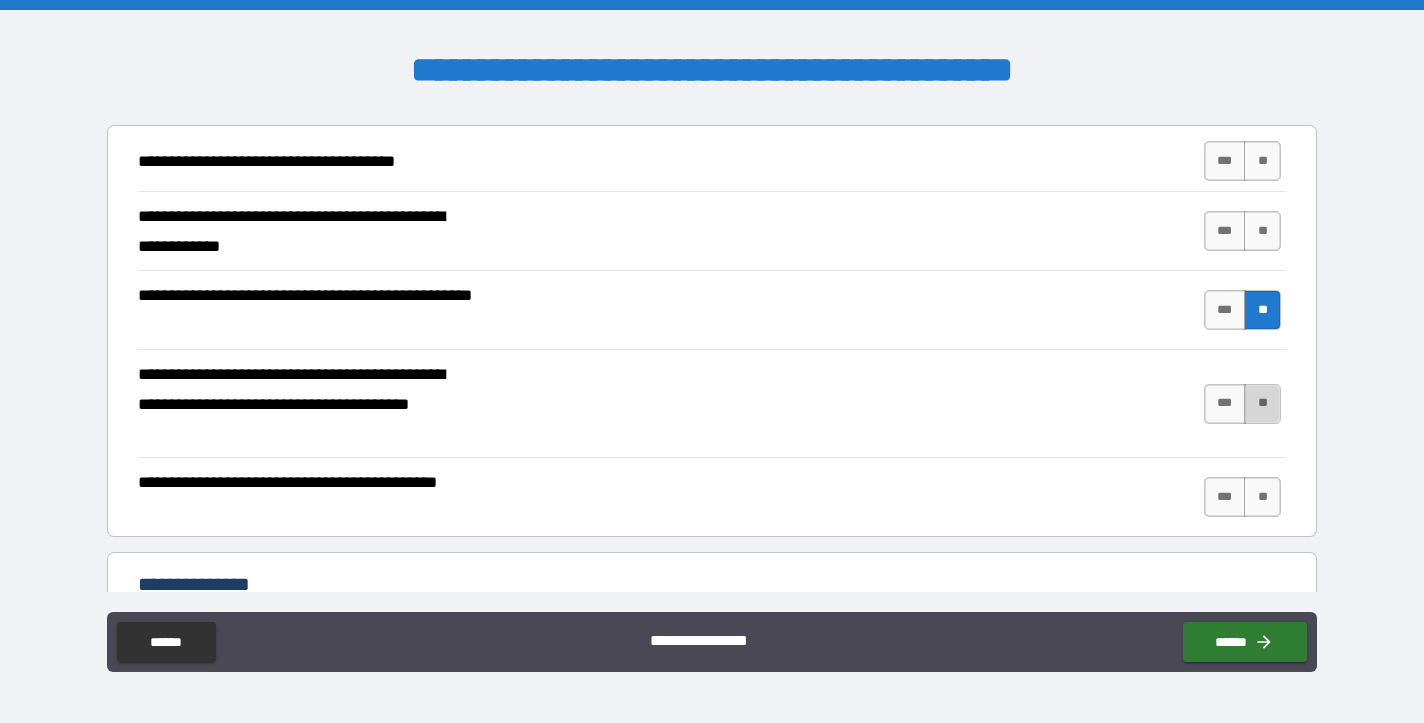 click on "**" at bounding box center [1262, 404] 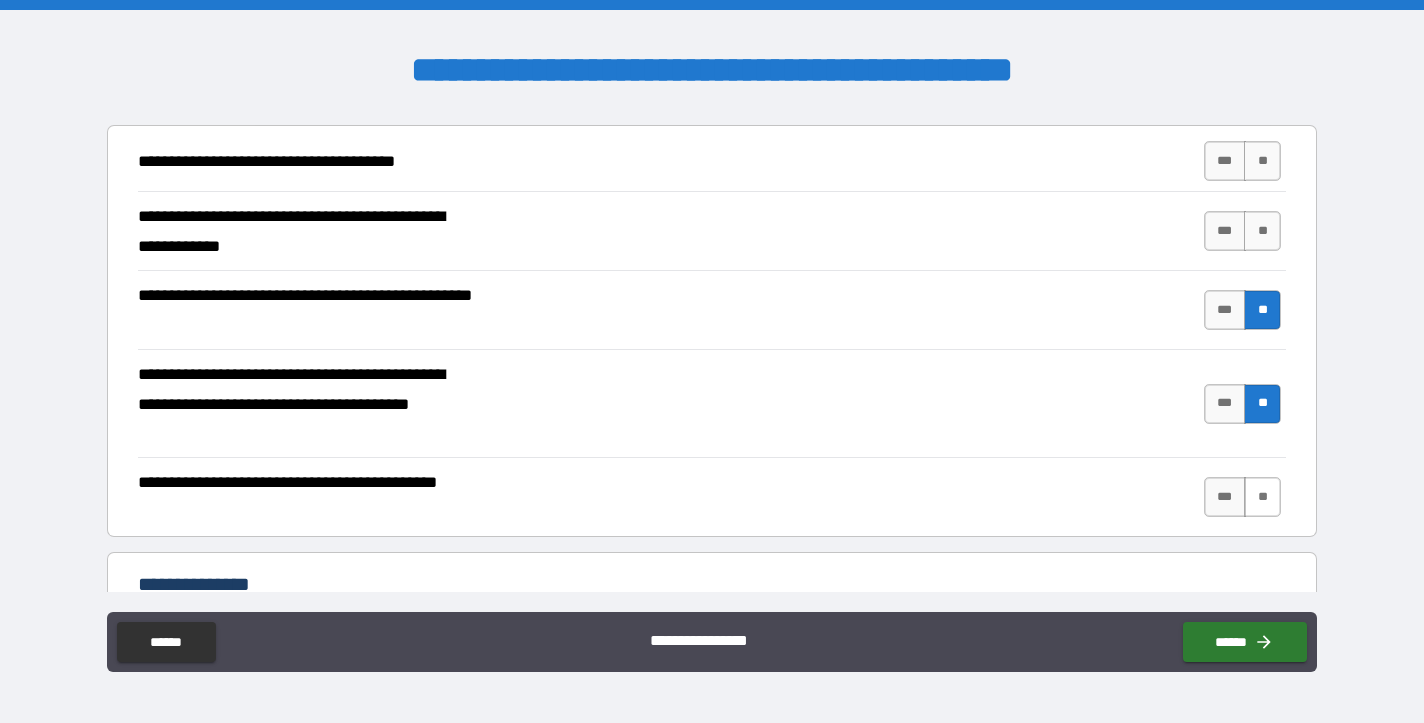click on "**" at bounding box center (1262, 497) 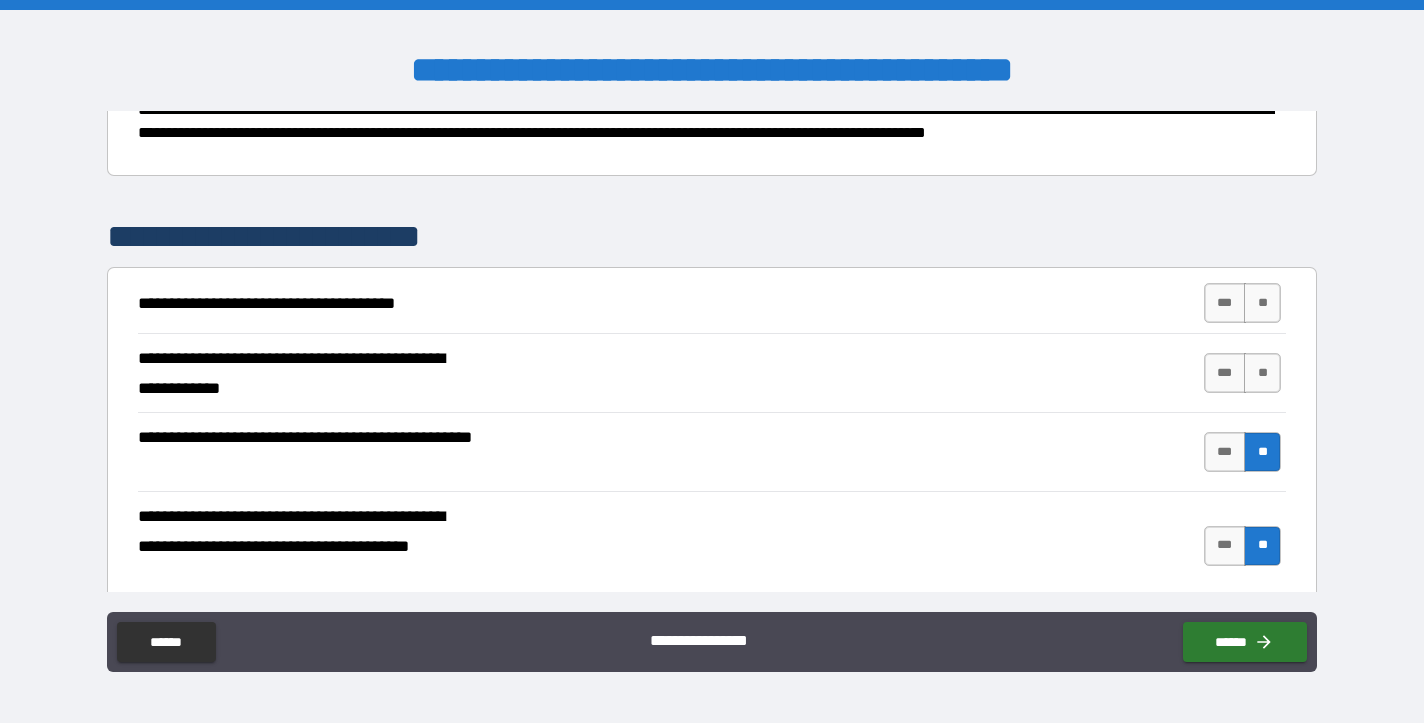 scroll, scrollTop: 244, scrollLeft: 0, axis: vertical 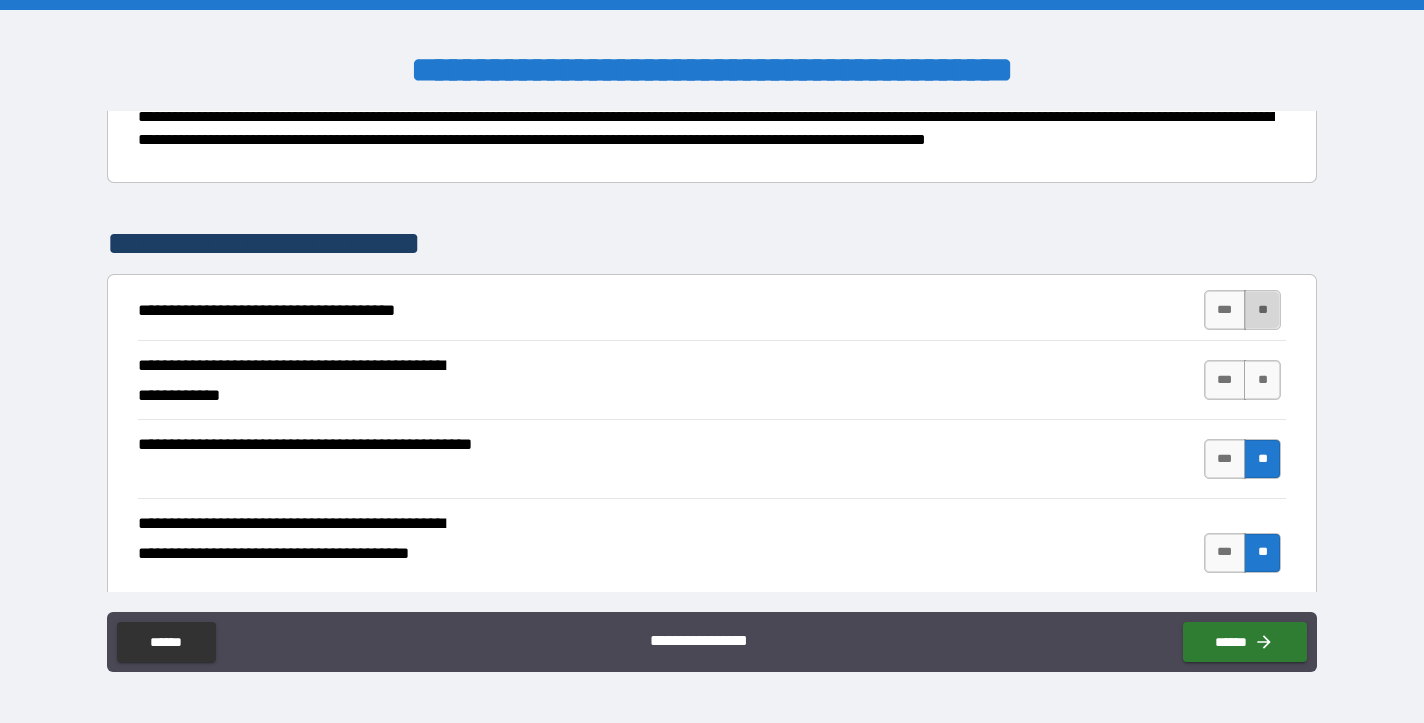 click on "**" at bounding box center [1262, 310] 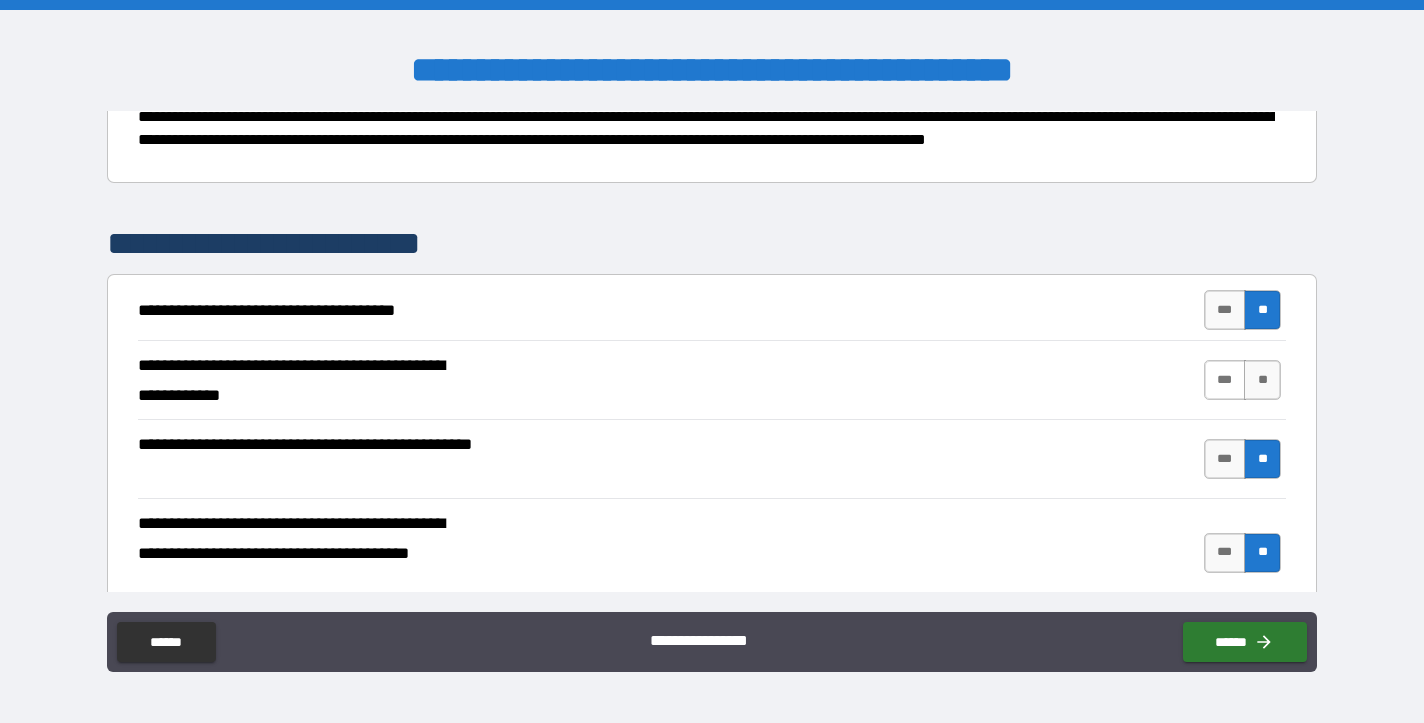 click on "***" at bounding box center (1225, 380) 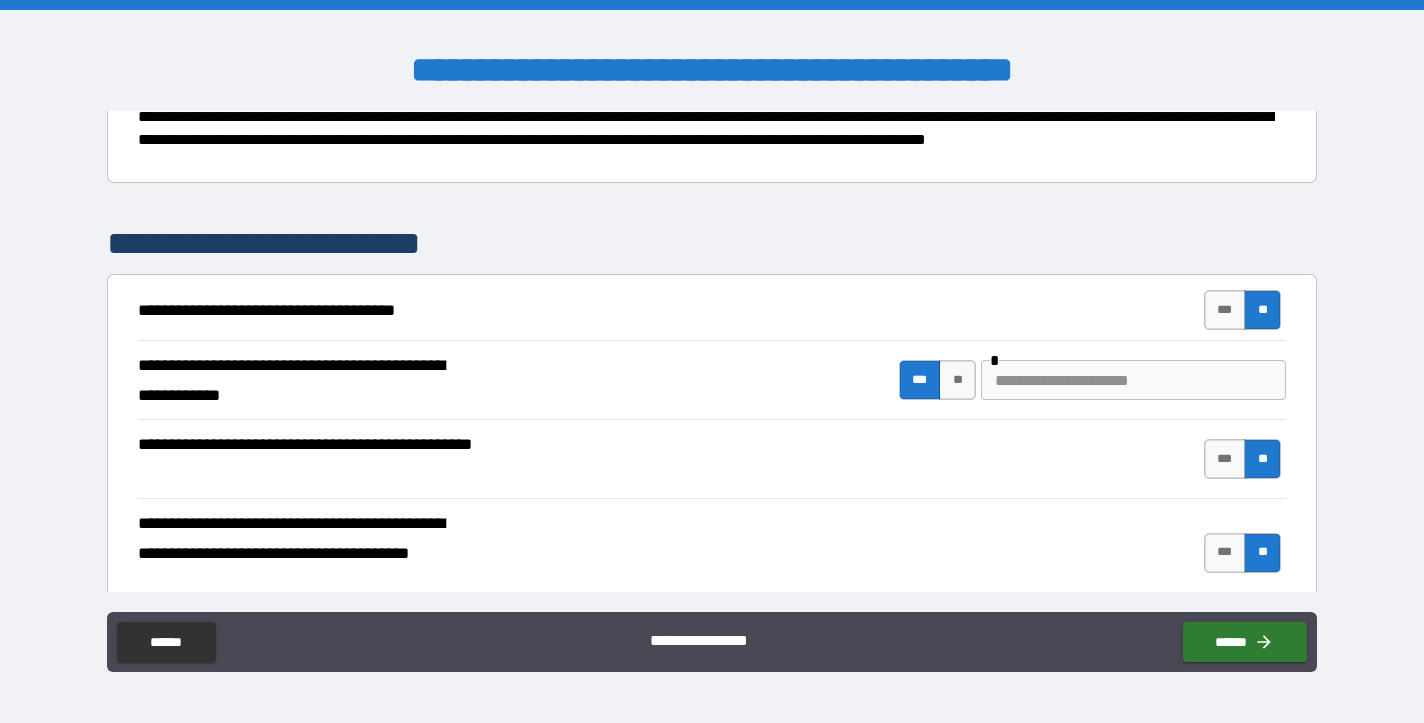 click at bounding box center (1133, 380) 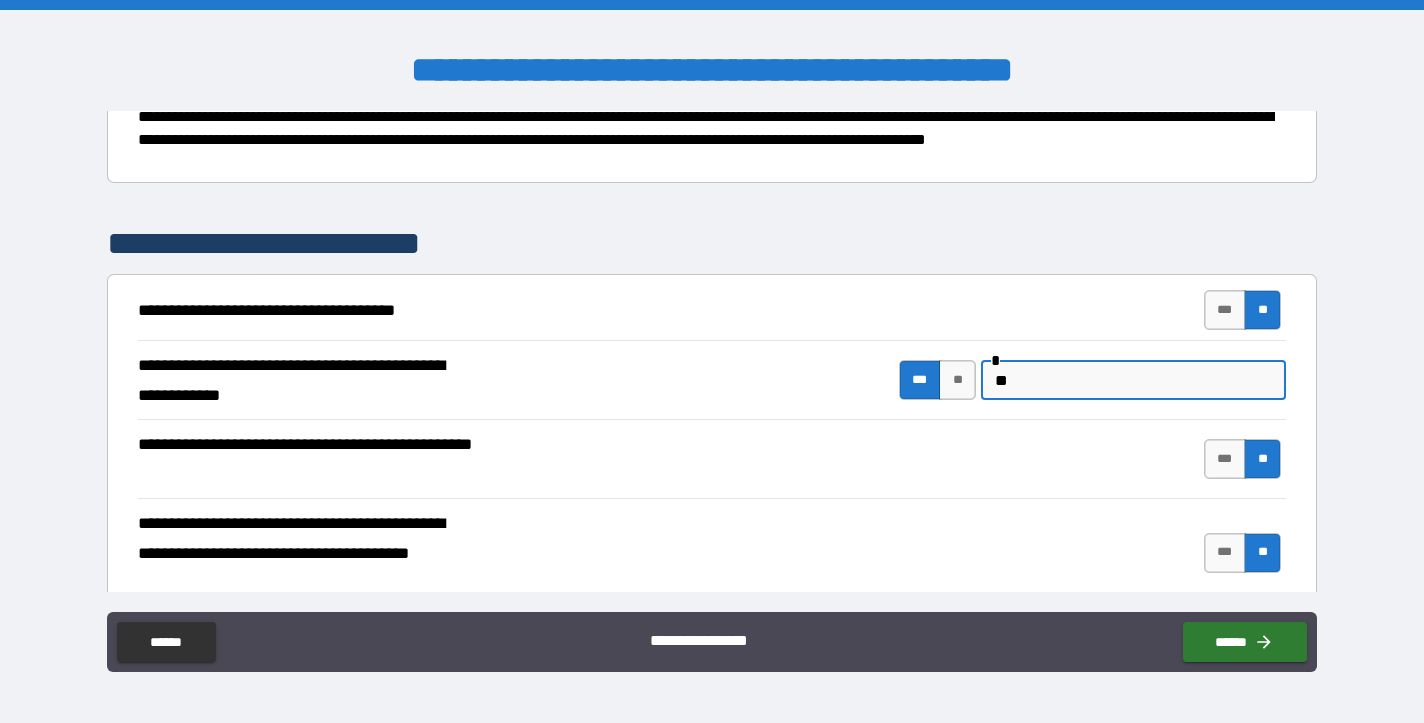 type on "*" 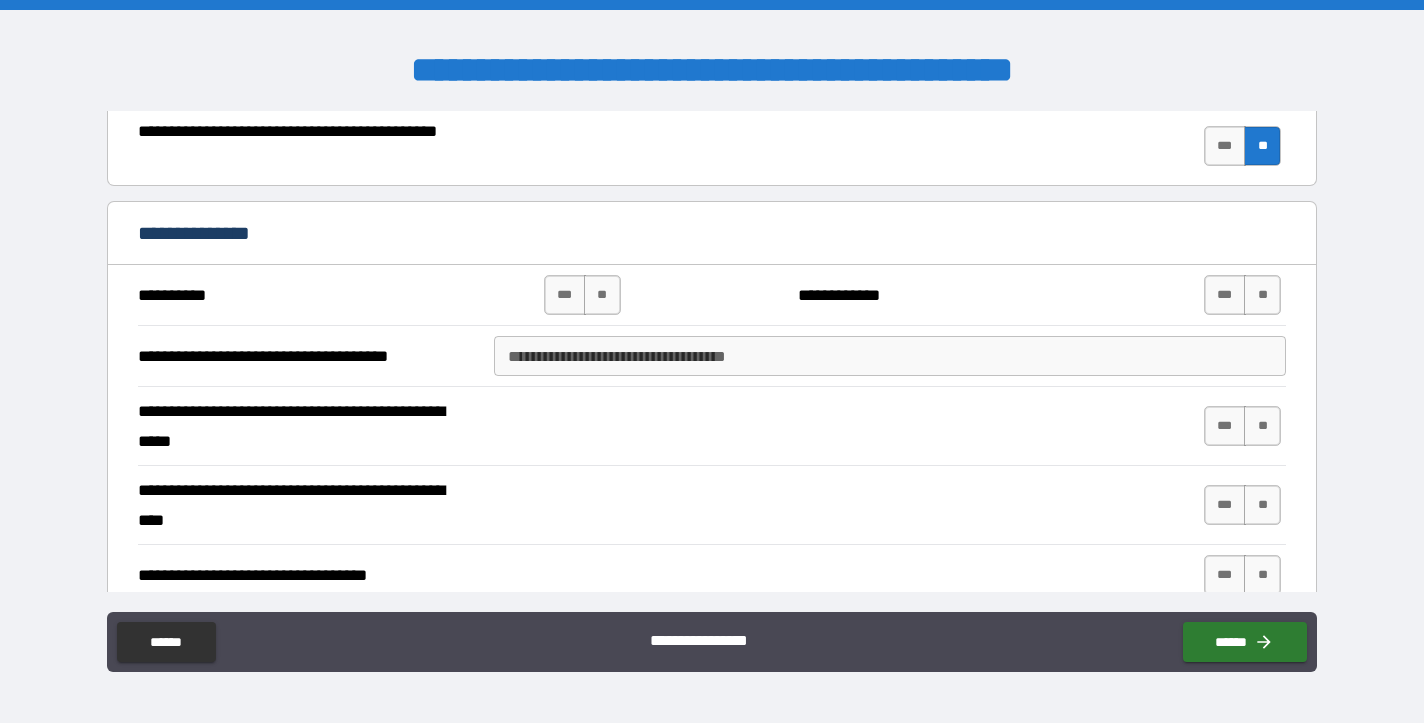 scroll, scrollTop: 749, scrollLeft: 0, axis: vertical 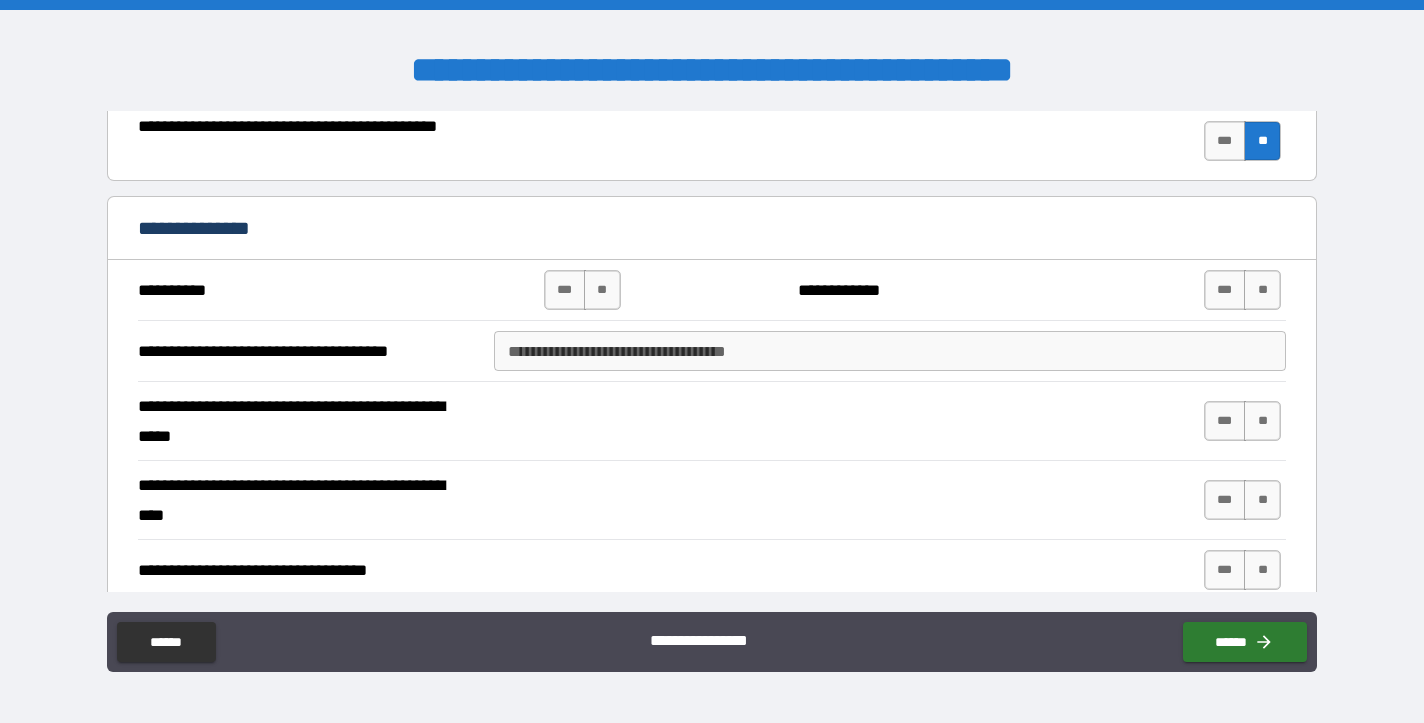 type on "**********" 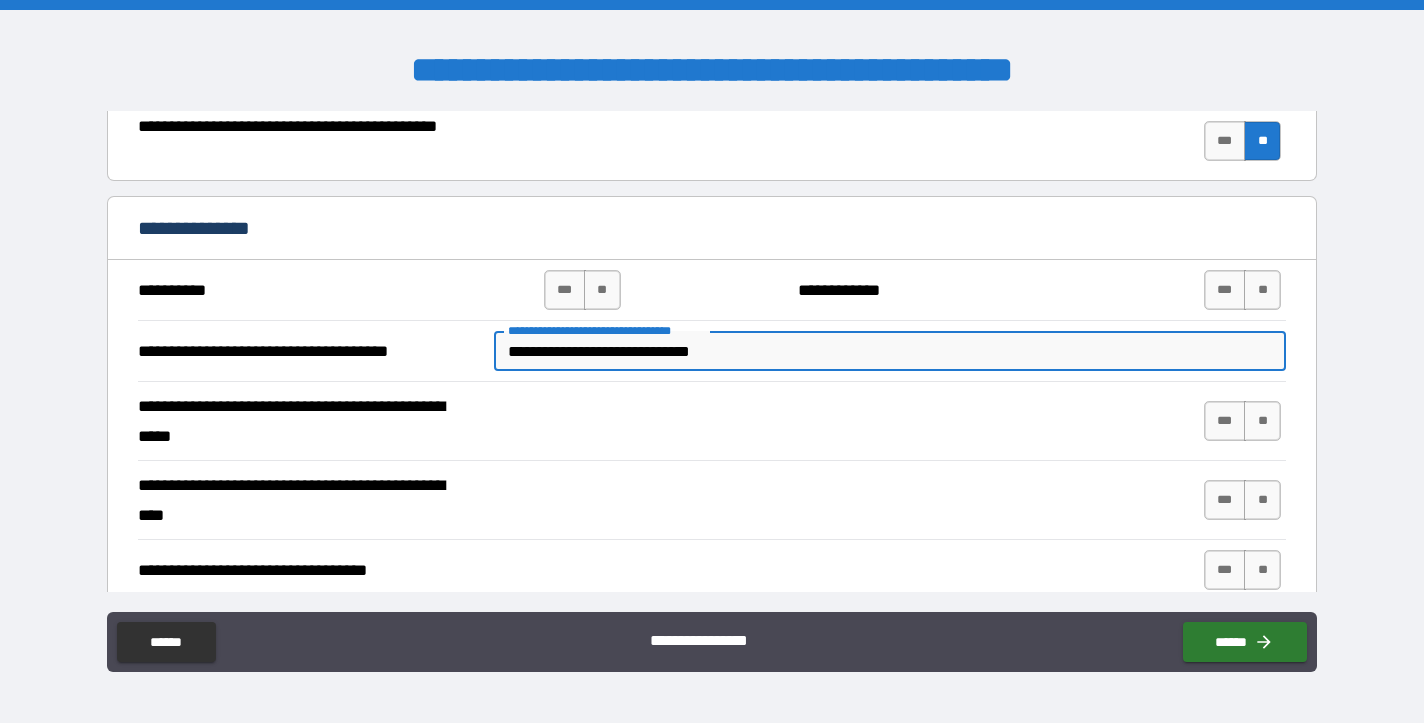 type on "**********" 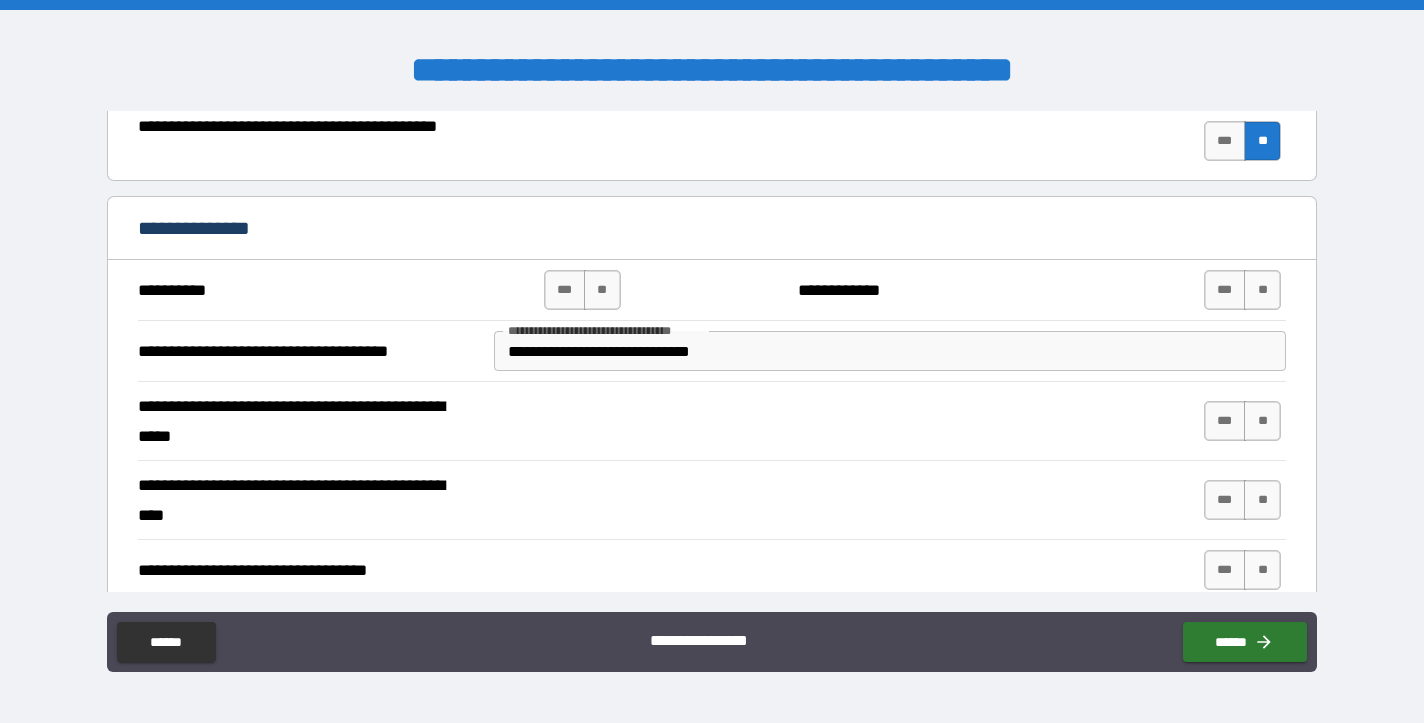 click on "**********" at bounding box center (712, 421) 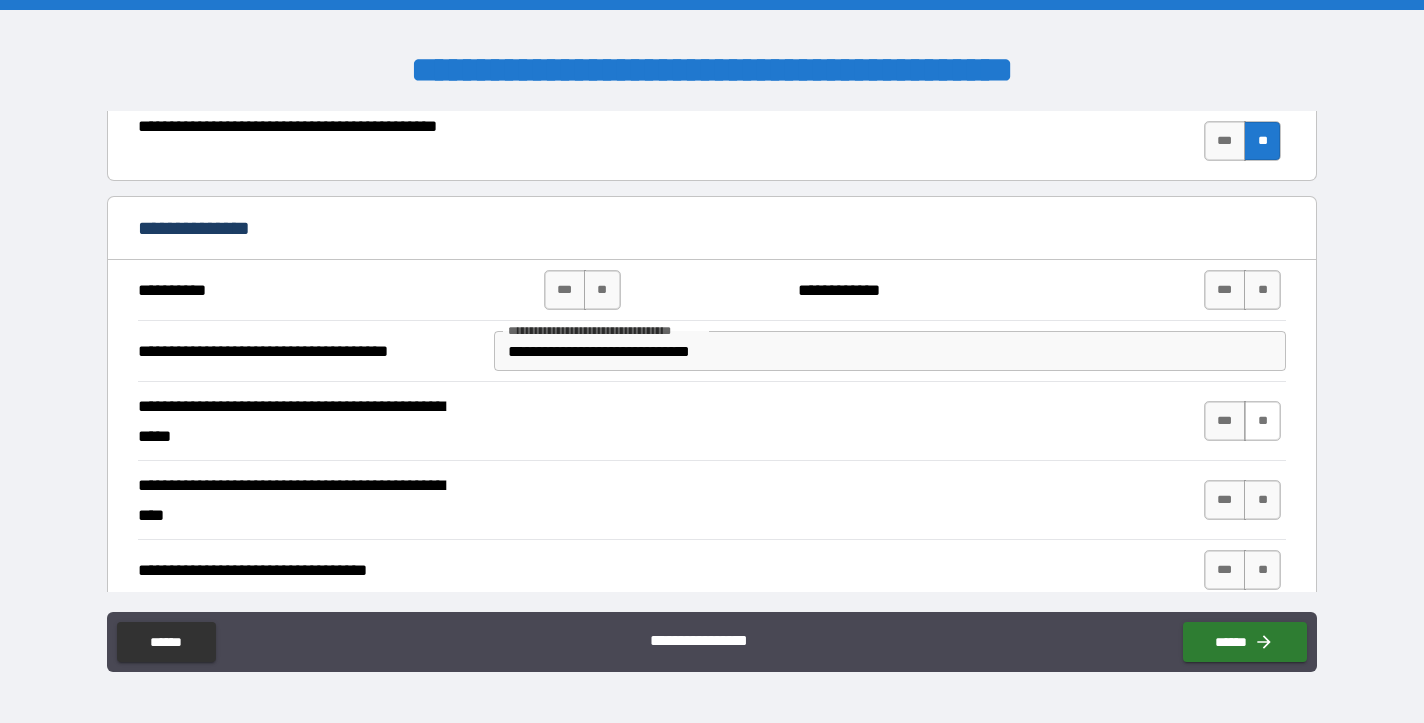 click on "**" at bounding box center [1262, 421] 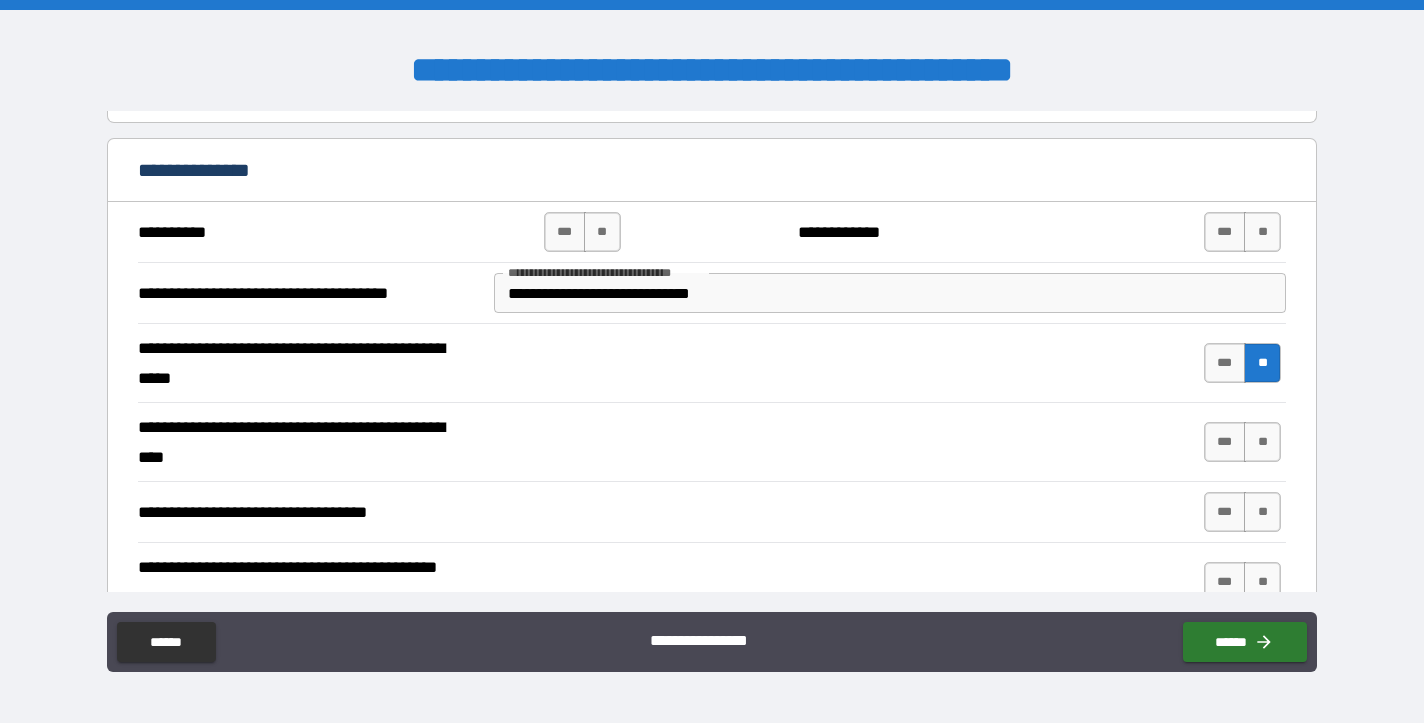scroll, scrollTop: 812, scrollLeft: 0, axis: vertical 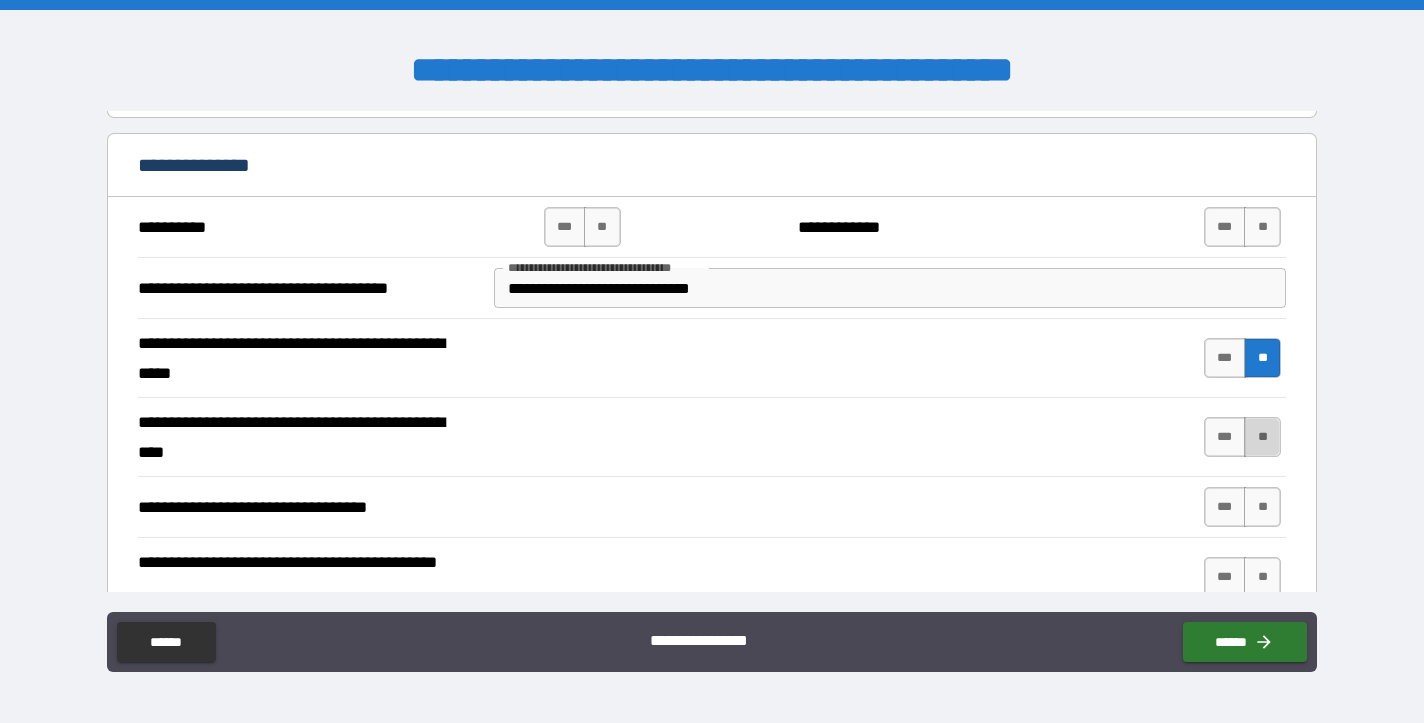 click on "**" at bounding box center (1262, 437) 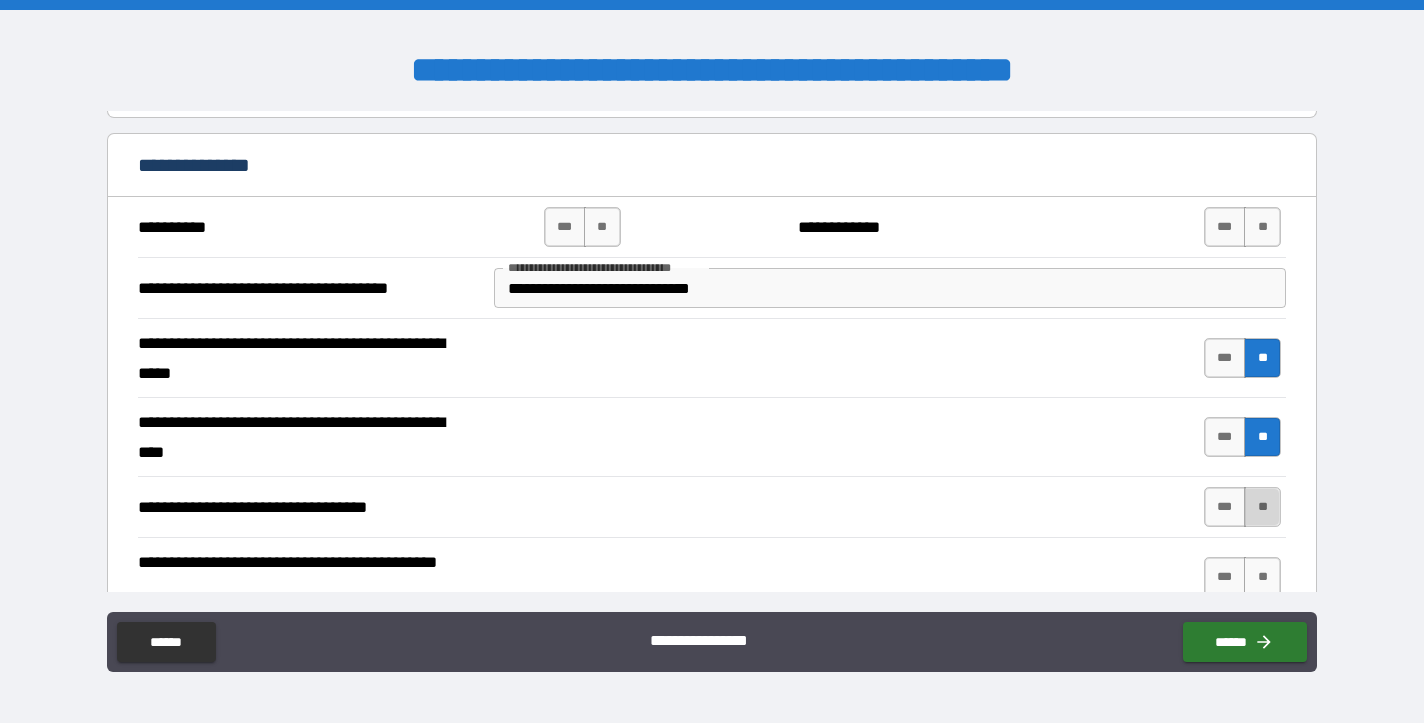 click on "**" at bounding box center (1262, 507) 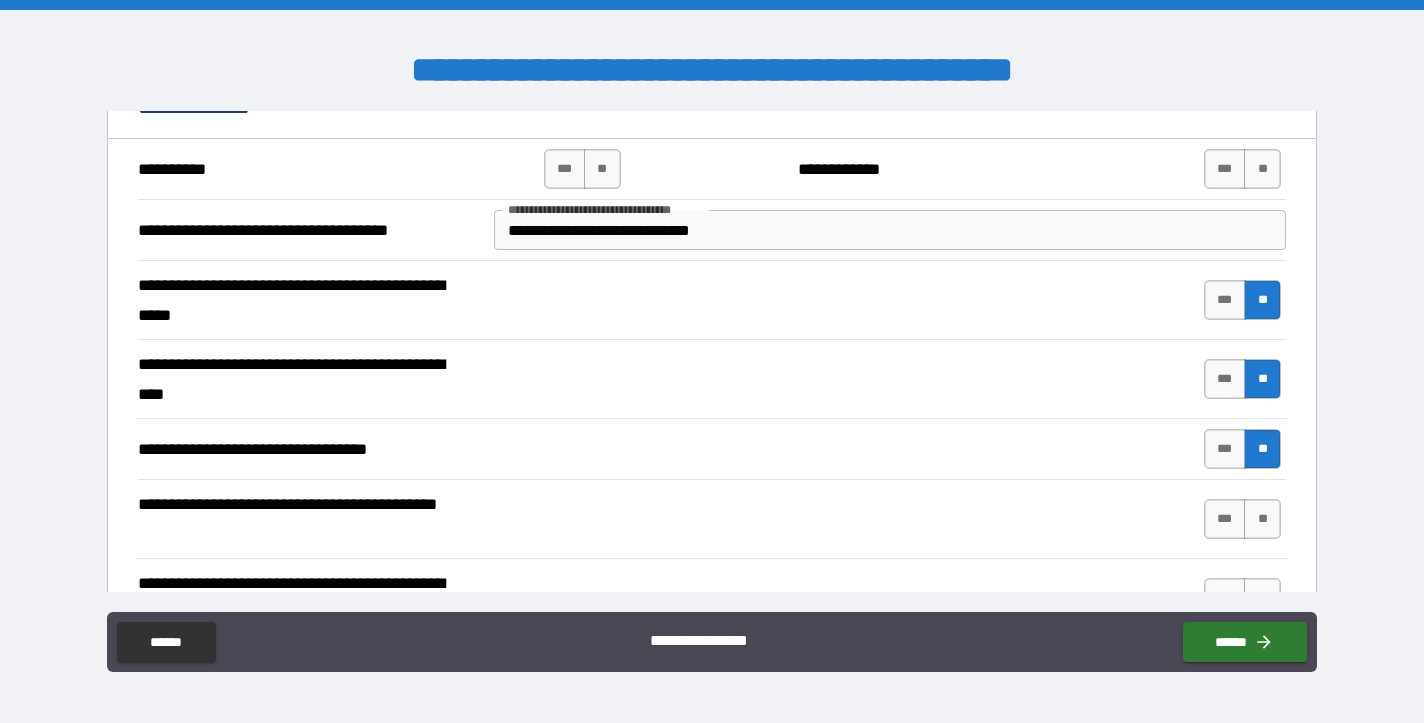 scroll, scrollTop: 876, scrollLeft: 0, axis: vertical 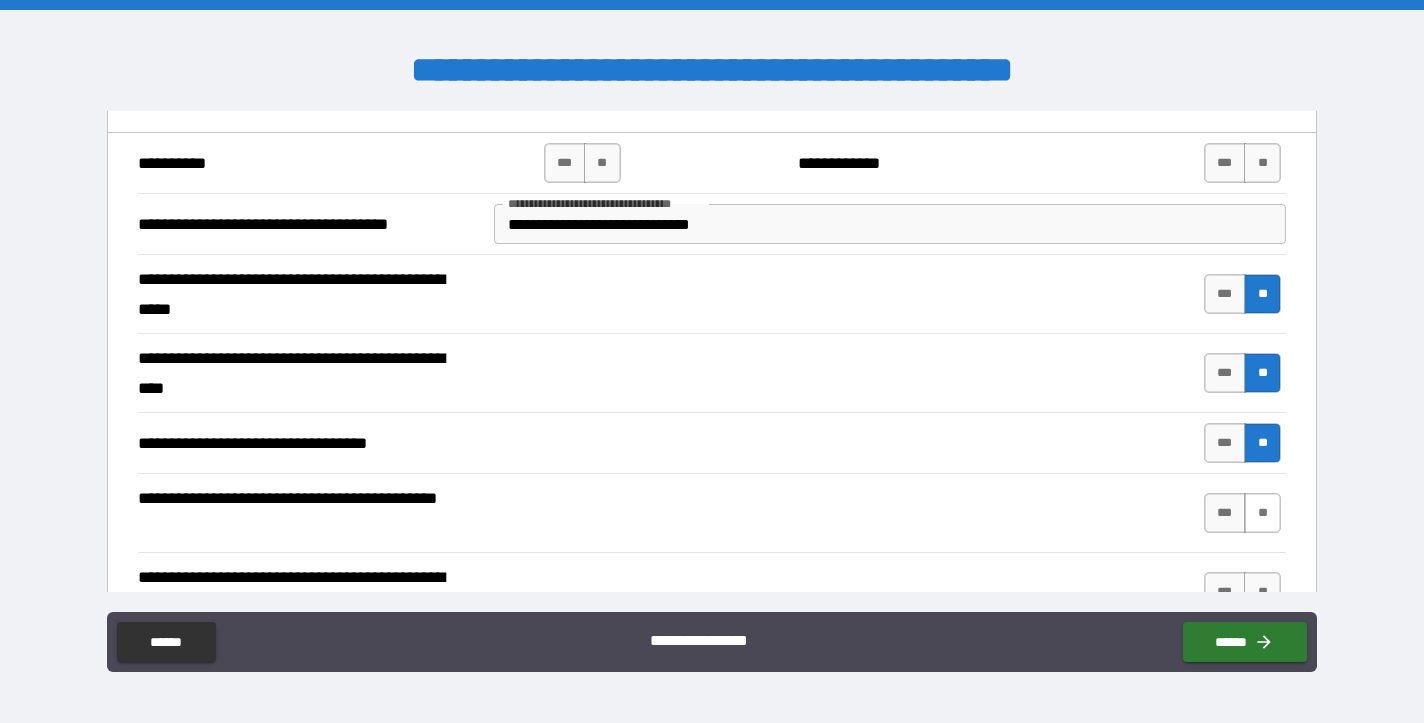 click on "**" at bounding box center (1262, 513) 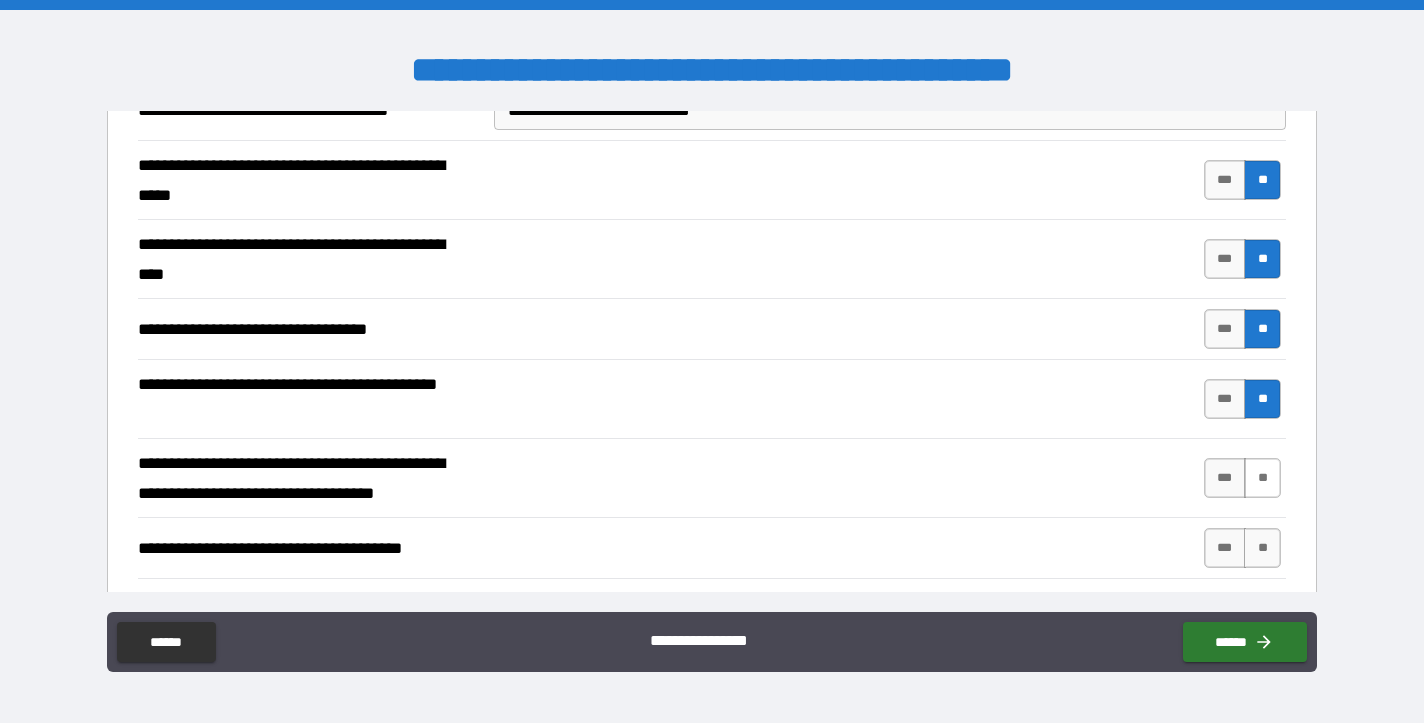 scroll, scrollTop: 1002, scrollLeft: 0, axis: vertical 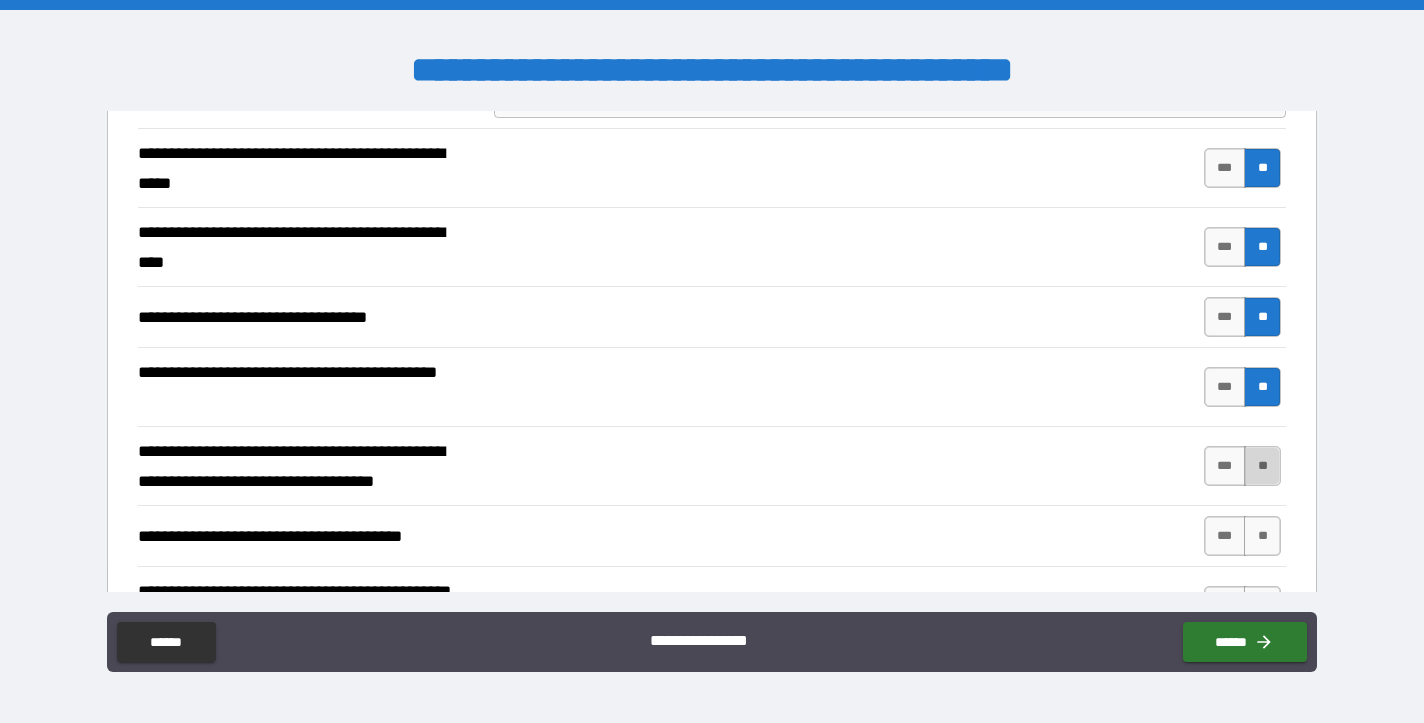 click on "**" at bounding box center [1262, 466] 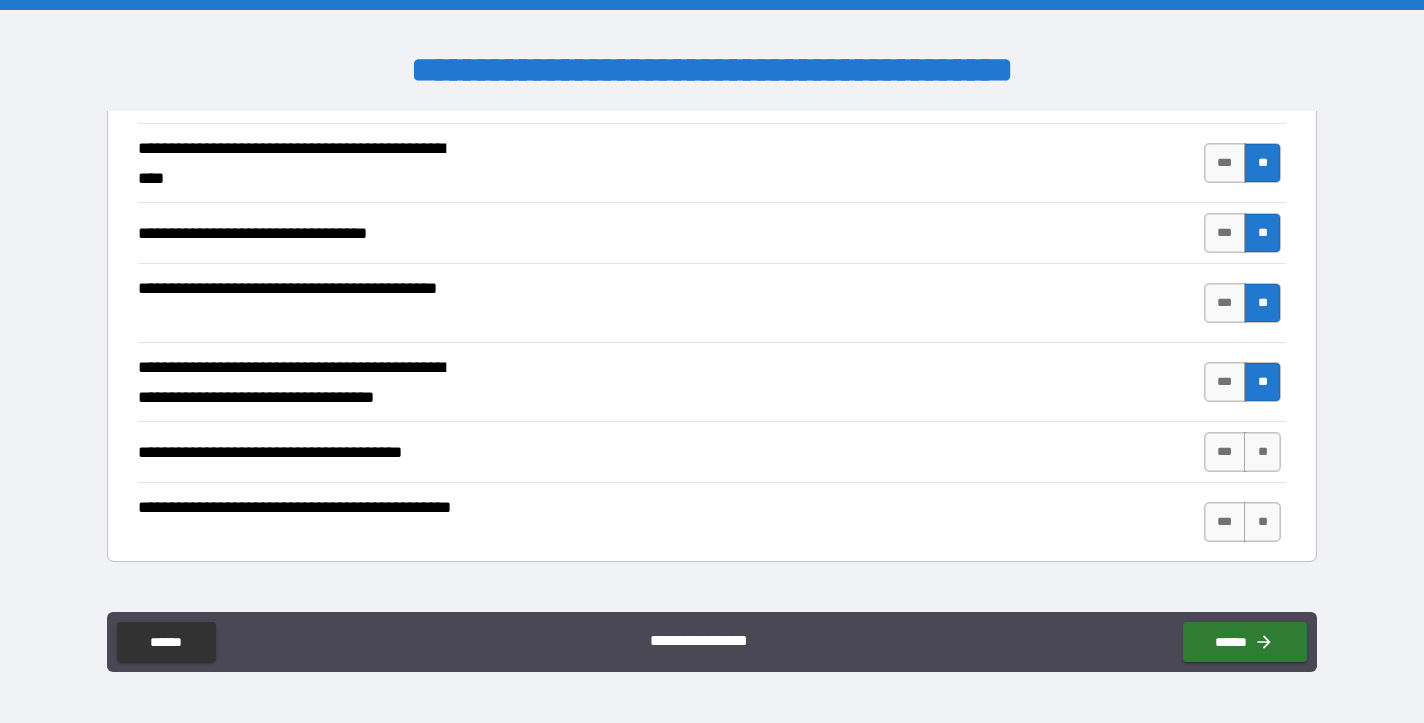 scroll, scrollTop: 1091, scrollLeft: 0, axis: vertical 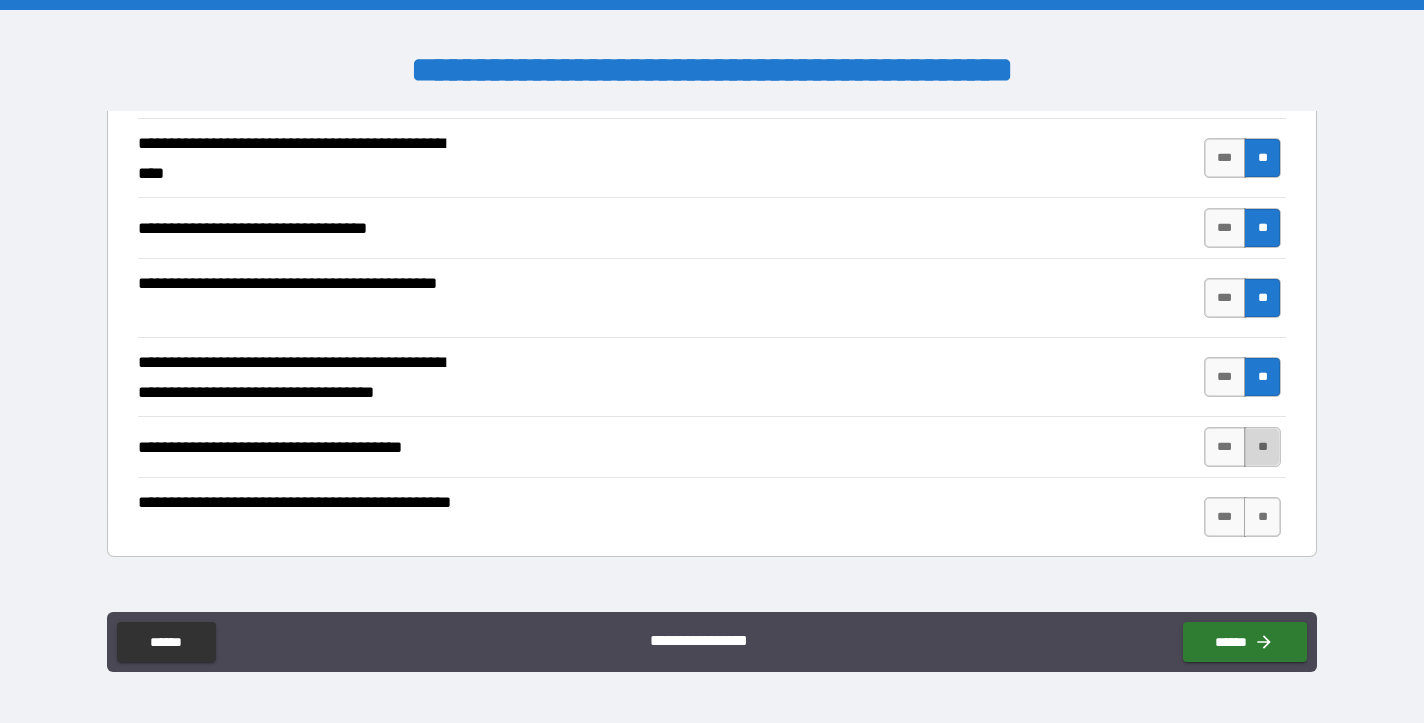 click on "**" at bounding box center (1262, 447) 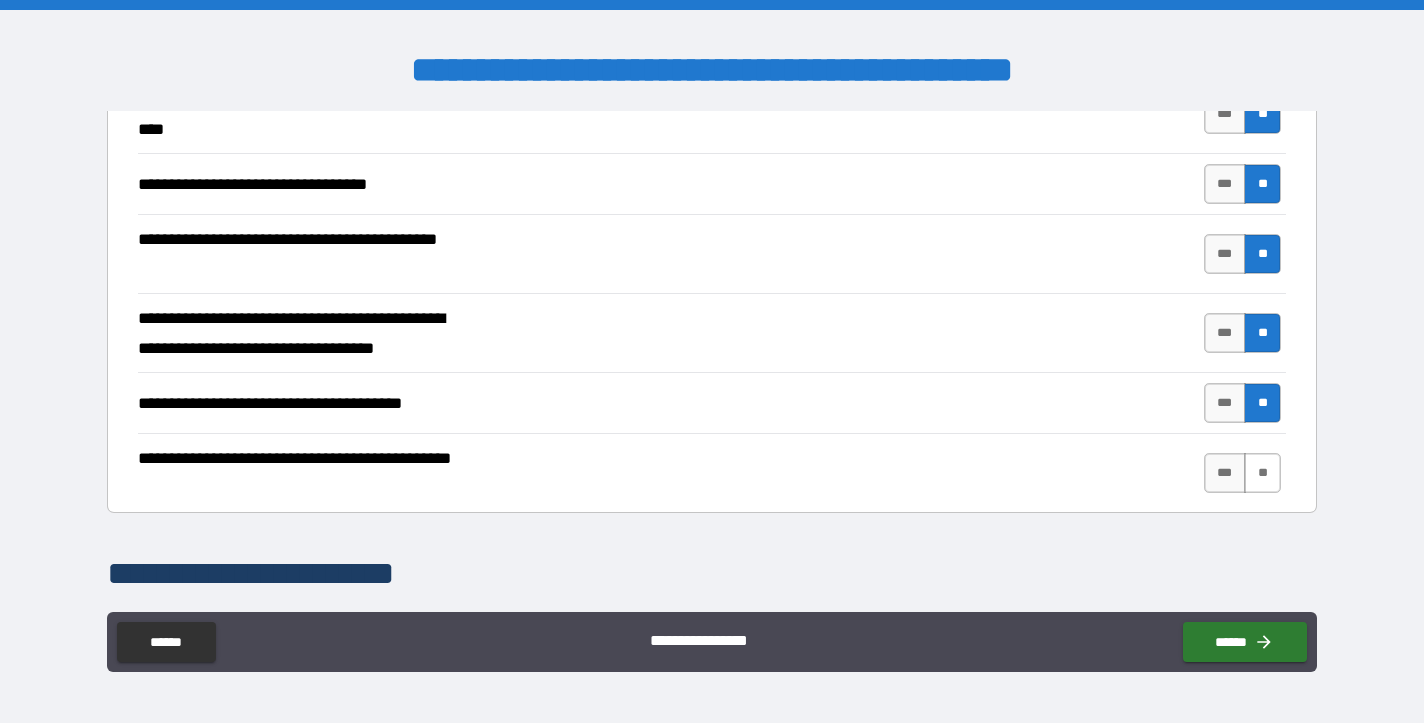 scroll, scrollTop: 1138, scrollLeft: 0, axis: vertical 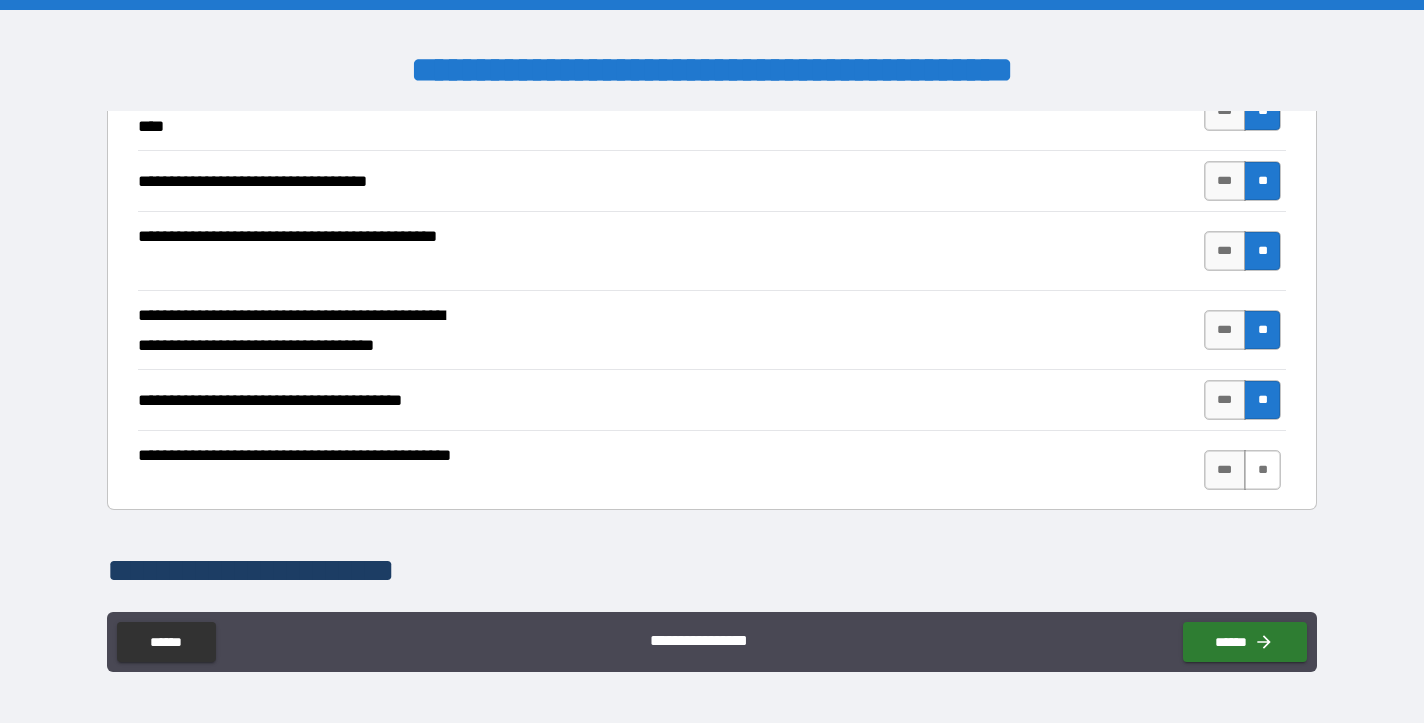 click on "**" at bounding box center [1262, 470] 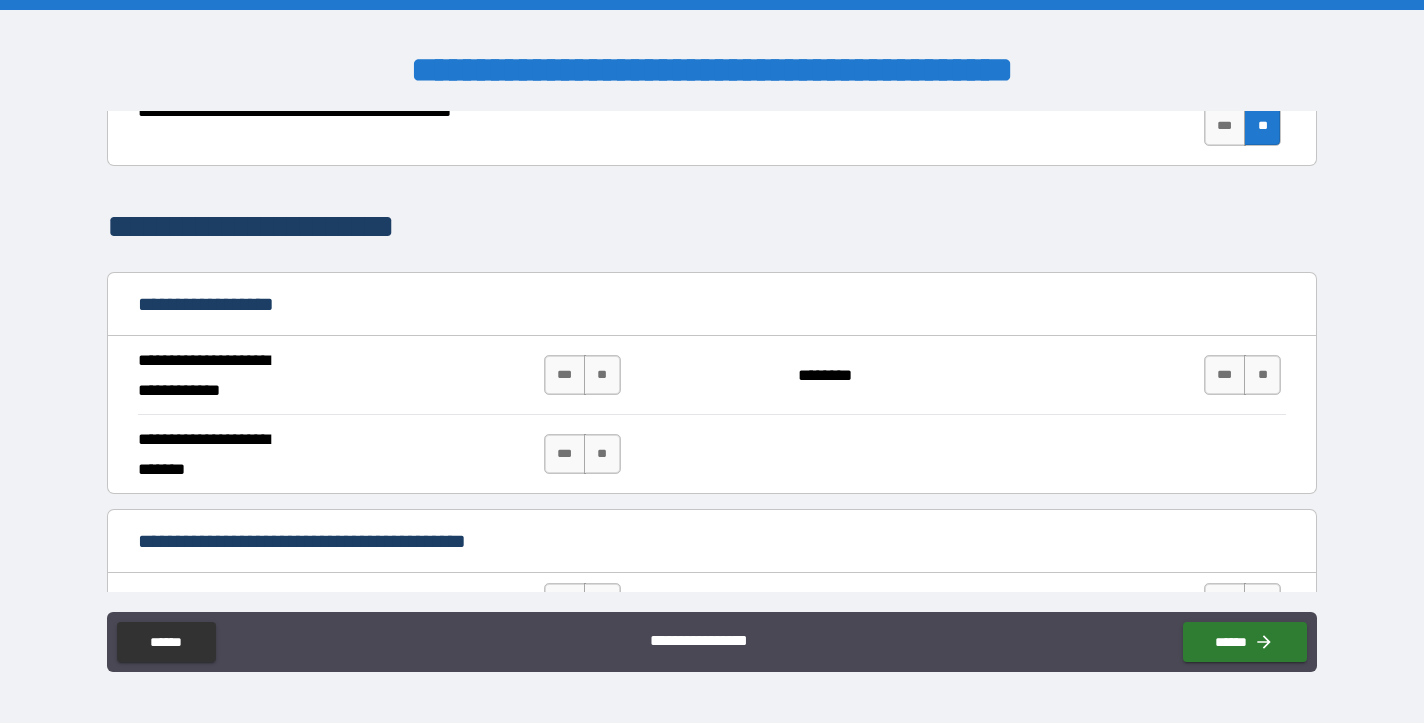 scroll, scrollTop: 1510, scrollLeft: 0, axis: vertical 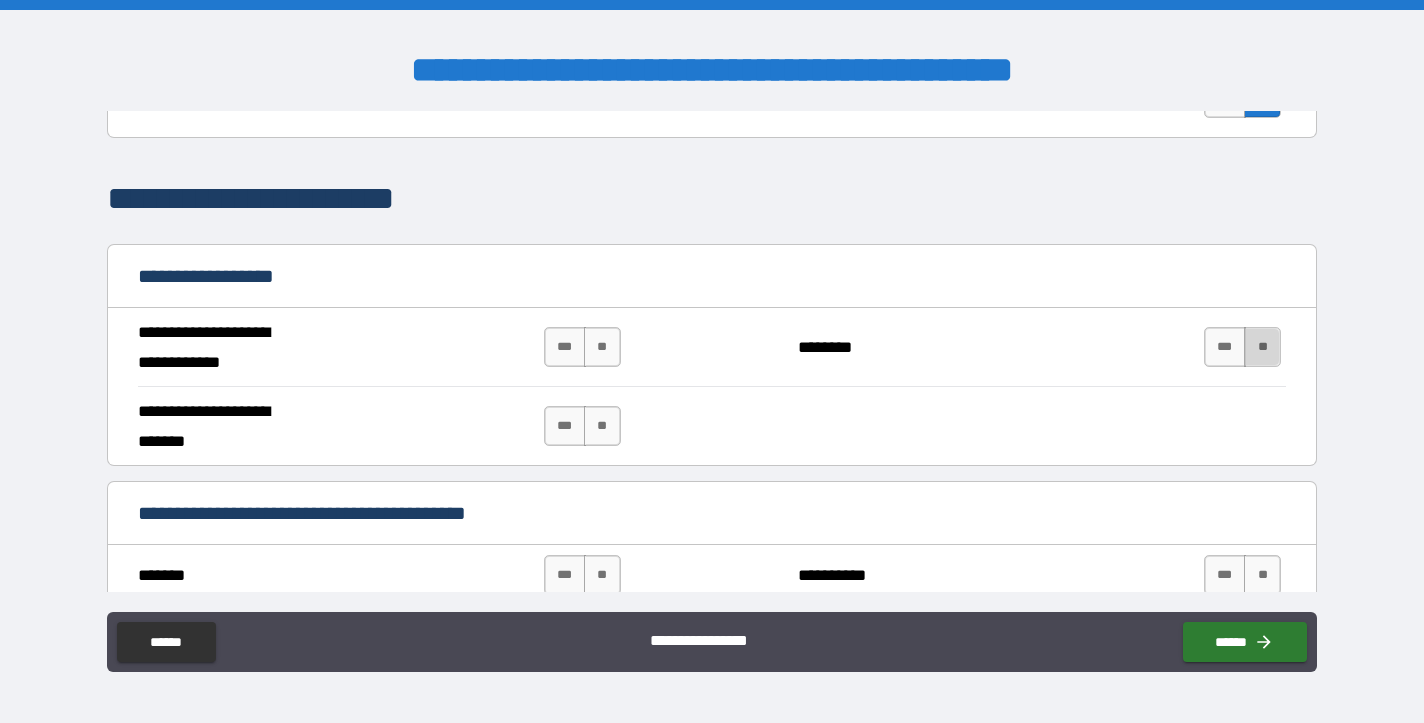 click on "**" at bounding box center [1262, 347] 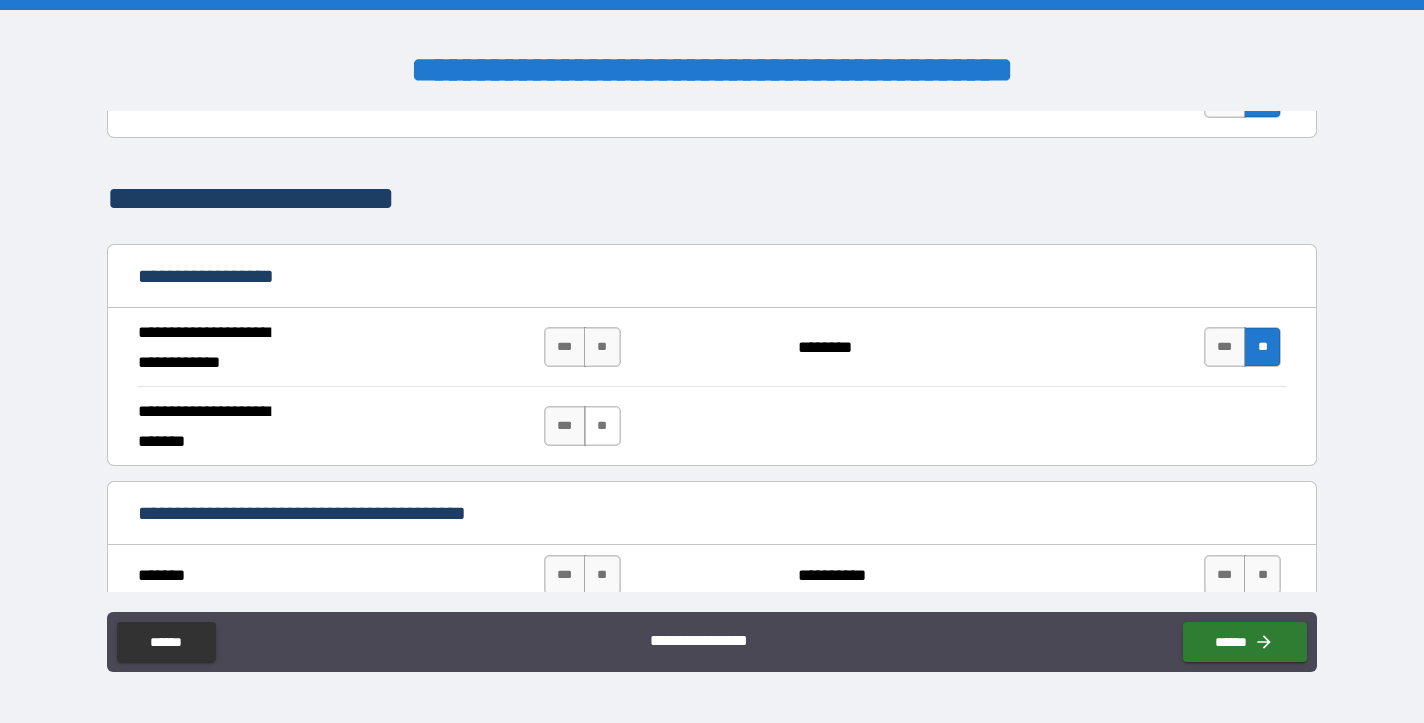 click on "**" at bounding box center (602, 426) 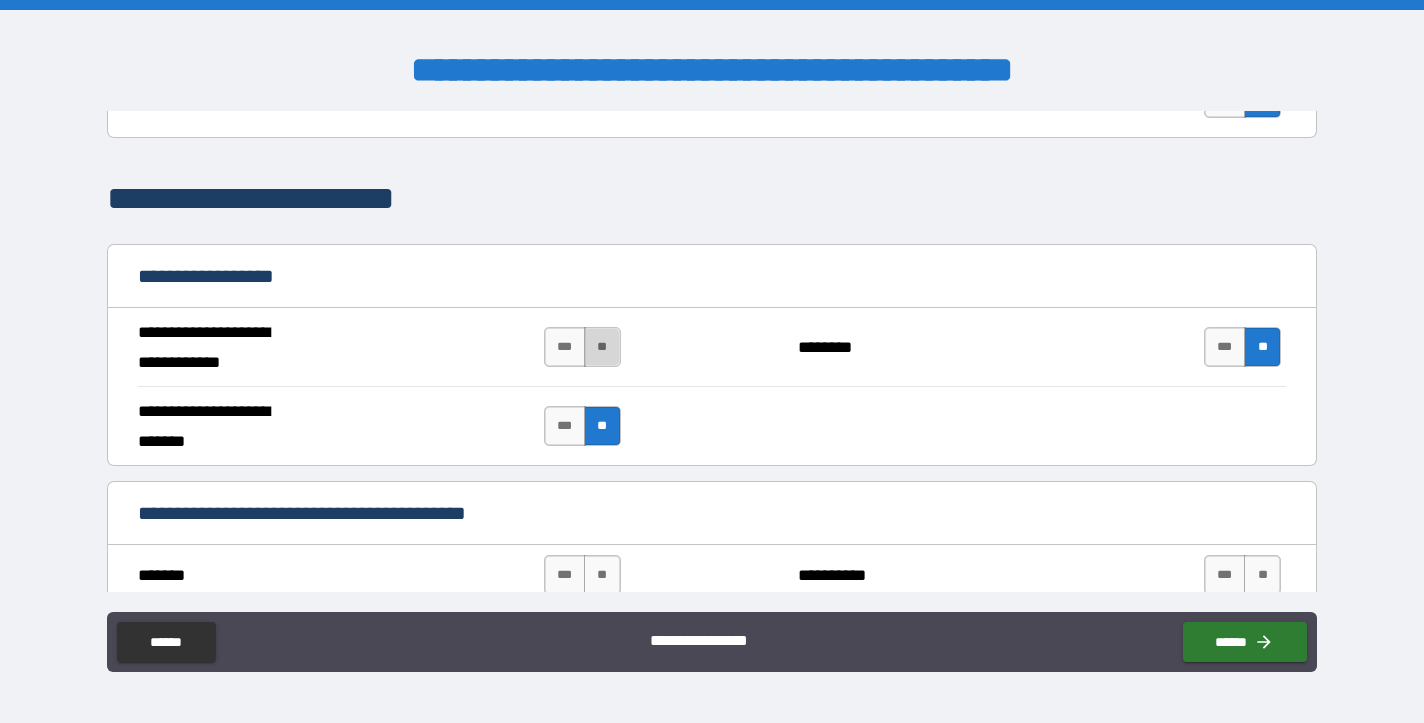 click on "**" at bounding box center [602, 347] 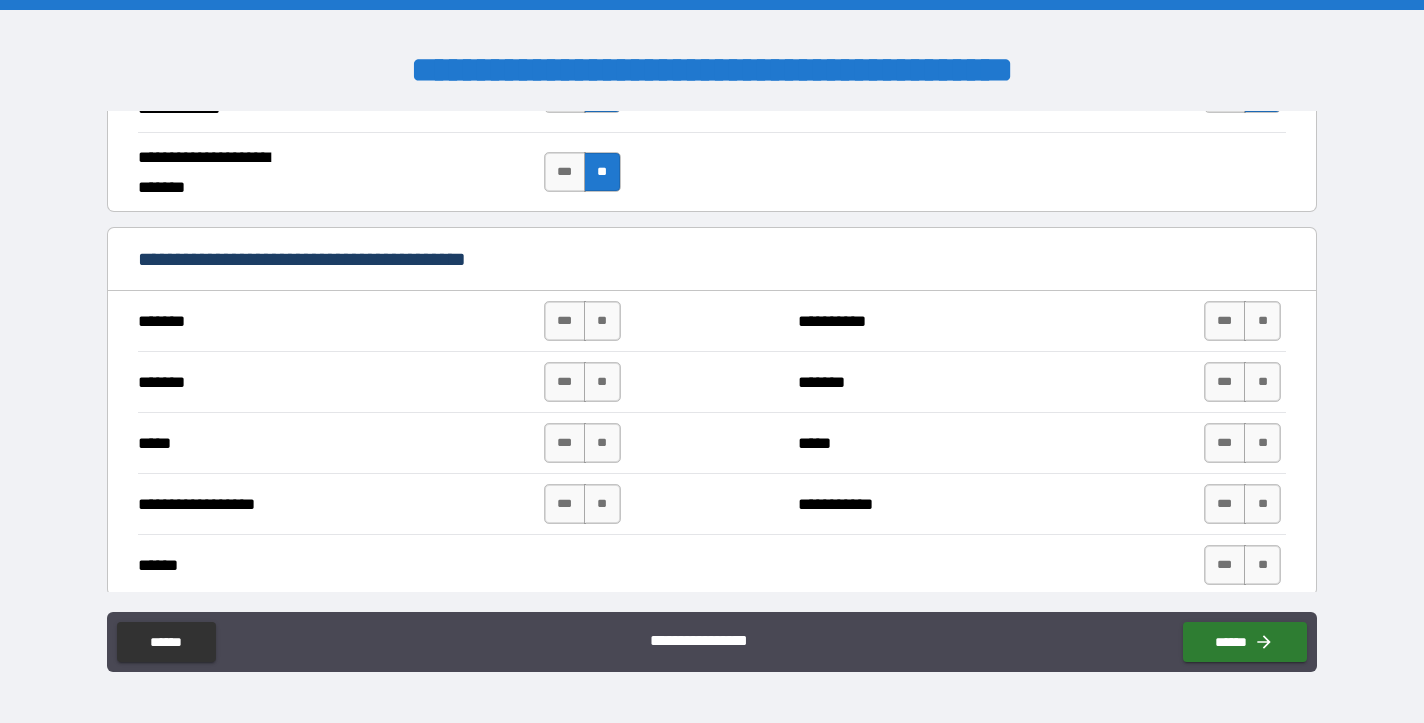 scroll, scrollTop: 1771, scrollLeft: 0, axis: vertical 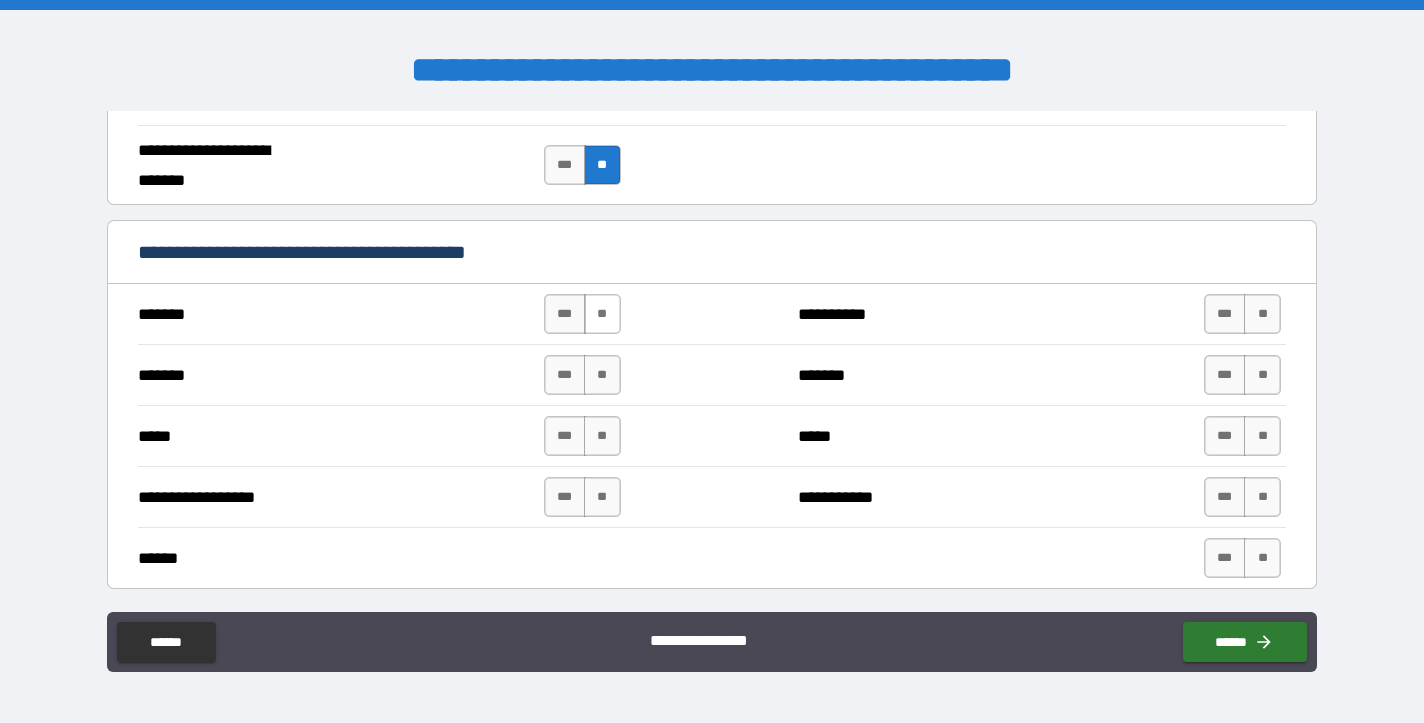 click on "**" at bounding box center (602, 314) 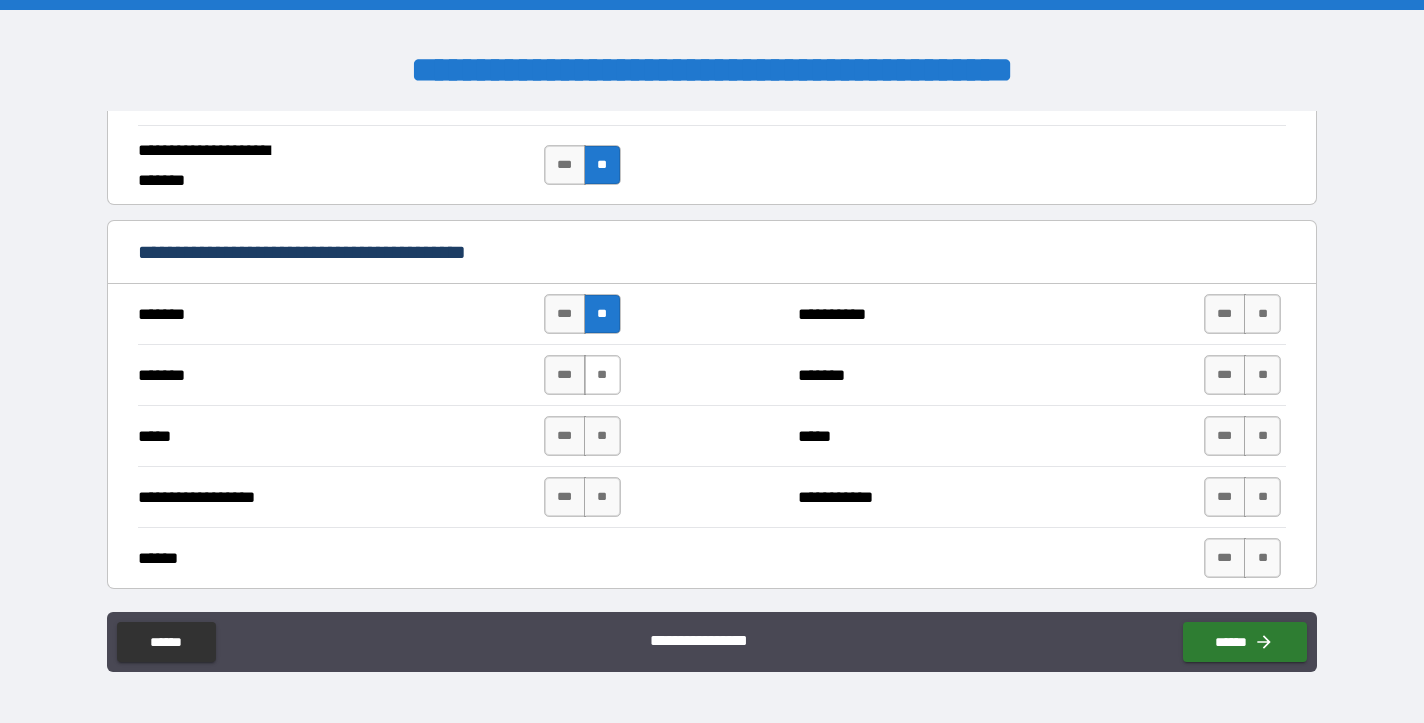 click on "**" at bounding box center (602, 375) 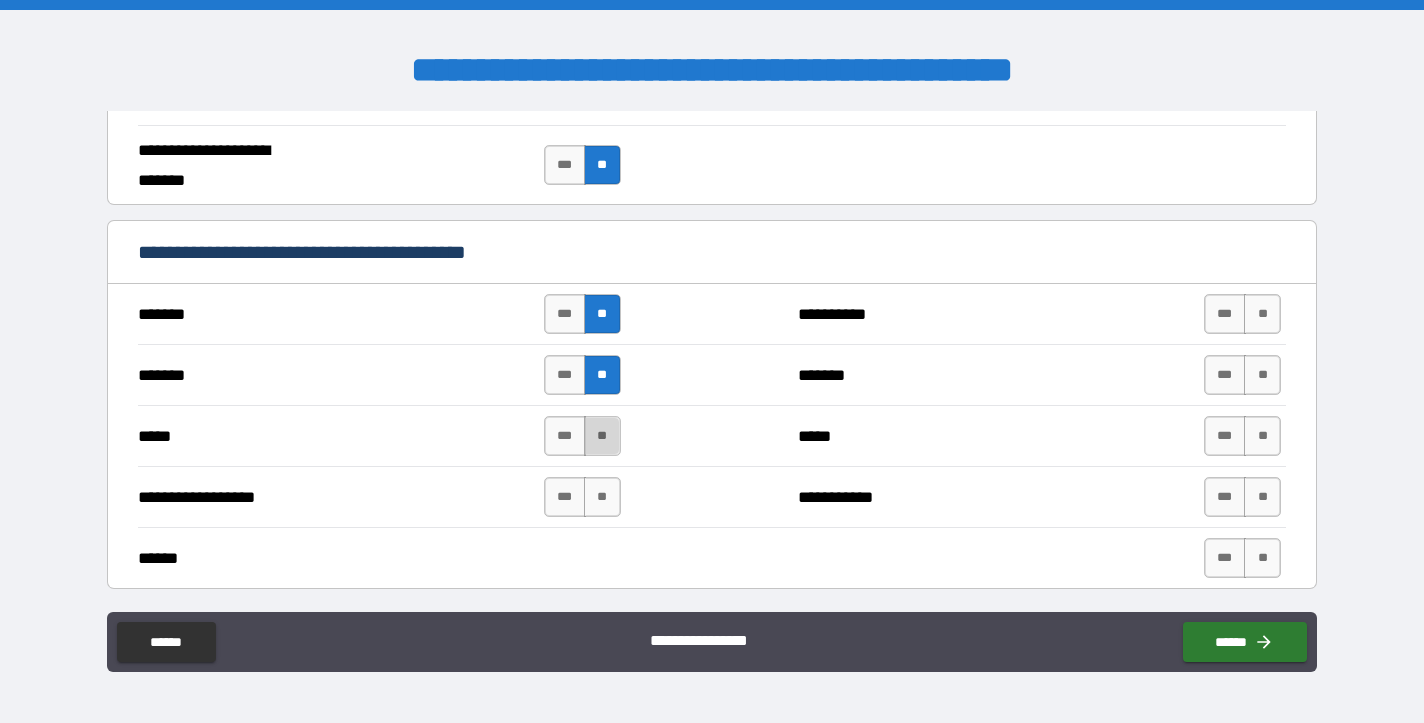 click on "**" at bounding box center [602, 436] 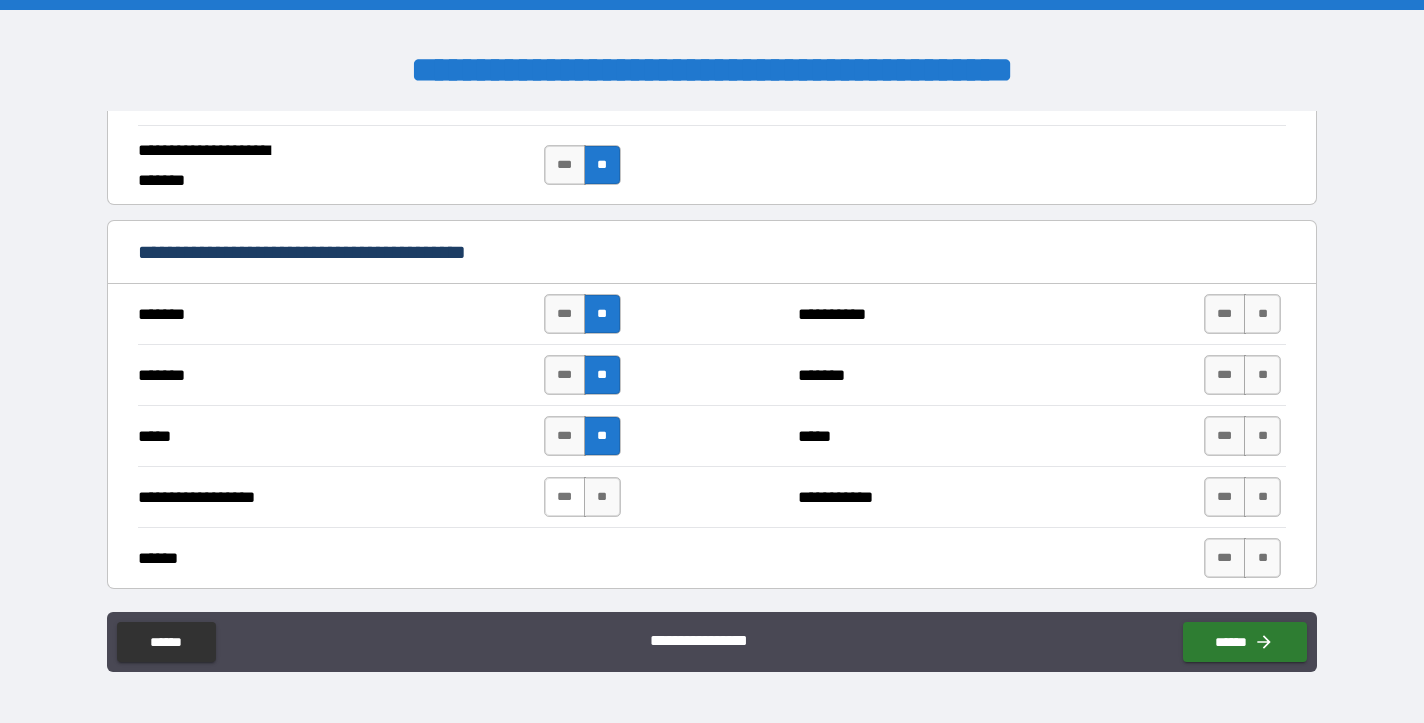 click on "***" at bounding box center [565, 497] 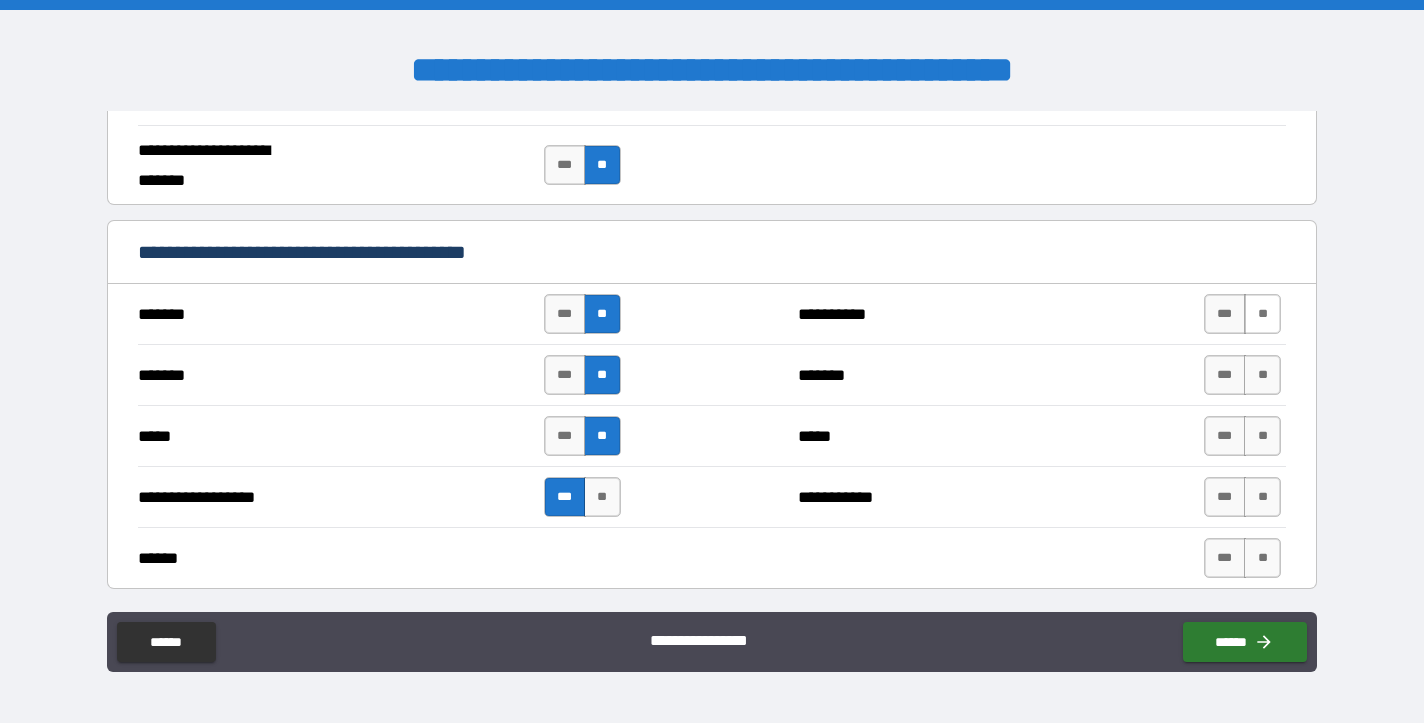 click on "**" at bounding box center (1262, 314) 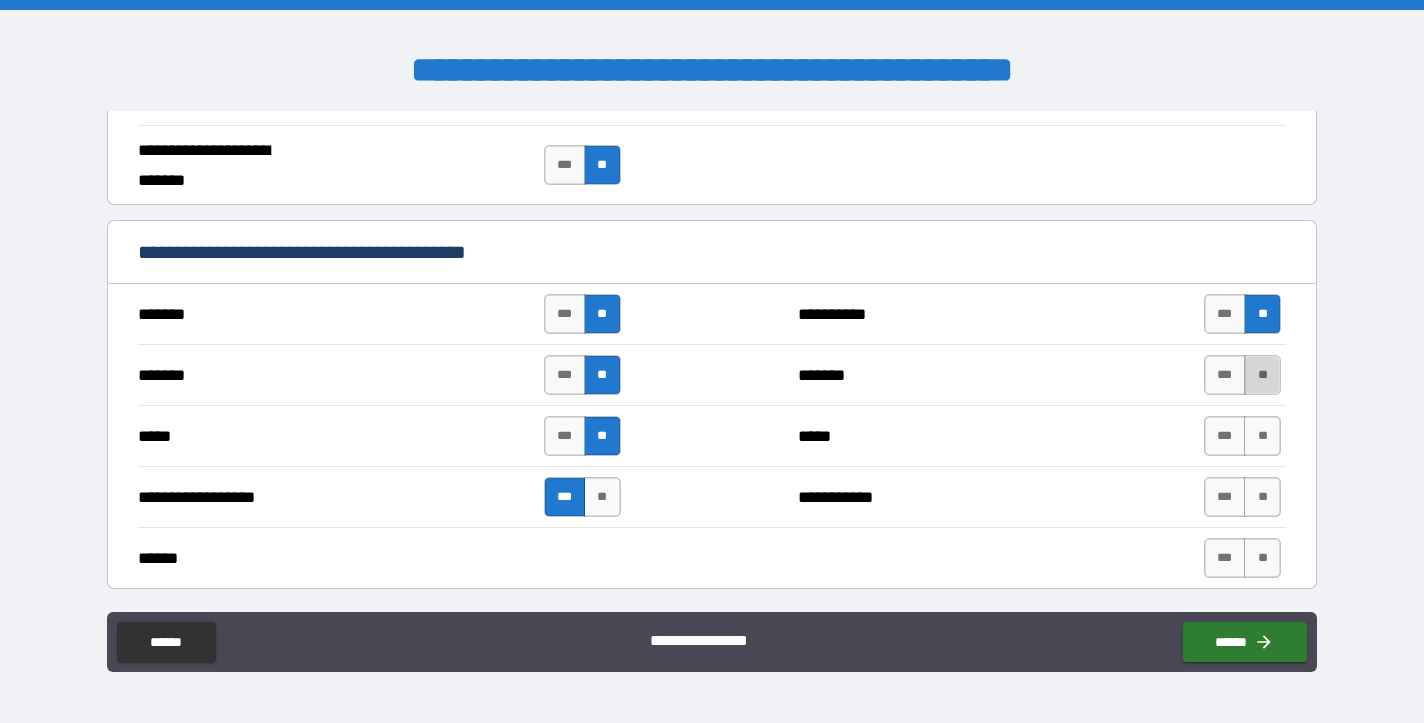 click on "**" at bounding box center [1262, 375] 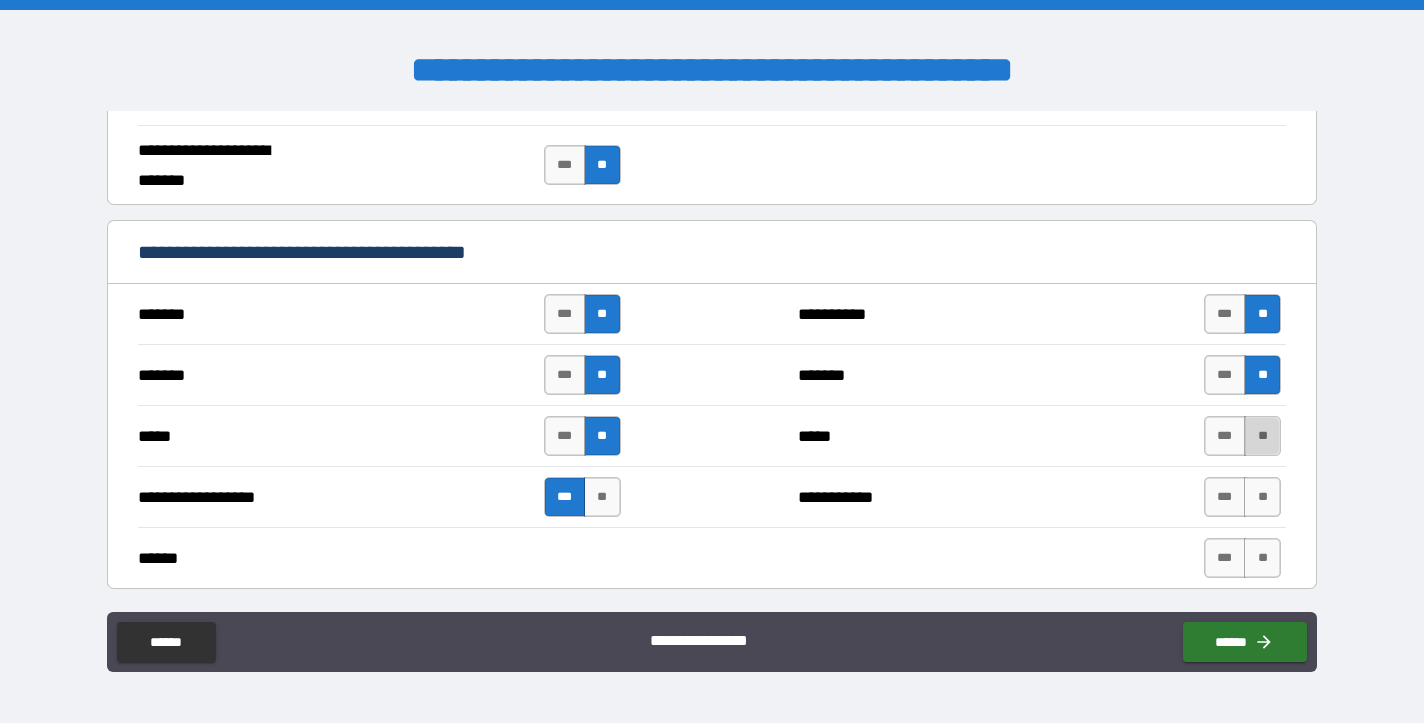 click on "**" at bounding box center [1262, 436] 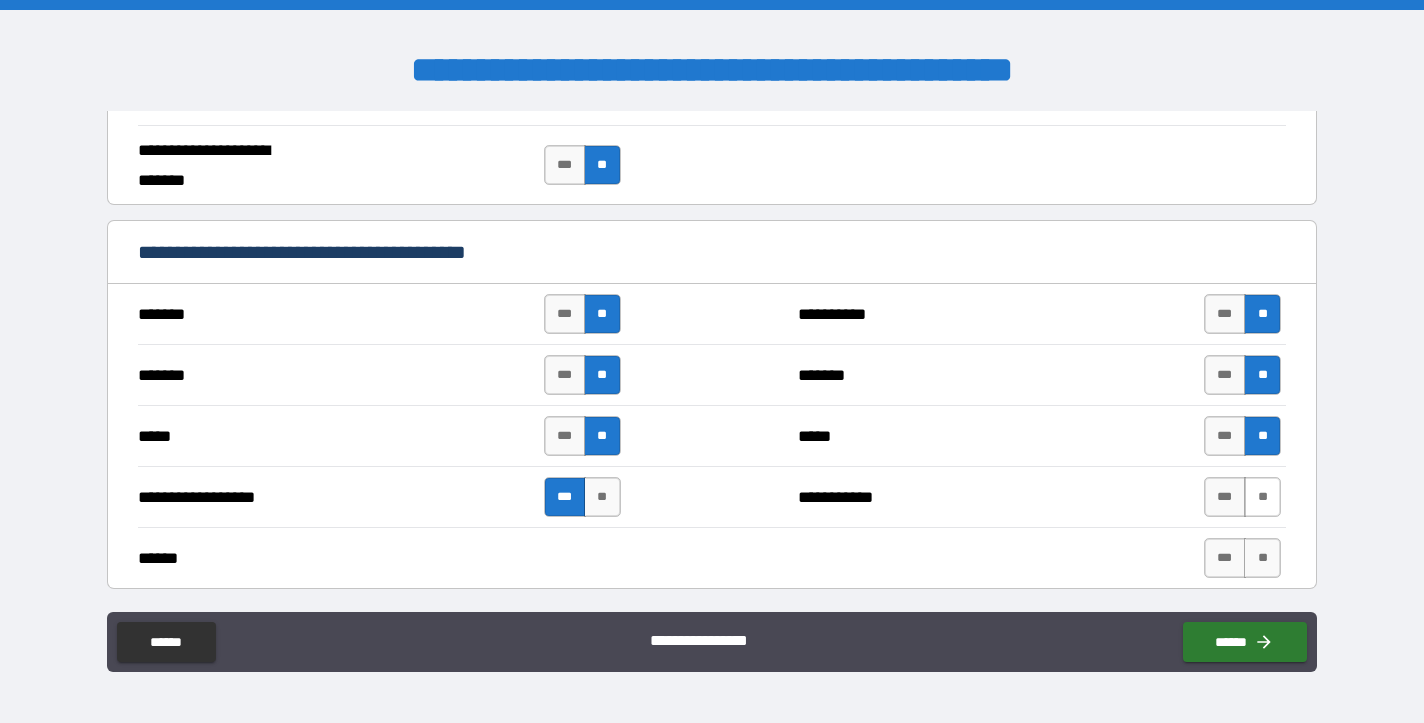 click on "**" at bounding box center [1262, 497] 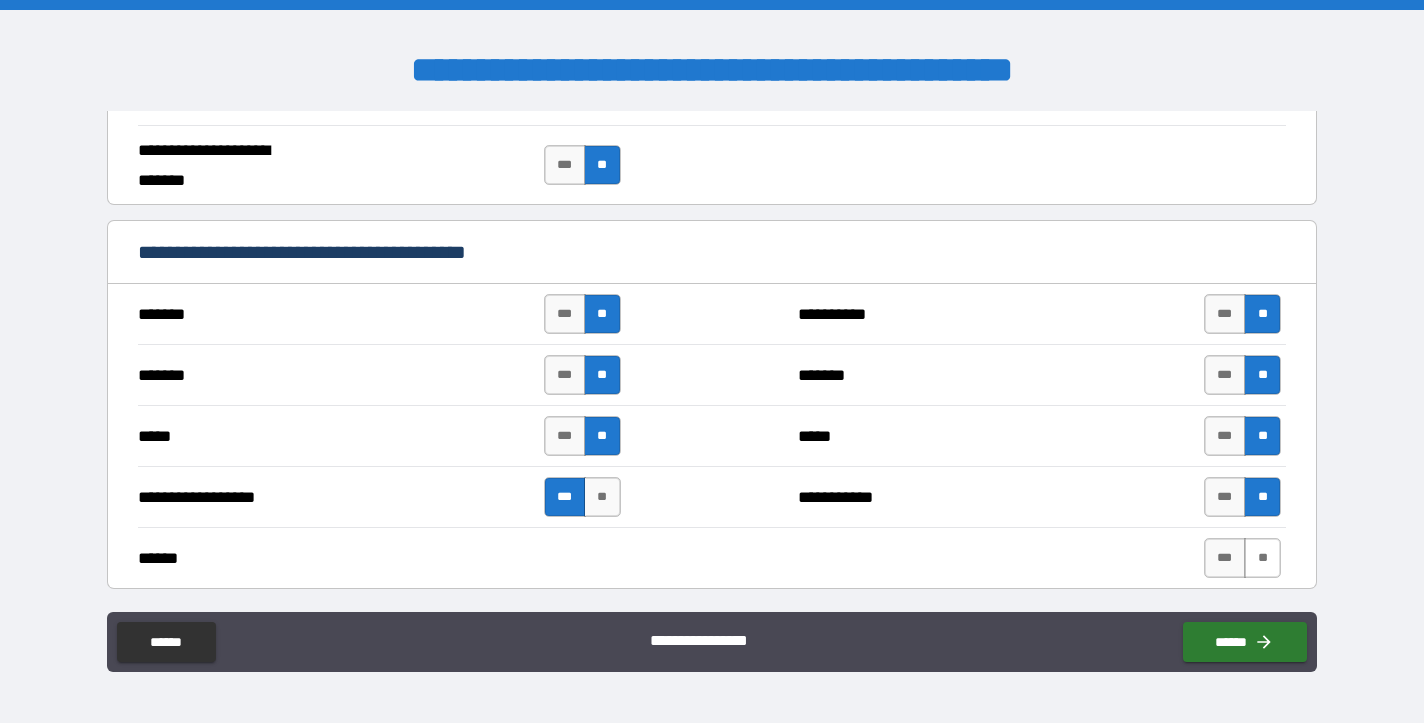 click on "**" at bounding box center (1262, 558) 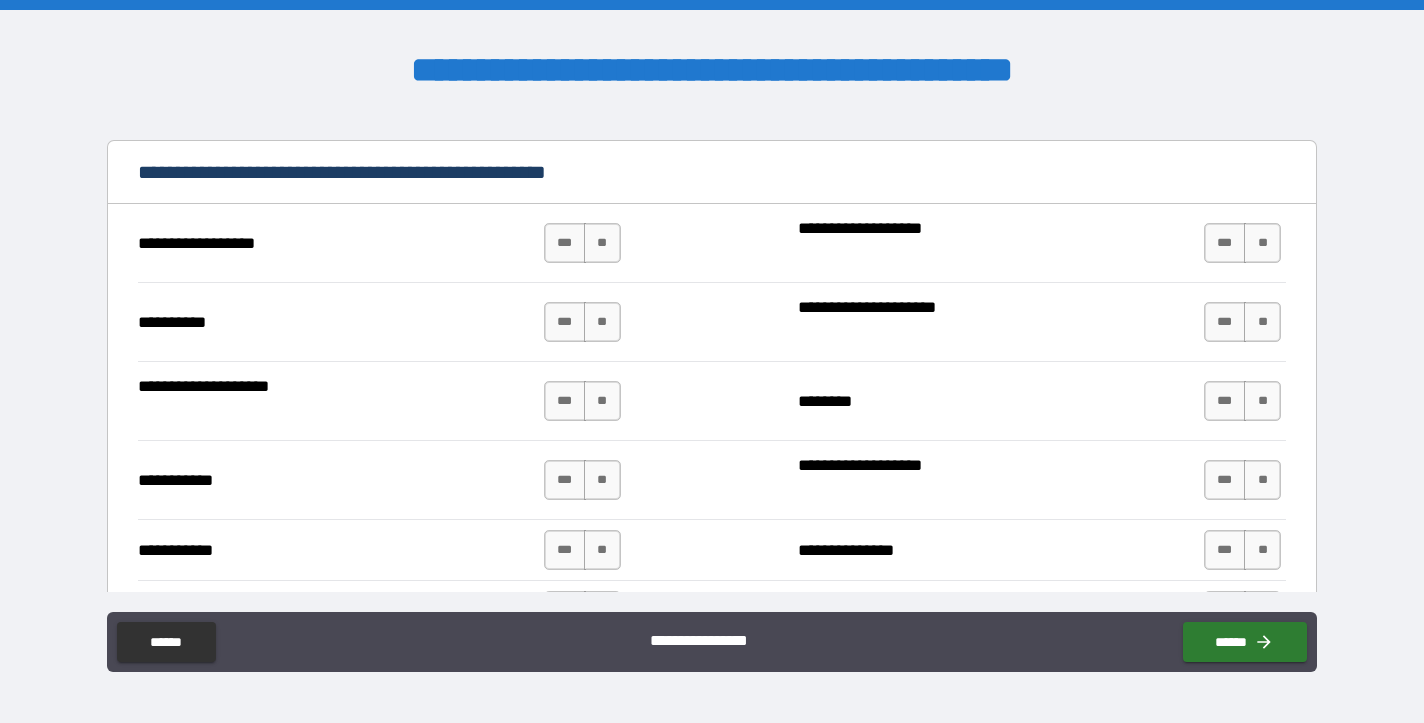 scroll, scrollTop: 2356, scrollLeft: 0, axis: vertical 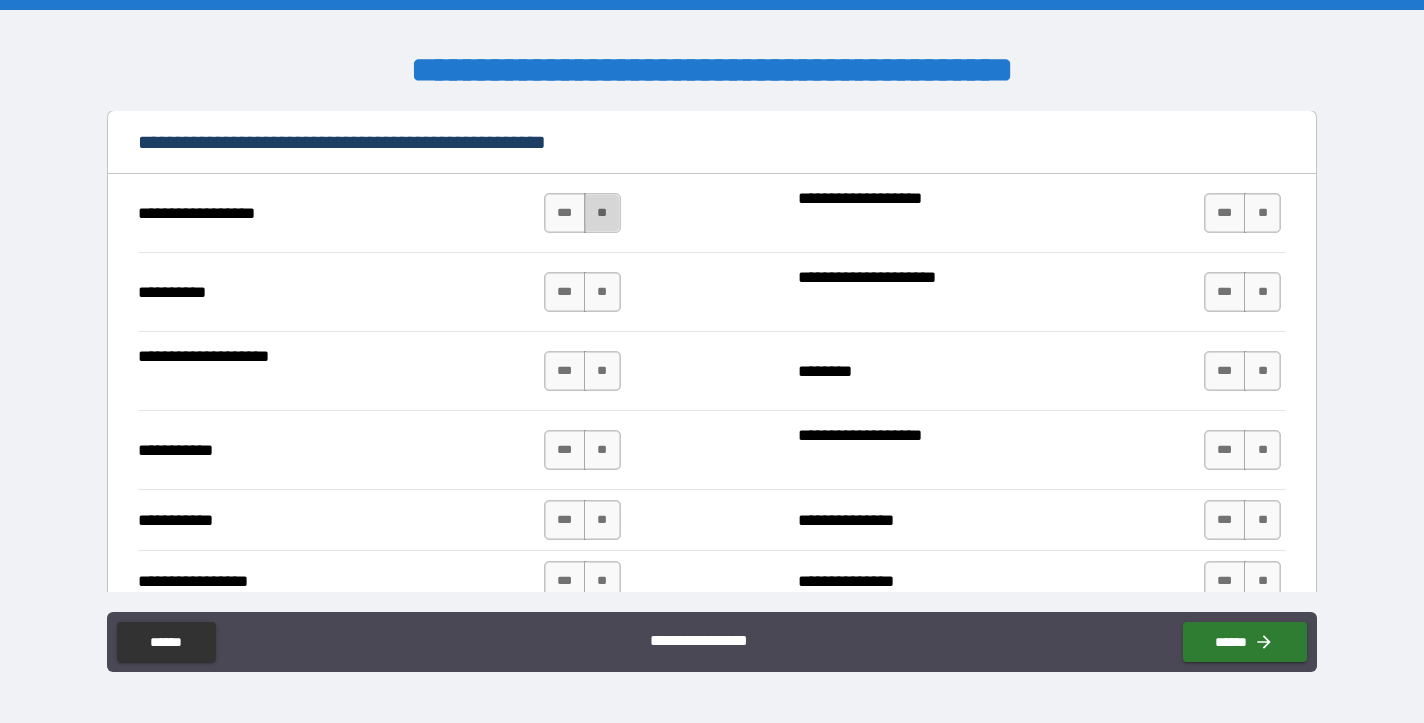 click on "**" at bounding box center [602, 213] 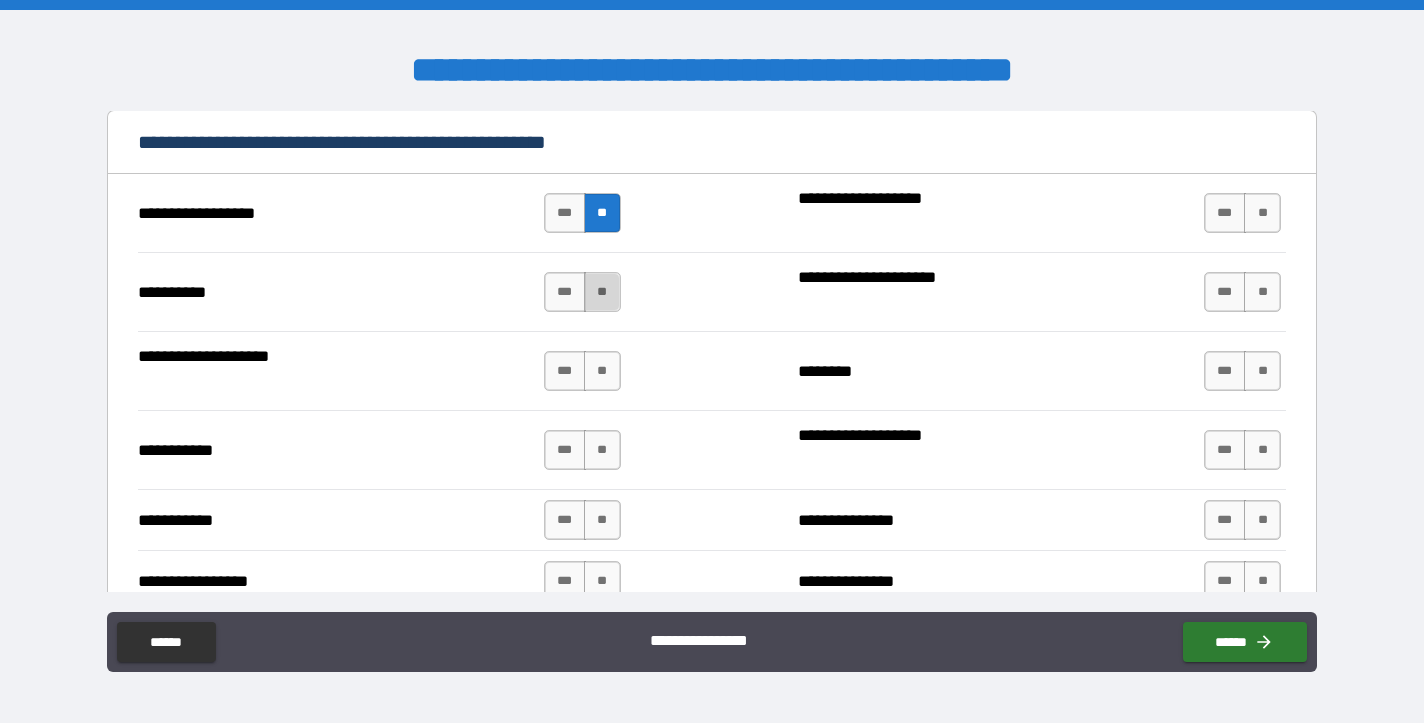 click on "**" at bounding box center (602, 292) 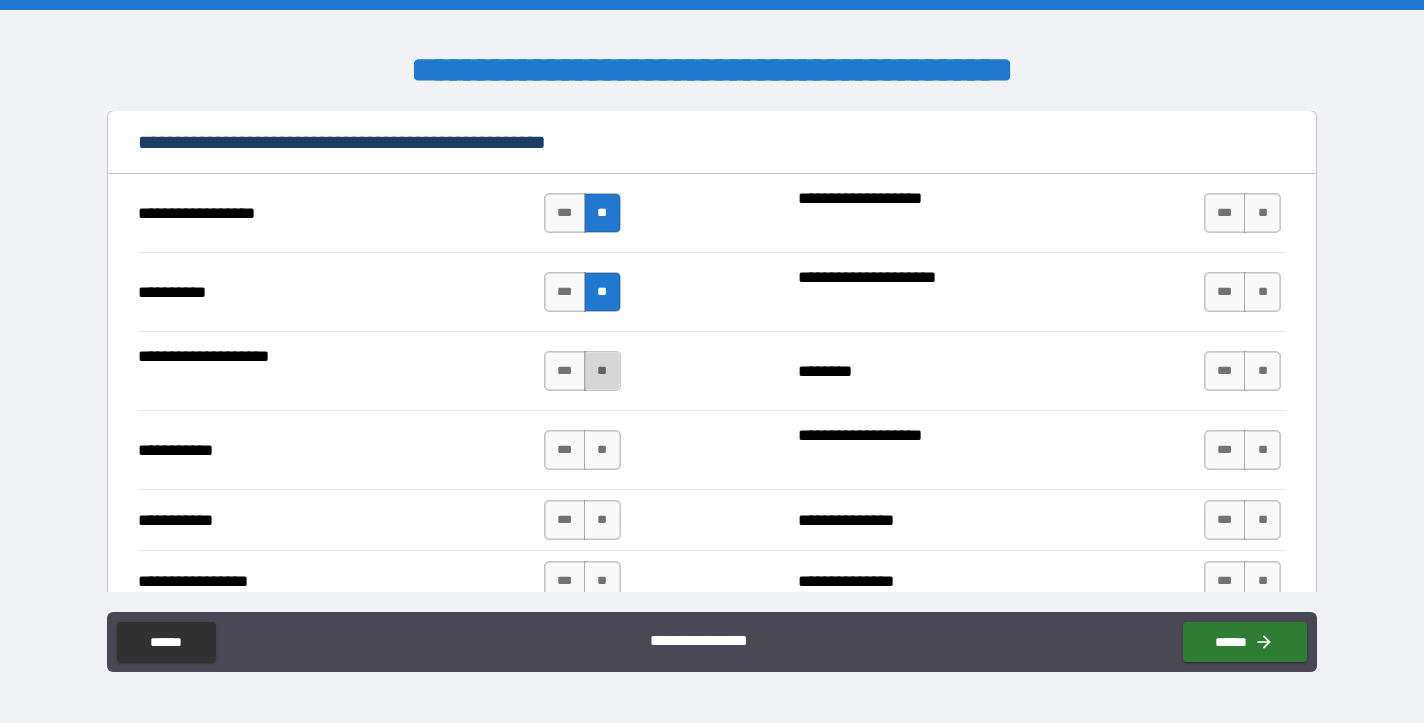 click on "**" at bounding box center (602, 371) 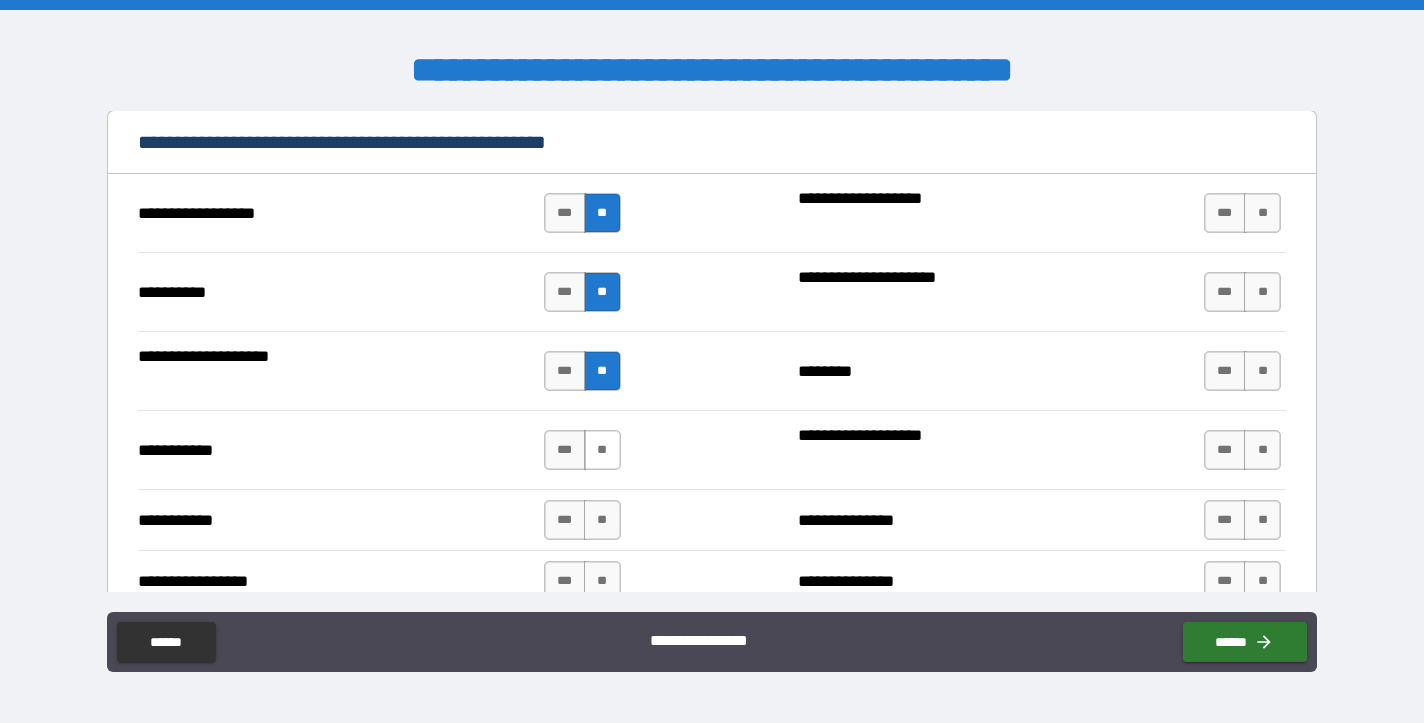 click on "**" at bounding box center (602, 450) 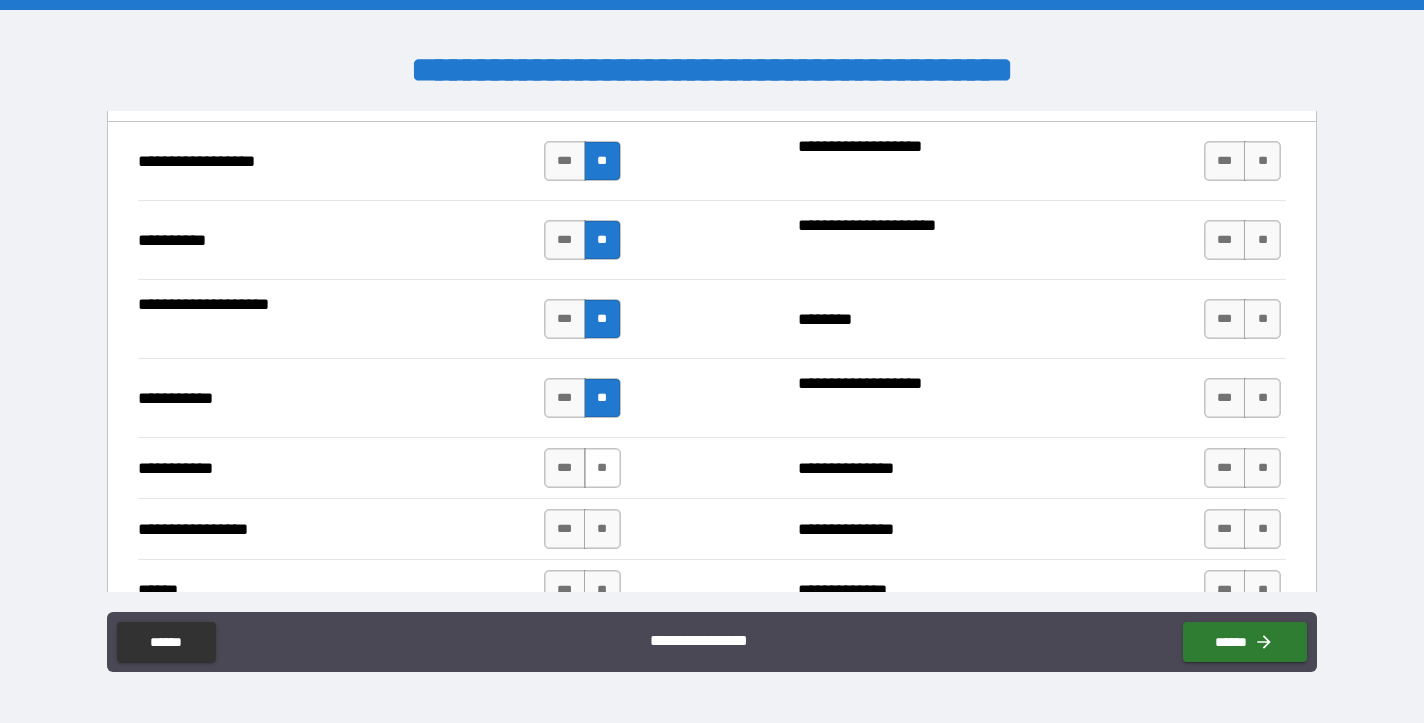 scroll, scrollTop: 2428, scrollLeft: 0, axis: vertical 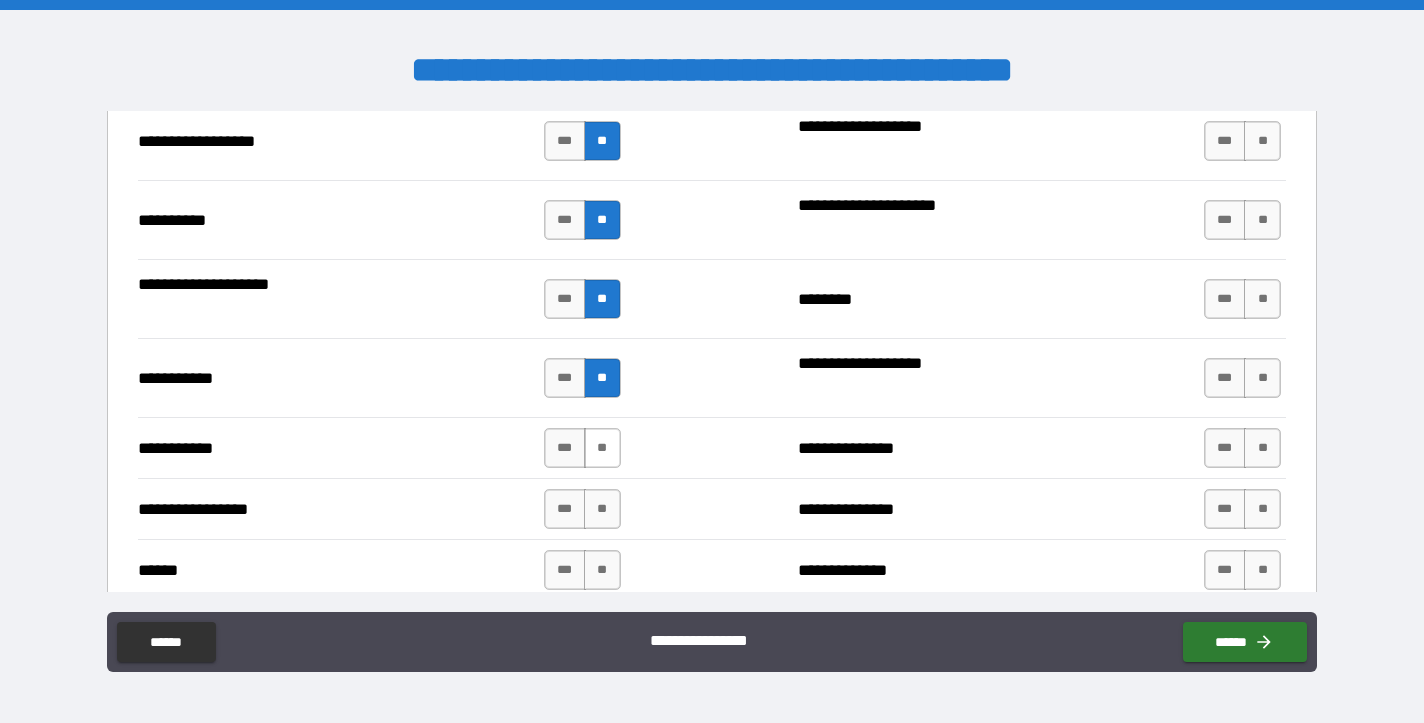 click on "**" at bounding box center (602, 448) 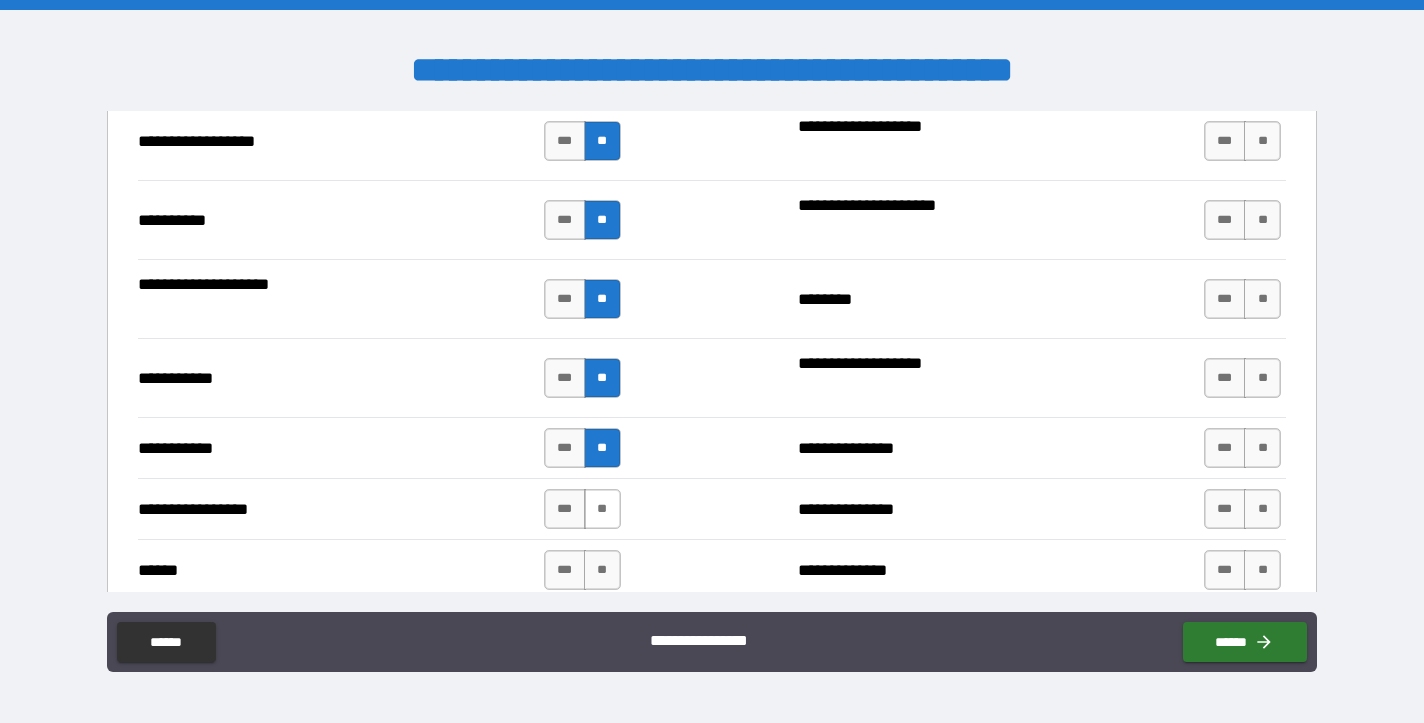 click on "**" at bounding box center [602, 509] 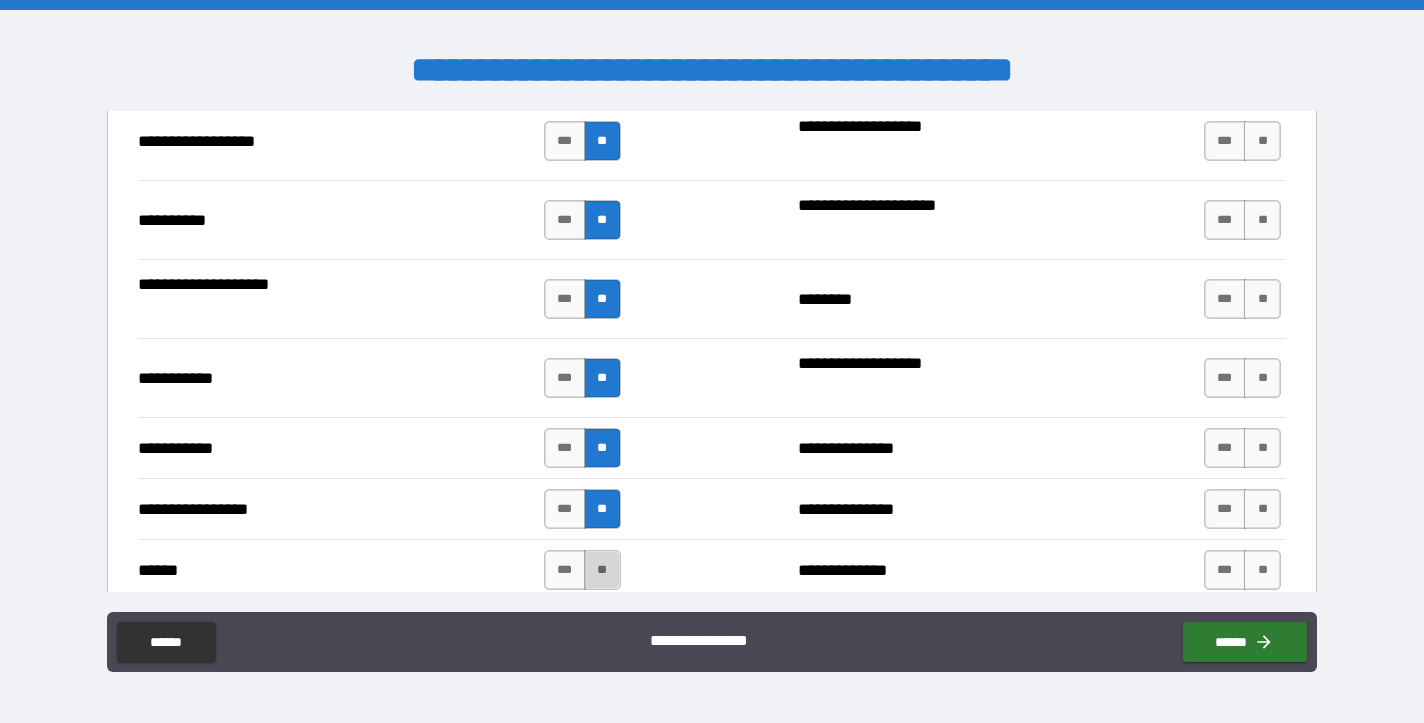 click on "**" at bounding box center (602, 570) 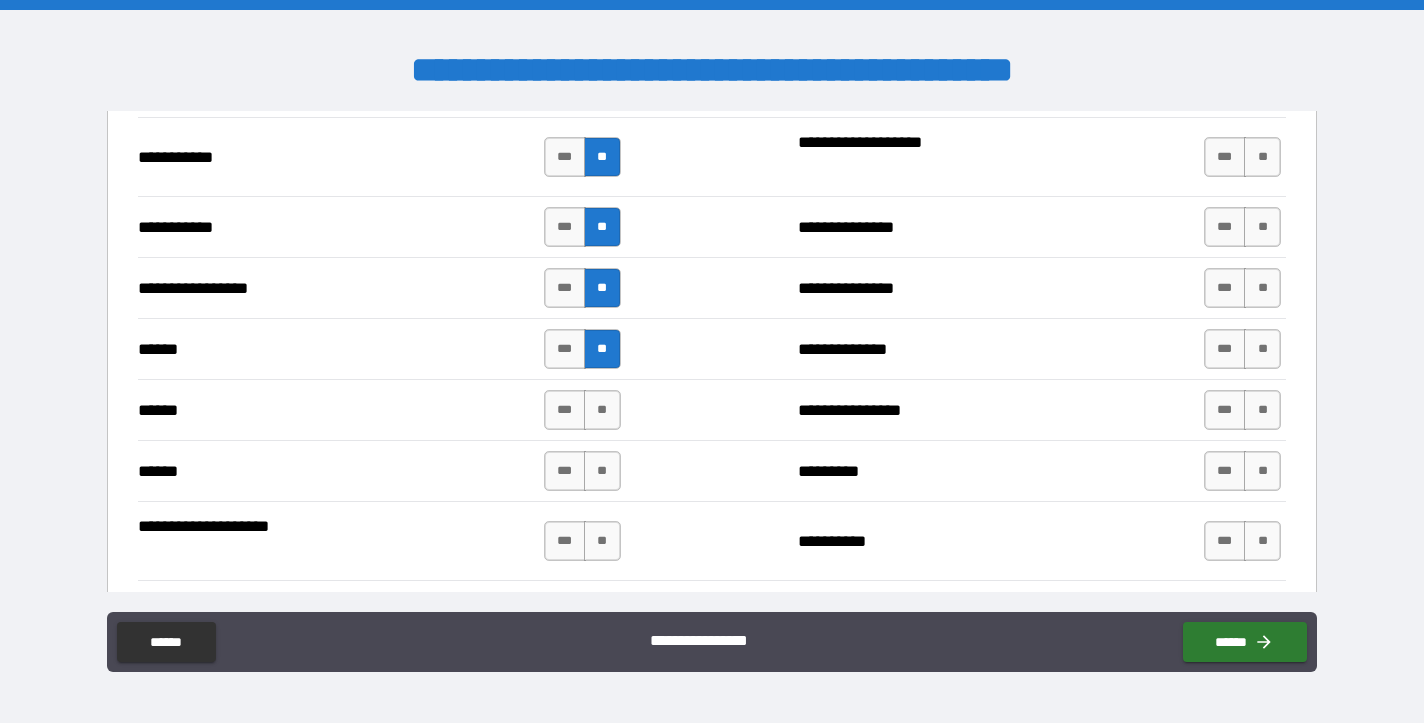 scroll, scrollTop: 2692, scrollLeft: 0, axis: vertical 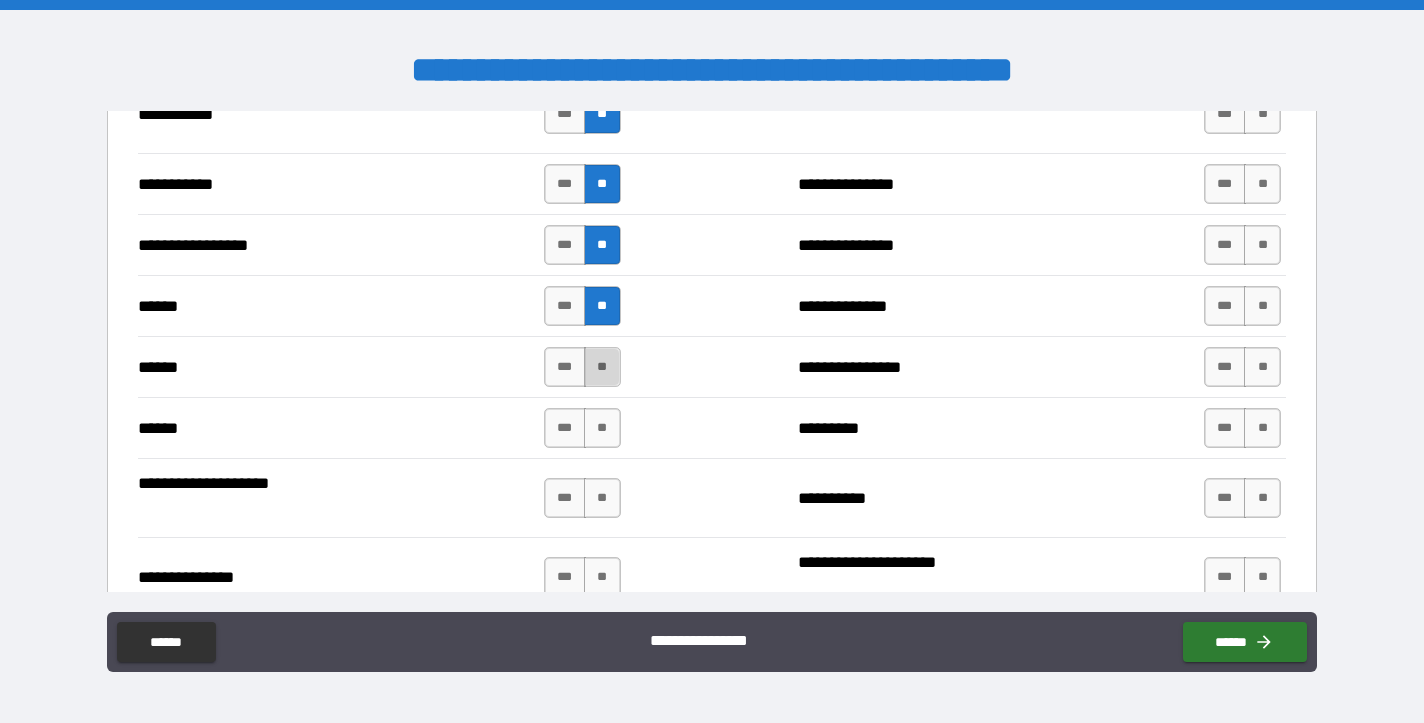 click on "**" at bounding box center [602, 367] 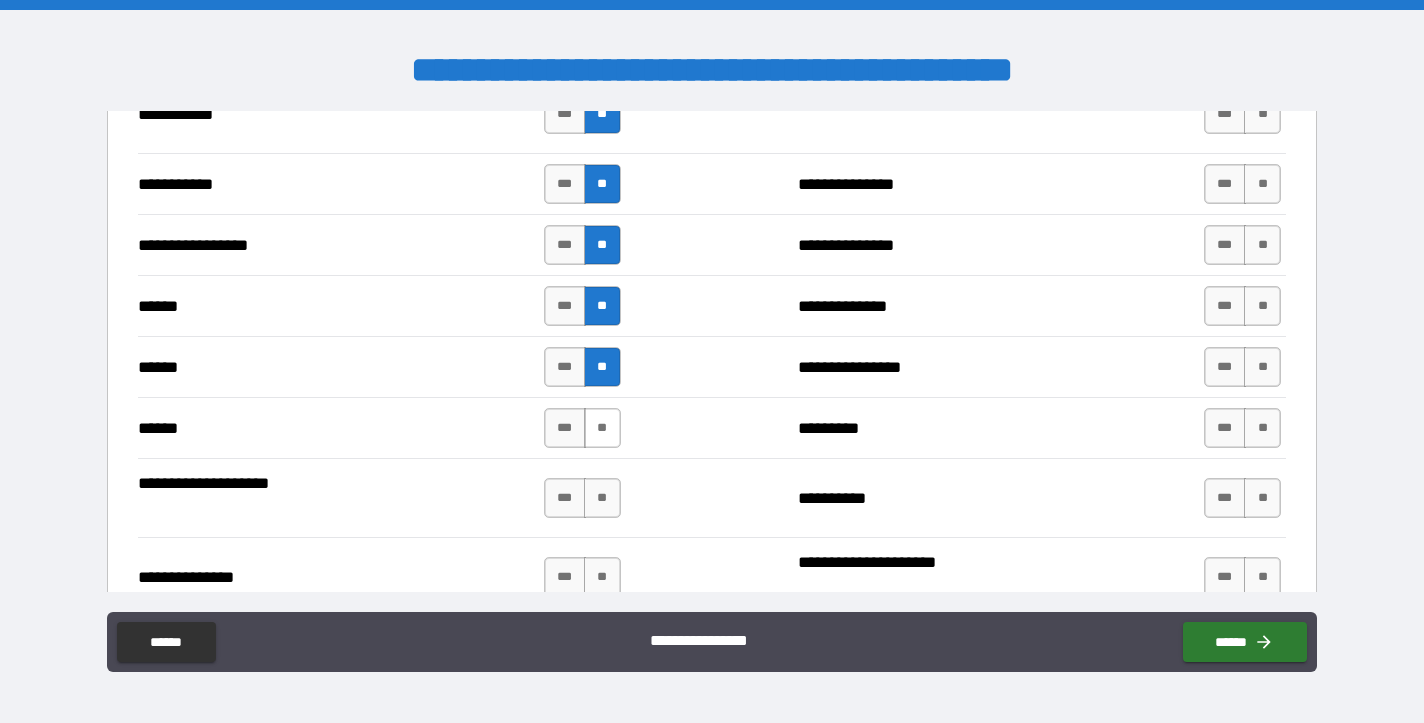 click on "**" at bounding box center (602, 428) 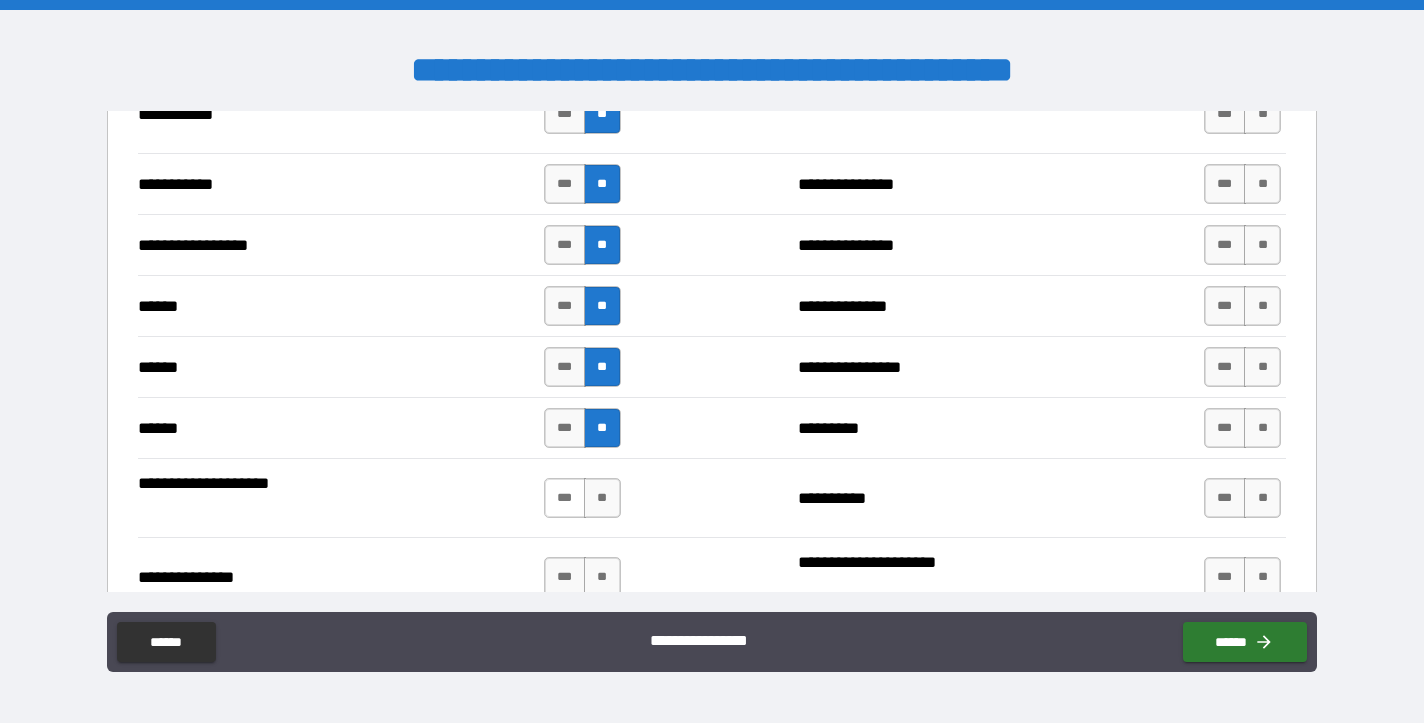 click on "***" at bounding box center [565, 498] 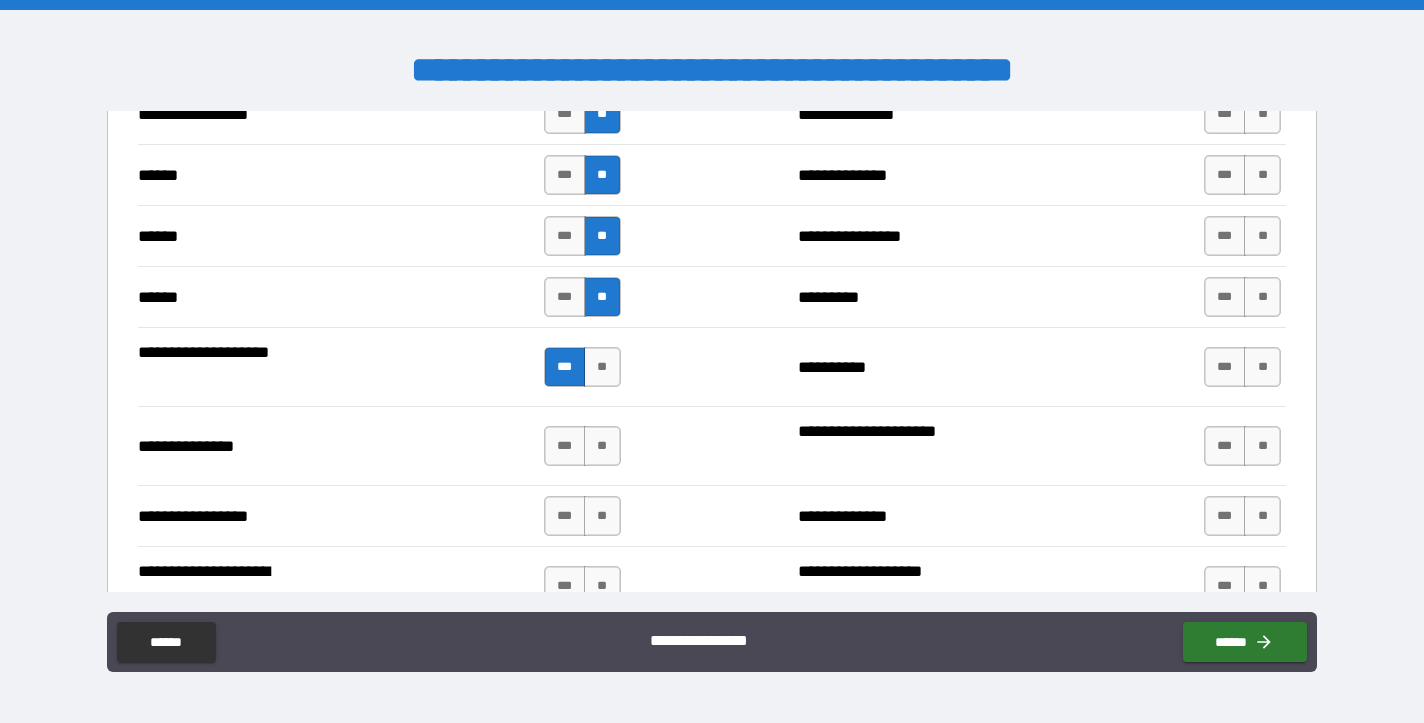 scroll, scrollTop: 2832, scrollLeft: 0, axis: vertical 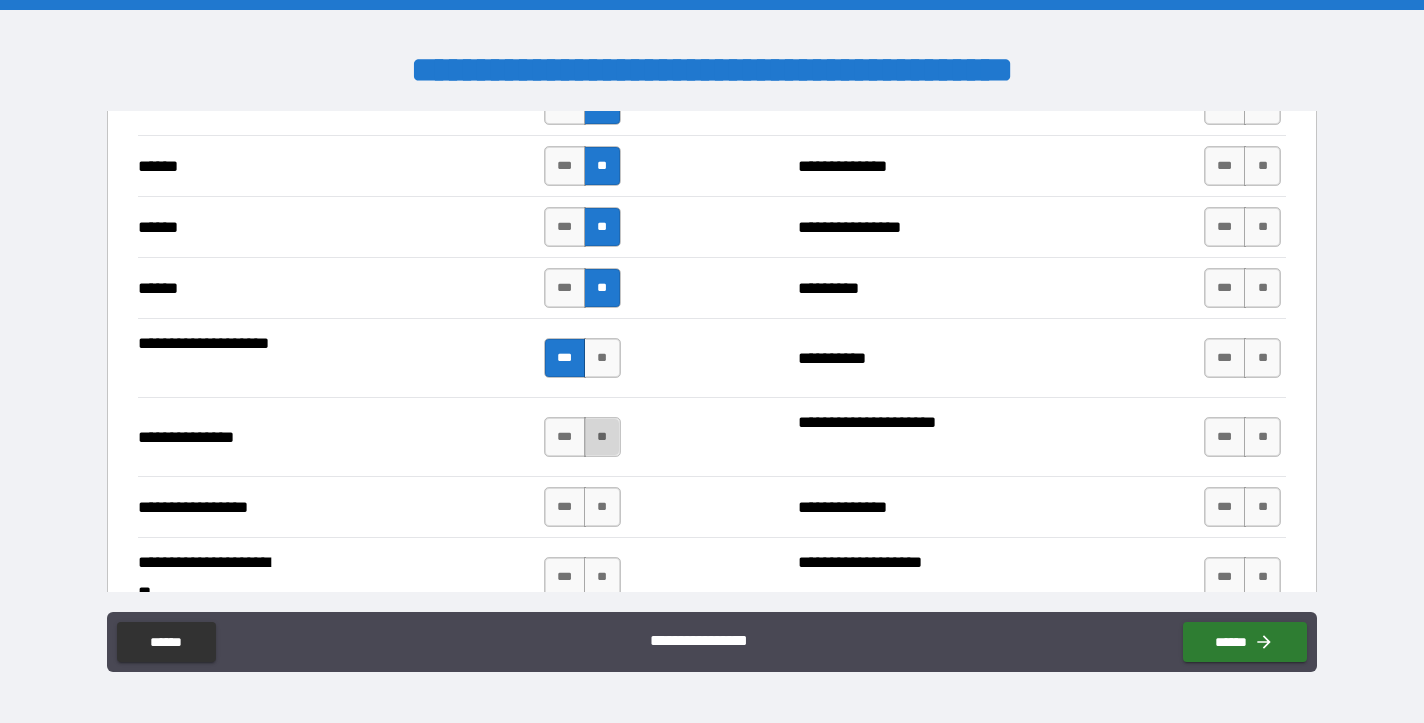 click on "**" at bounding box center [602, 437] 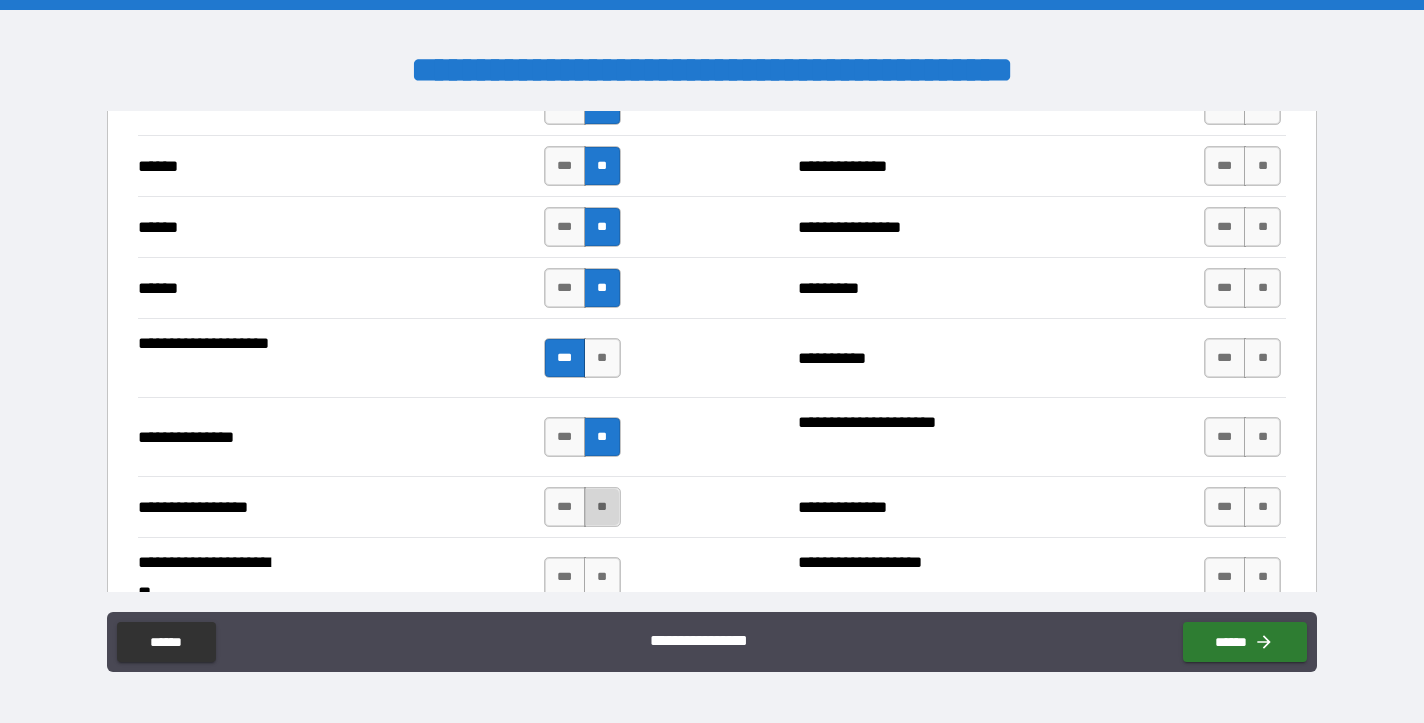 click on "**" at bounding box center [602, 507] 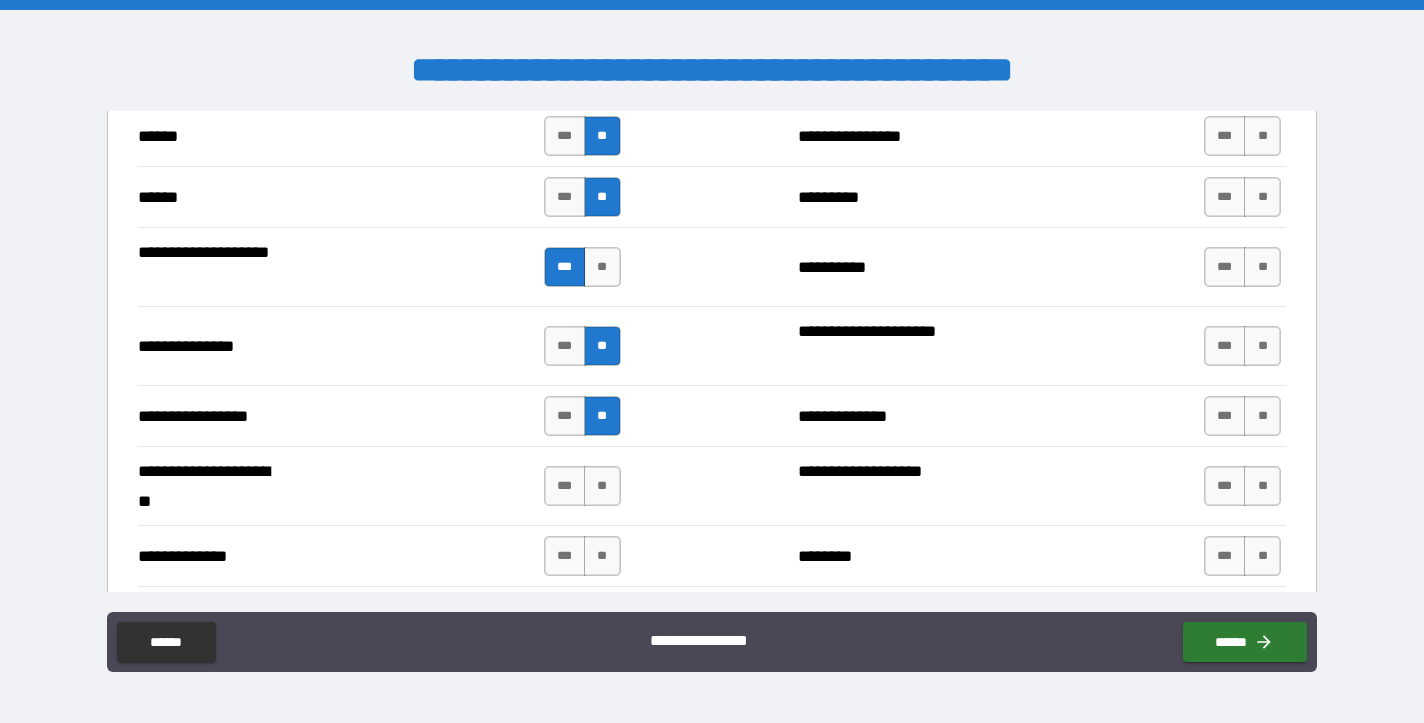 scroll, scrollTop: 2933, scrollLeft: 0, axis: vertical 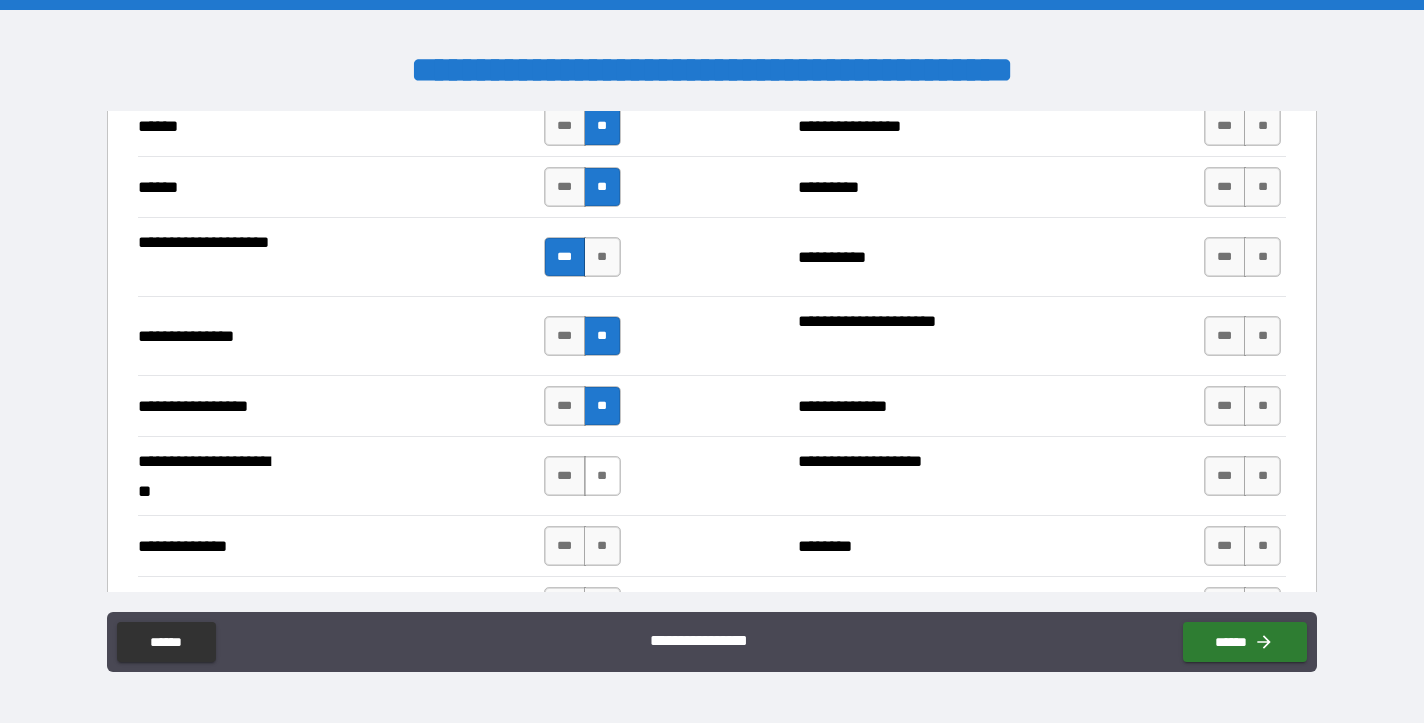 click on "**" at bounding box center (602, 476) 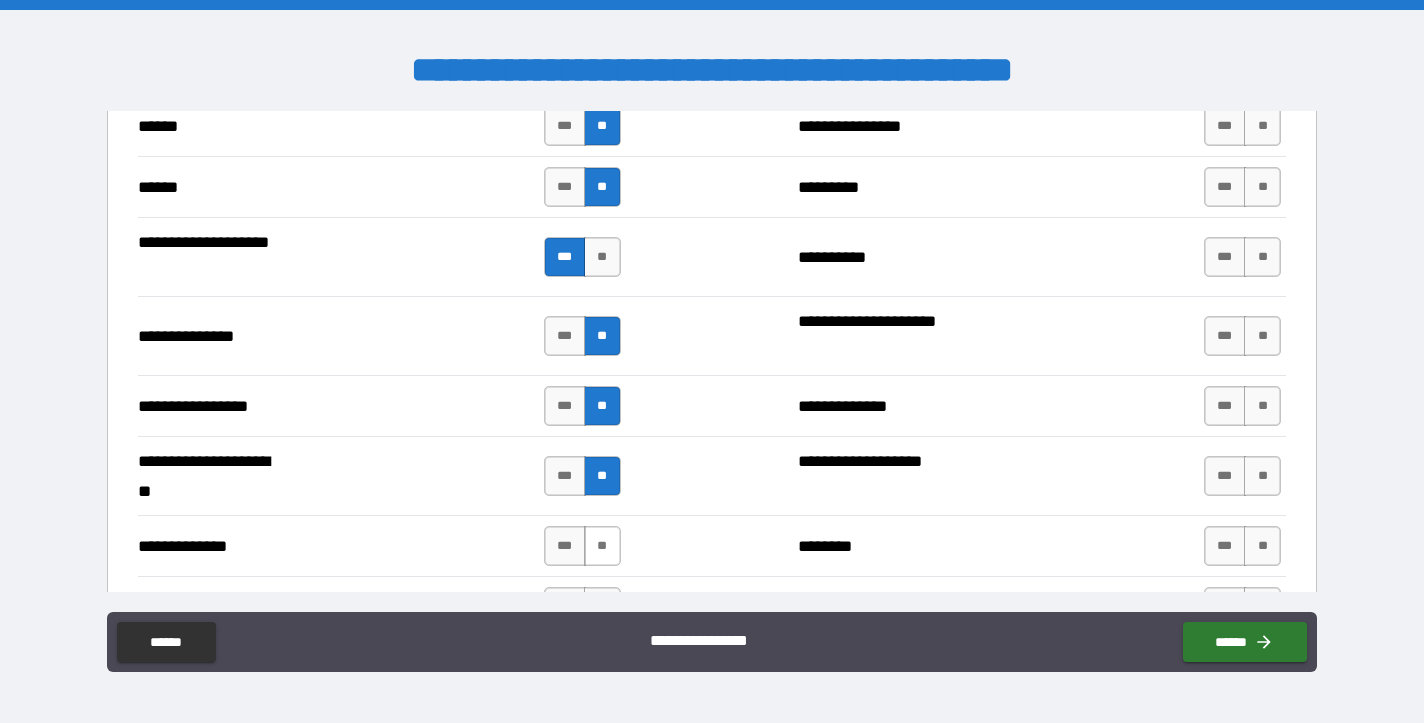 click on "**" at bounding box center (602, 546) 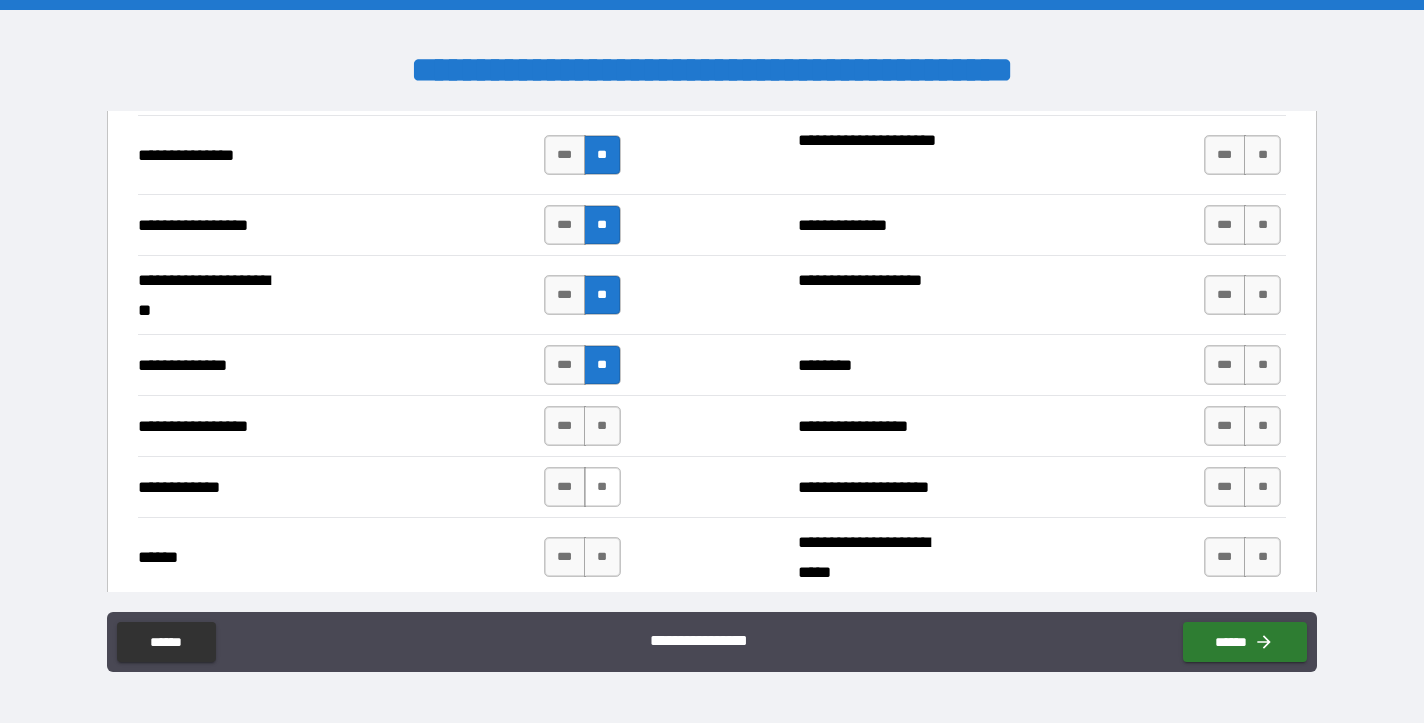 scroll, scrollTop: 3118, scrollLeft: 0, axis: vertical 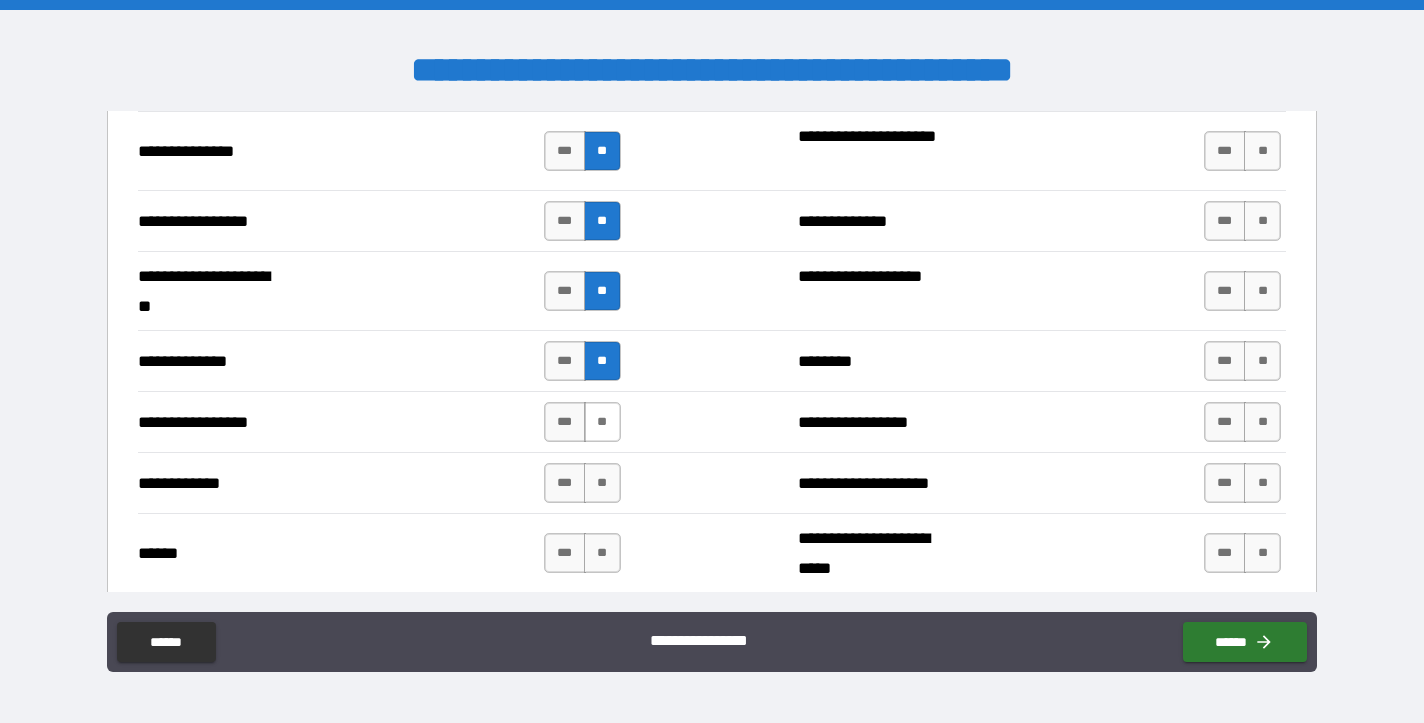 click on "**" at bounding box center (602, 422) 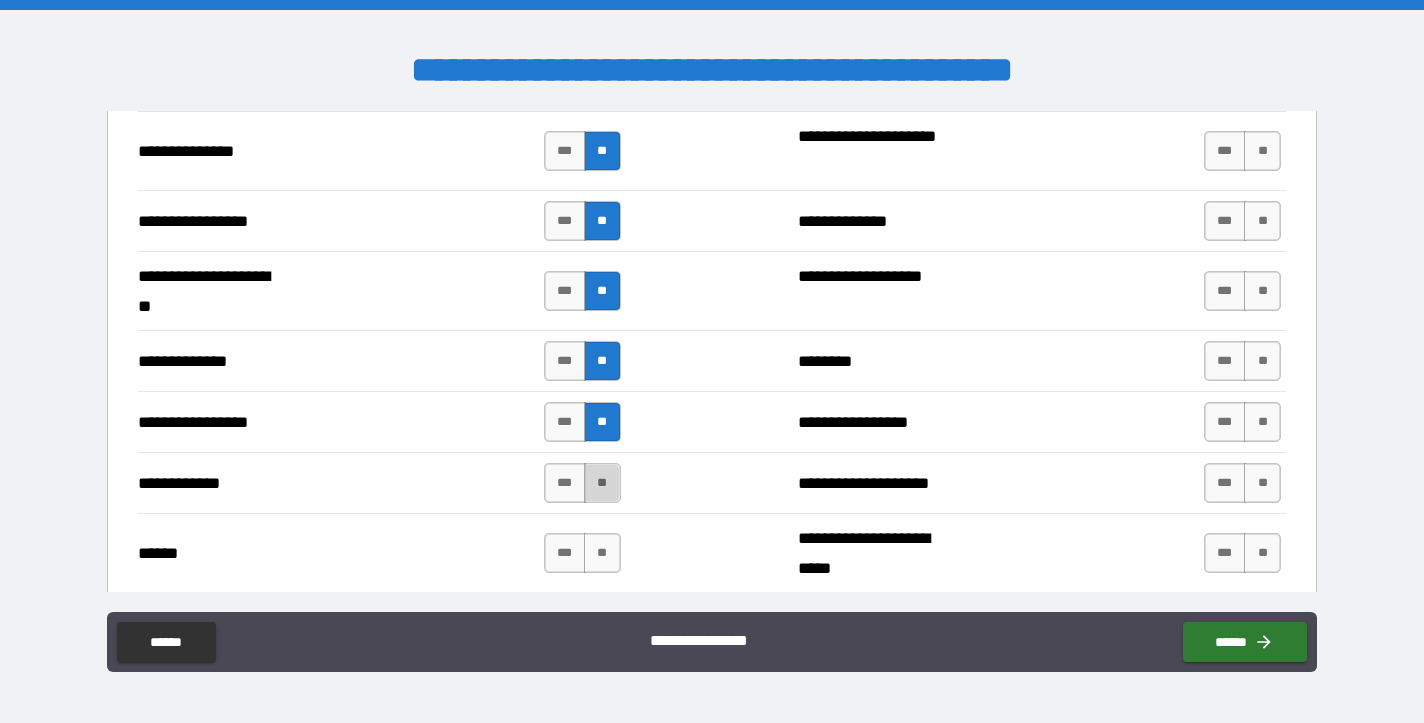 click on "**" at bounding box center (602, 483) 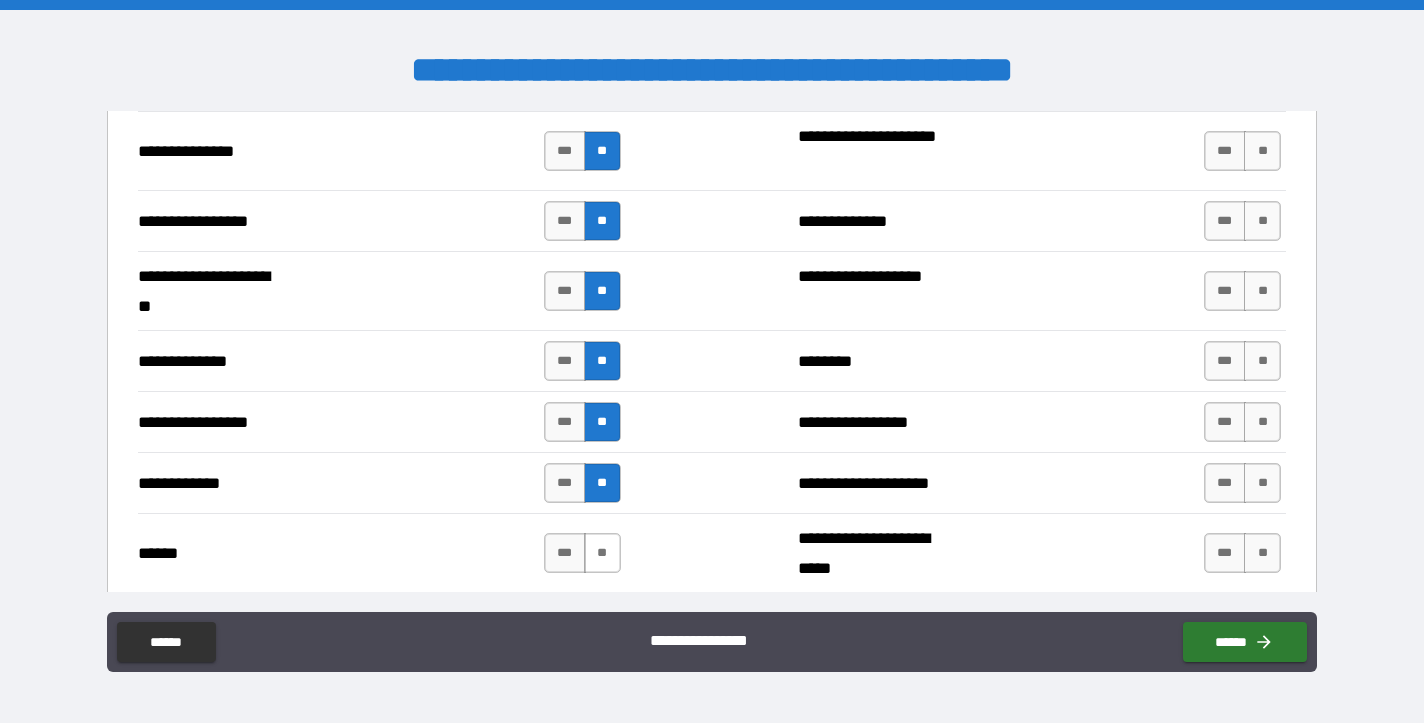 click on "**" at bounding box center [602, 553] 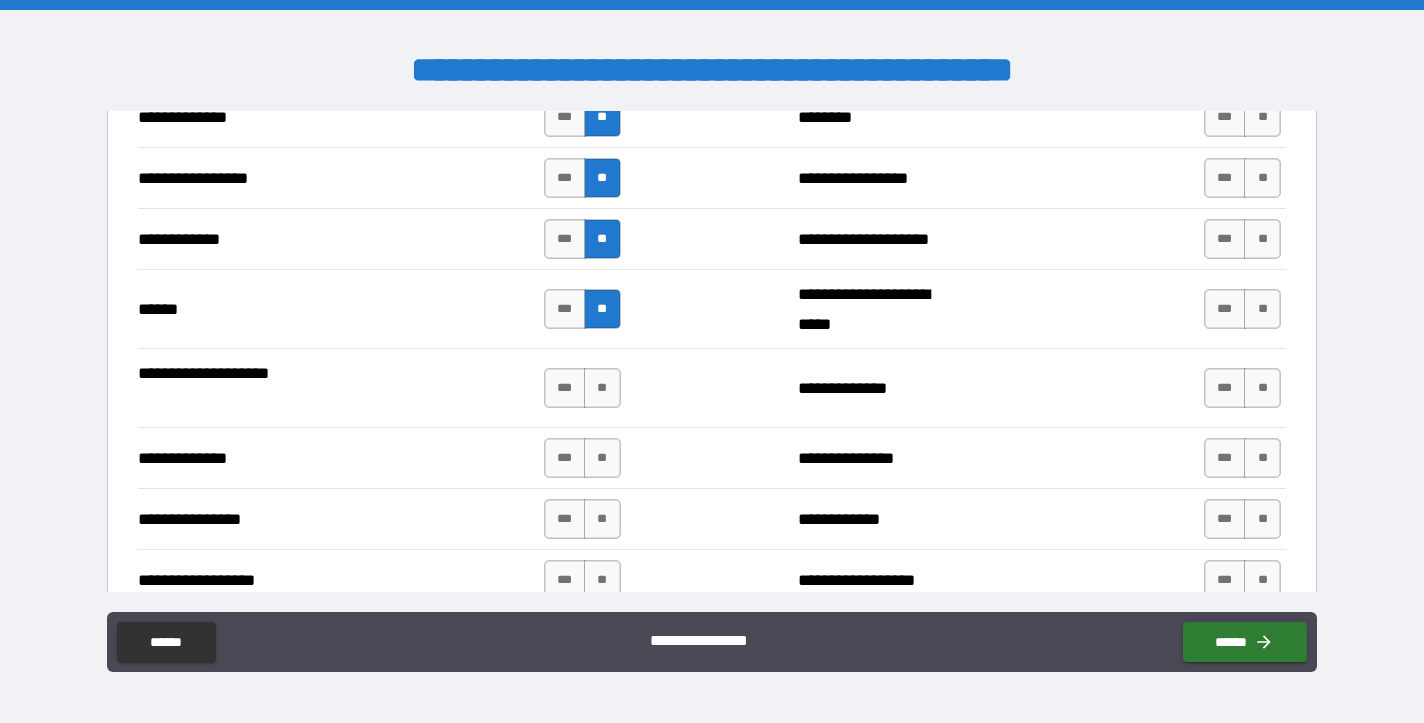 scroll, scrollTop: 3370, scrollLeft: 0, axis: vertical 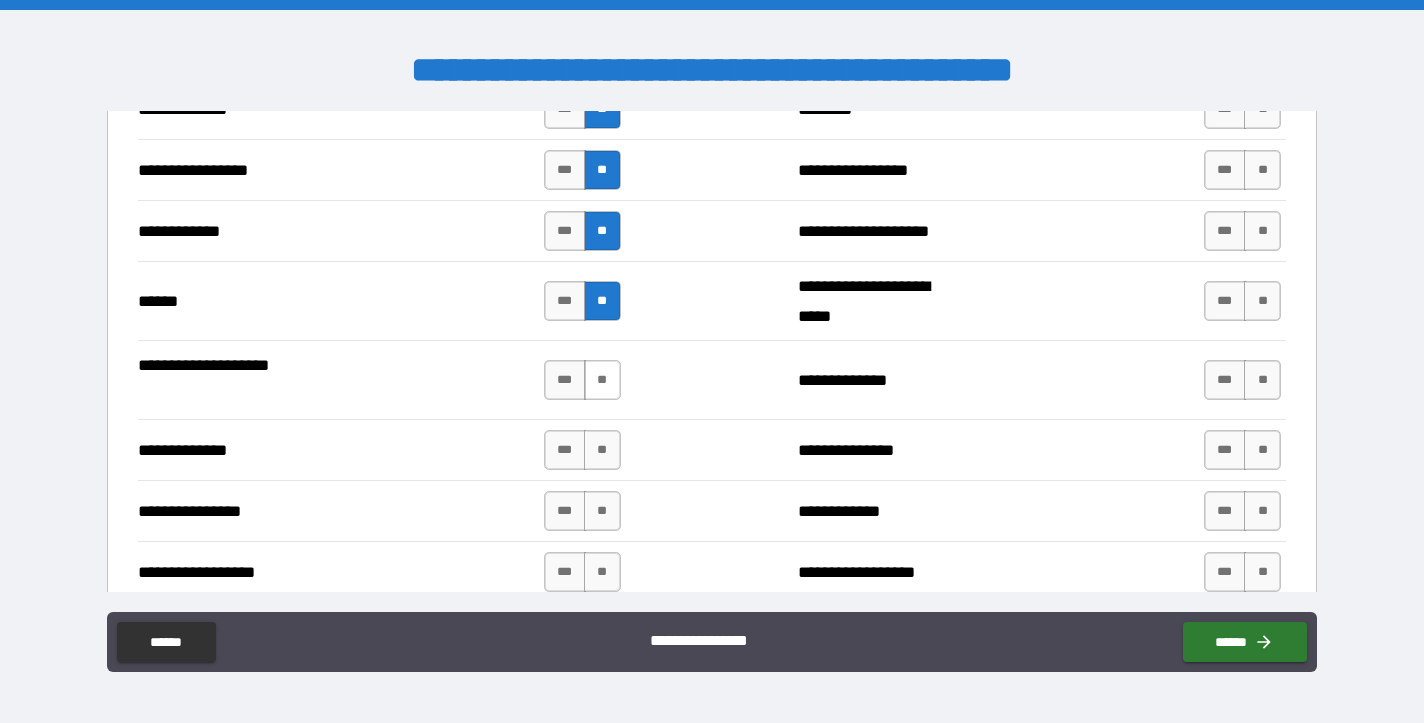 click on "**" at bounding box center [602, 380] 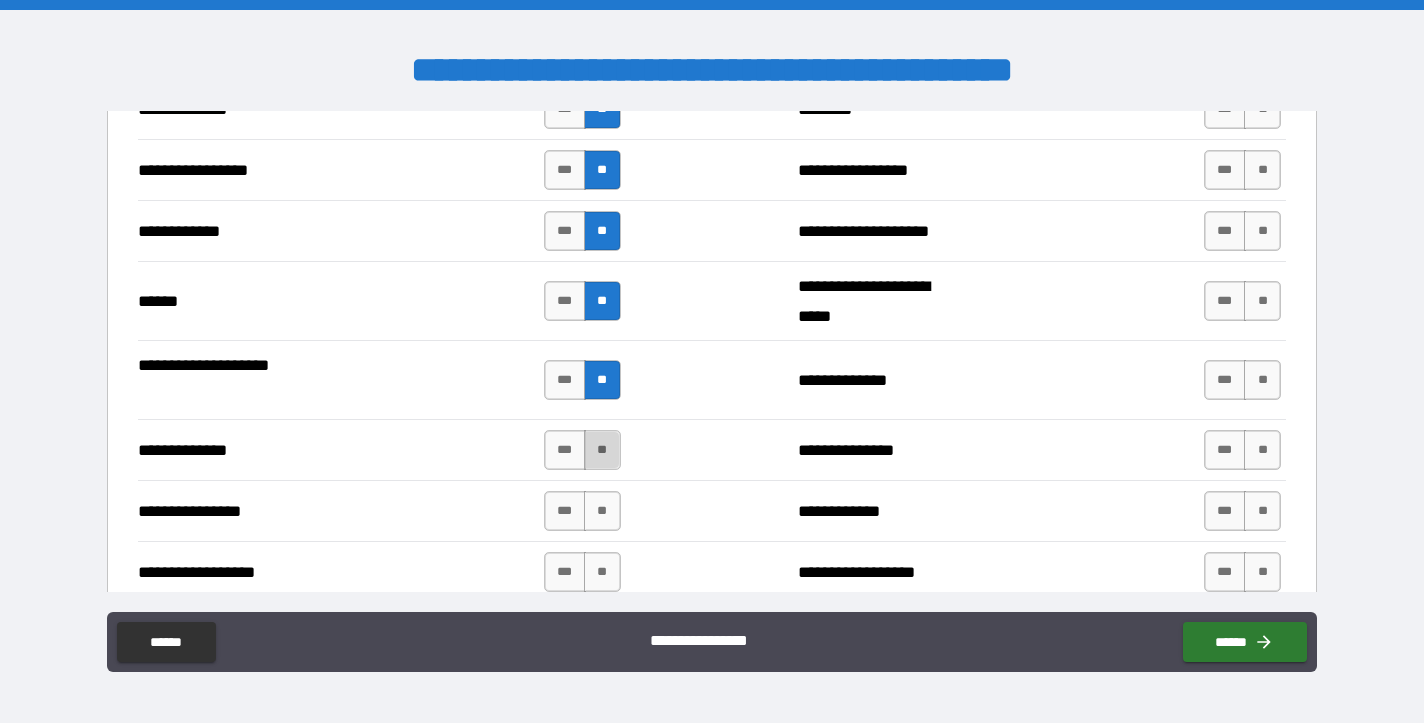 click on "**" at bounding box center (602, 450) 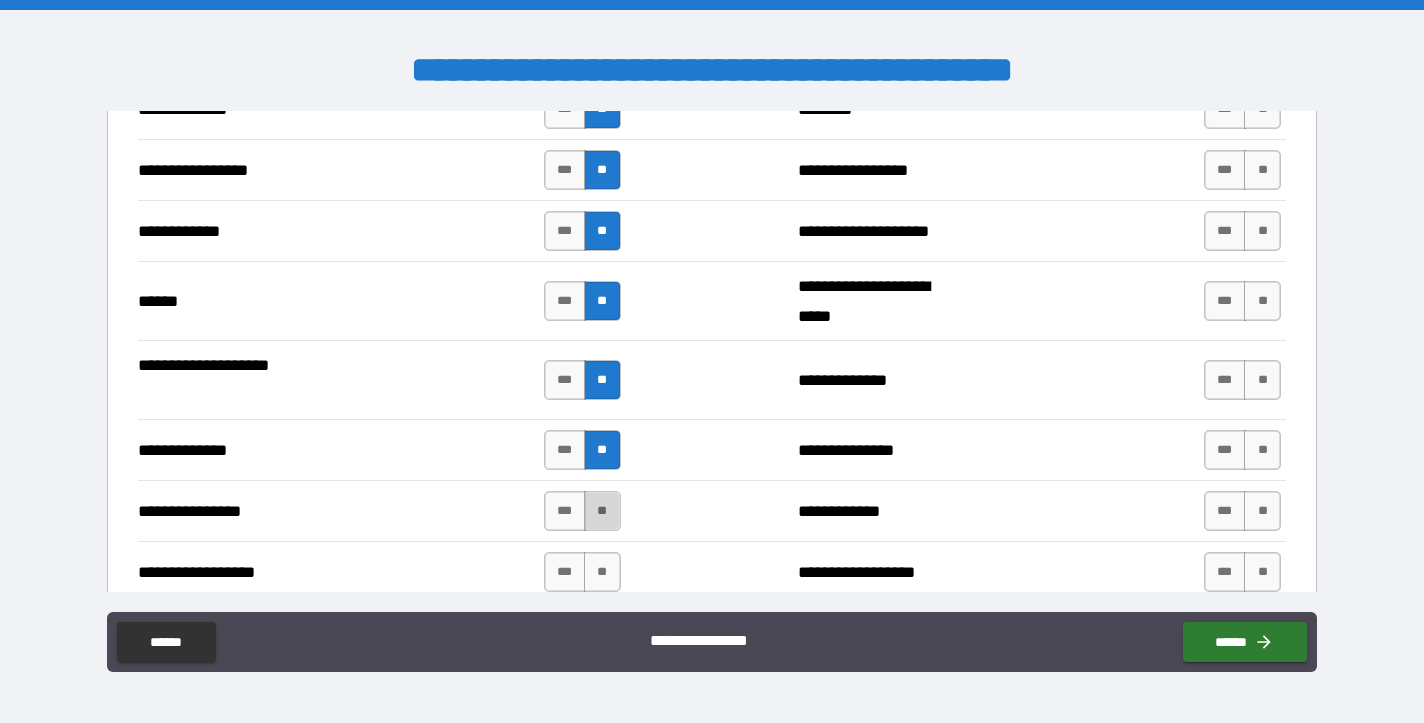 click on "**" at bounding box center [602, 511] 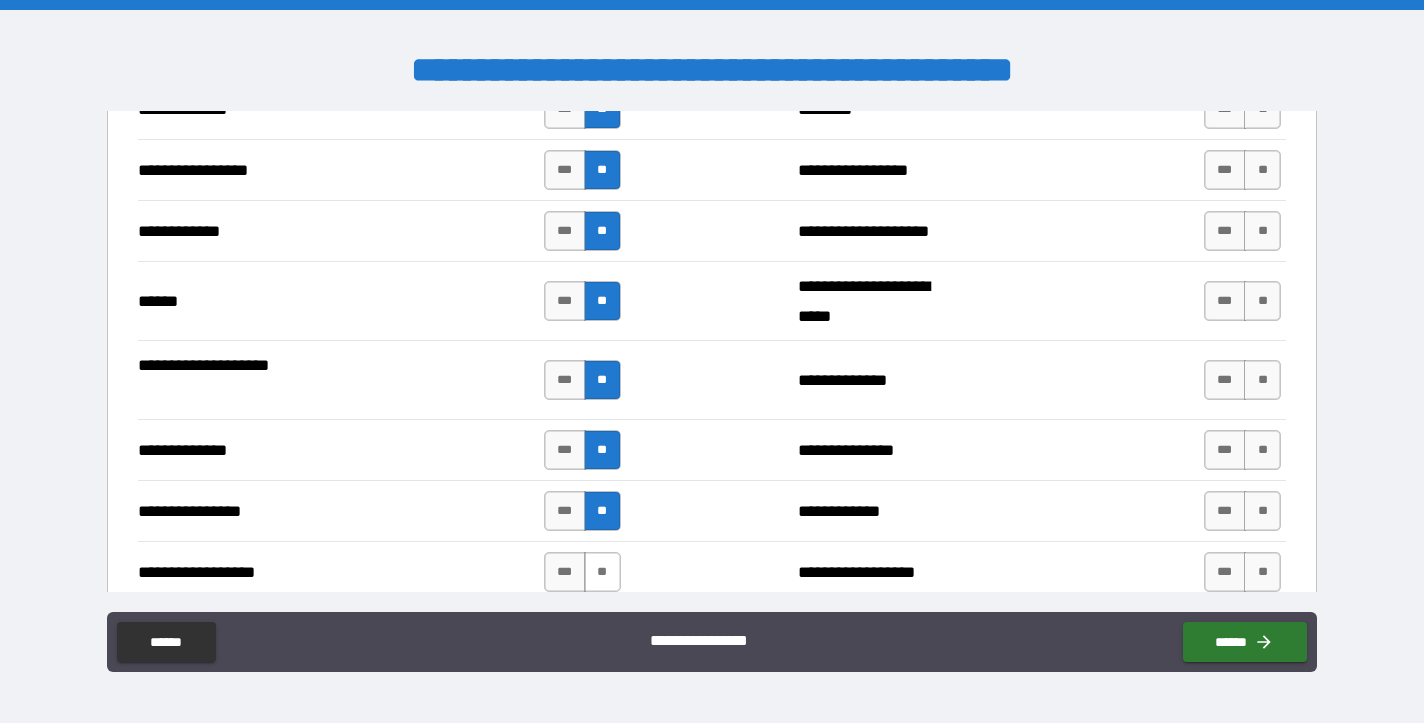 click on "**" at bounding box center [602, 572] 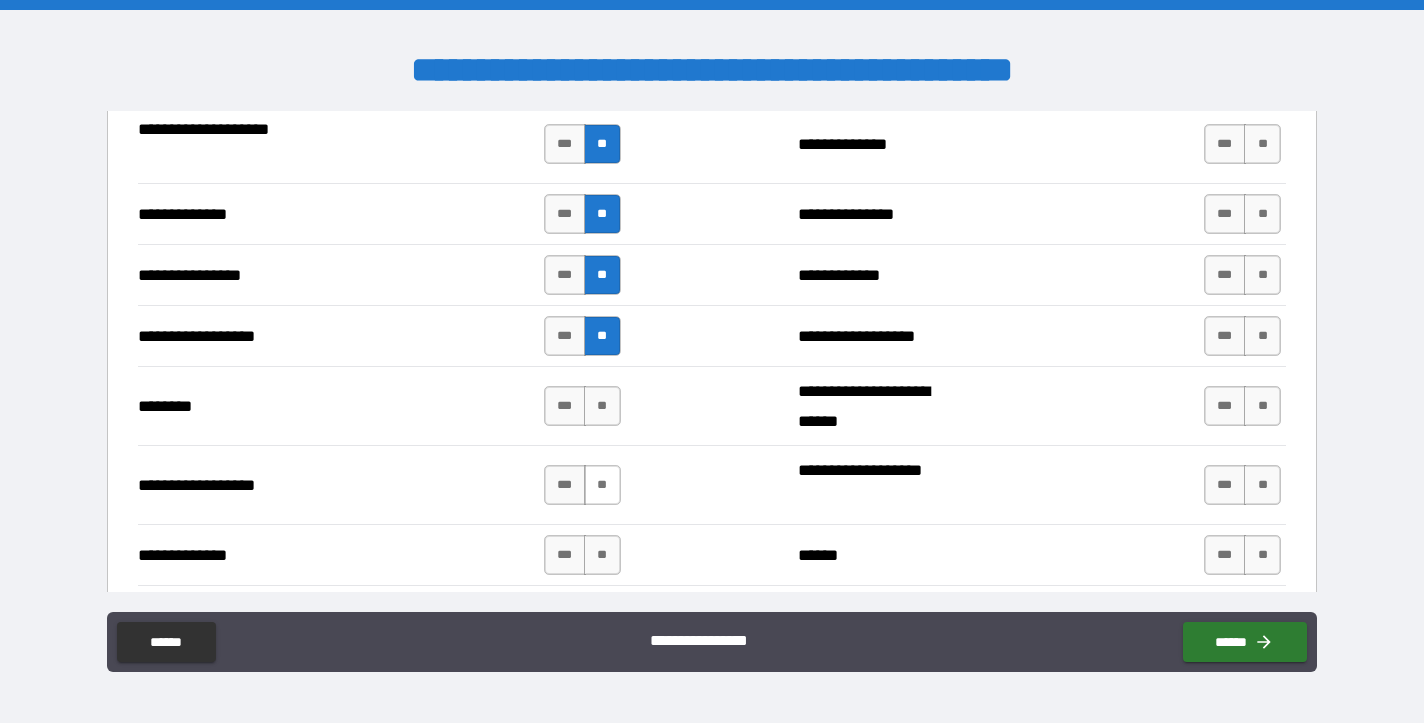 scroll, scrollTop: 3610, scrollLeft: 0, axis: vertical 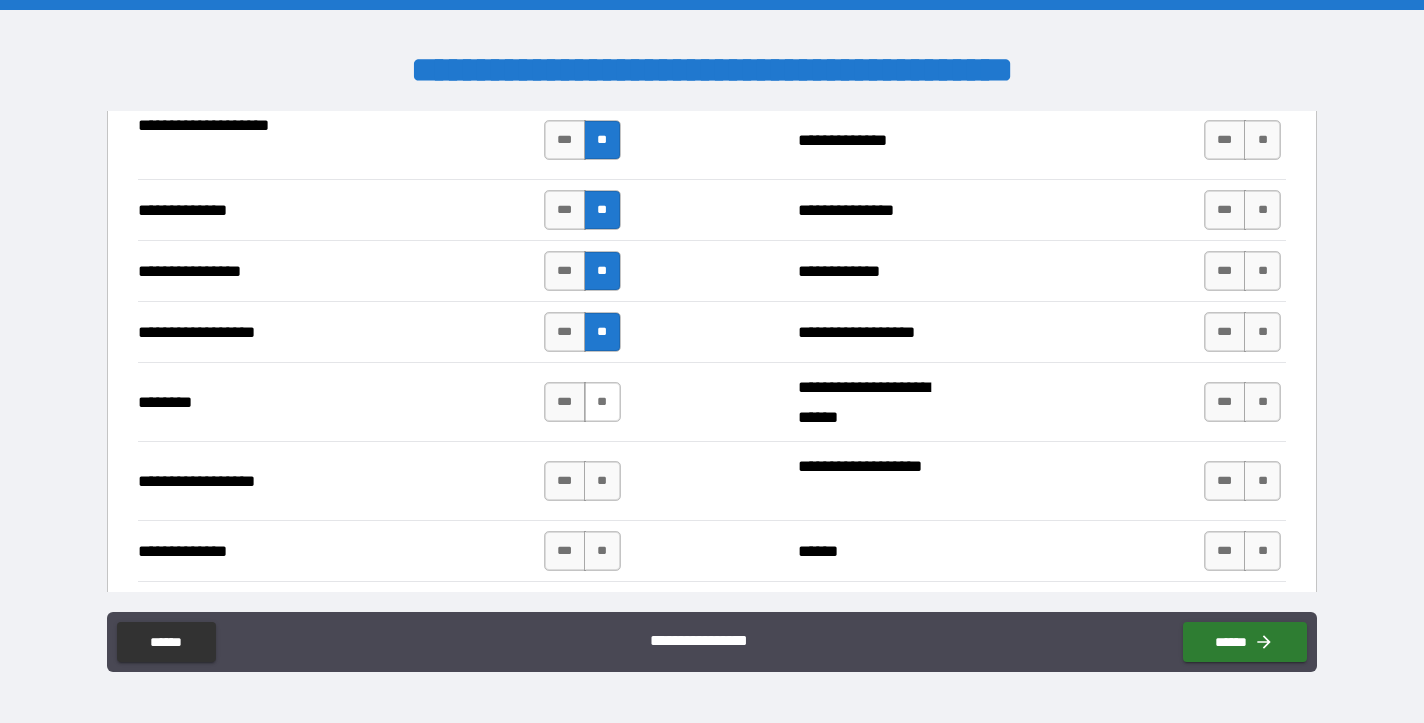click on "**" at bounding box center [602, 402] 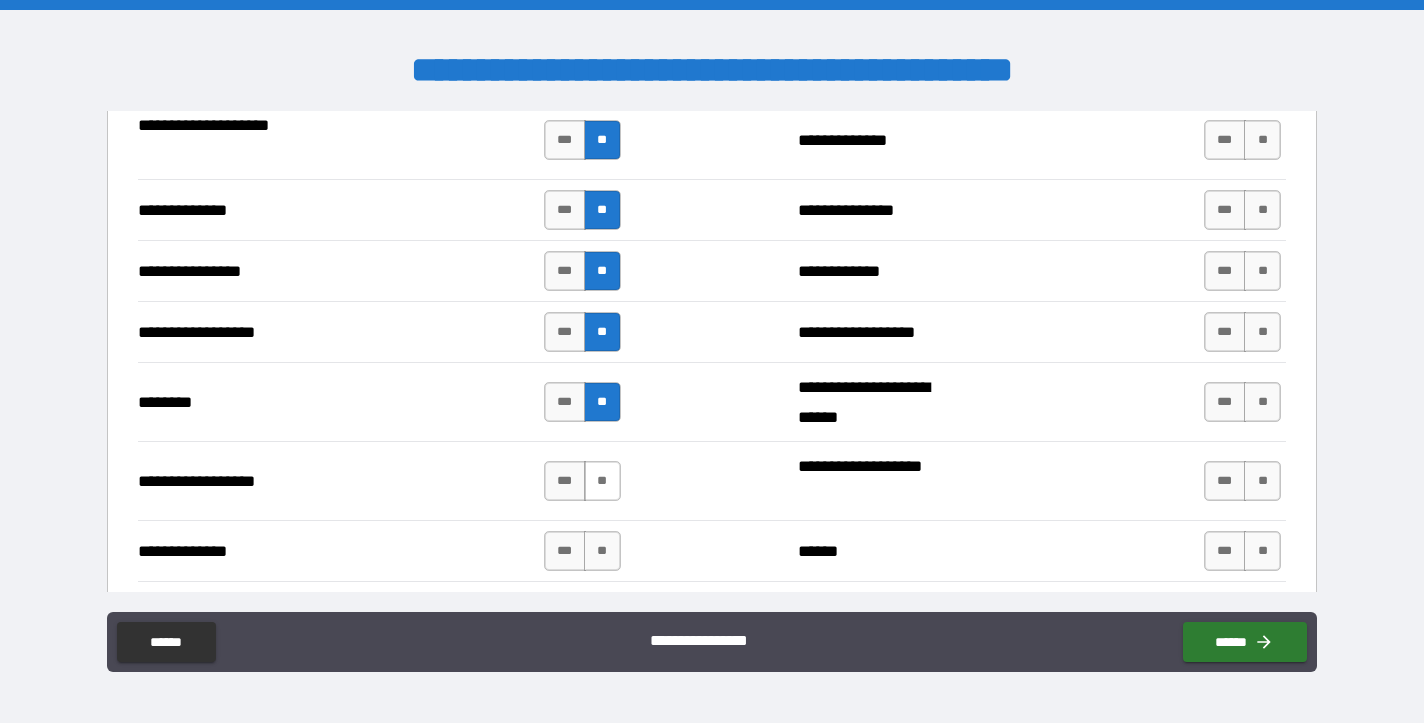 click on "**" at bounding box center [602, 481] 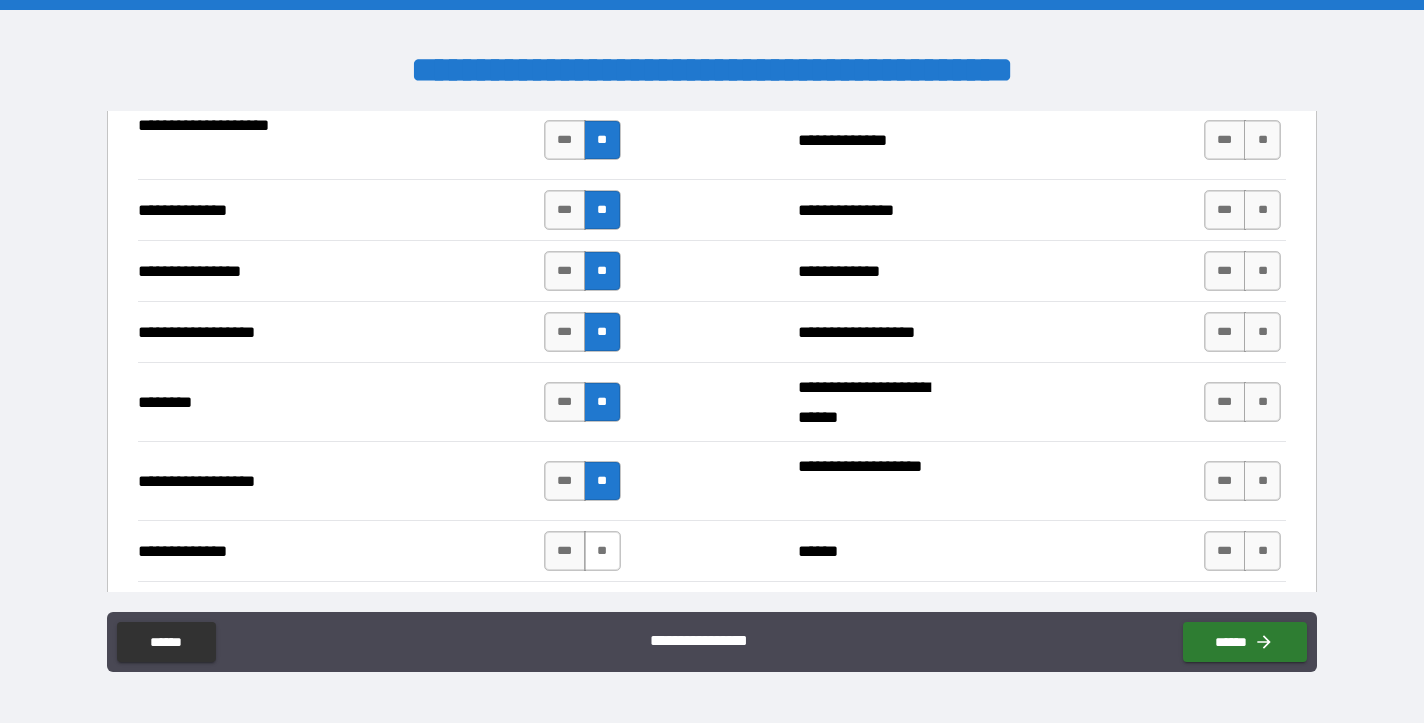 click on "**" at bounding box center (602, 551) 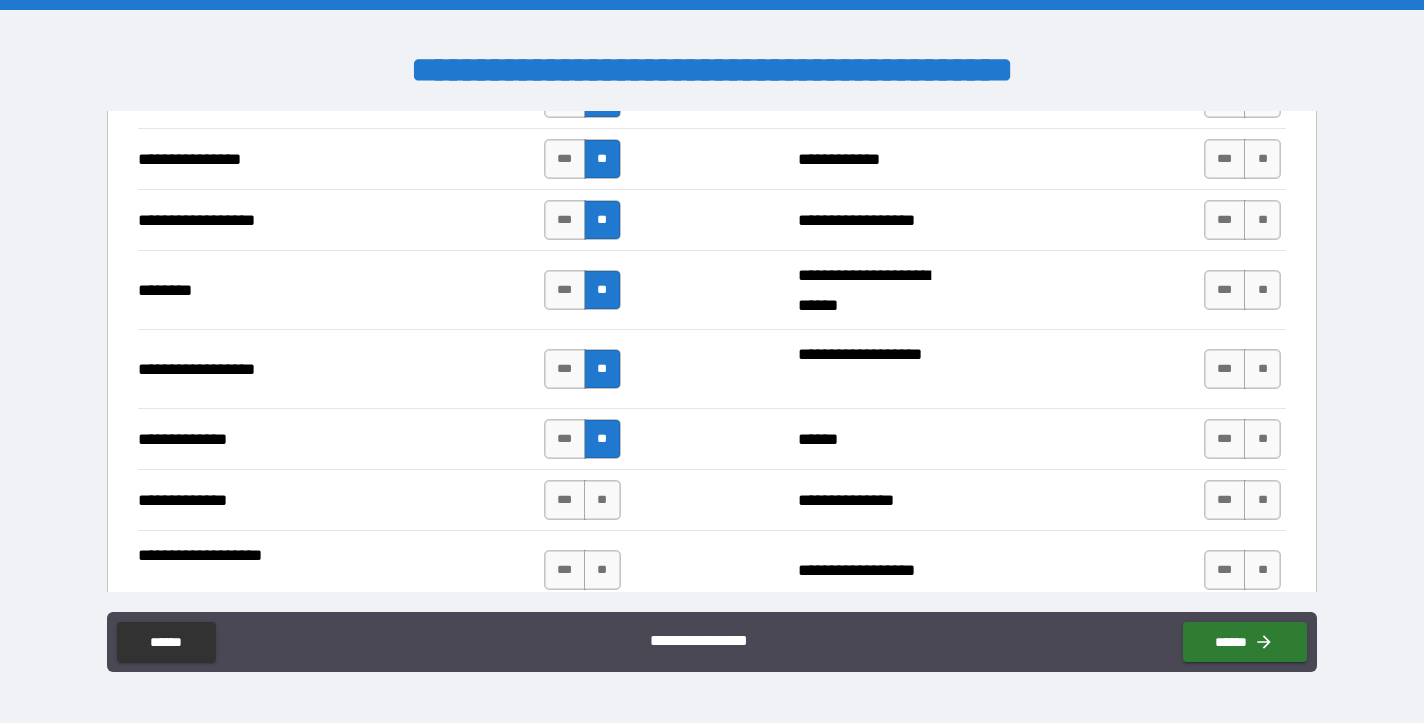 scroll, scrollTop: 3735, scrollLeft: 0, axis: vertical 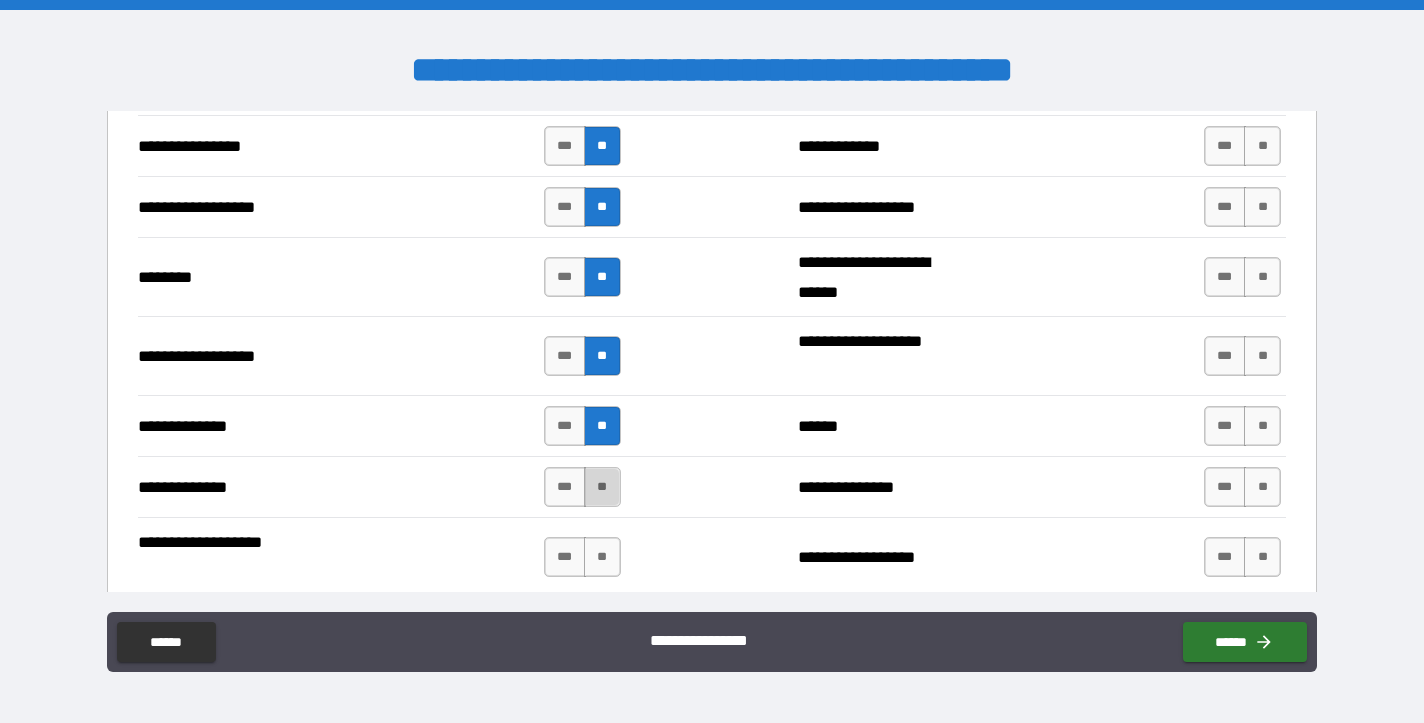 click on "**" at bounding box center (602, 487) 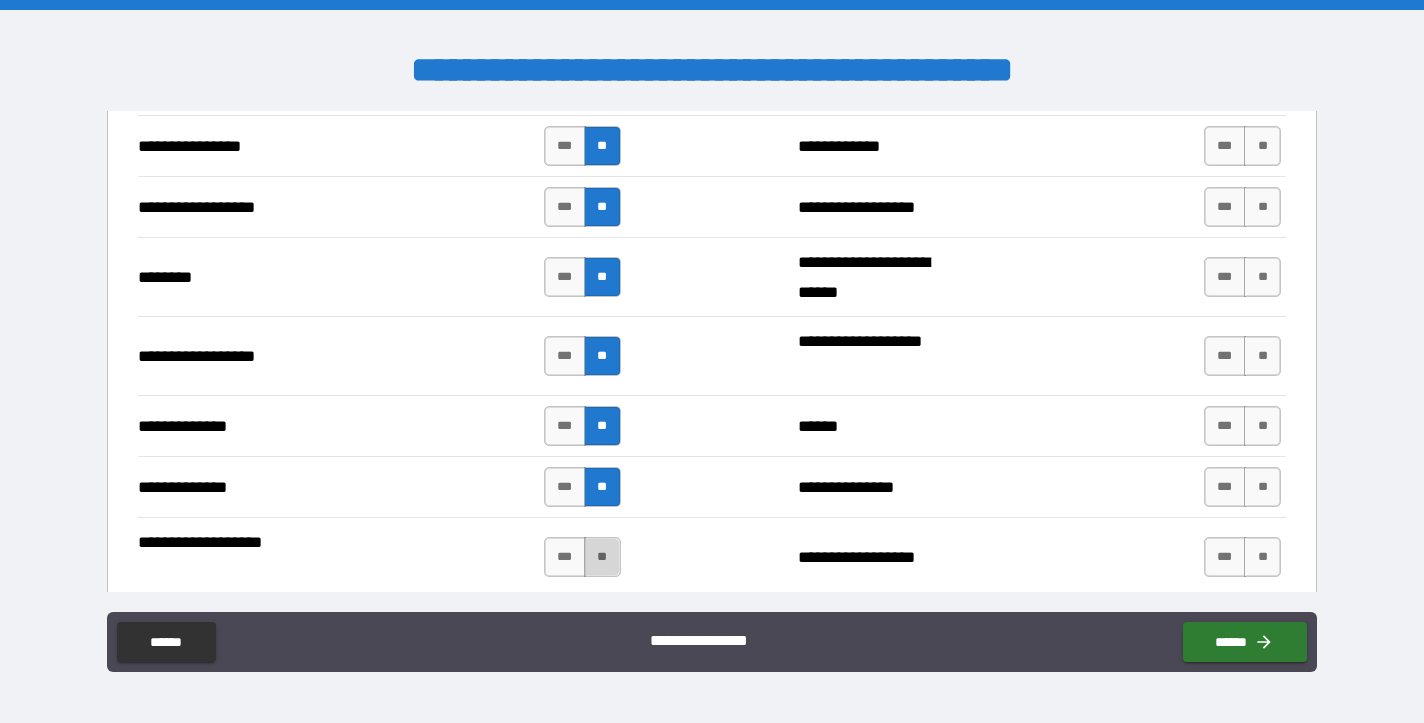 click on "**" at bounding box center [602, 557] 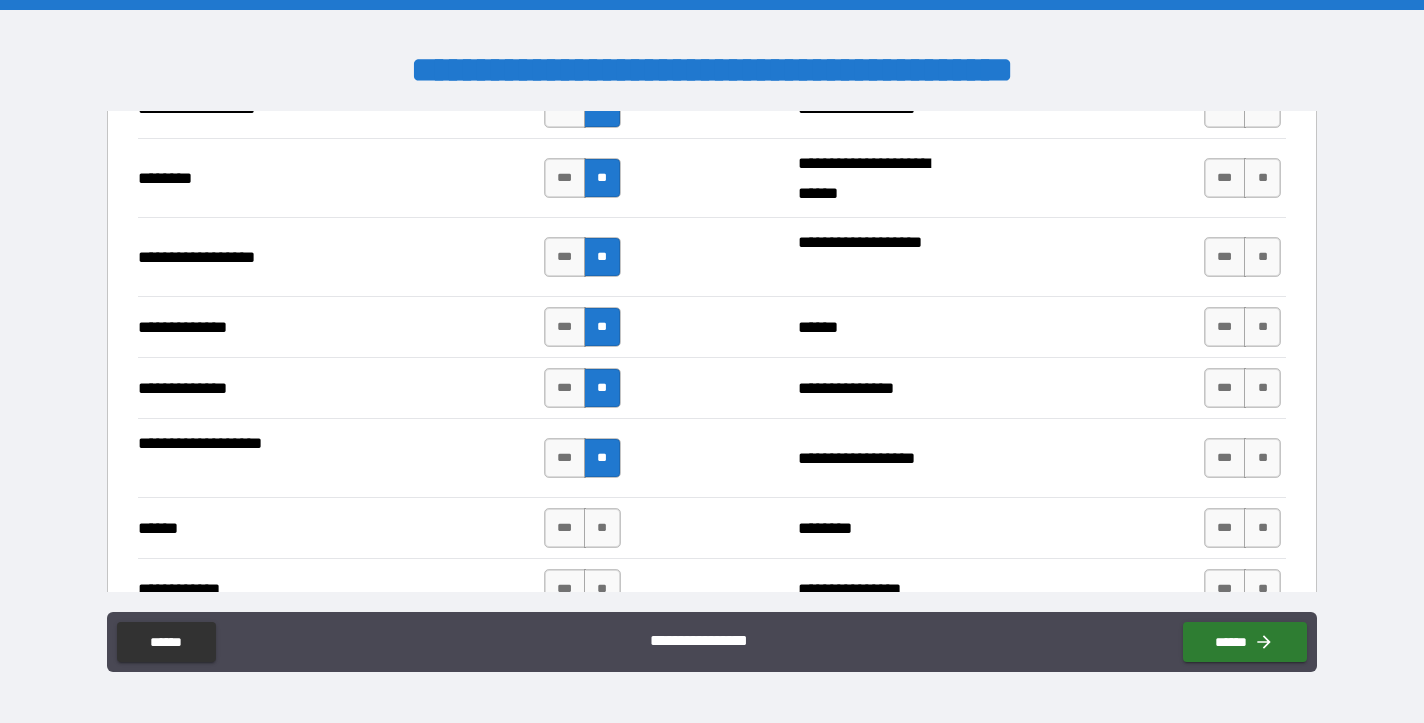 scroll, scrollTop: 3850, scrollLeft: 0, axis: vertical 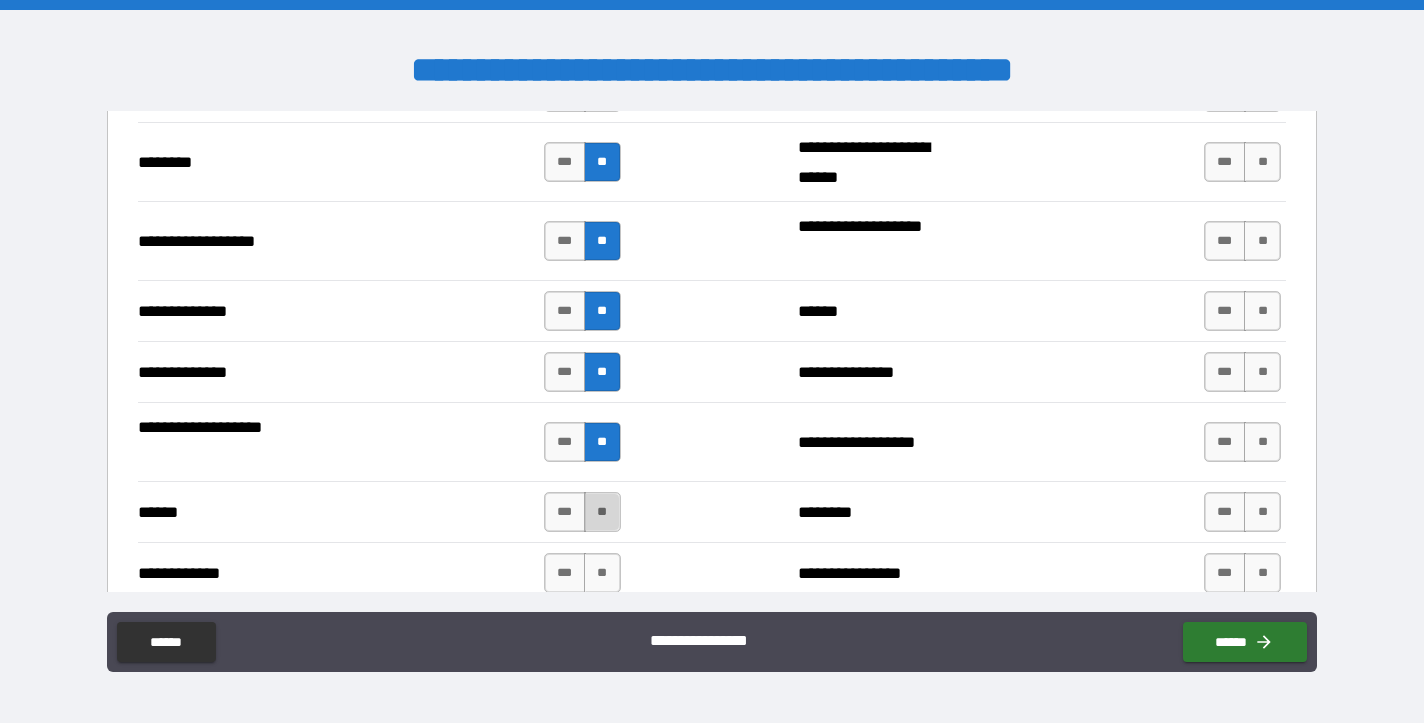 click on "**" at bounding box center [602, 512] 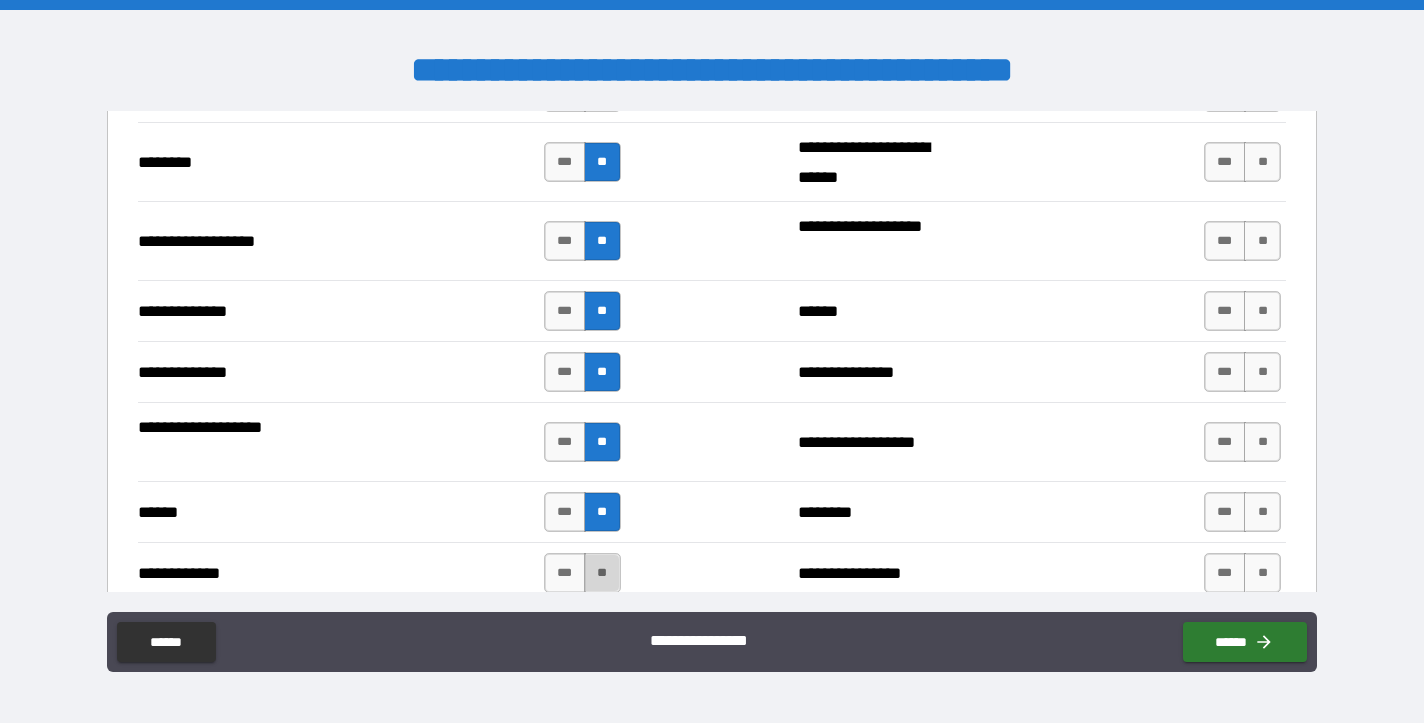 click on "**" at bounding box center (602, 573) 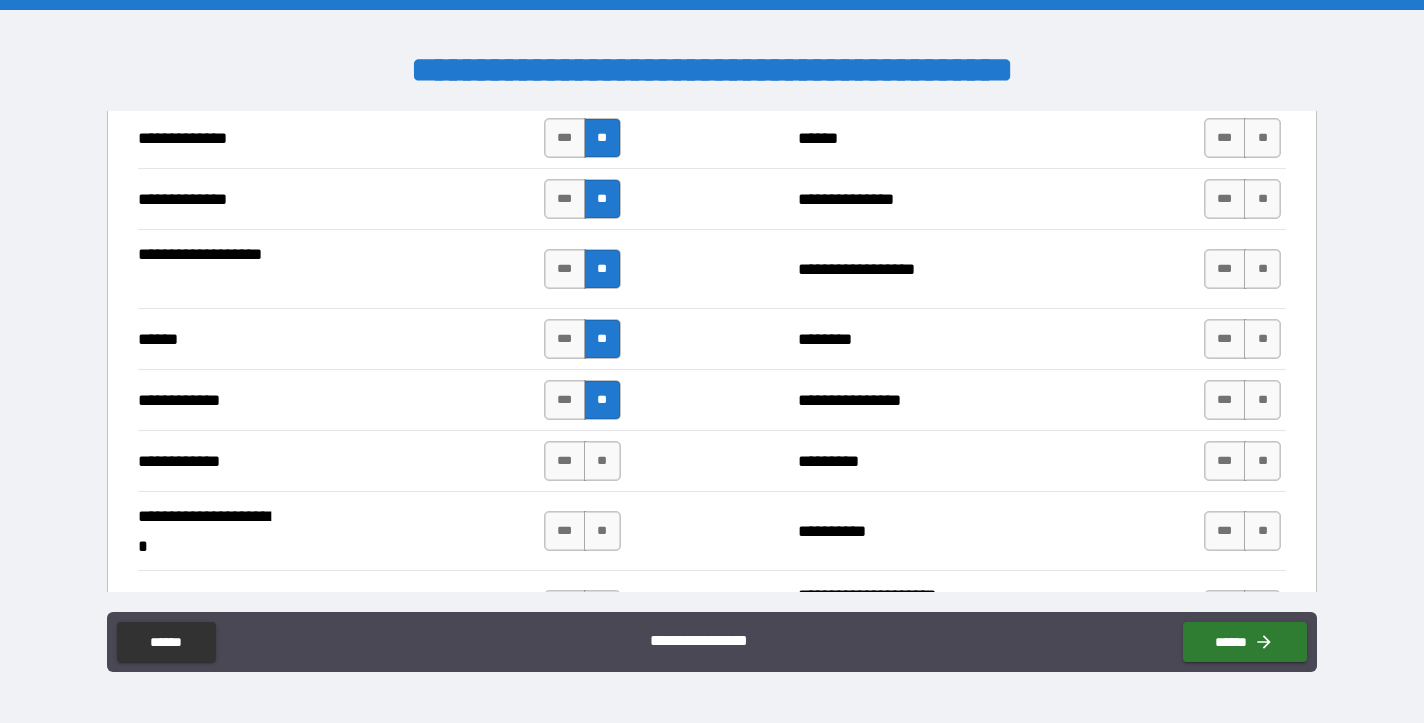 scroll, scrollTop: 4026, scrollLeft: 0, axis: vertical 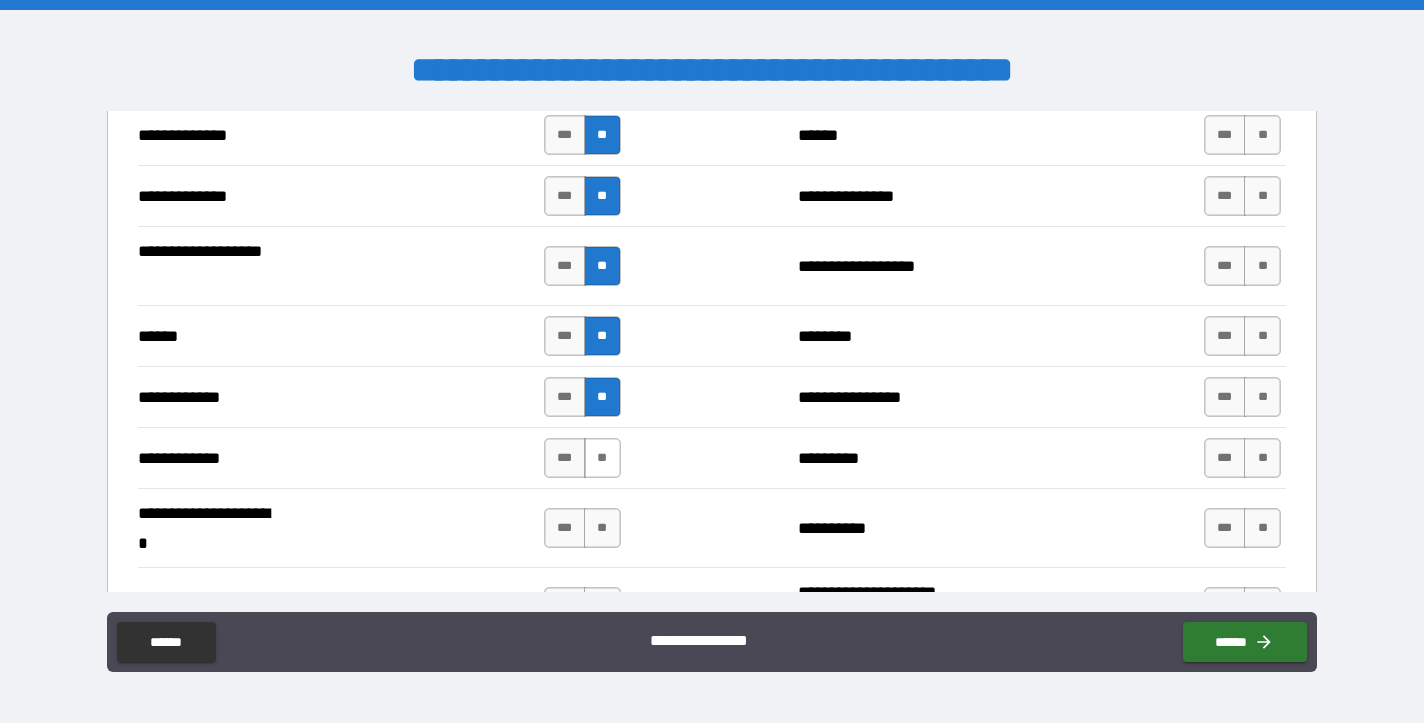 click on "**" at bounding box center (602, 458) 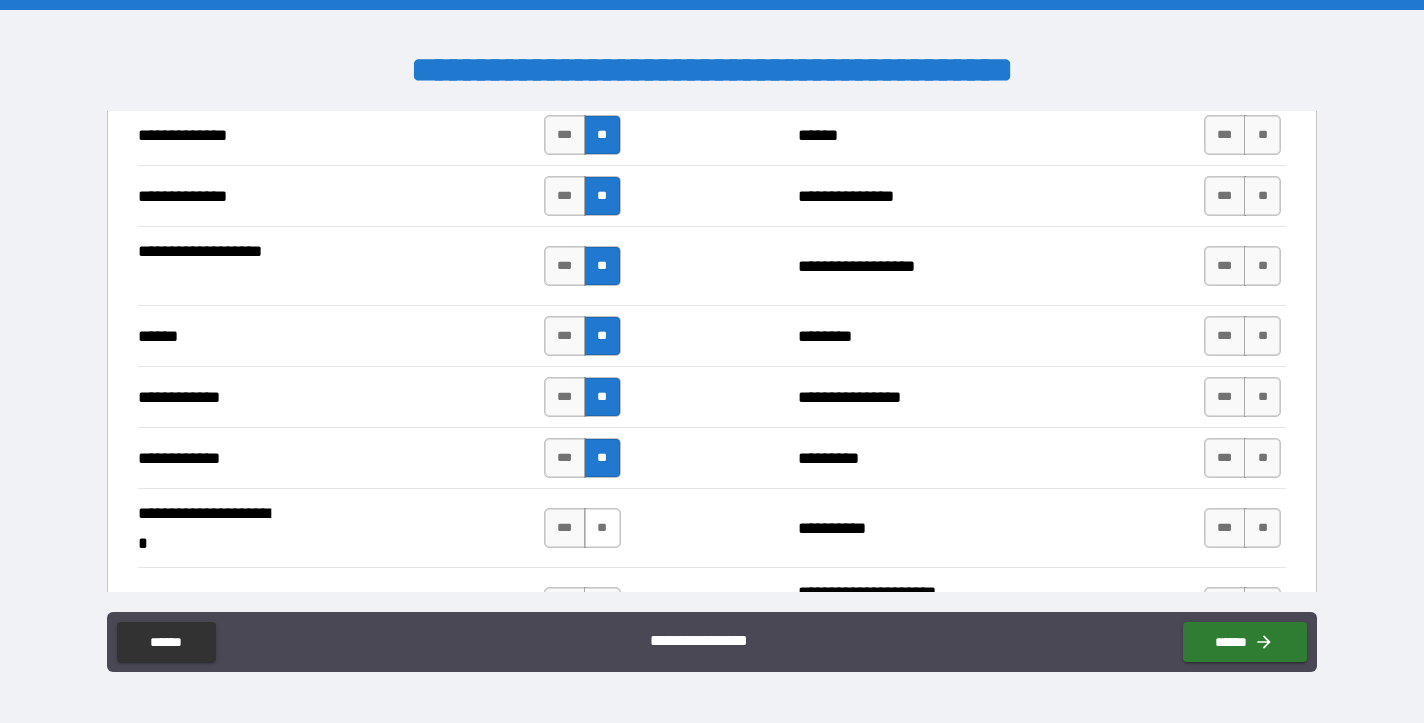 click on "**" at bounding box center [602, 528] 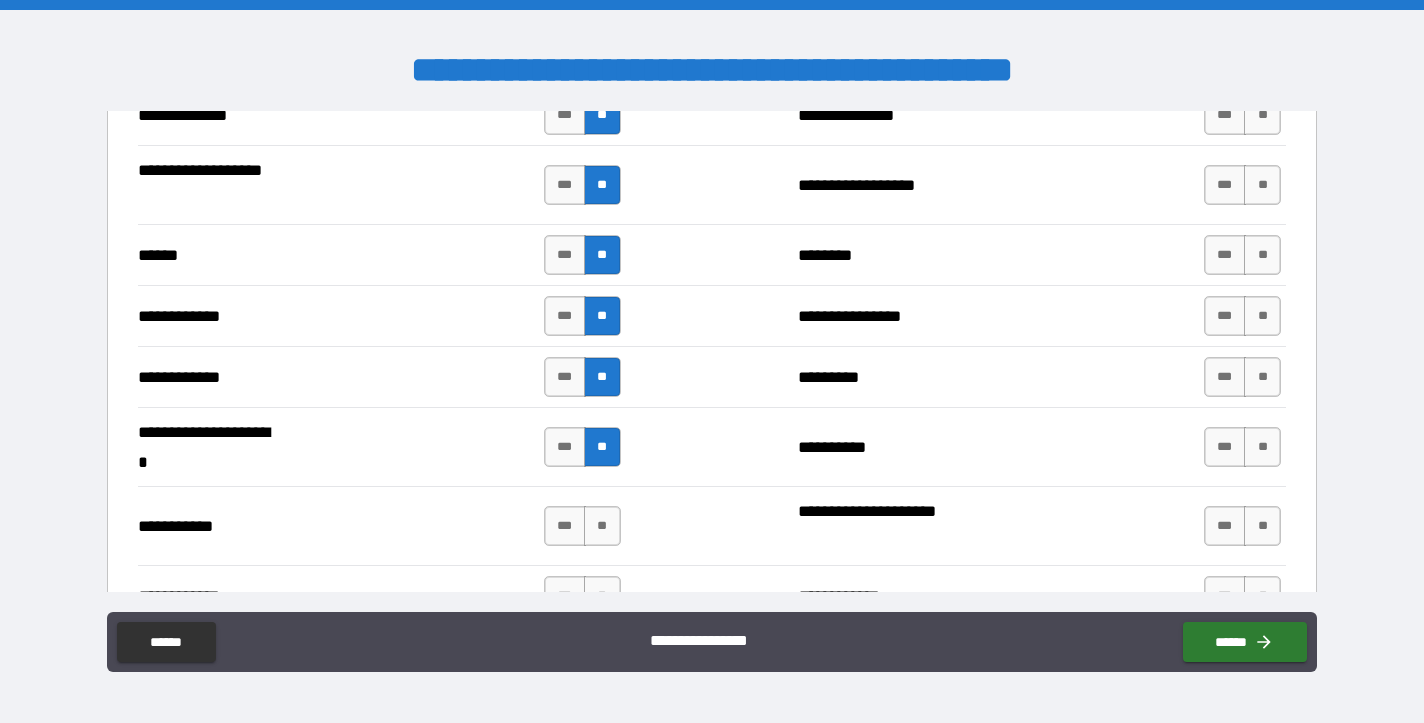 scroll, scrollTop: 4114, scrollLeft: 0, axis: vertical 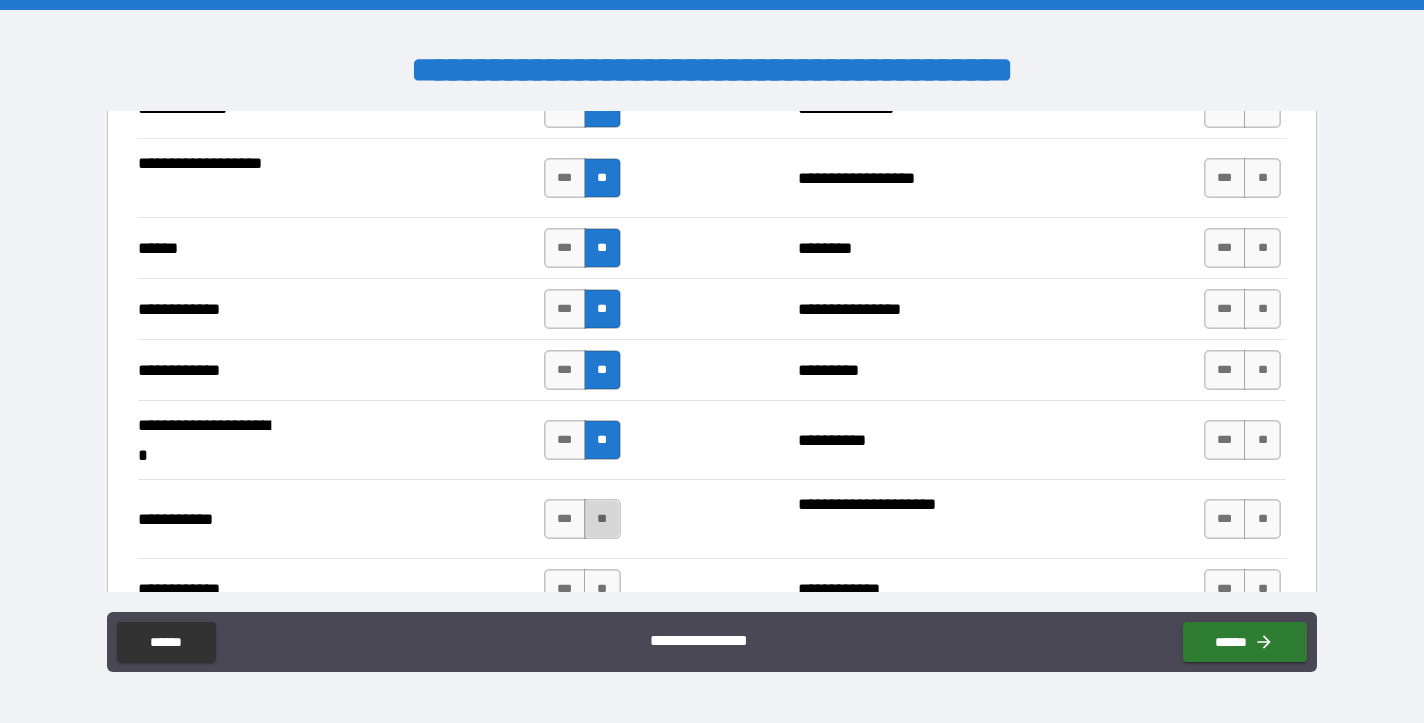 click on "**" at bounding box center [602, 519] 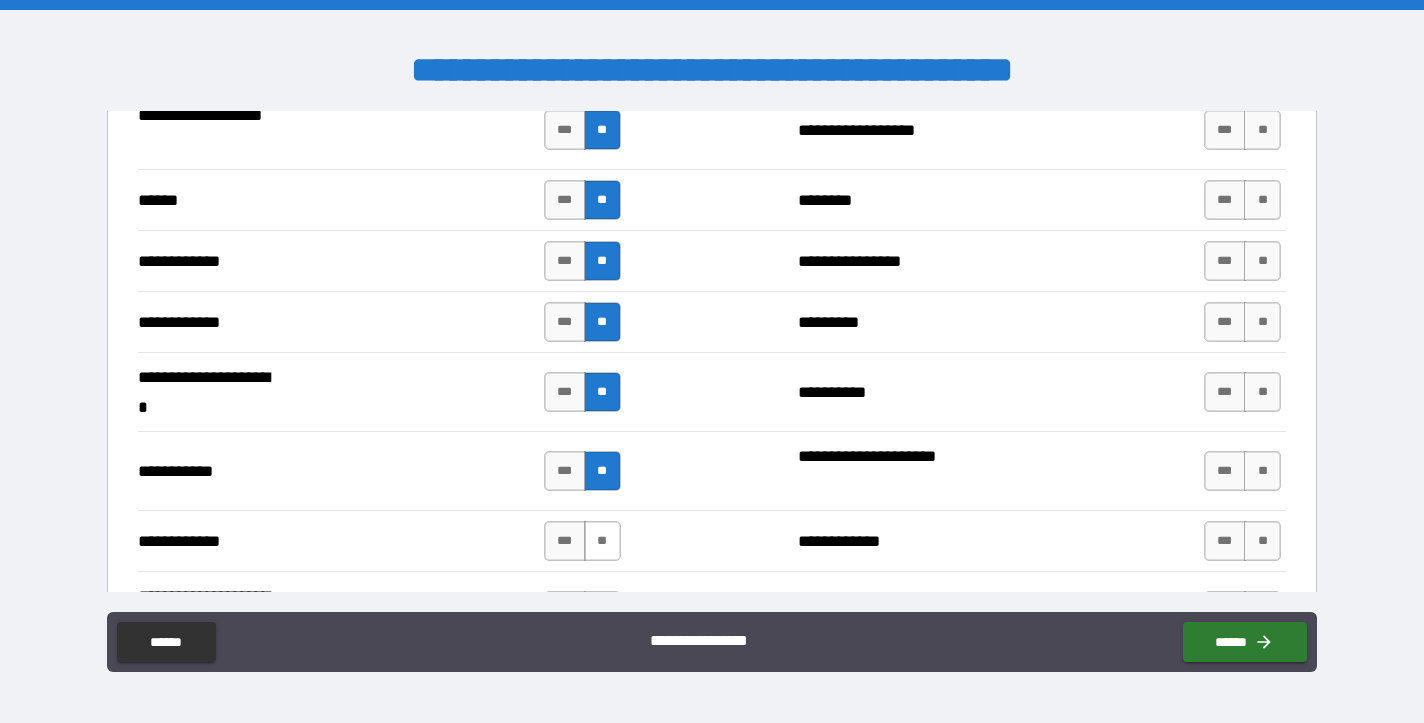 scroll, scrollTop: 4173, scrollLeft: 0, axis: vertical 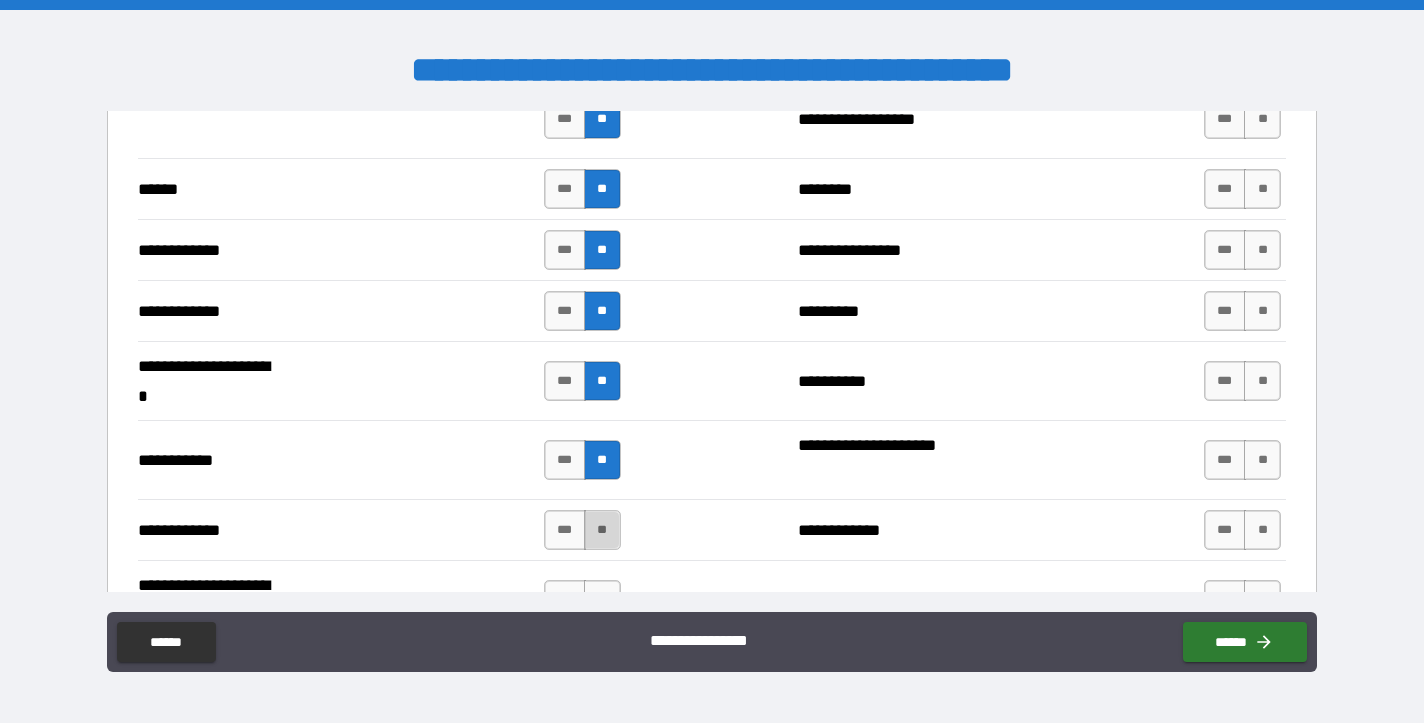 click on "**" at bounding box center [602, 530] 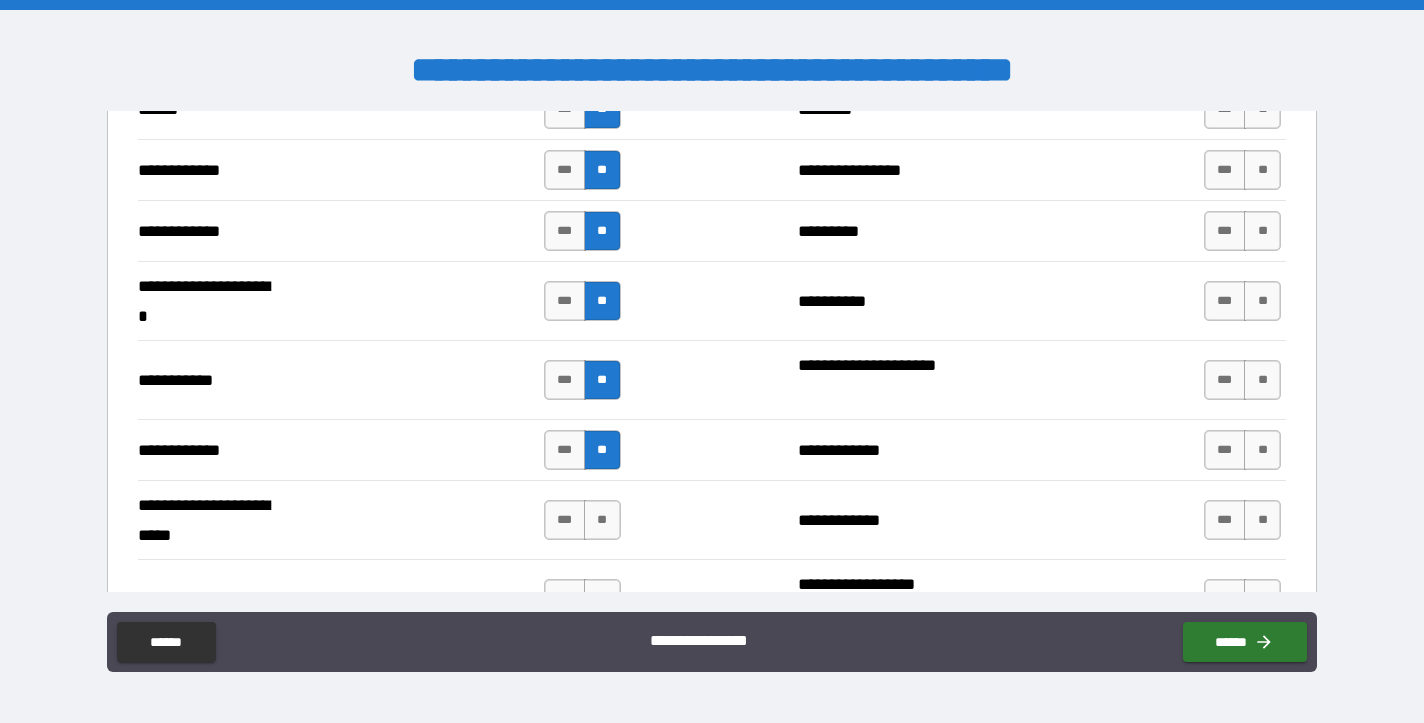 scroll, scrollTop: 4259, scrollLeft: 0, axis: vertical 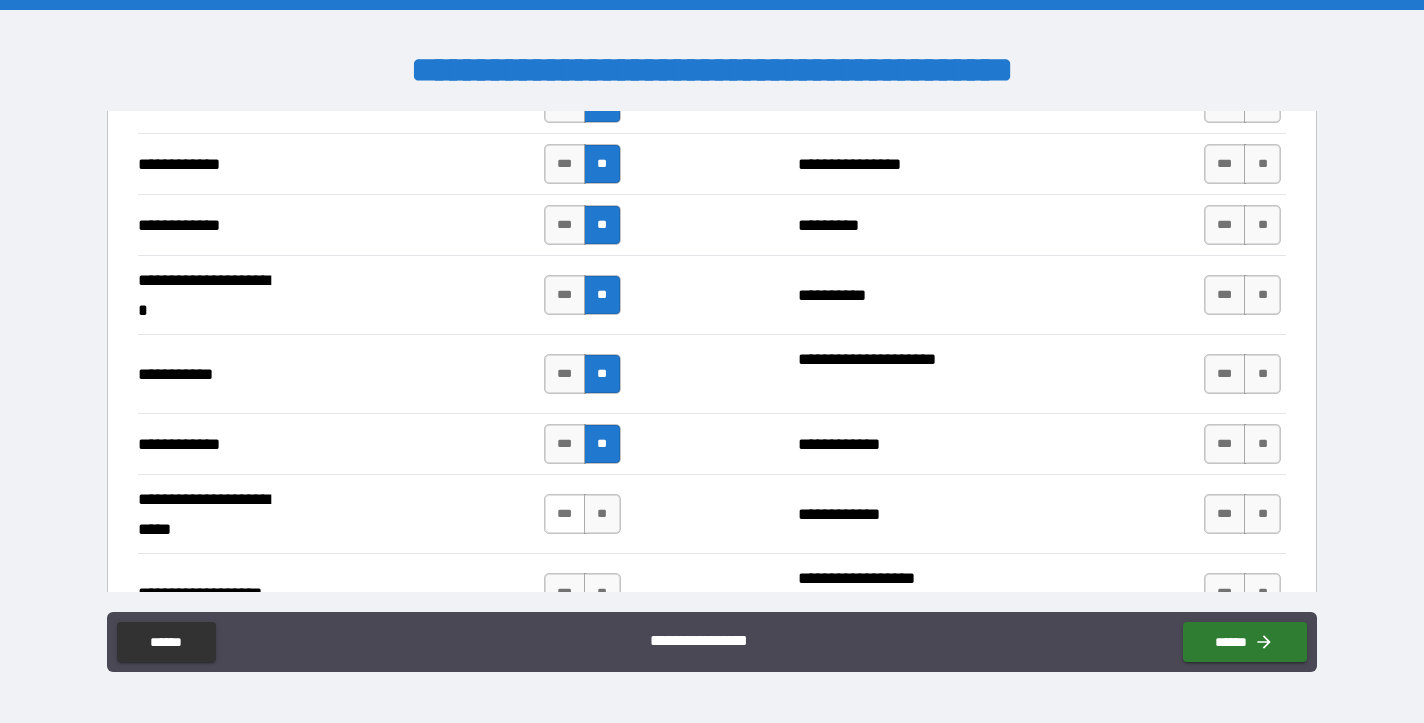 click on "***" at bounding box center [565, 514] 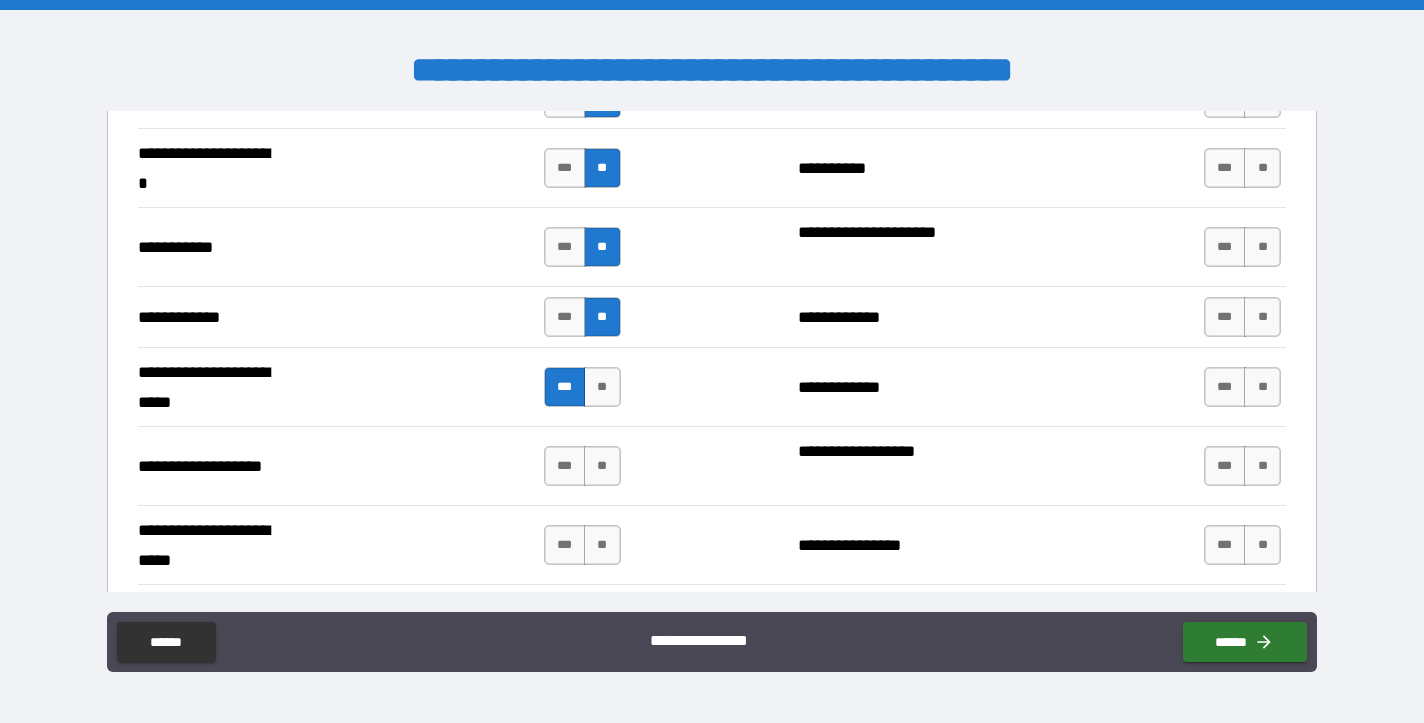 scroll, scrollTop: 4388, scrollLeft: 0, axis: vertical 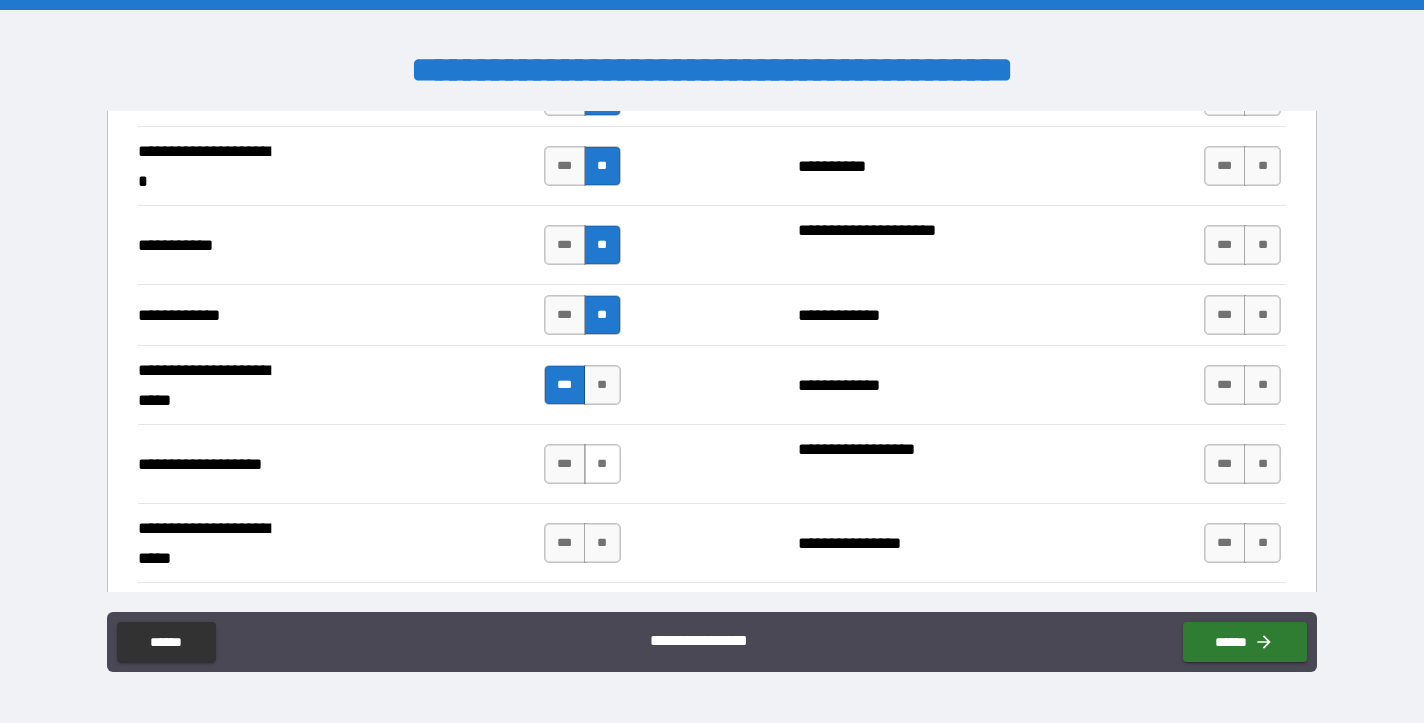 click on "**" at bounding box center [602, 464] 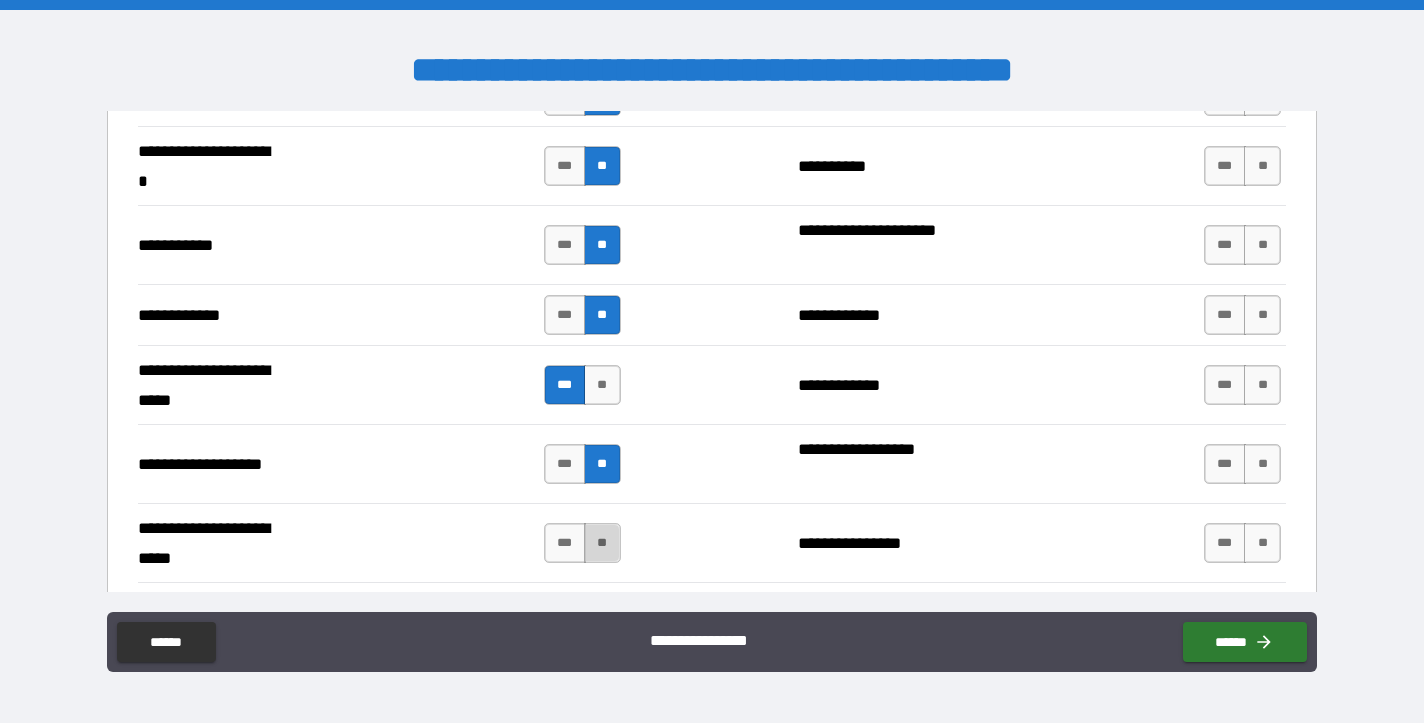 click on "**" at bounding box center [602, 543] 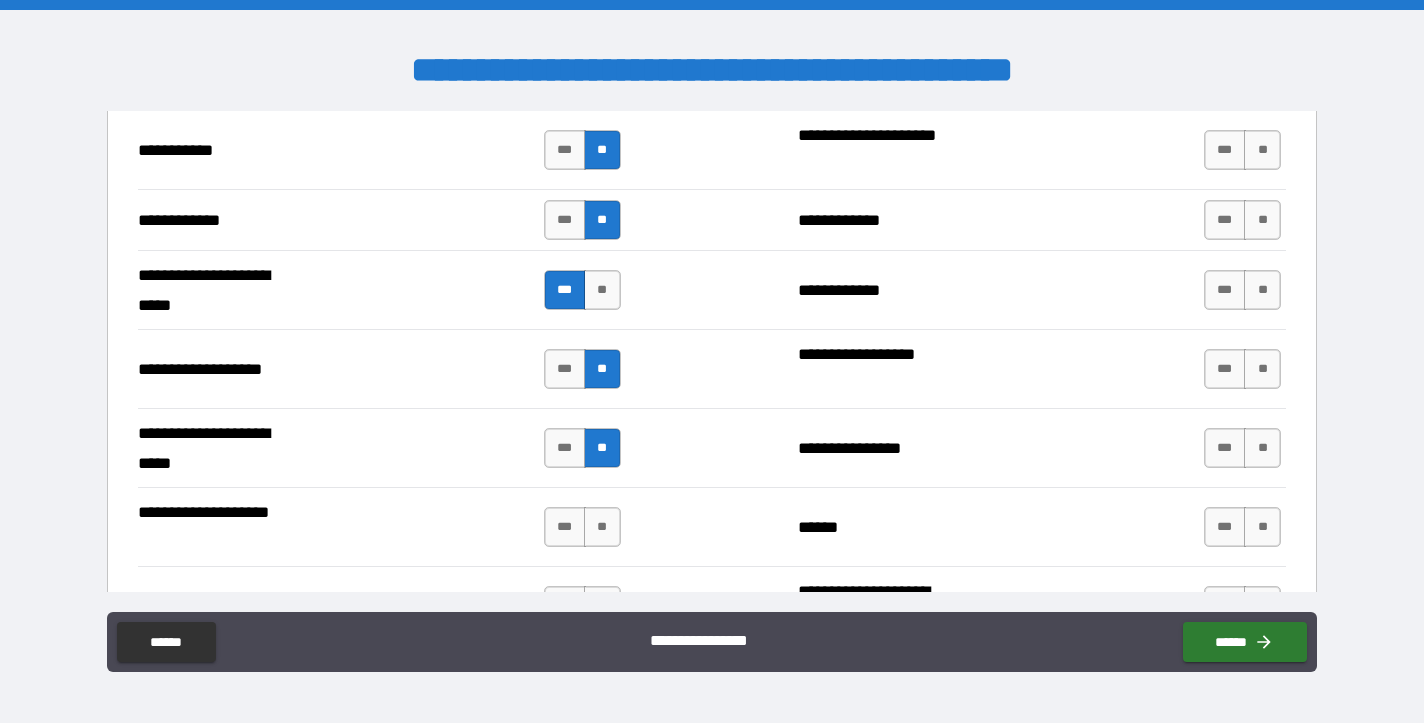 scroll, scrollTop: 4485, scrollLeft: 0, axis: vertical 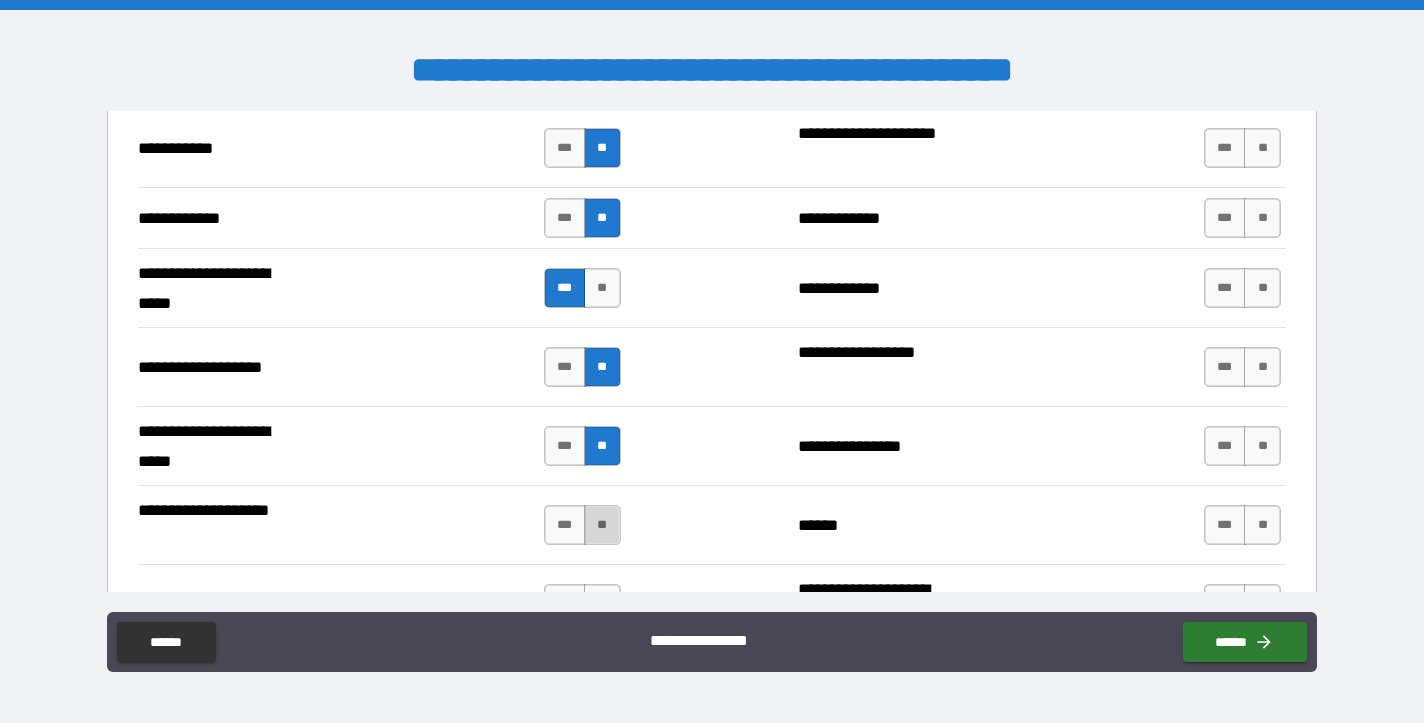 click on "**" at bounding box center (602, 525) 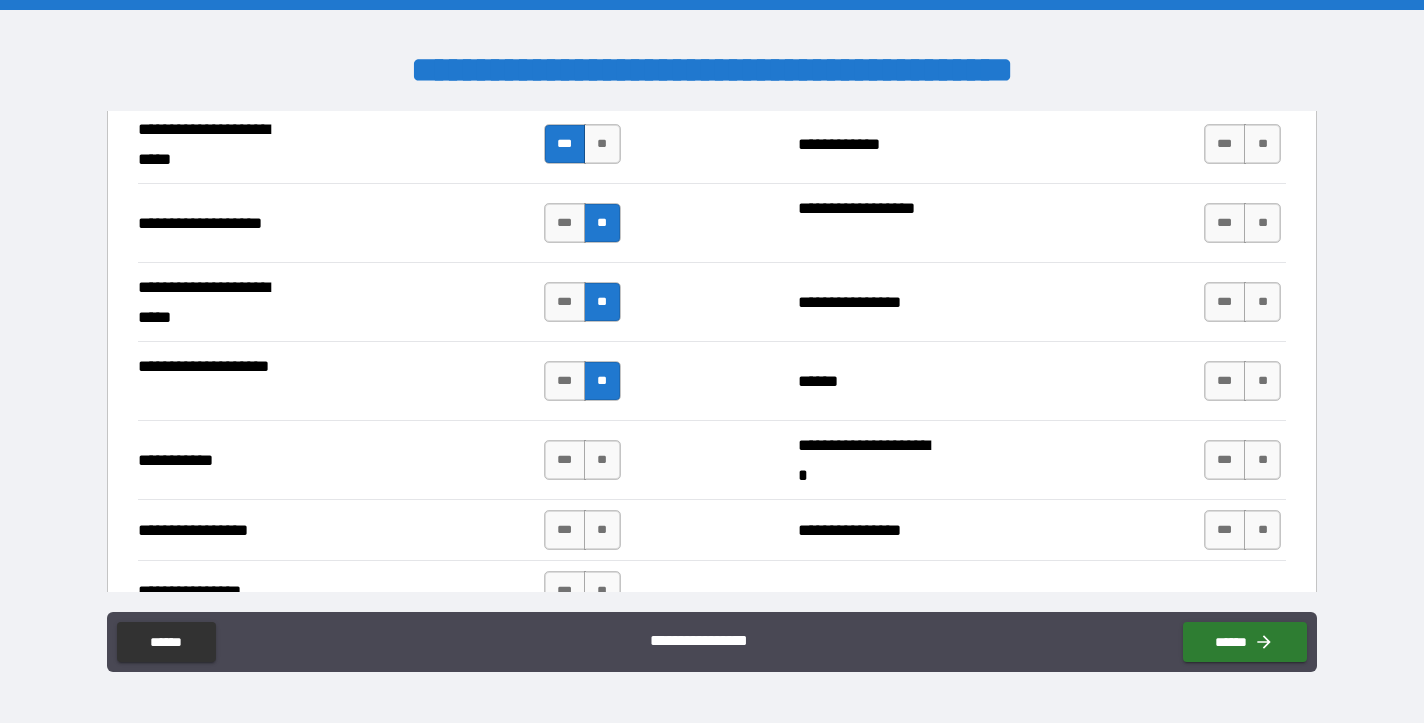 scroll, scrollTop: 4631, scrollLeft: 0, axis: vertical 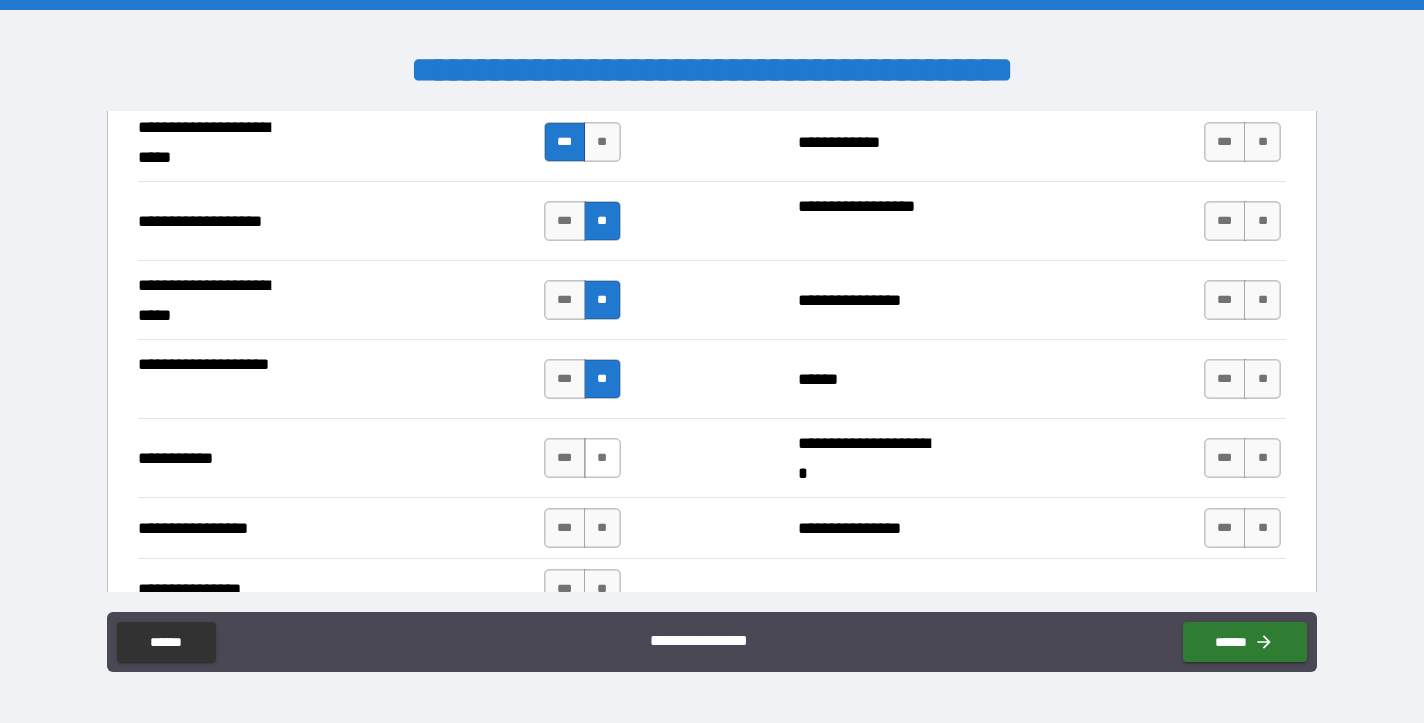 click on "**" at bounding box center (602, 458) 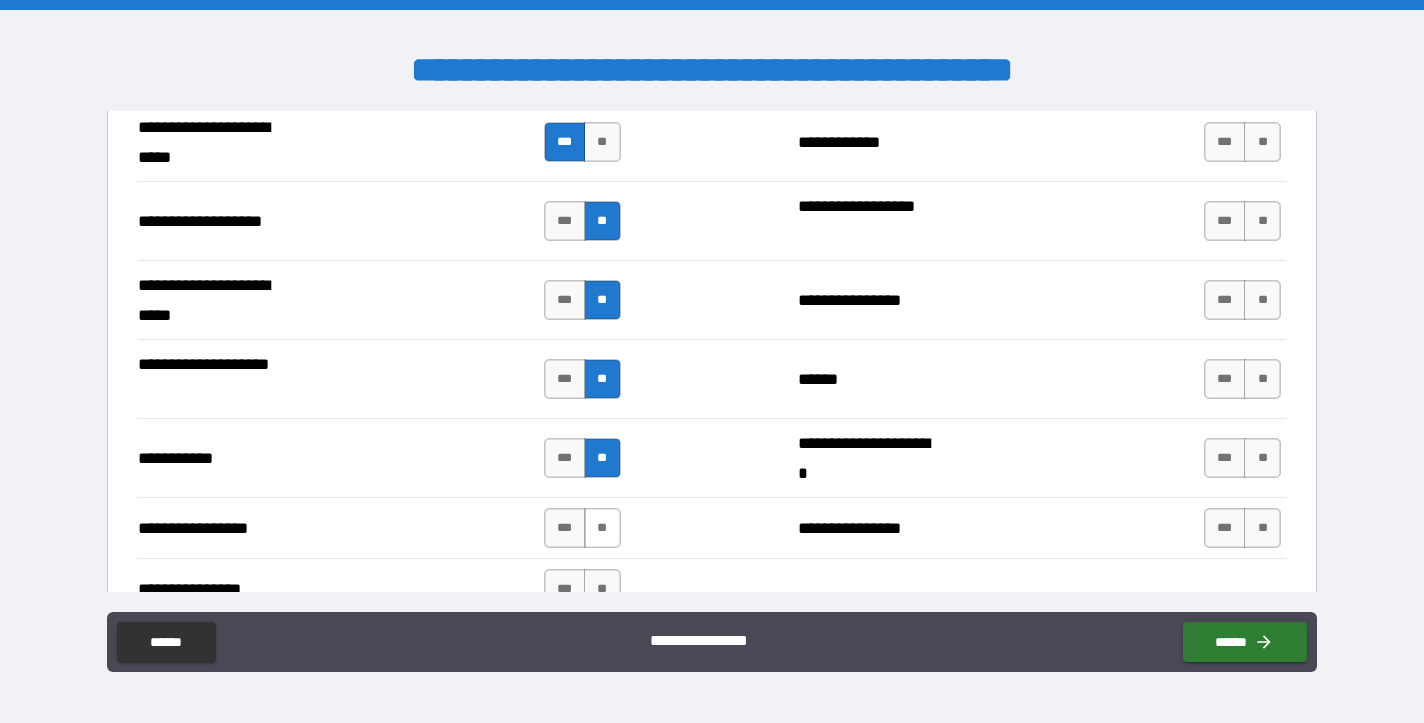click on "**" at bounding box center (602, 528) 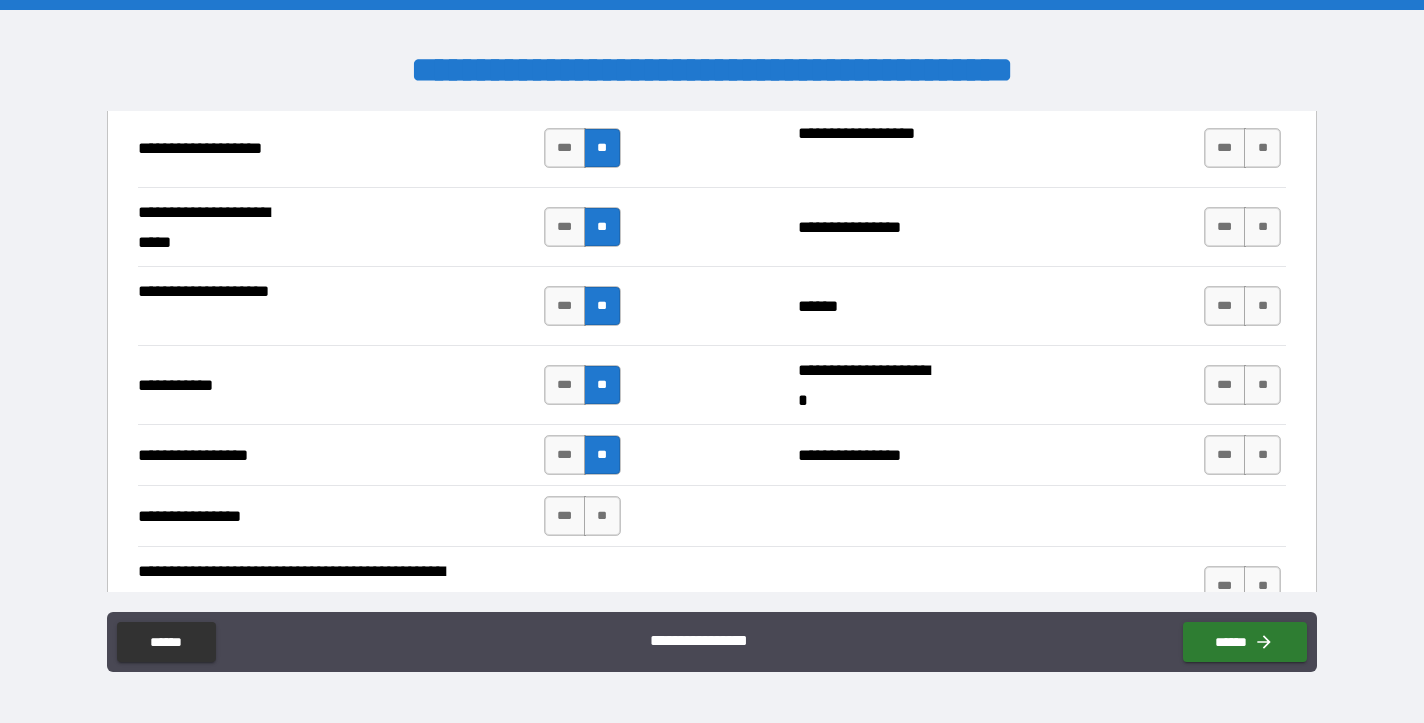 scroll, scrollTop: 4709, scrollLeft: 0, axis: vertical 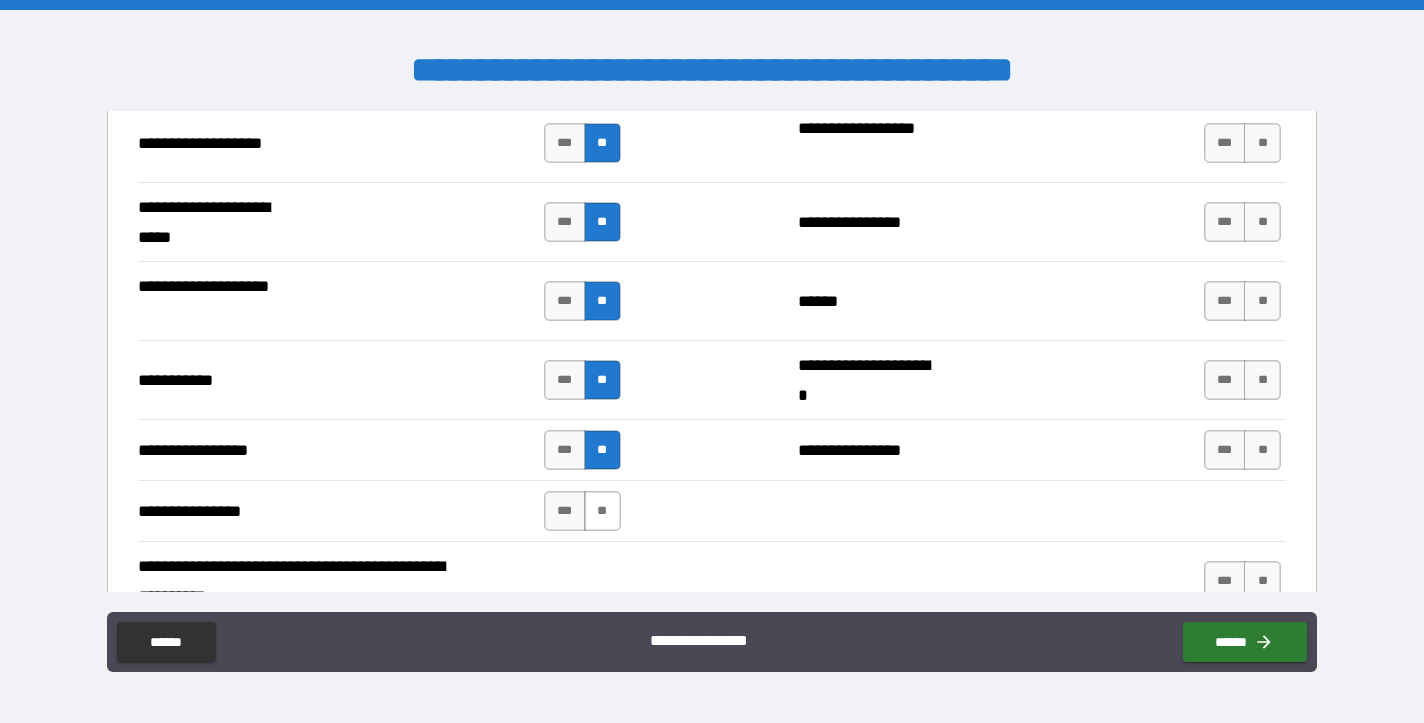 click on "**" at bounding box center [602, 511] 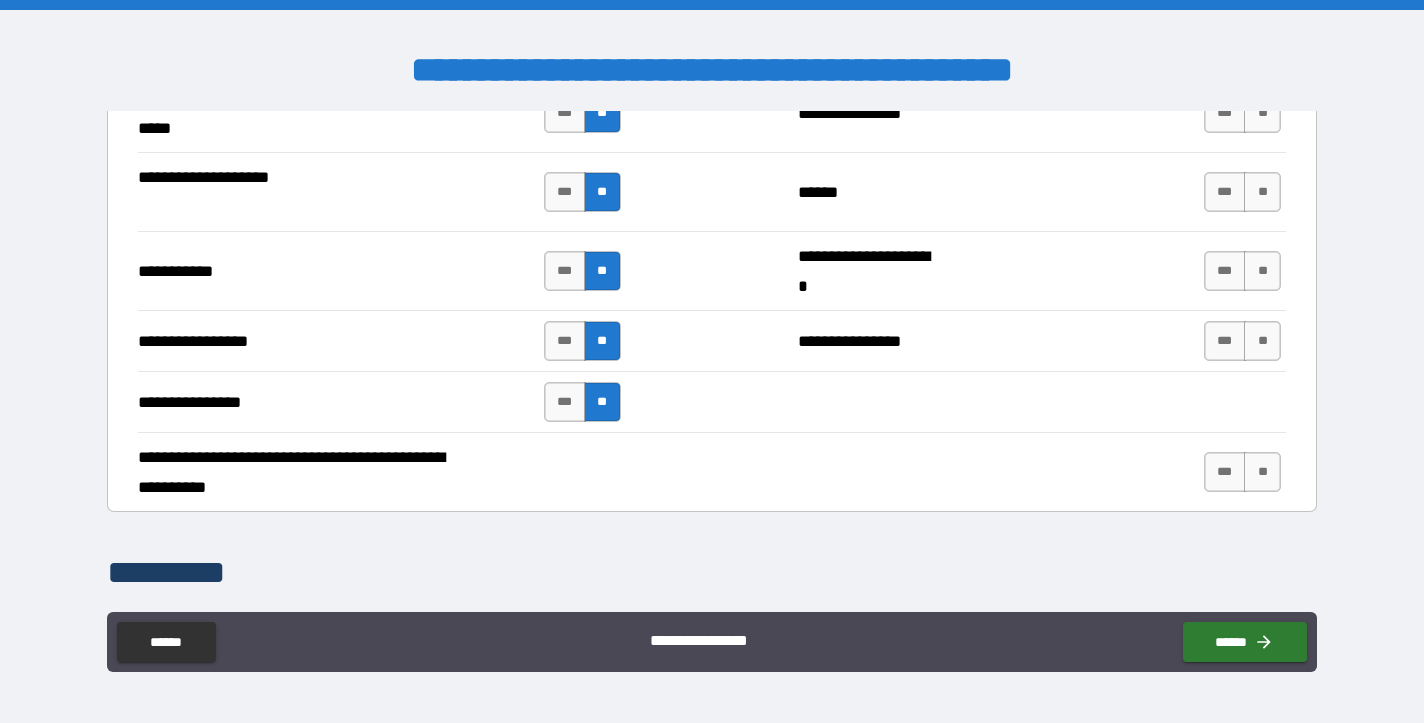 scroll, scrollTop: 4787, scrollLeft: 0, axis: vertical 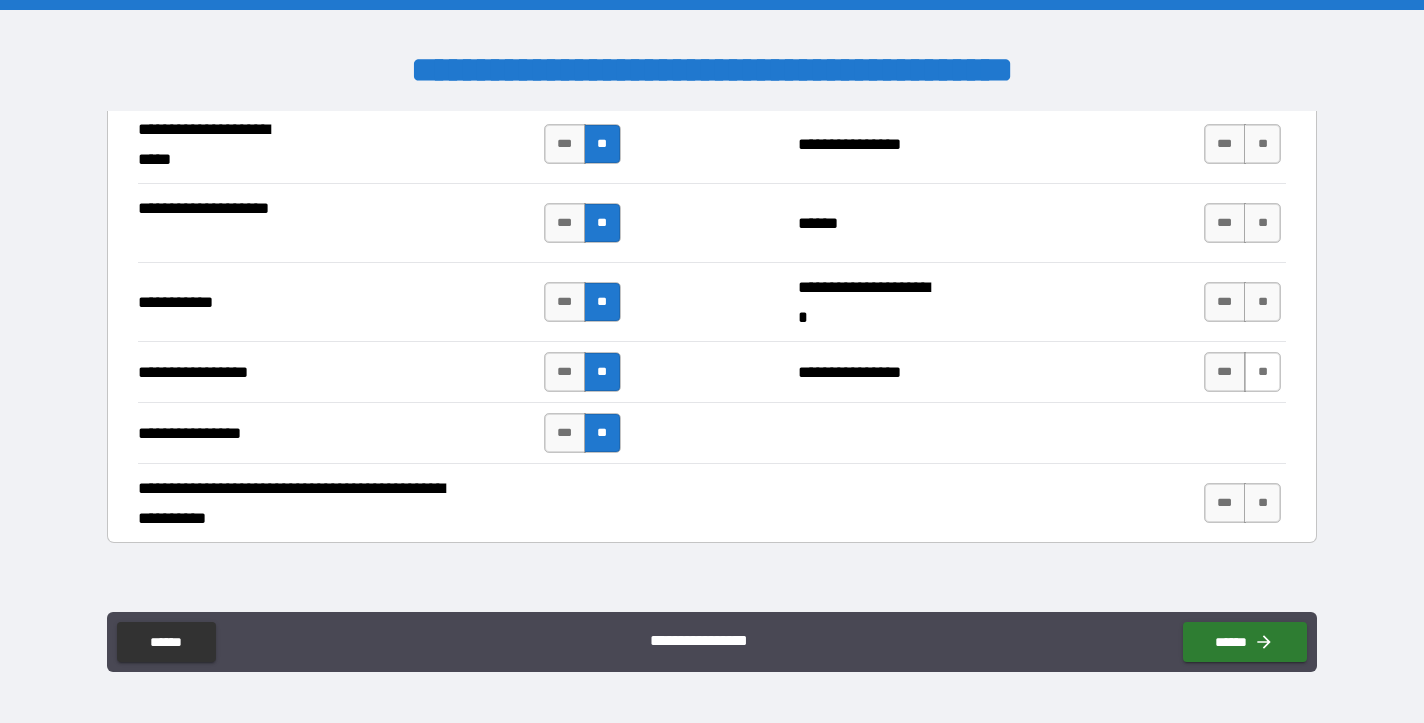 click on "**" at bounding box center [1262, 372] 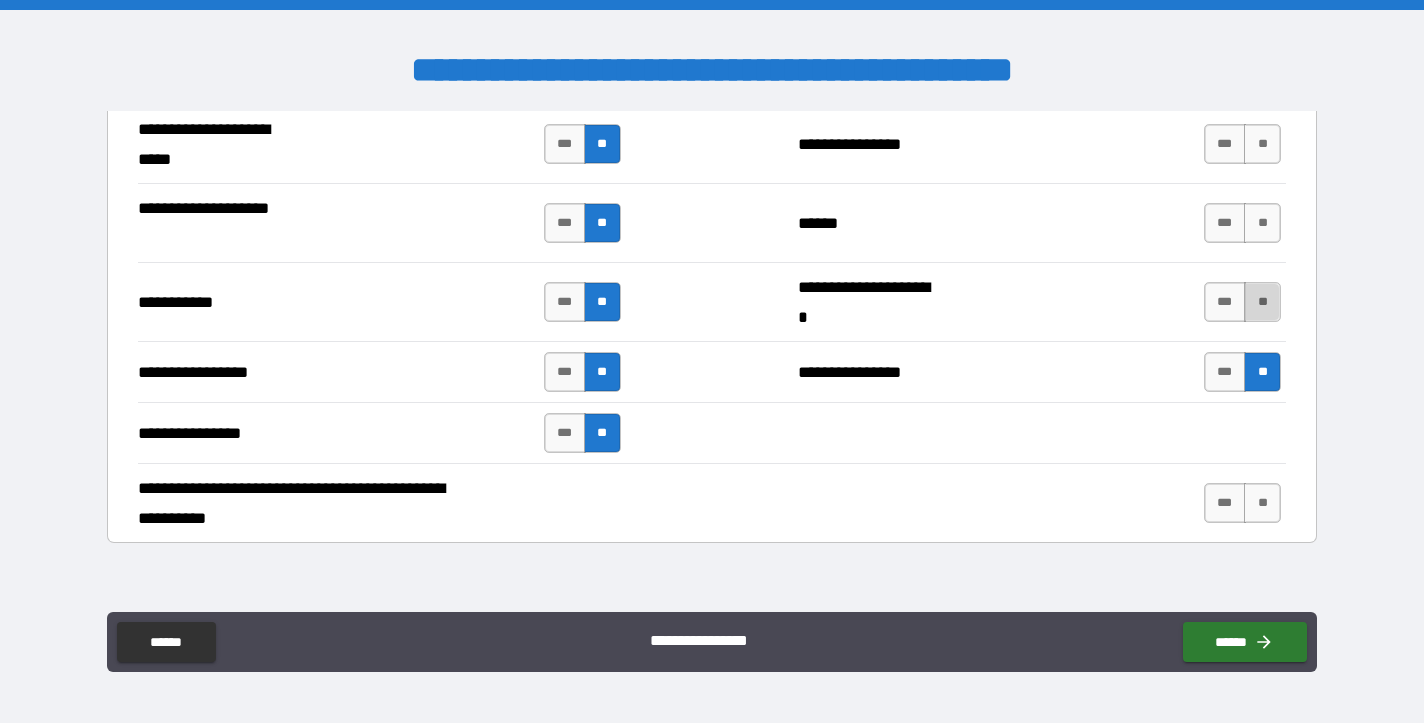 click on "**" at bounding box center (1262, 302) 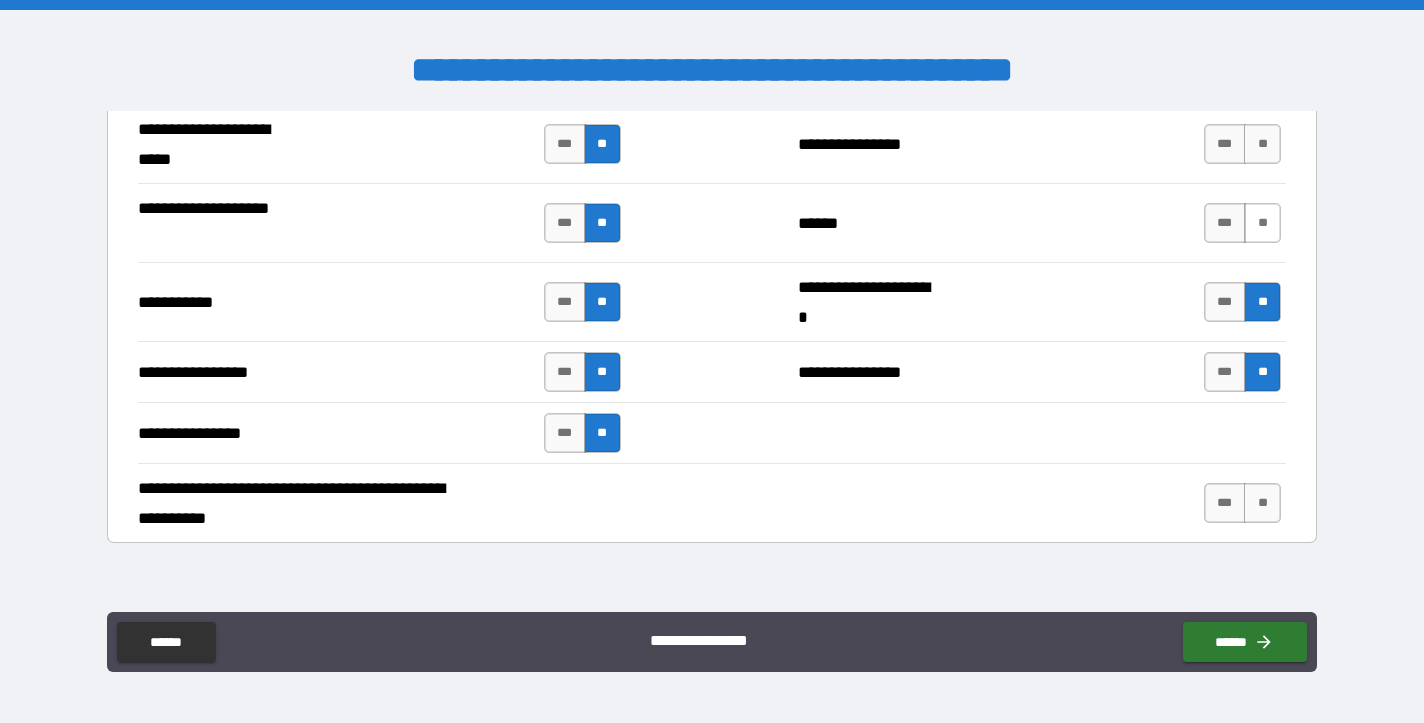 click on "**" at bounding box center (1262, 223) 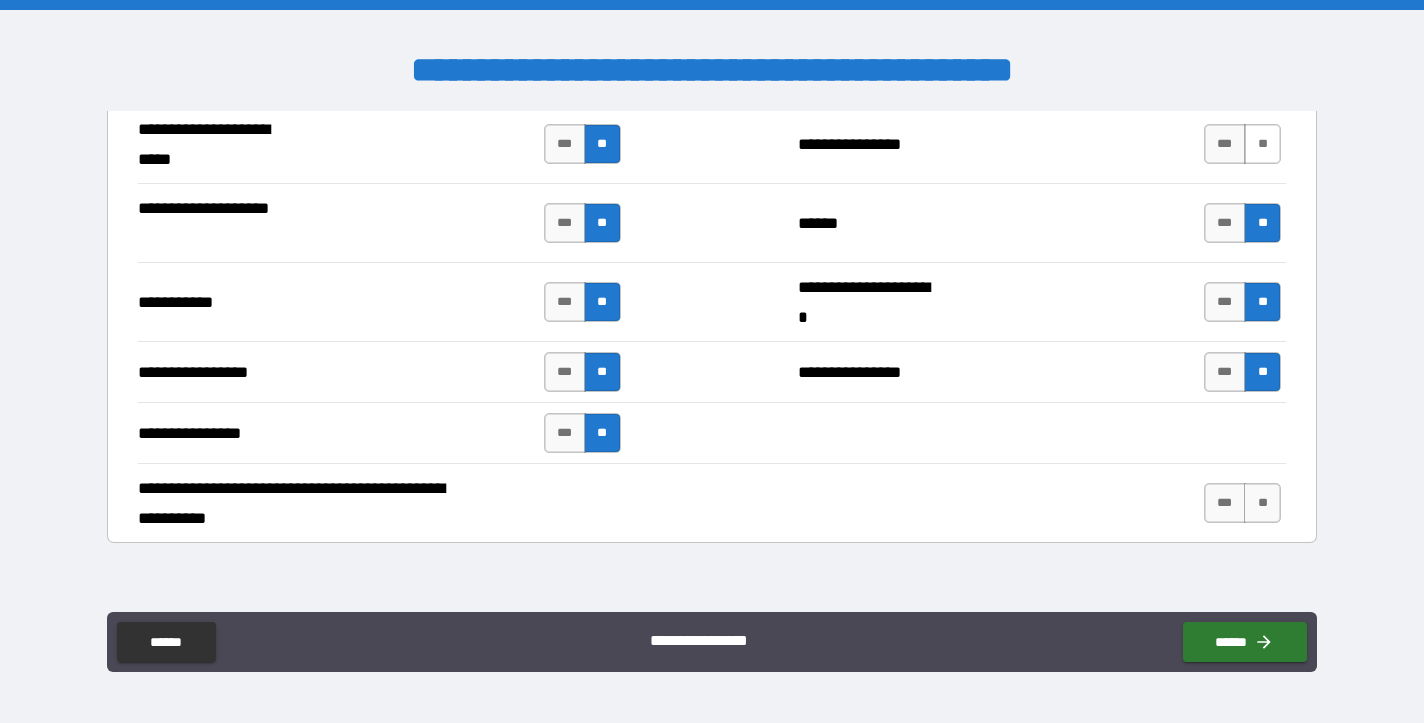 click on "**" at bounding box center (1262, 144) 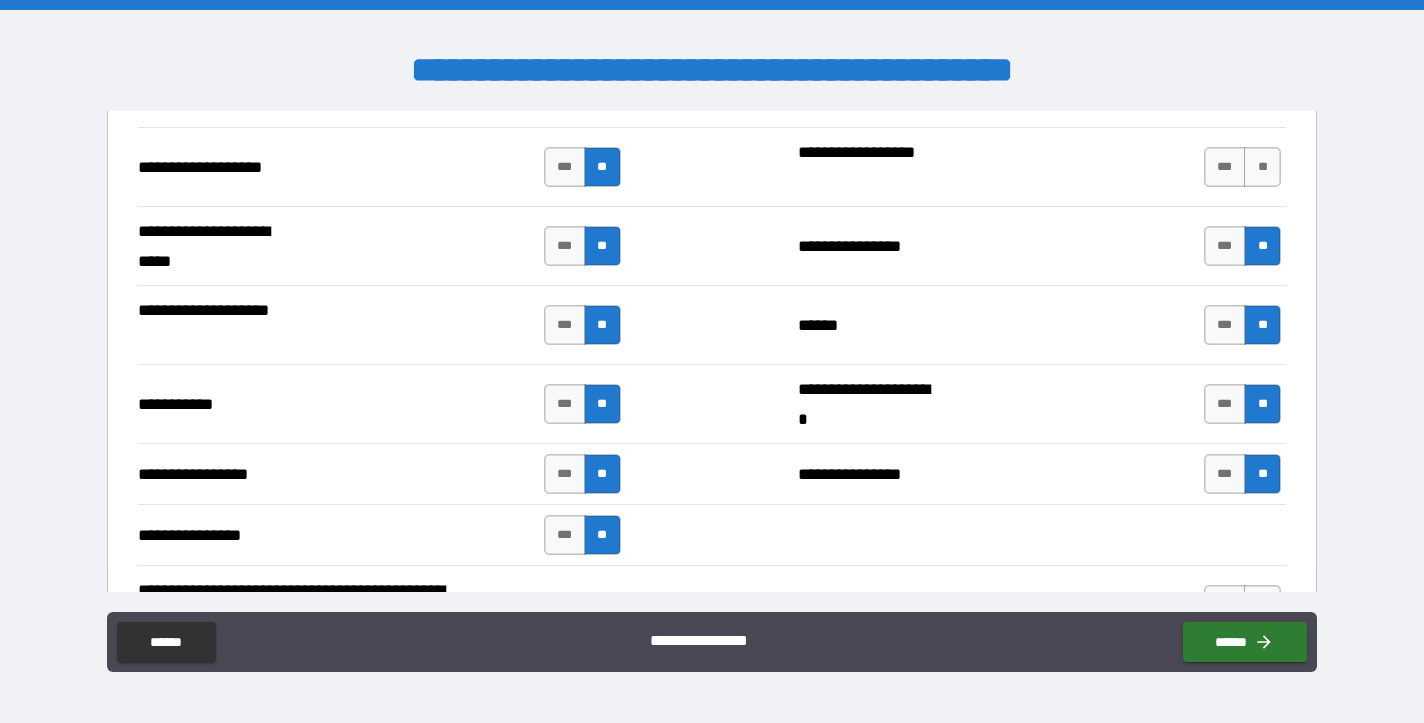 scroll, scrollTop: 4681, scrollLeft: 0, axis: vertical 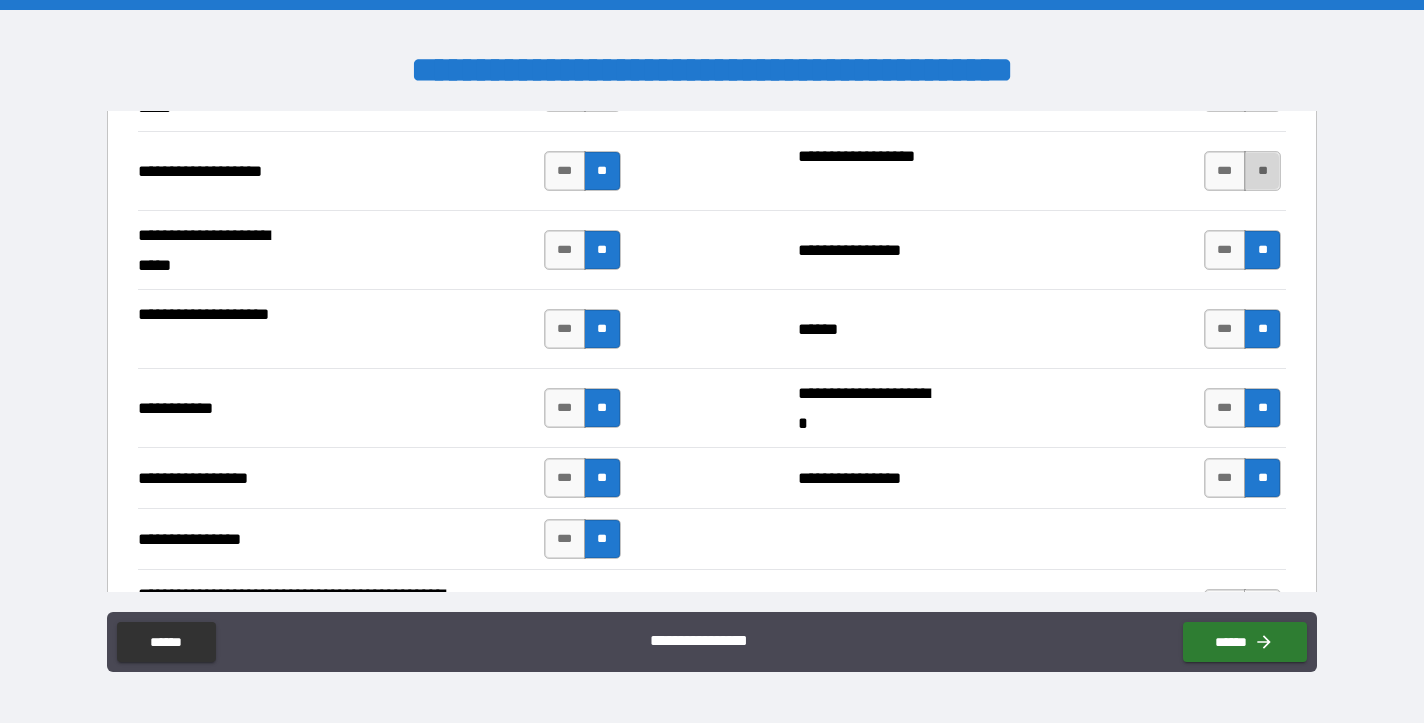 click on "**" at bounding box center (1262, 171) 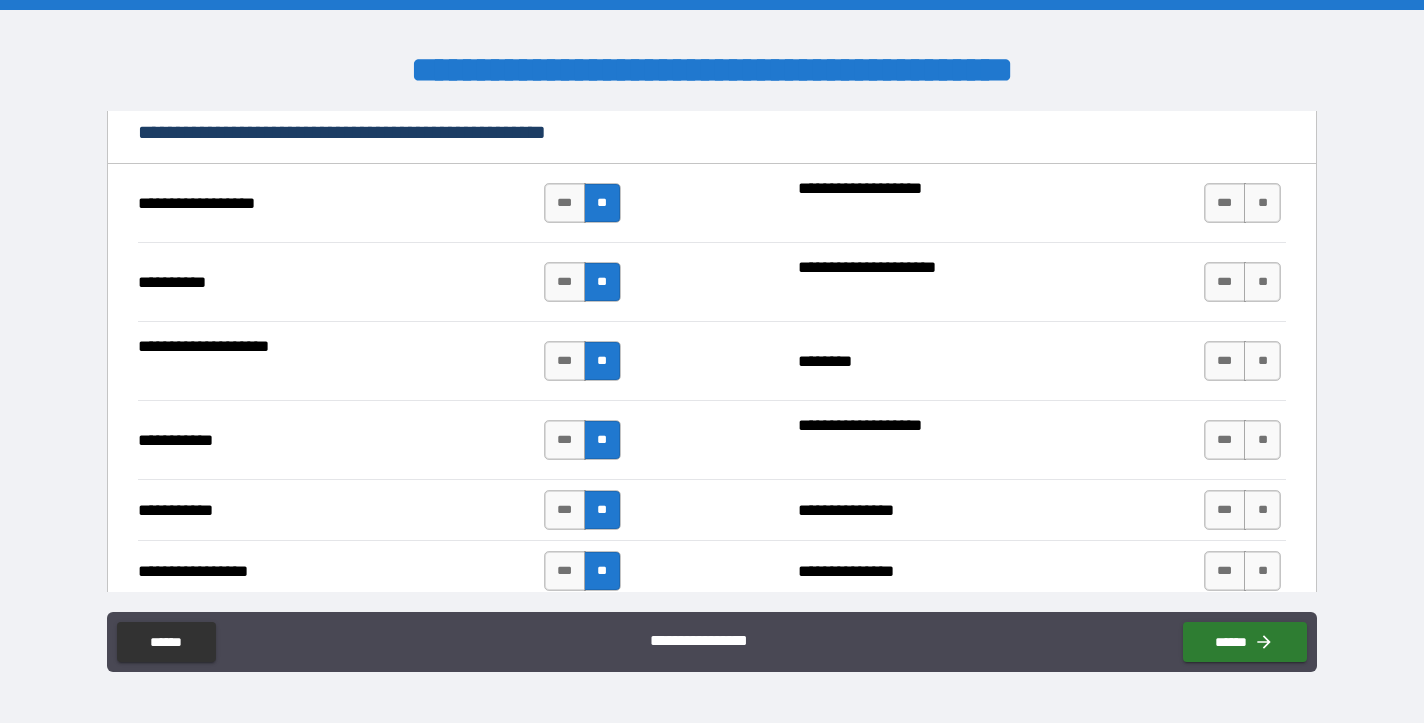 scroll, scrollTop: 2368, scrollLeft: 0, axis: vertical 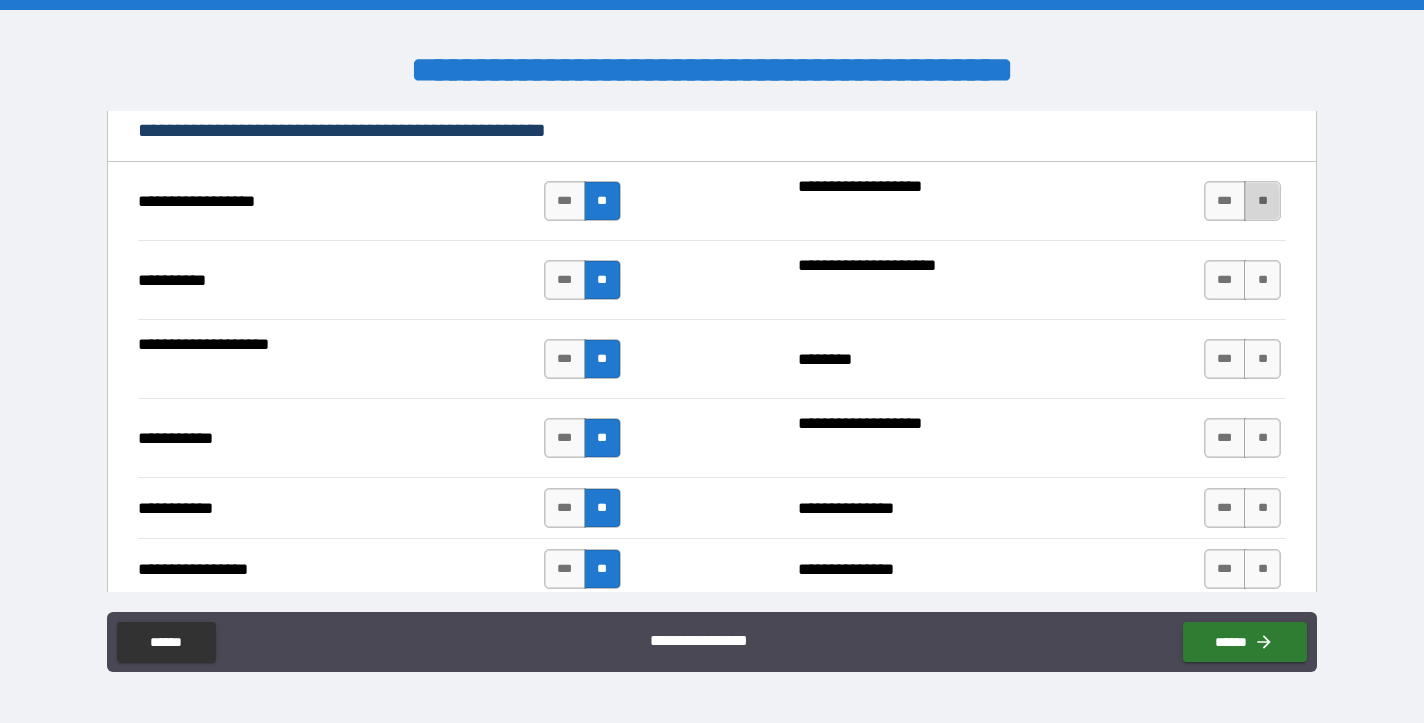 click on "**" at bounding box center [1262, 201] 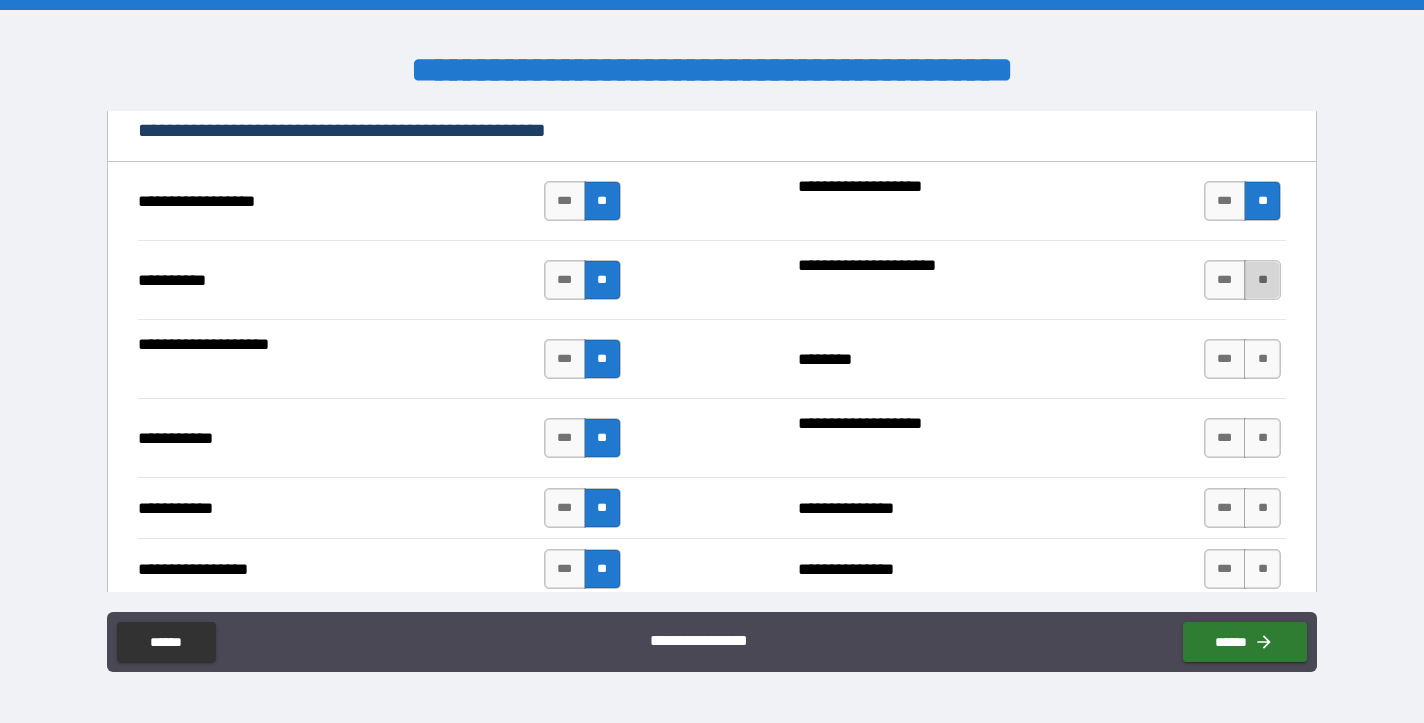 click on "**" at bounding box center [1262, 280] 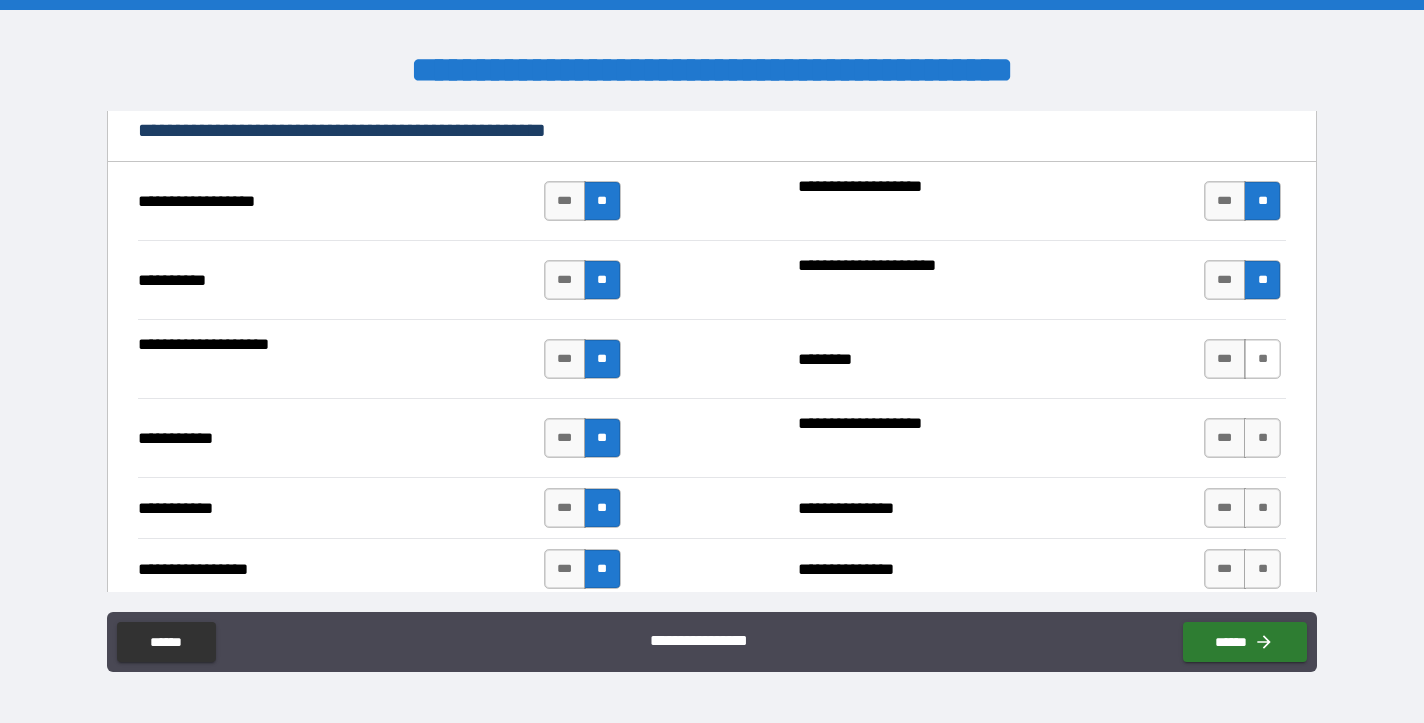 click on "**" at bounding box center [1262, 359] 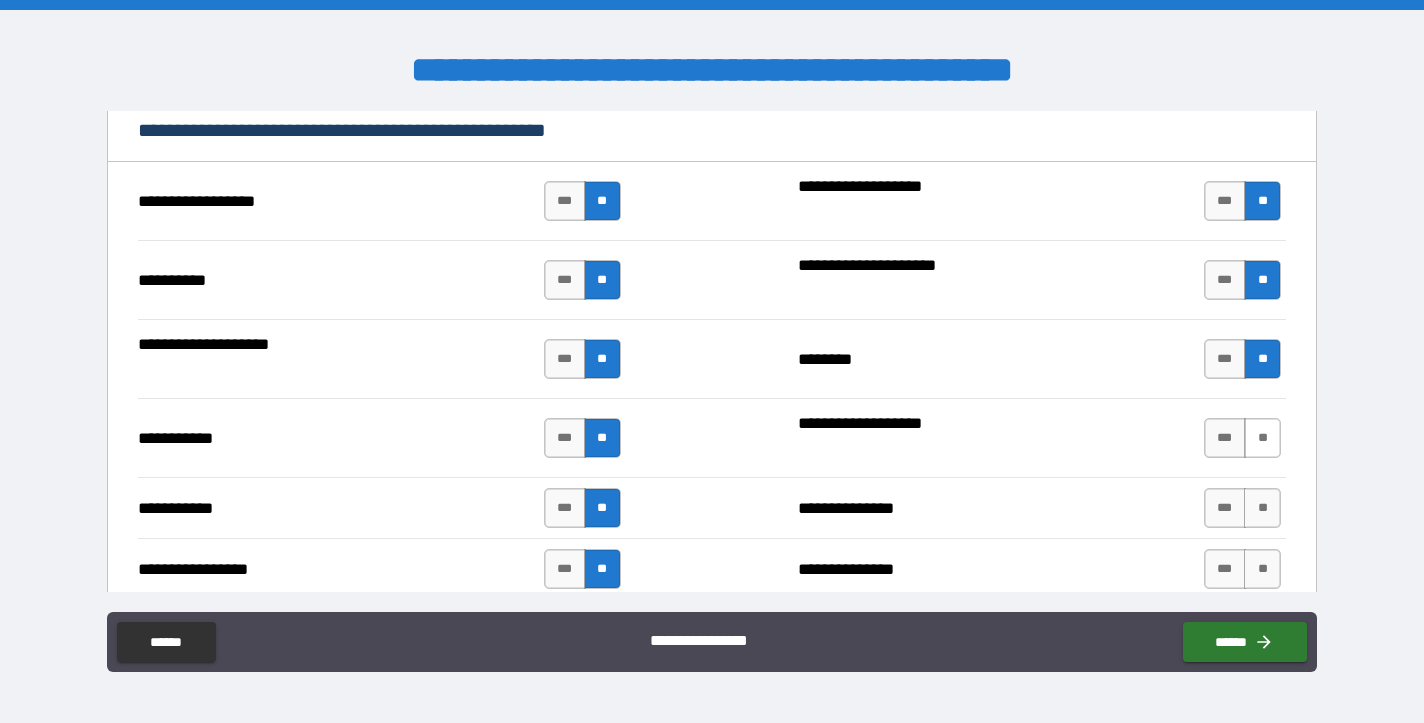click on "**" at bounding box center (1262, 438) 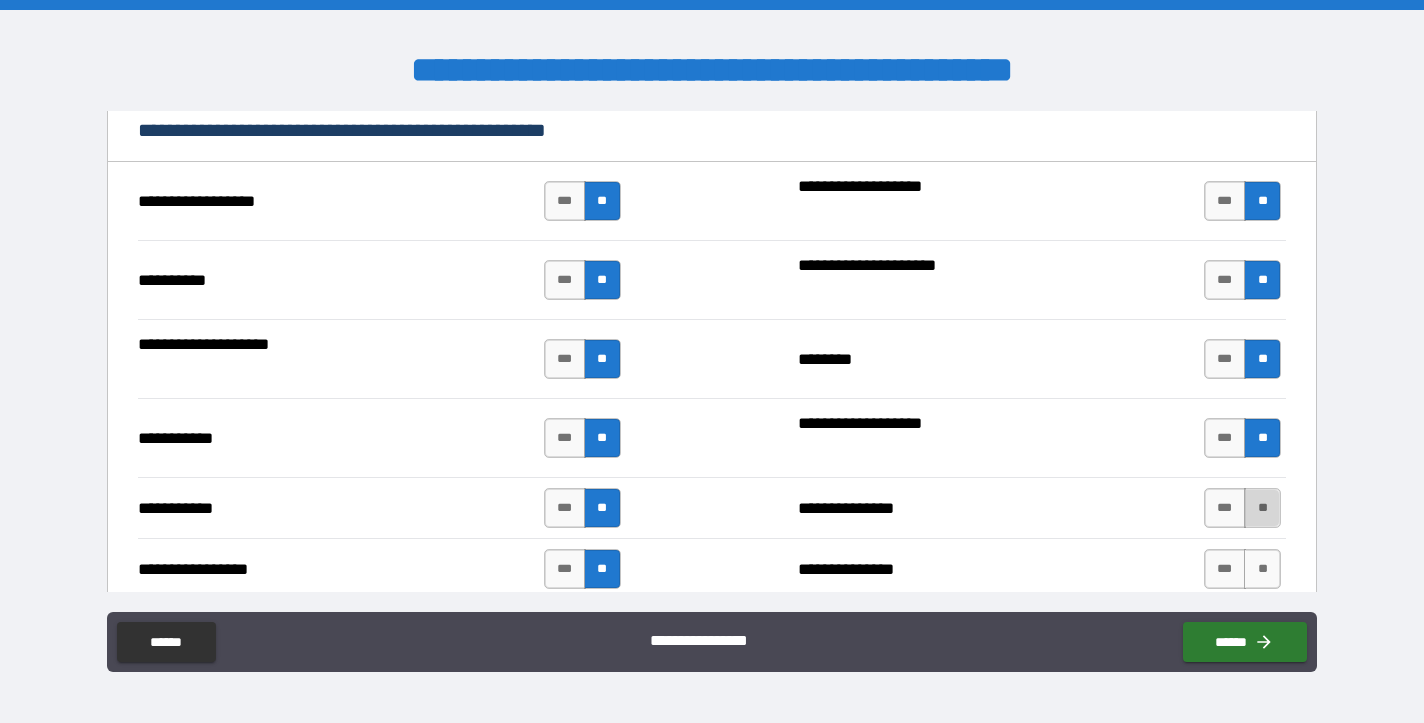 click on "**" at bounding box center (1262, 508) 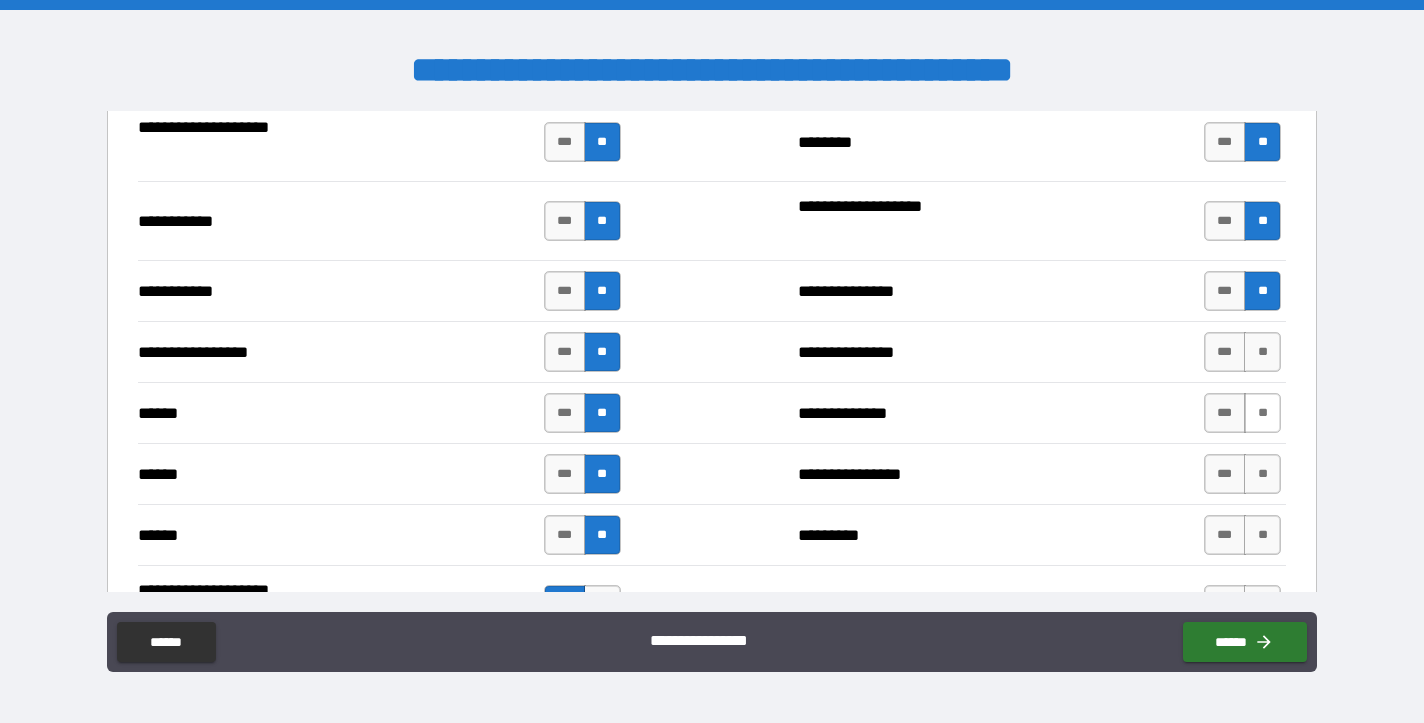 scroll, scrollTop: 2594, scrollLeft: 0, axis: vertical 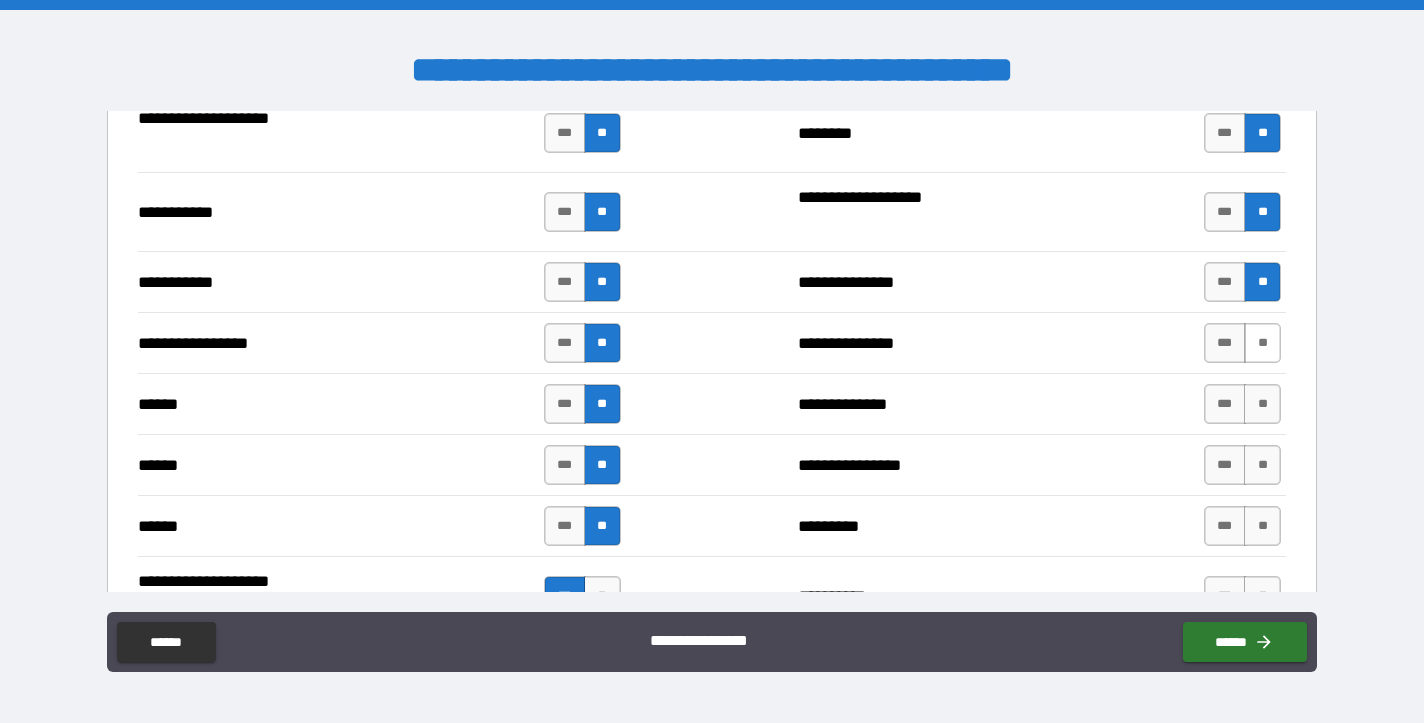 click on "**" at bounding box center [1262, 343] 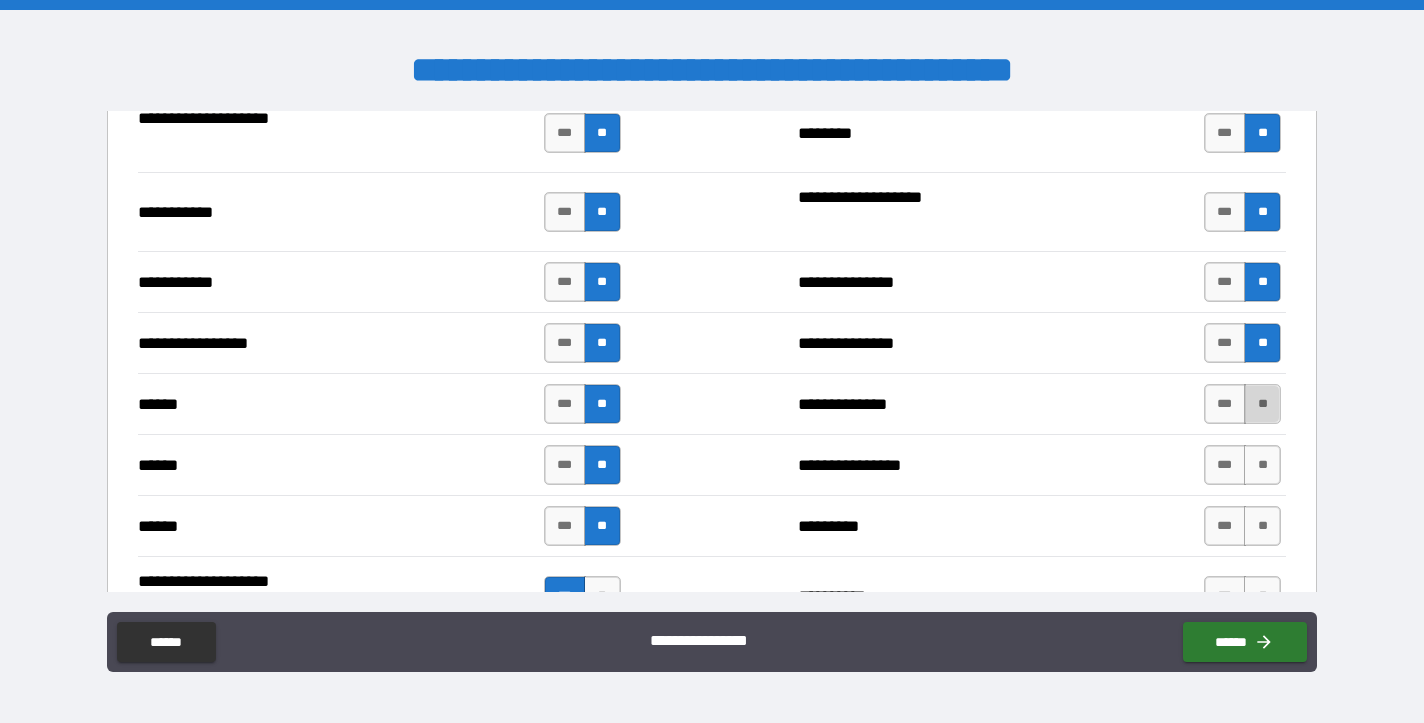 click on "**" at bounding box center [1262, 404] 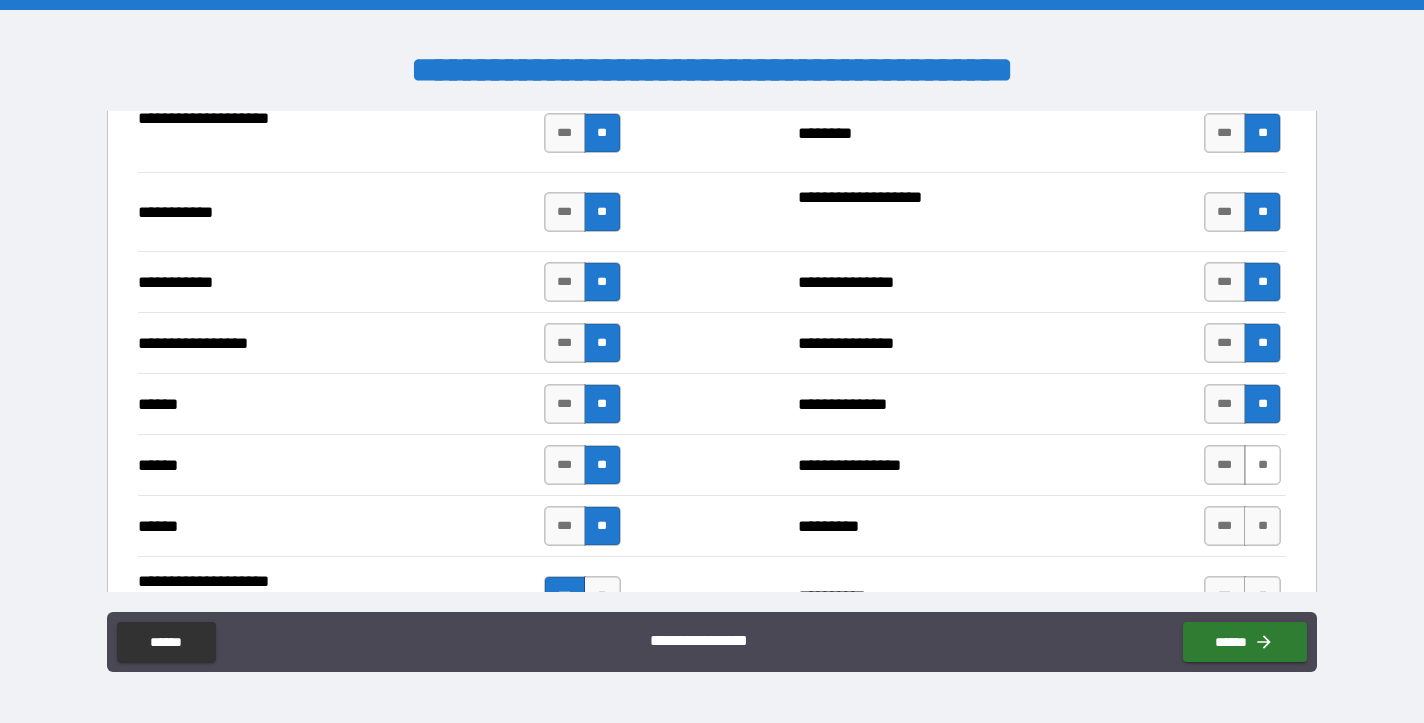 click on "**" at bounding box center (1262, 465) 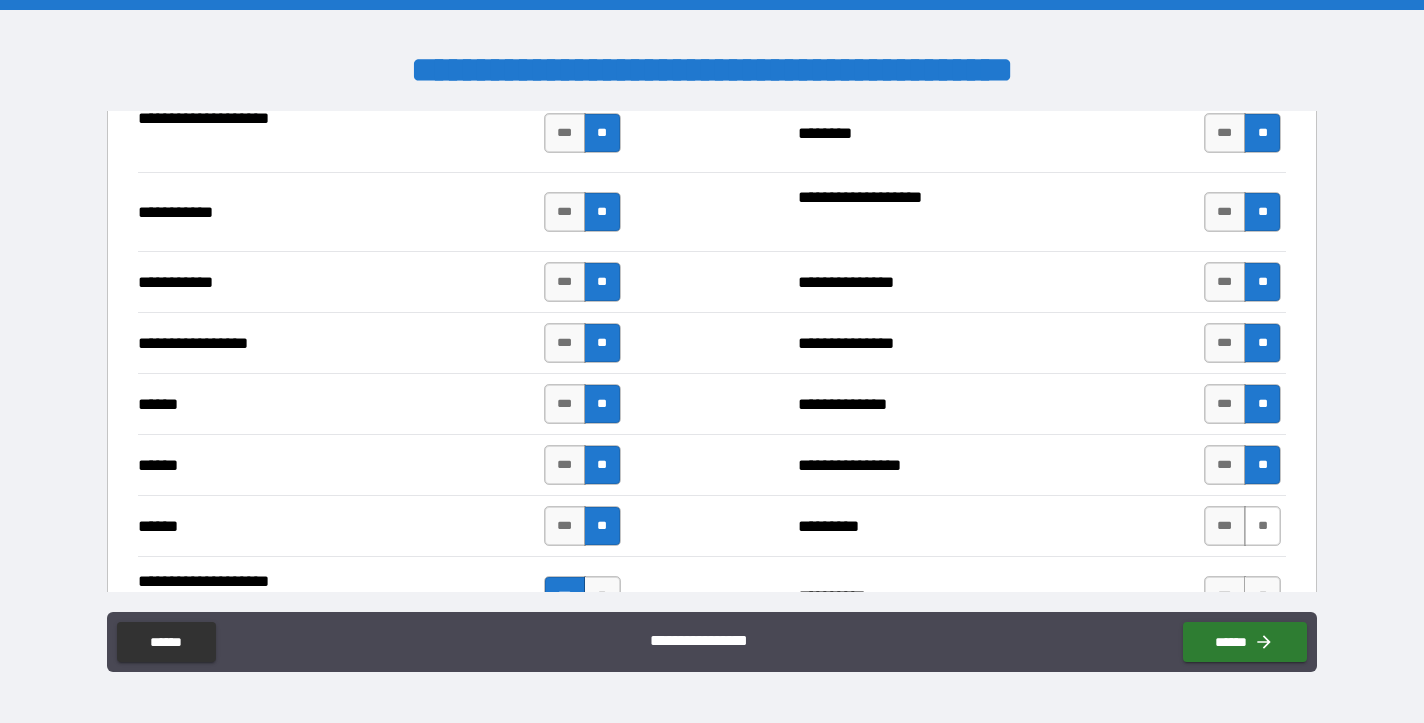 click on "**" at bounding box center [1262, 526] 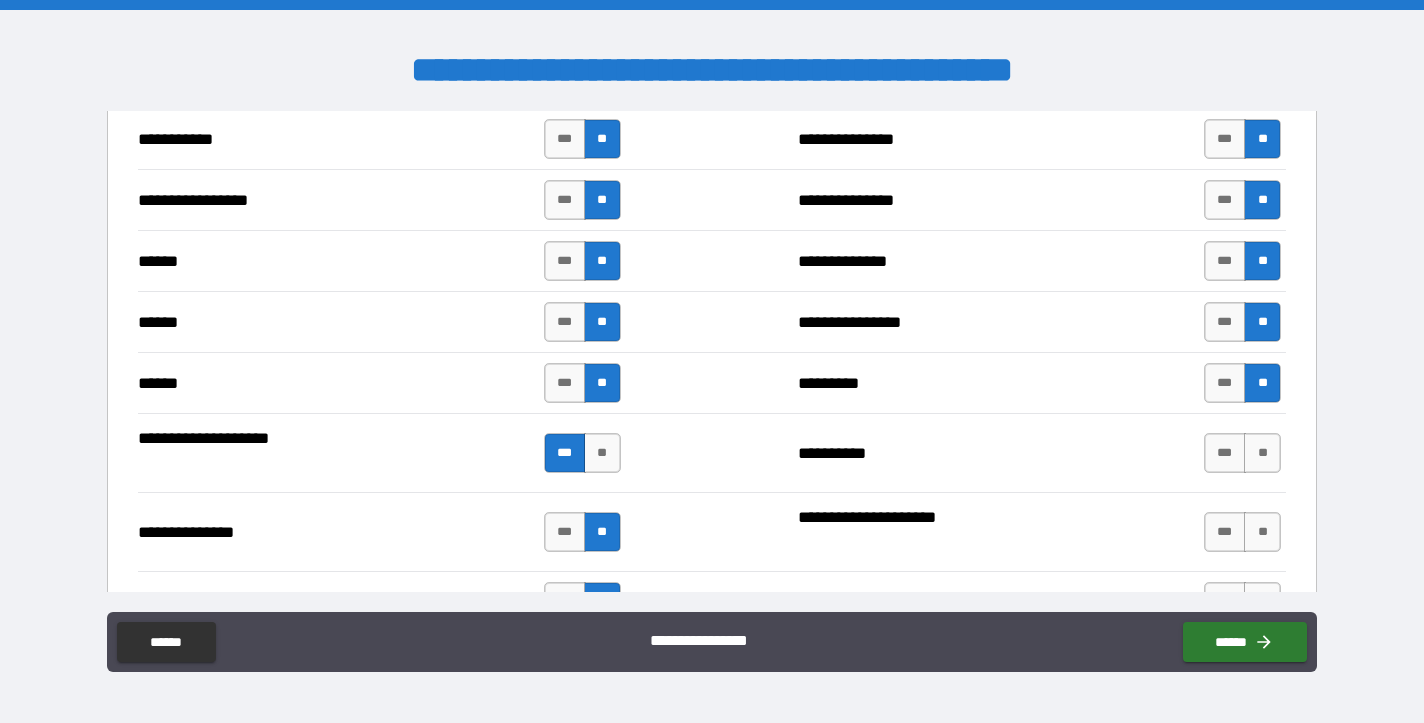scroll, scrollTop: 2763, scrollLeft: 0, axis: vertical 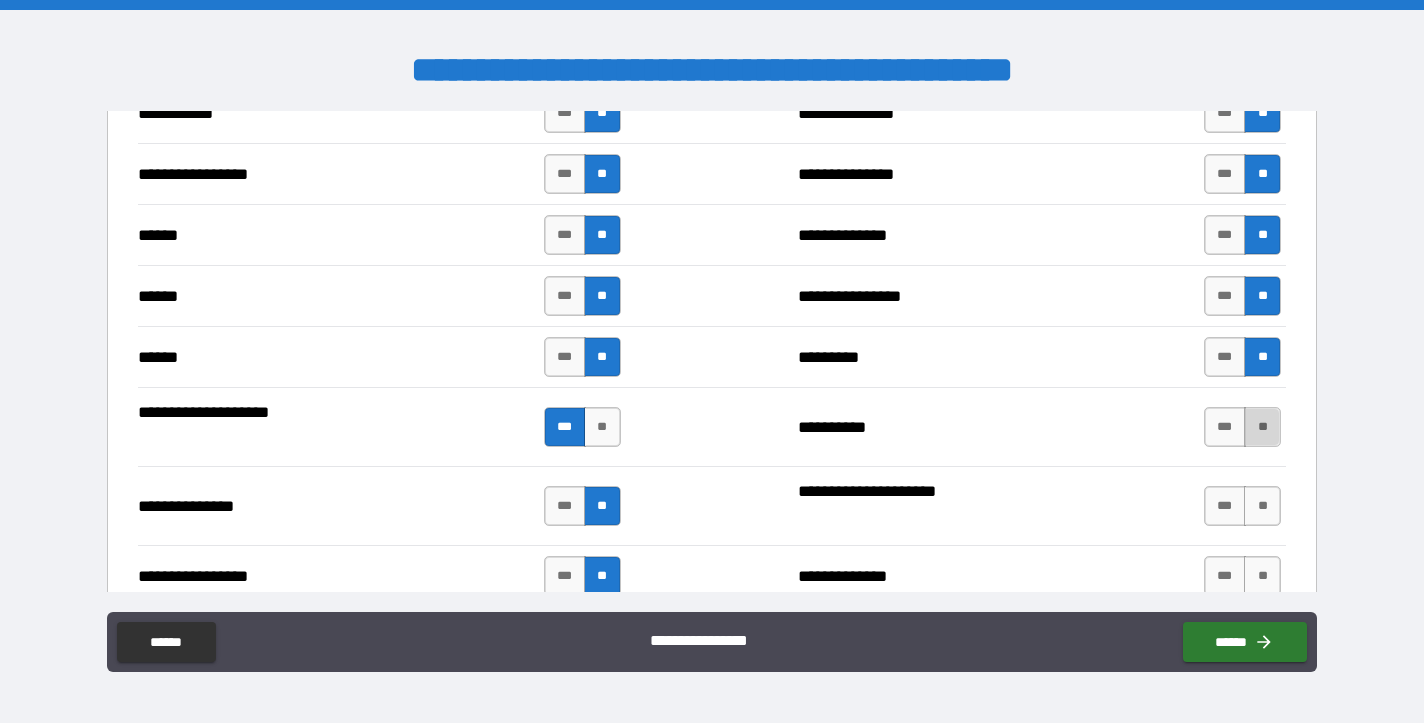 click on "**" at bounding box center (1262, 427) 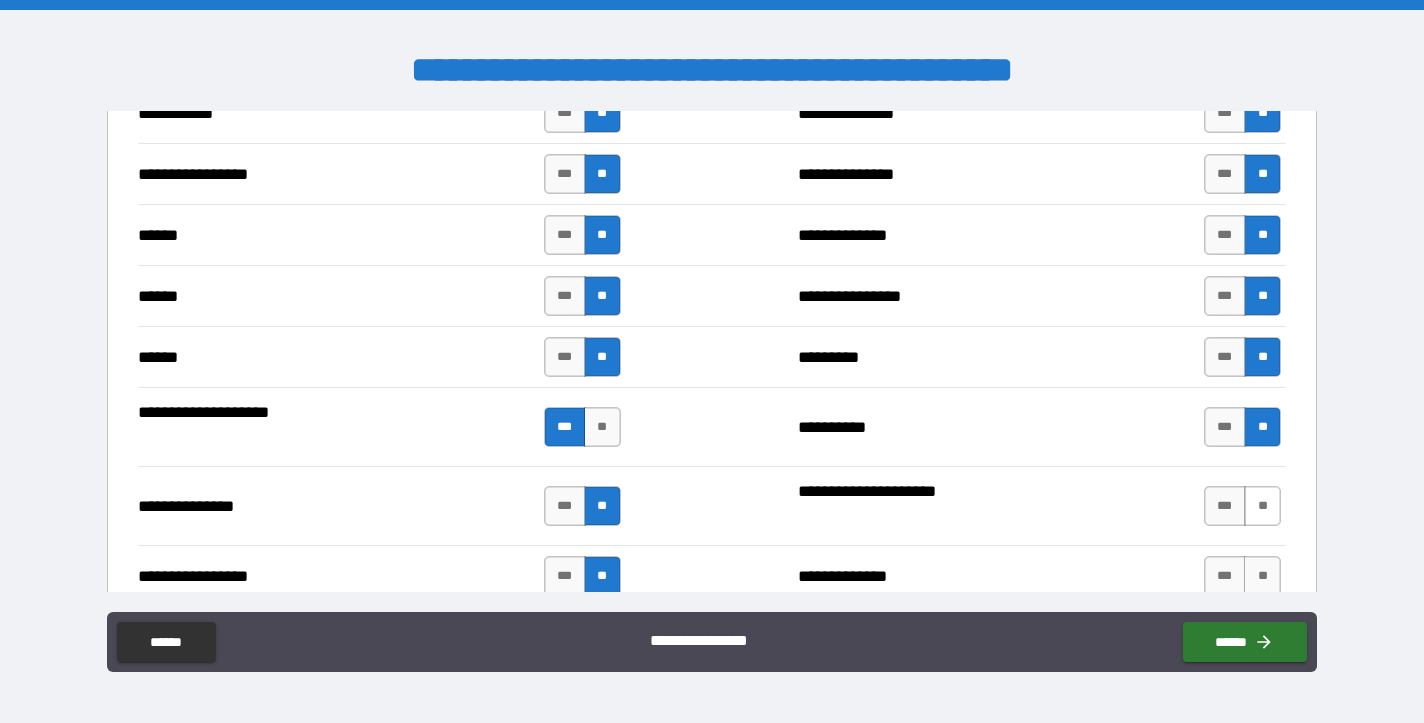 click on "**" at bounding box center (1262, 506) 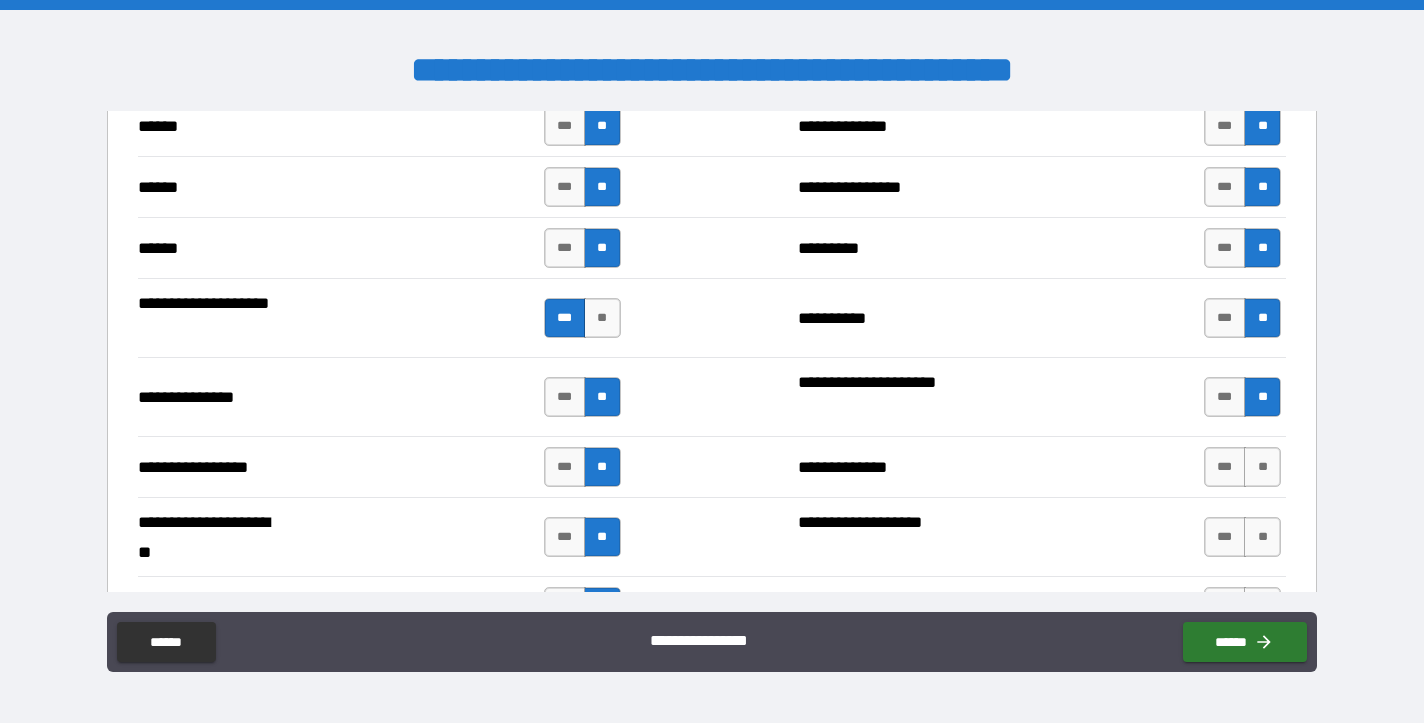 scroll, scrollTop: 2876, scrollLeft: 0, axis: vertical 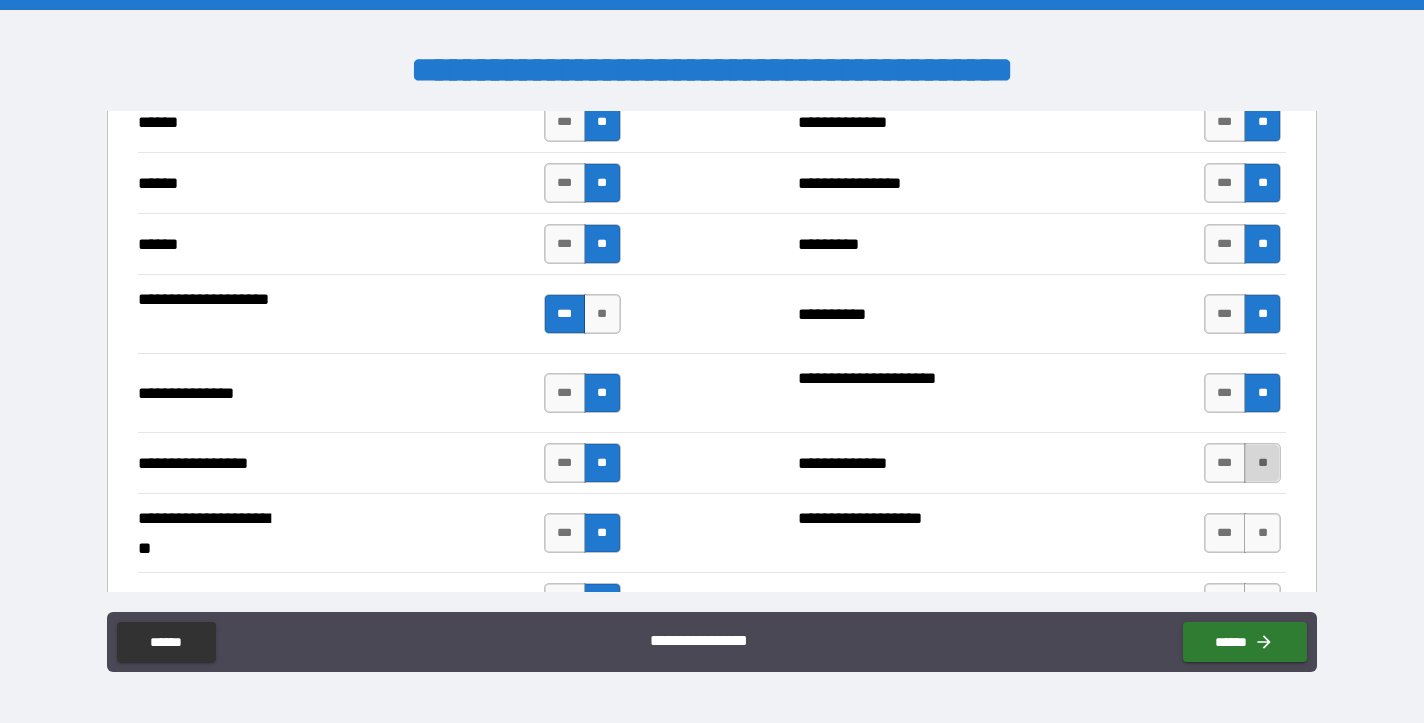 click on "**" at bounding box center [1262, 463] 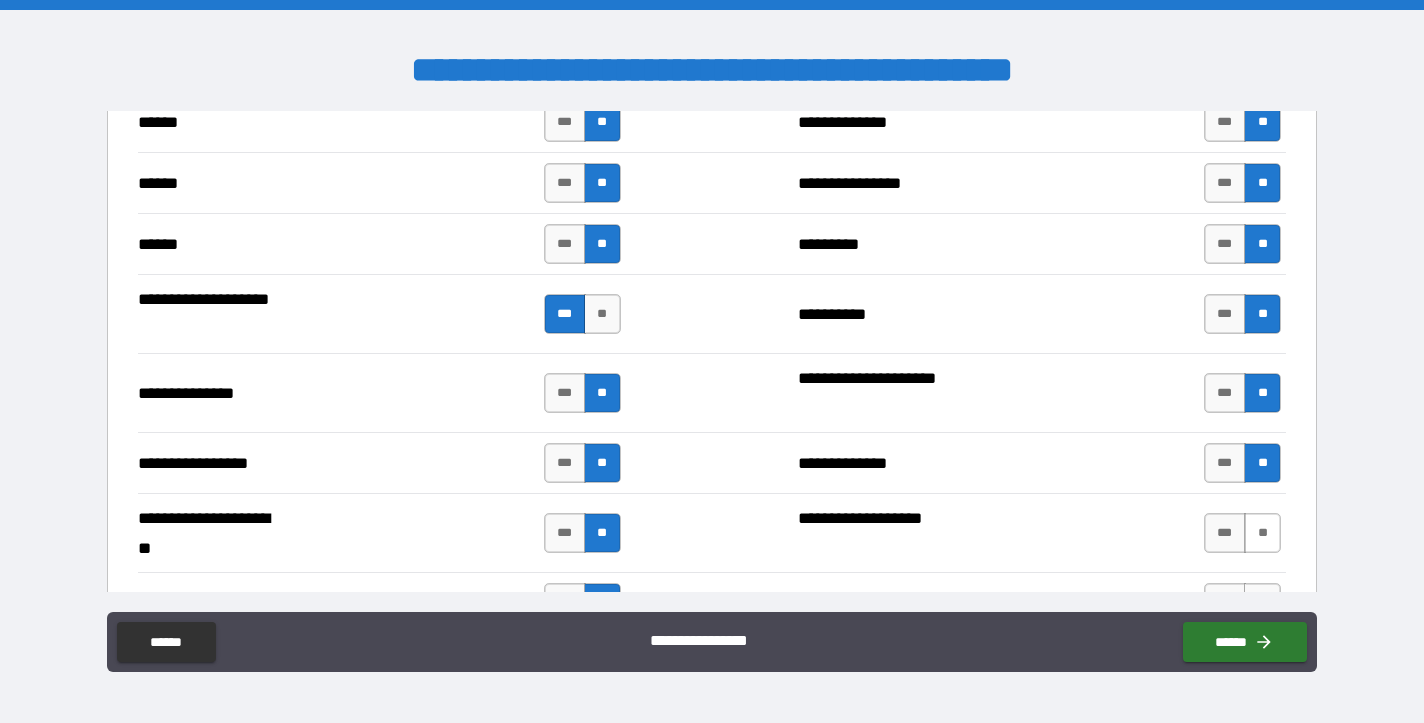 click on "**" at bounding box center (1262, 533) 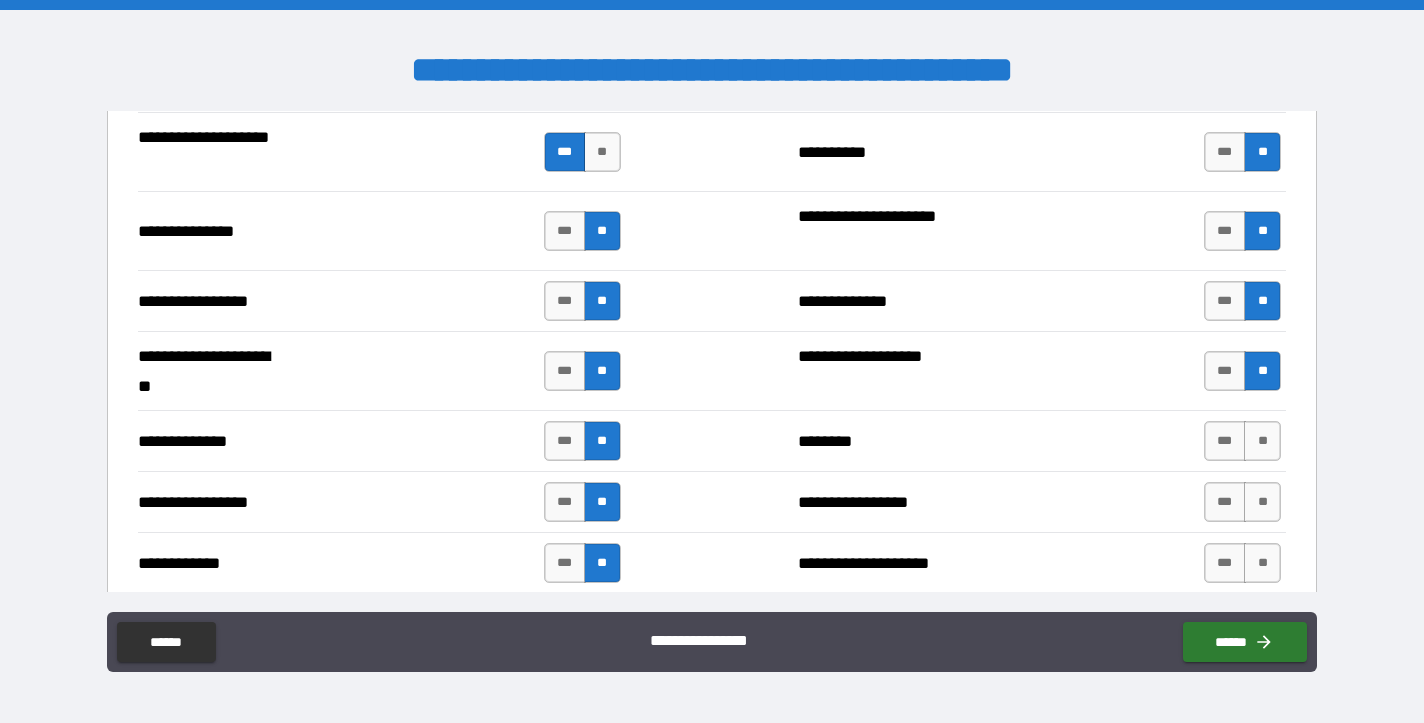 scroll, scrollTop: 3040, scrollLeft: 0, axis: vertical 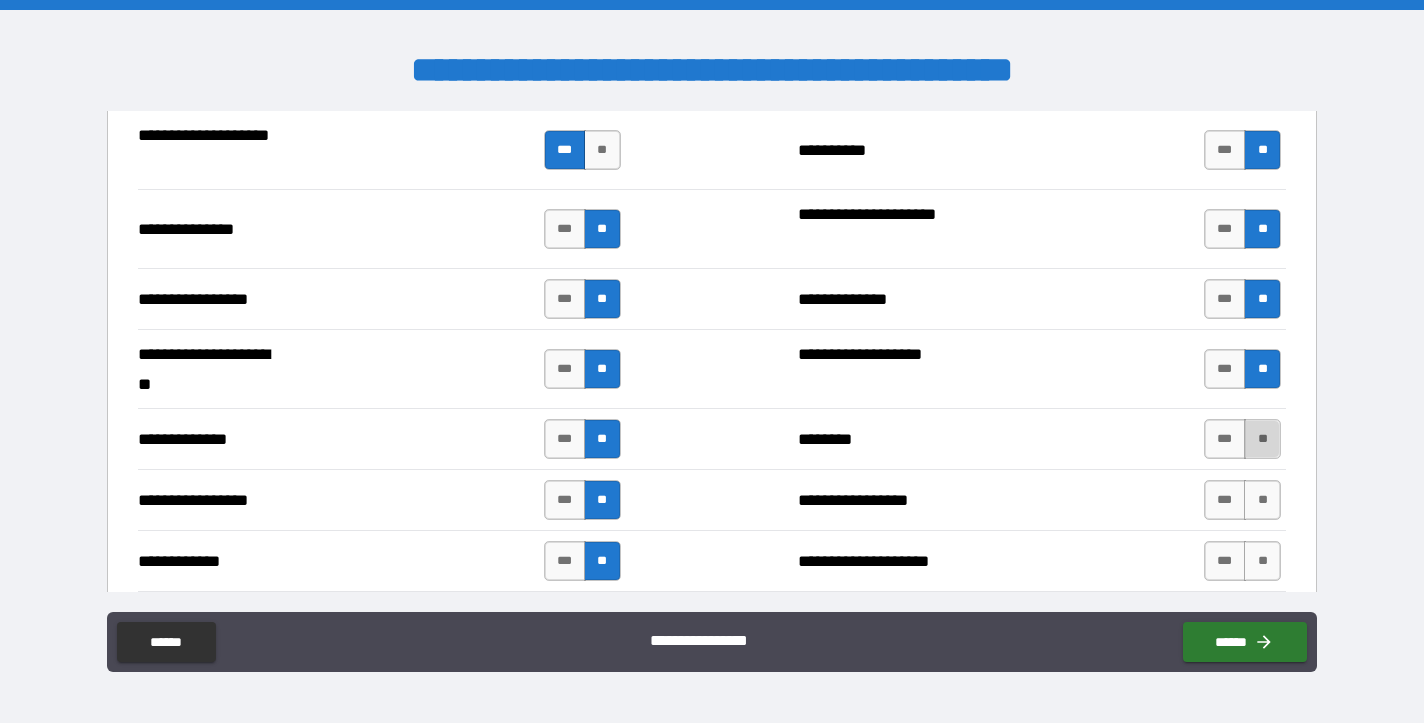 click on "**" at bounding box center [1262, 439] 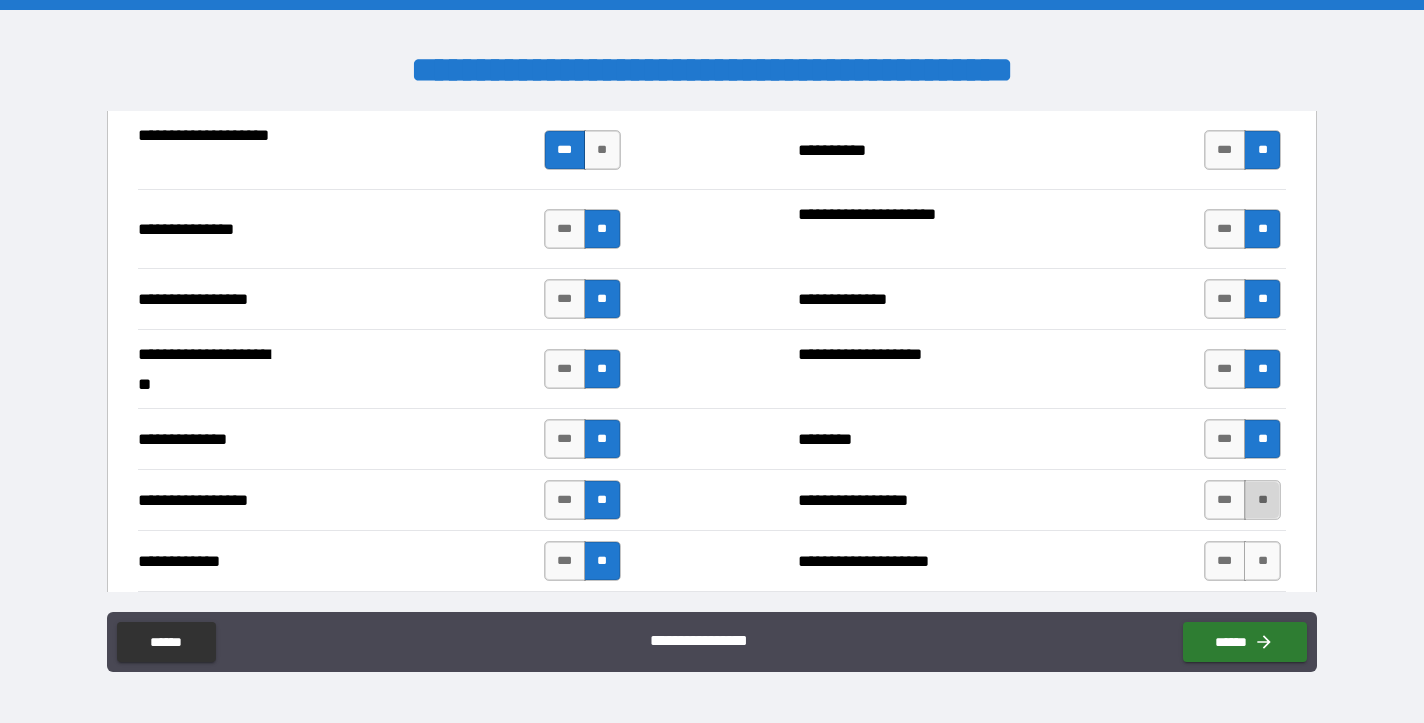 click on "**" at bounding box center (1262, 500) 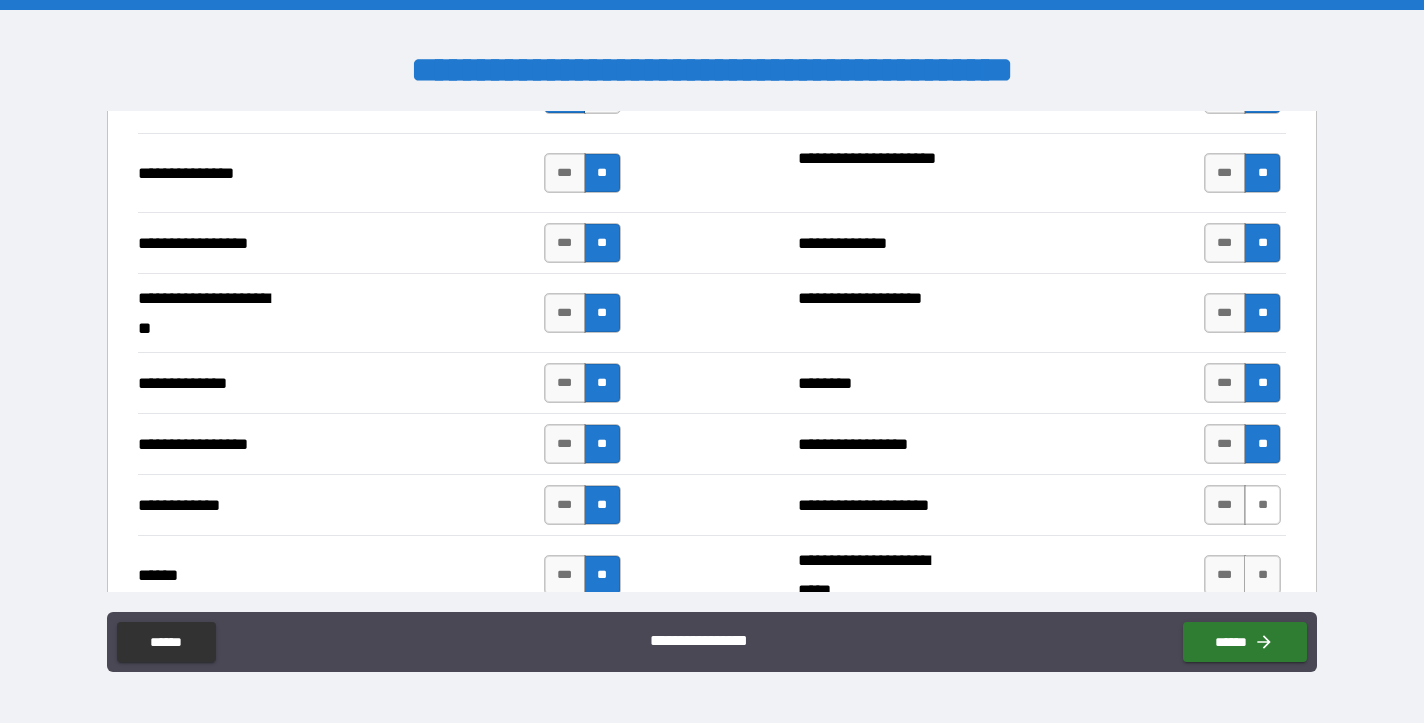 scroll, scrollTop: 3098, scrollLeft: 0, axis: vertical 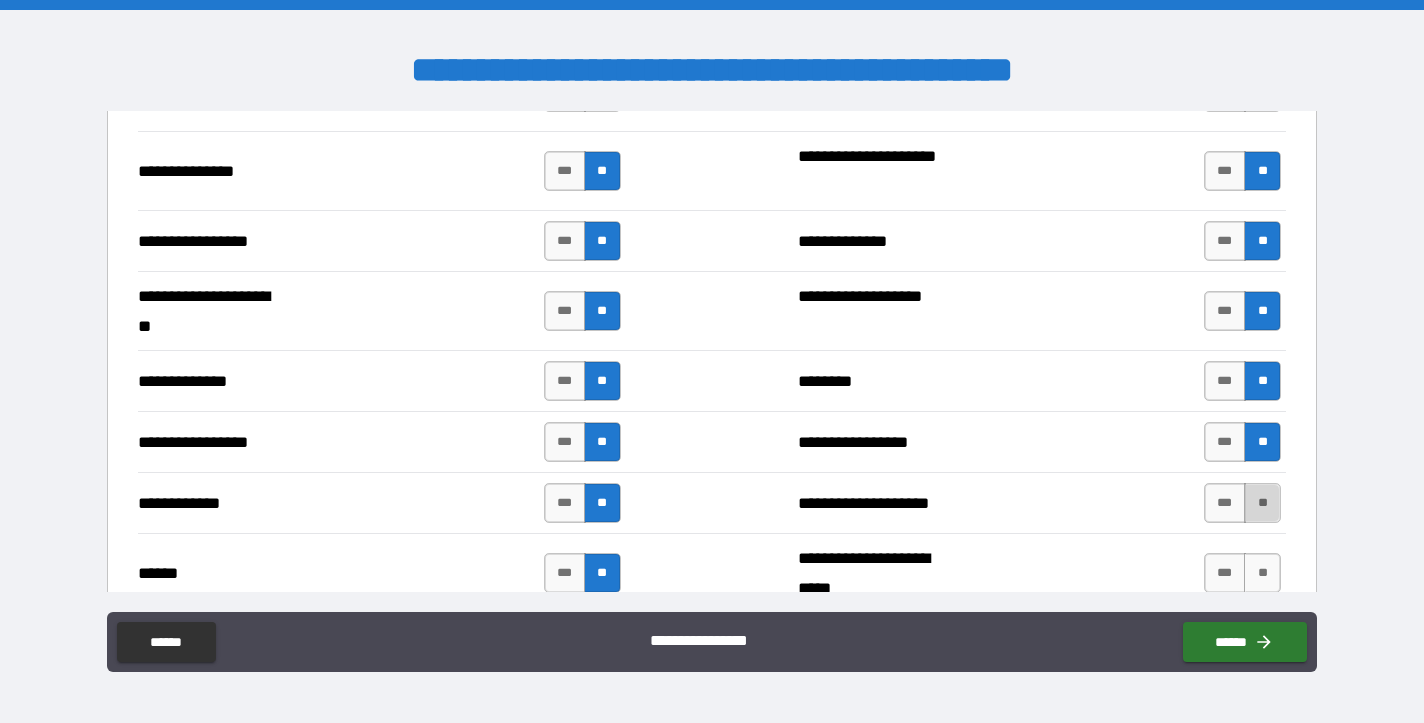 click on "**" at bounding box center (1262, 503) 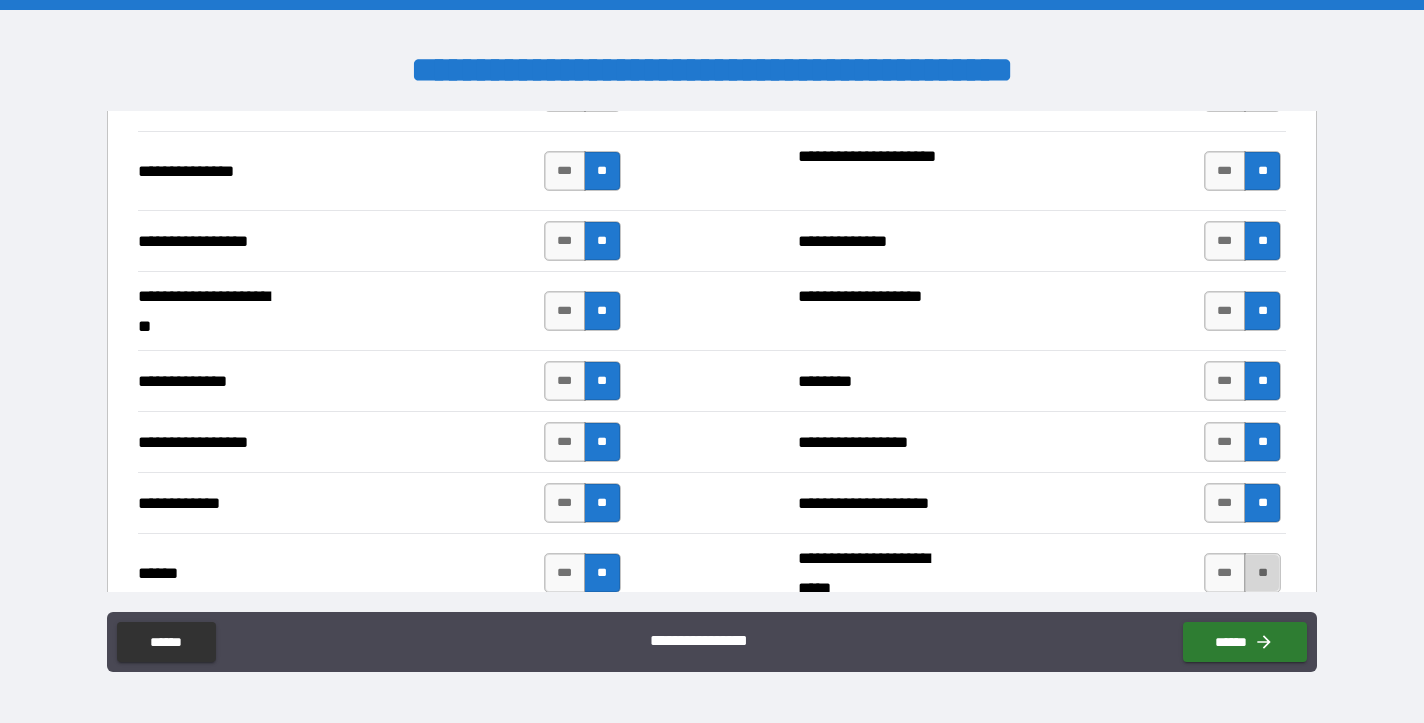 click on "**" at bounding box center [1262, 573] 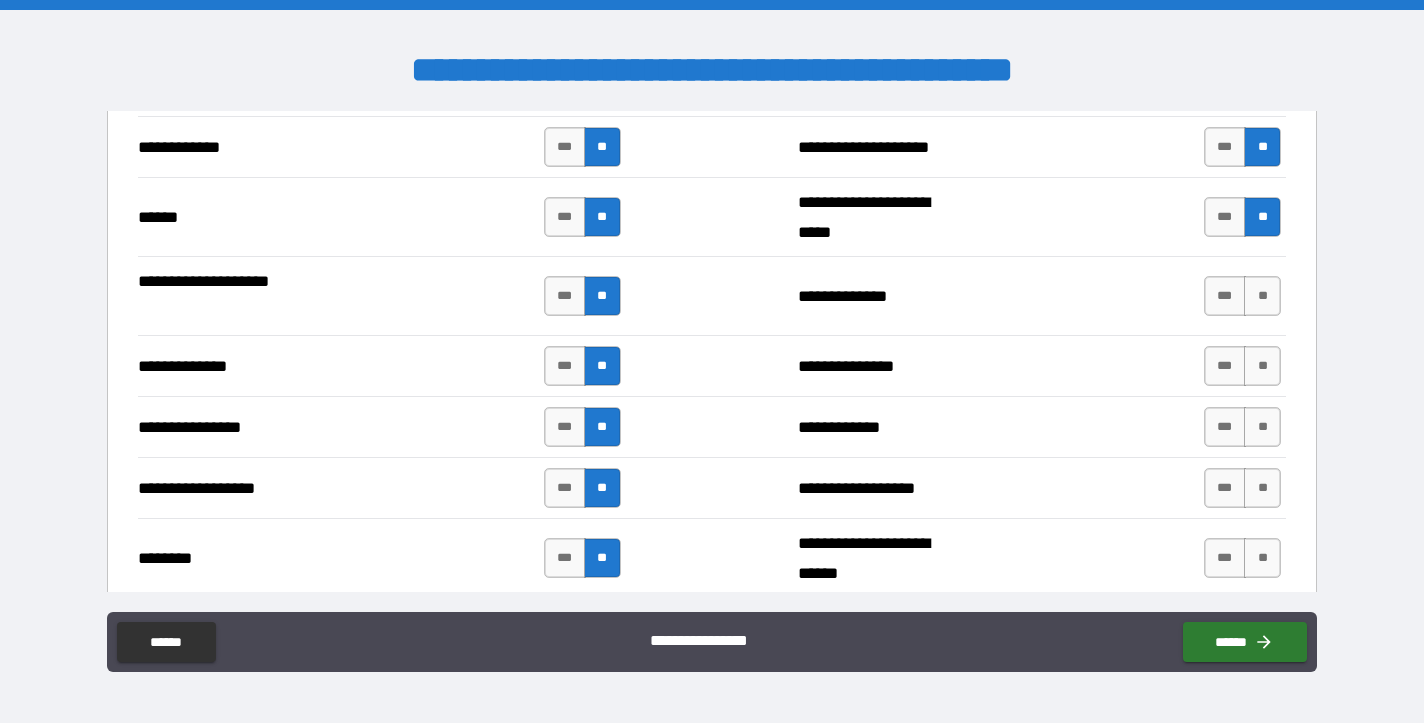 scroll, scrollTop: 3456, scrollLeft: 0, axis: vertical 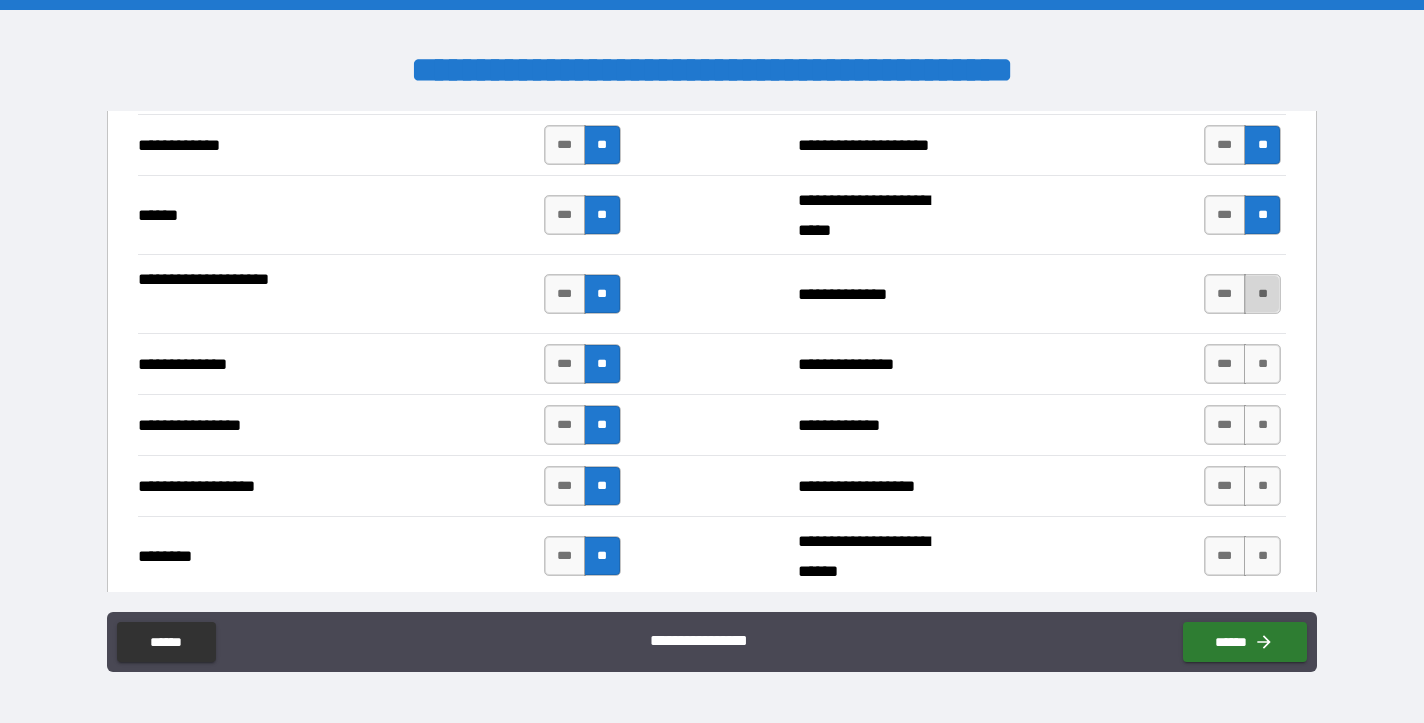 click on "**" at bounding box center [1262, 294] 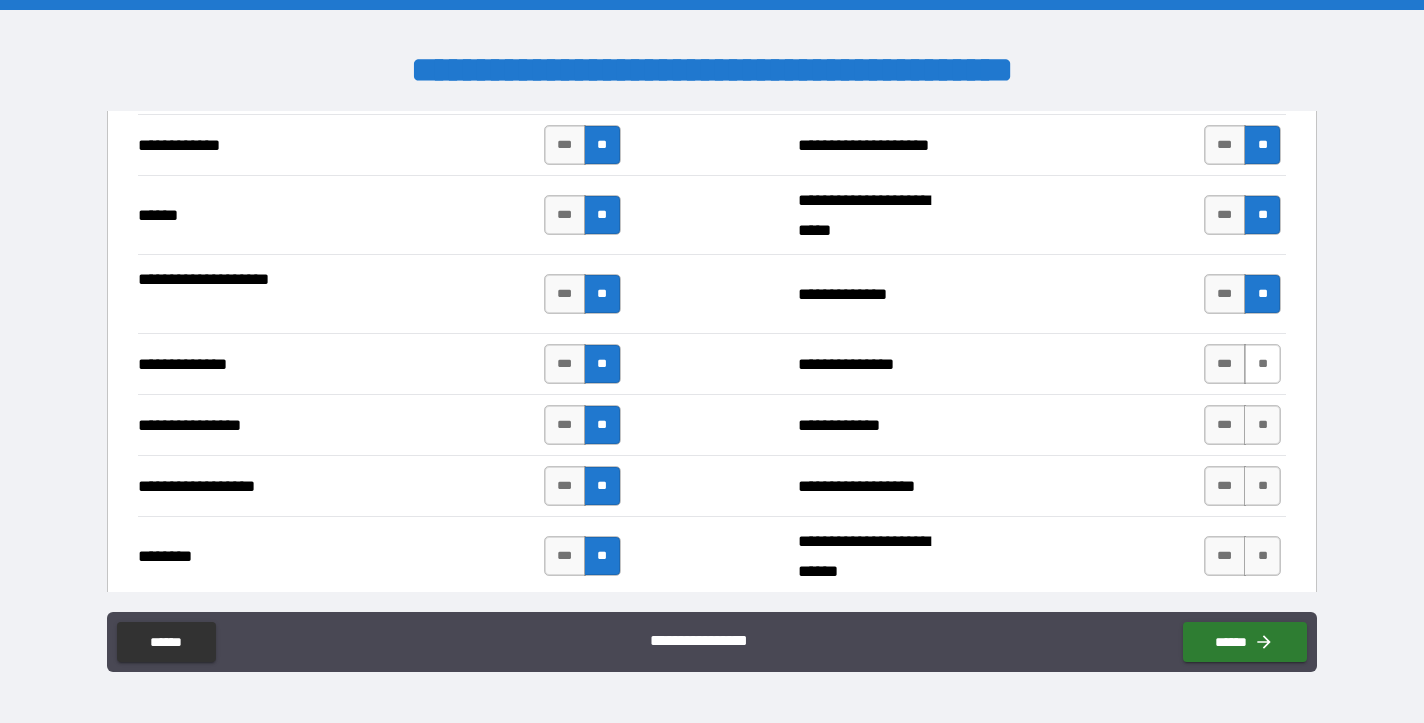 click on "**" at bounding box center [1262, 364] 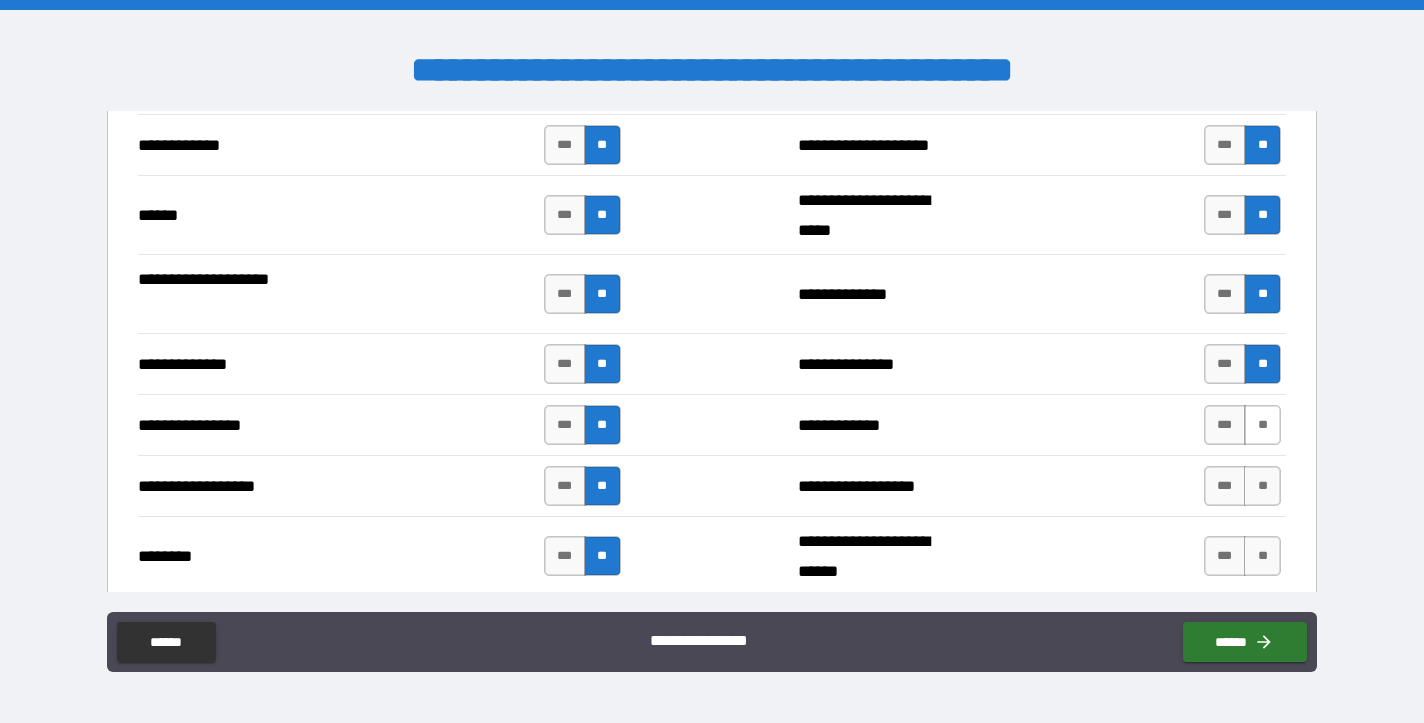 click on "**" at bounding box center [1262, 425] 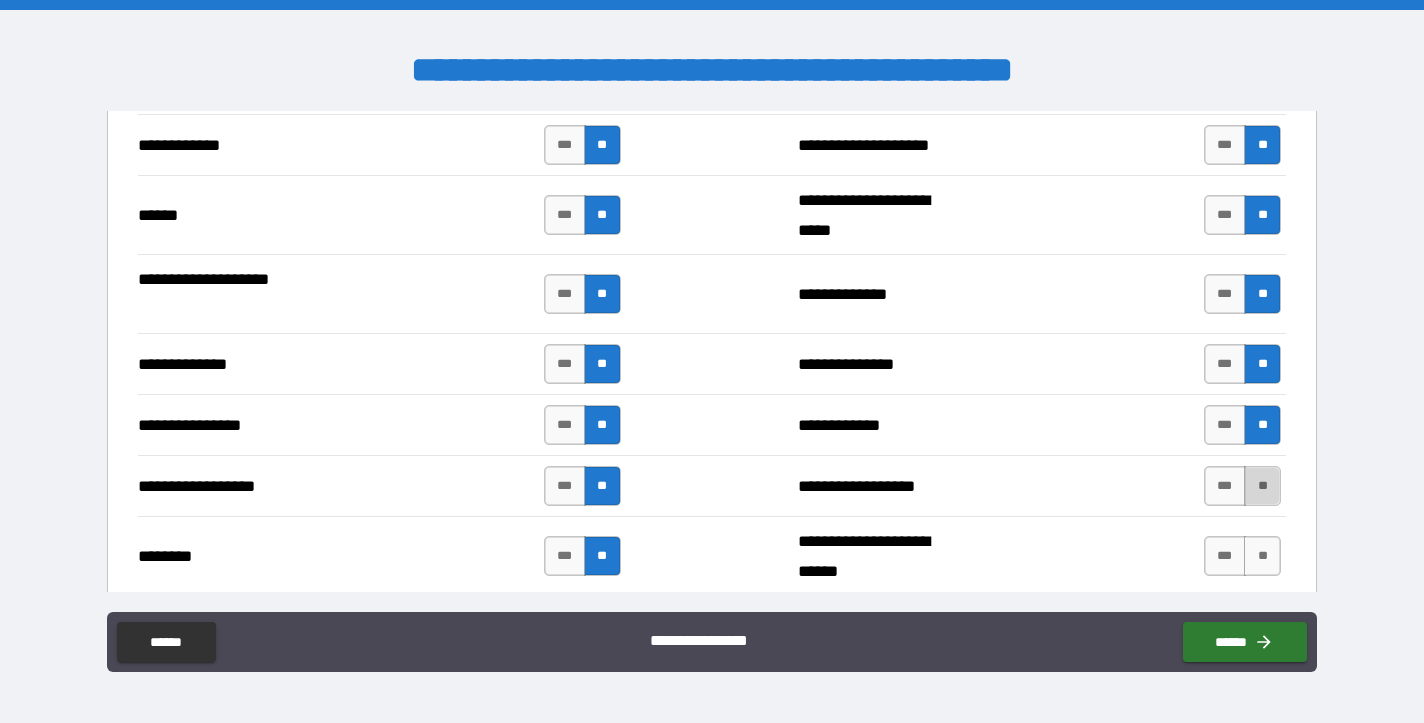 click on "**" at bounding box center [1262, 486] 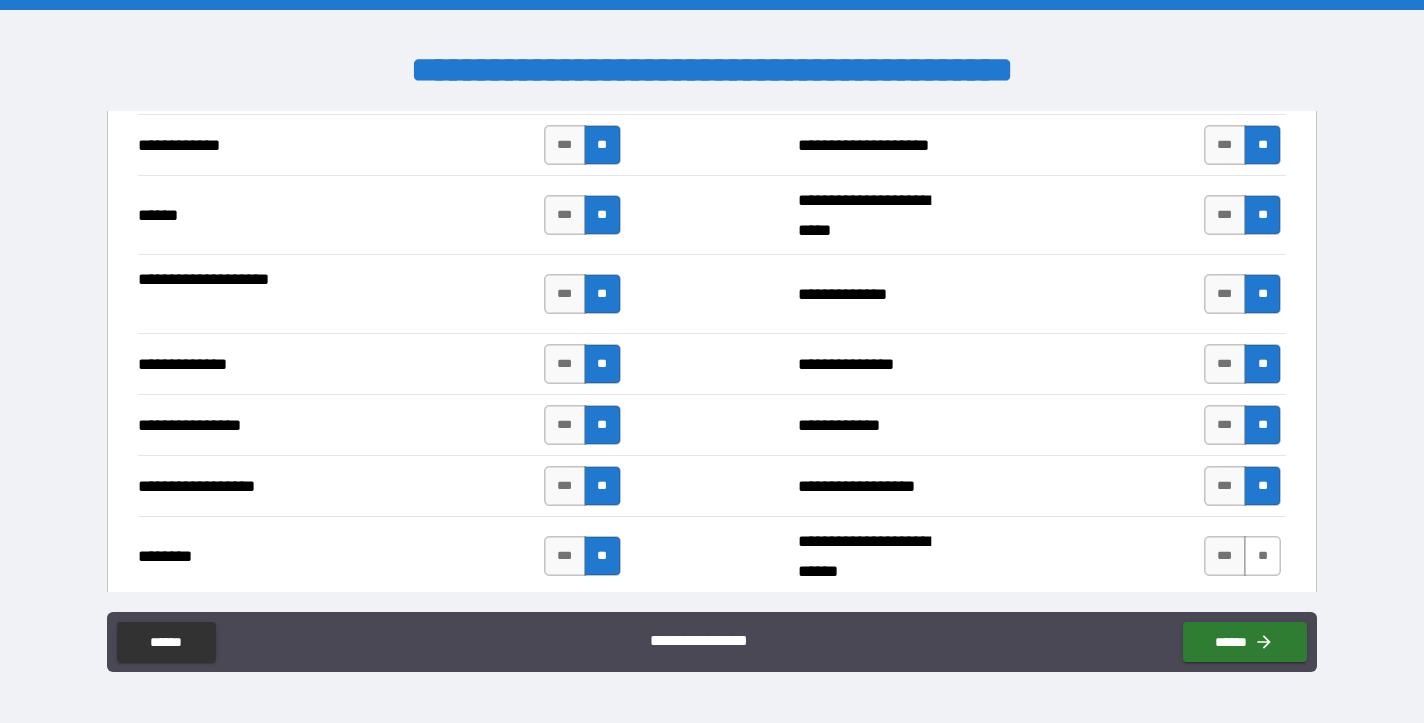 click on "**" at bounding box center (1262, 556) 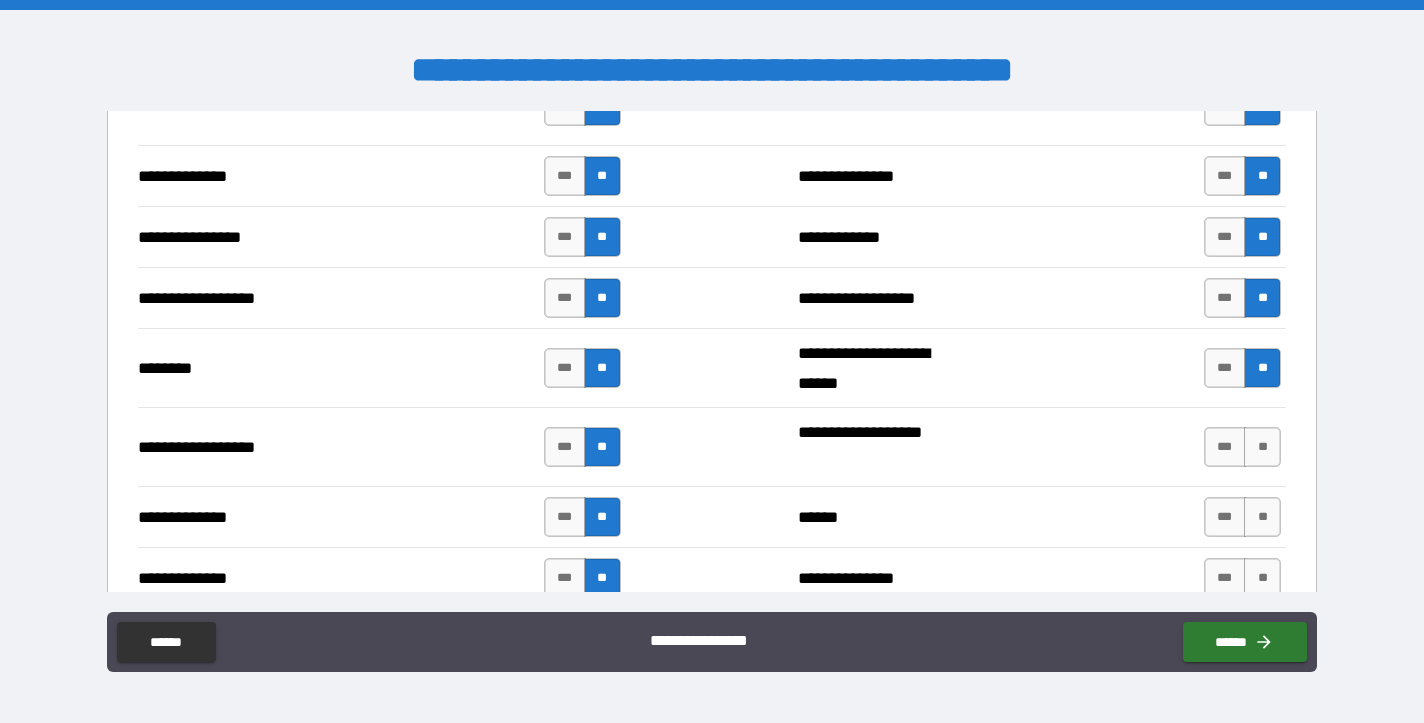 scroll, scrollTop: 3653, scrollLeft: 0, axis: vertical 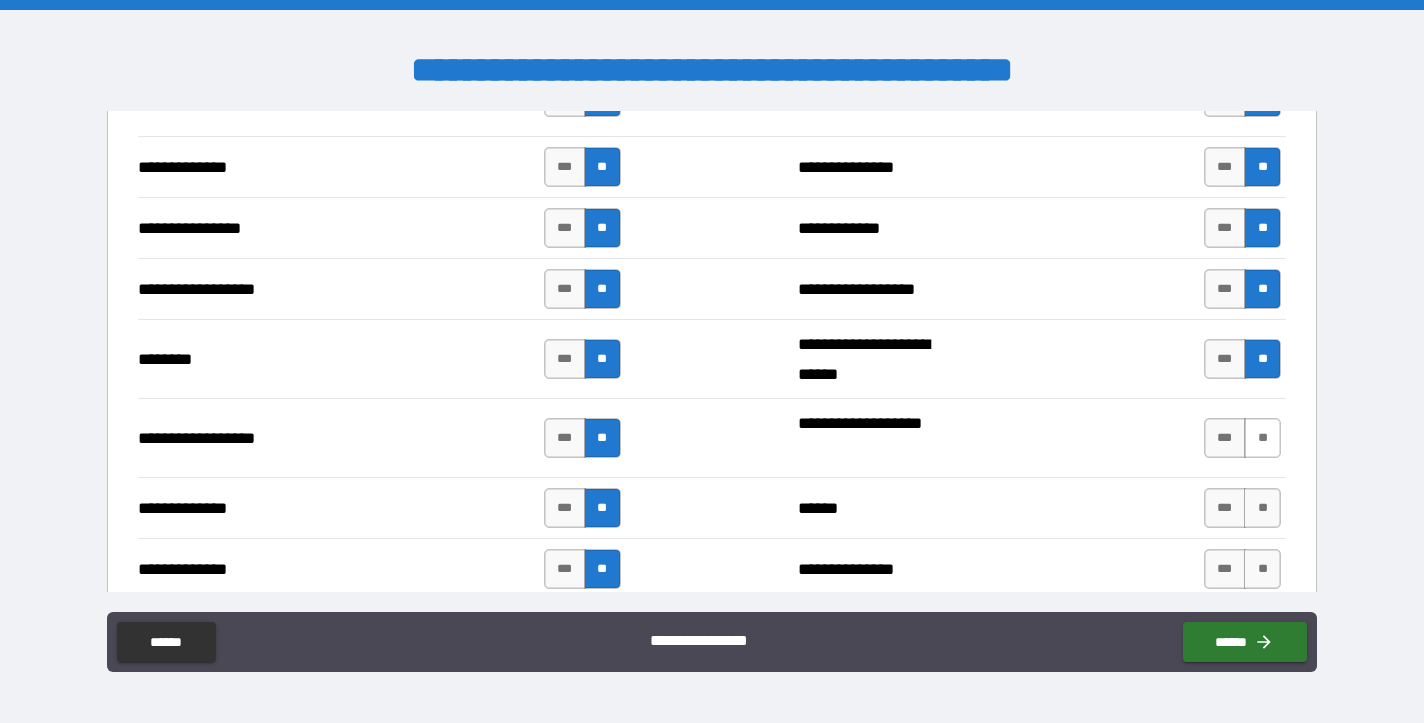 click on "**" at bounding box center (1262, 438) 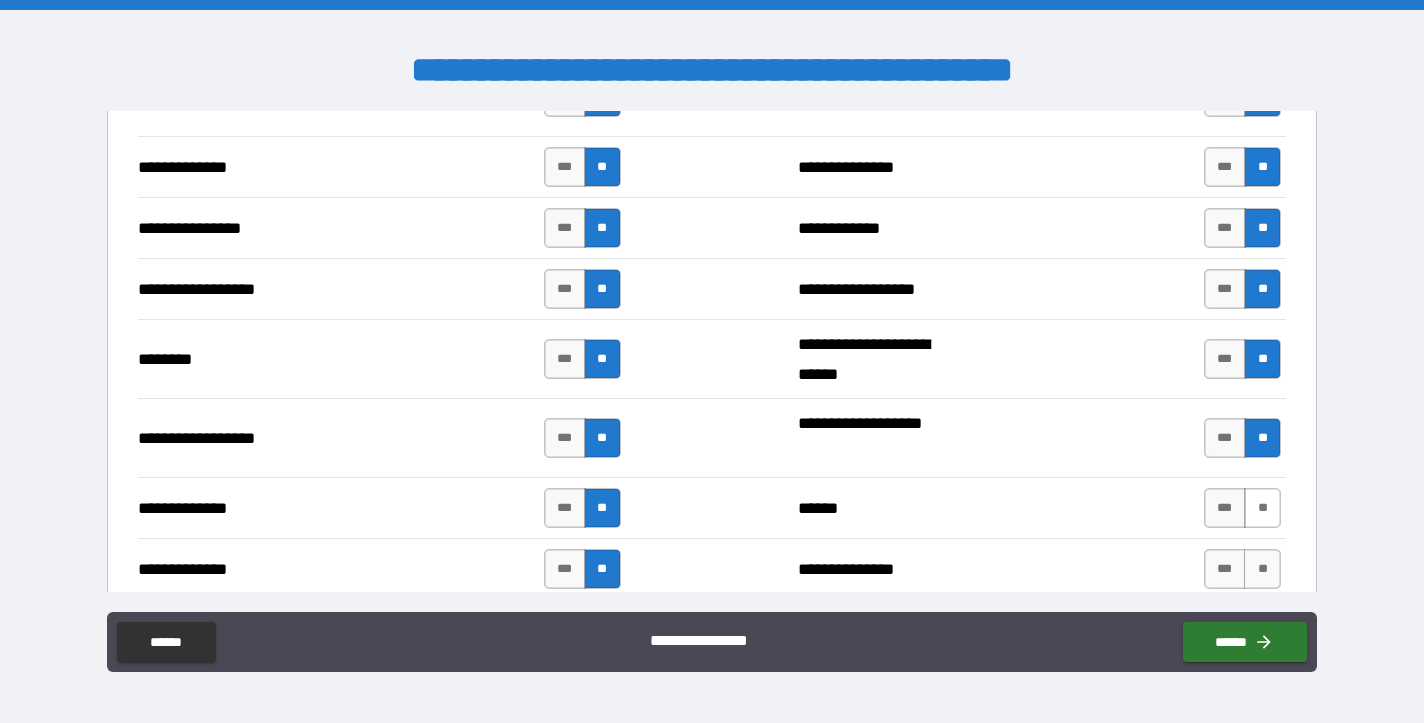 click on "**" at bounding box center [1262, 508] 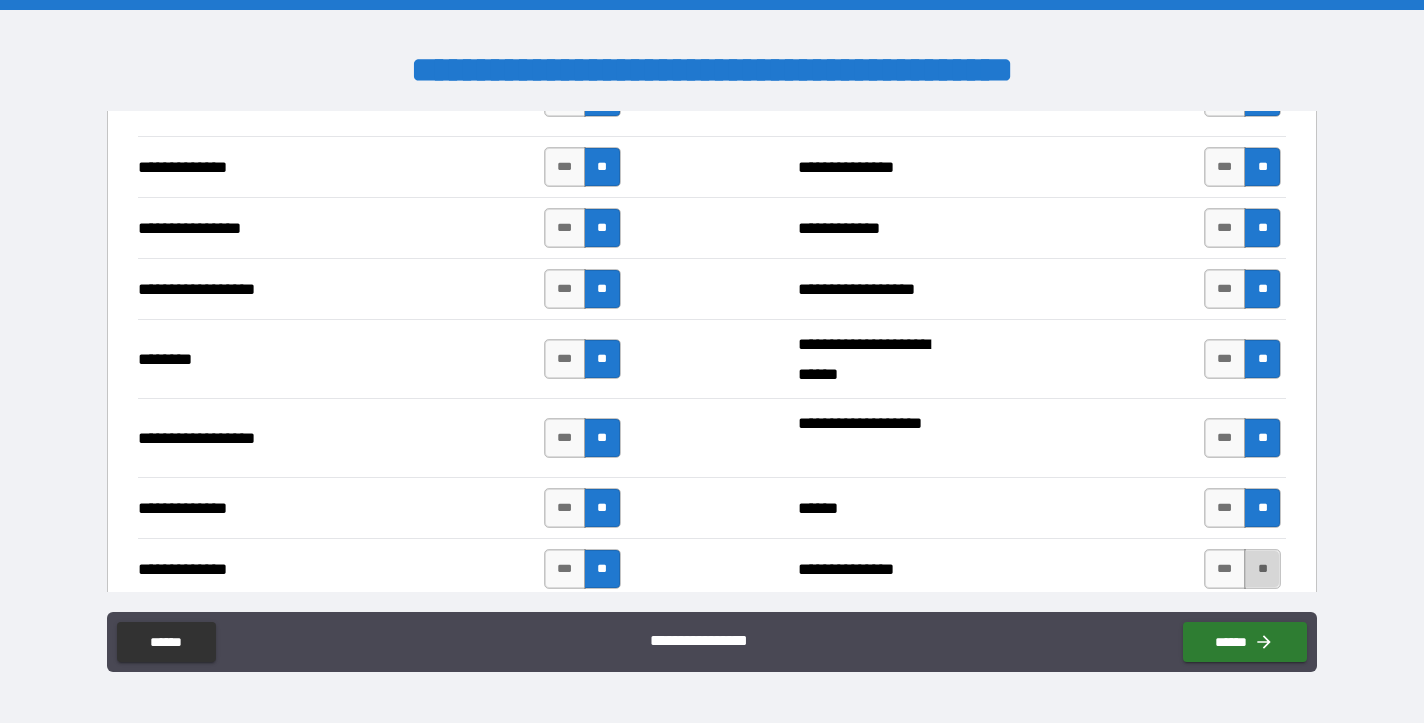 click on "**" at bounding box center (1262, 569) 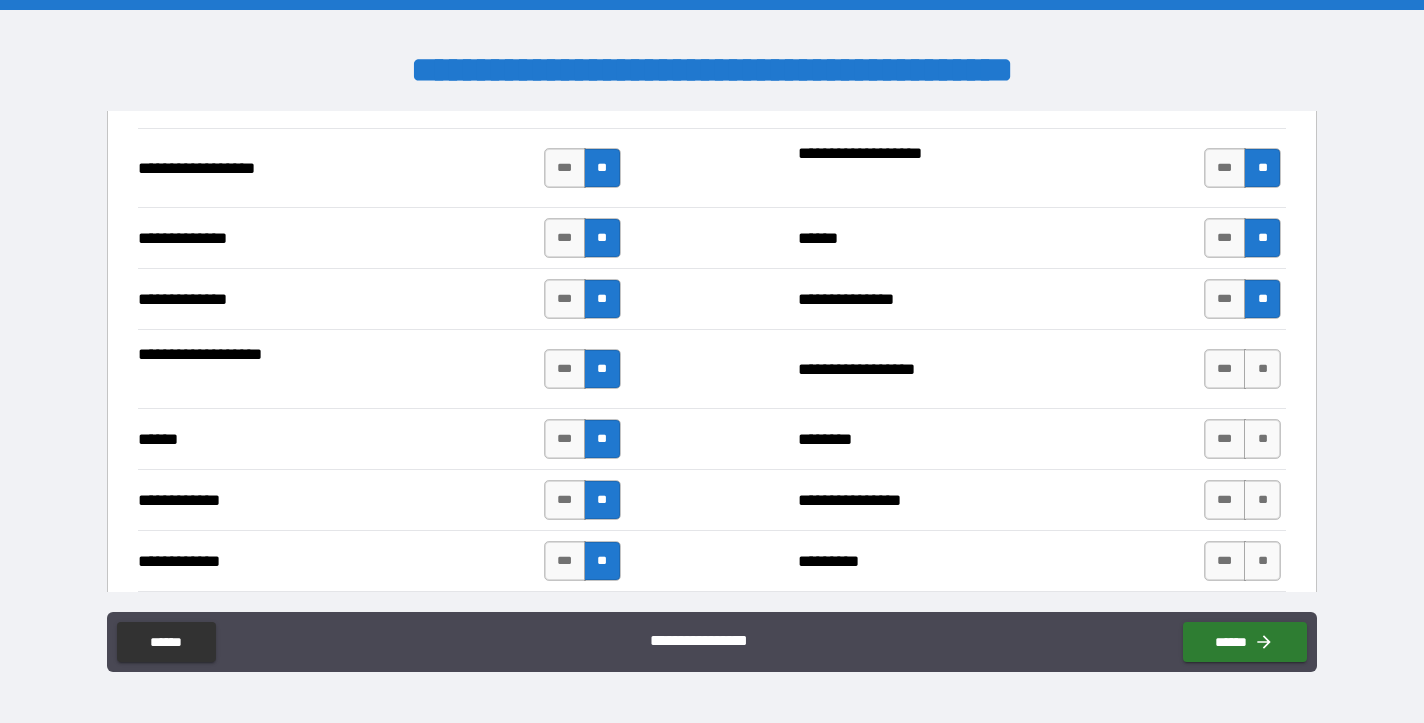 scroll, scrollTop: 3926, scrollLeft: 0, axis: vertical 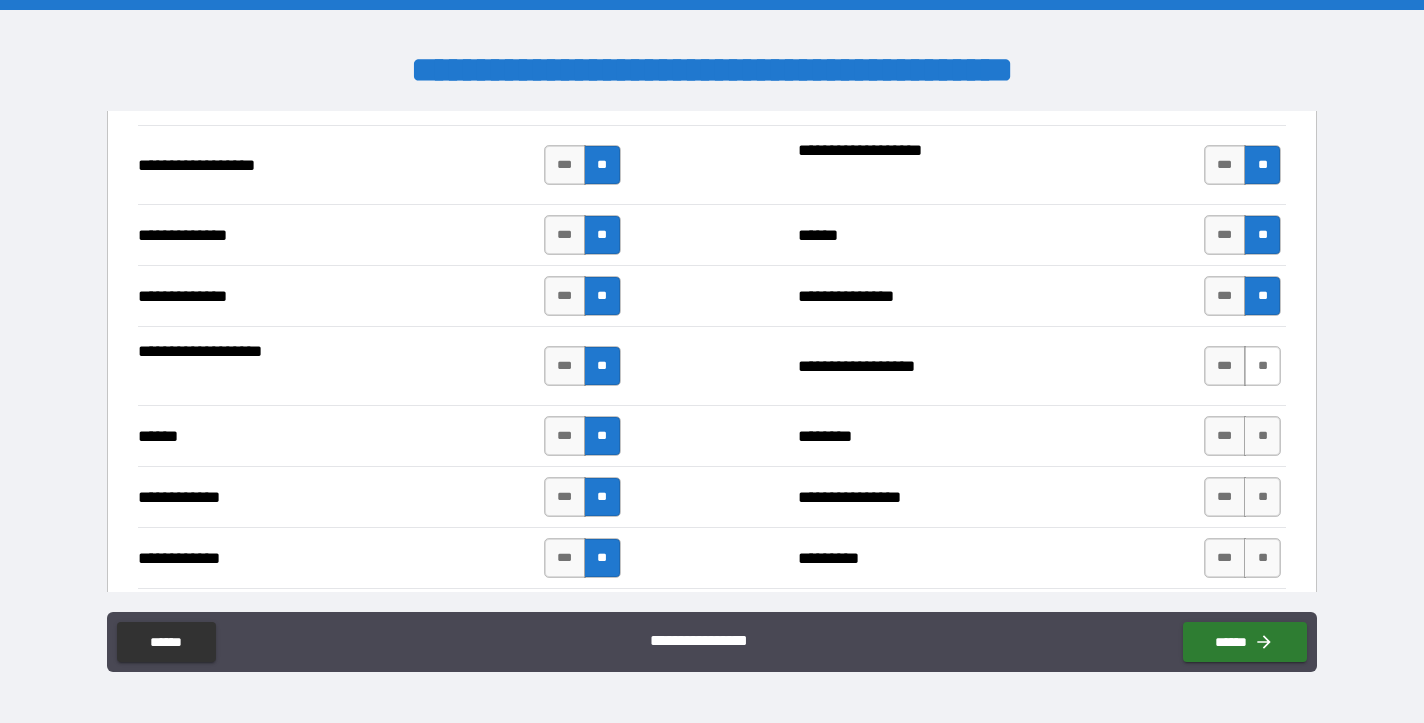 click on "**" at bounding box center [1262, 366] 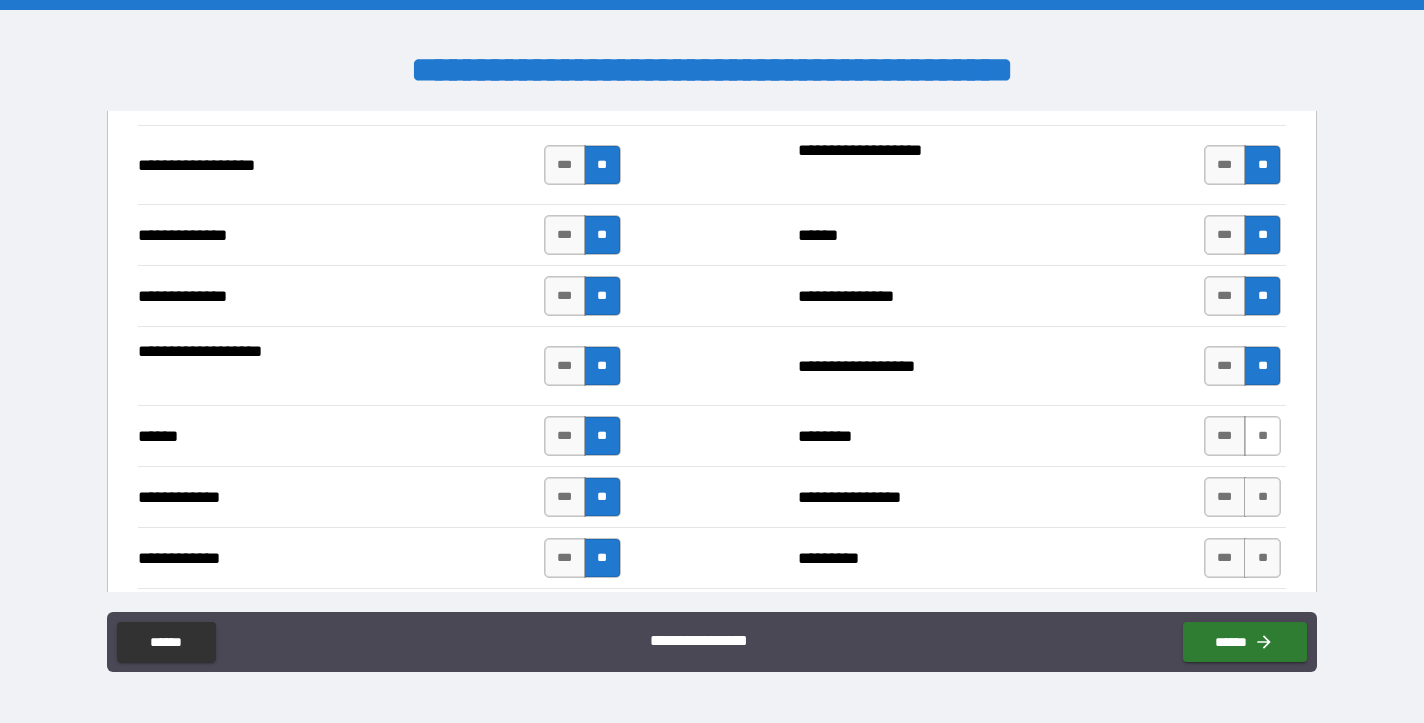 click on "**" at bounding box center [1262, 436] 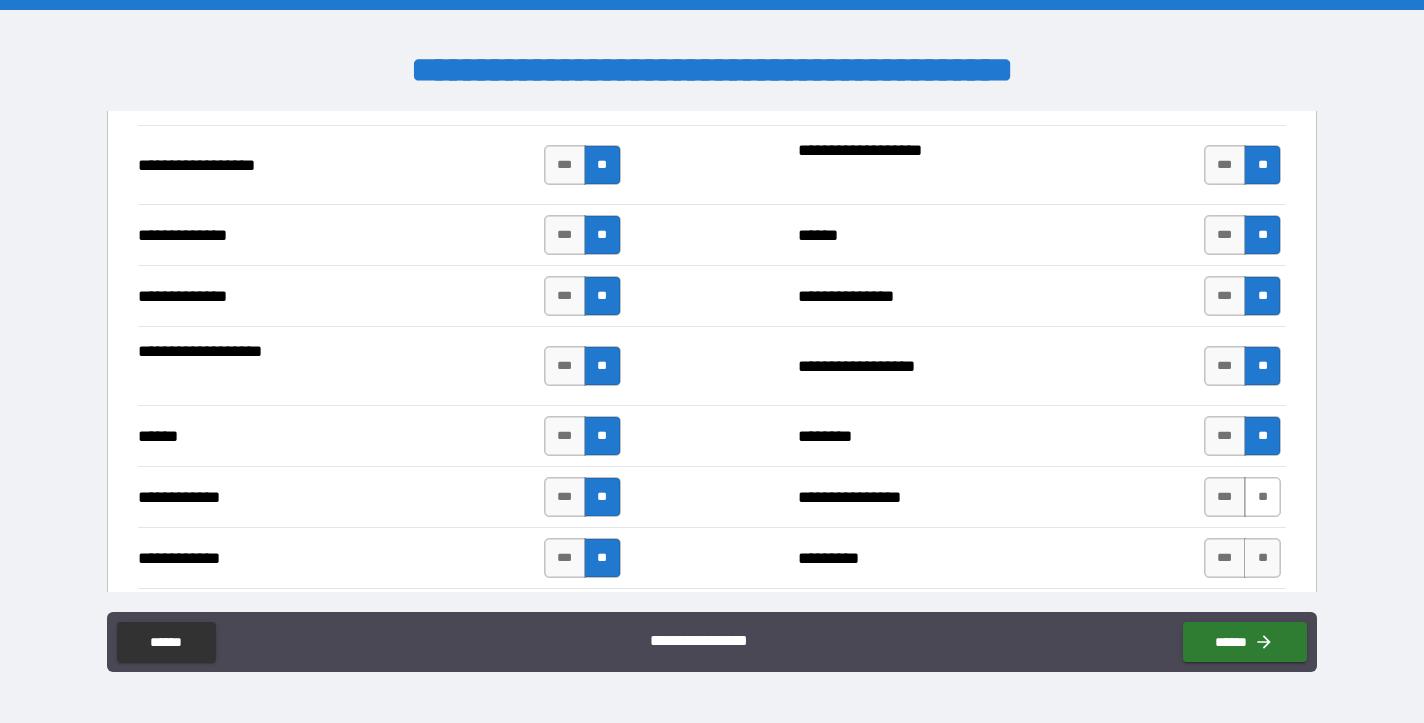 click on "**" at bounding box center [1262, 497] 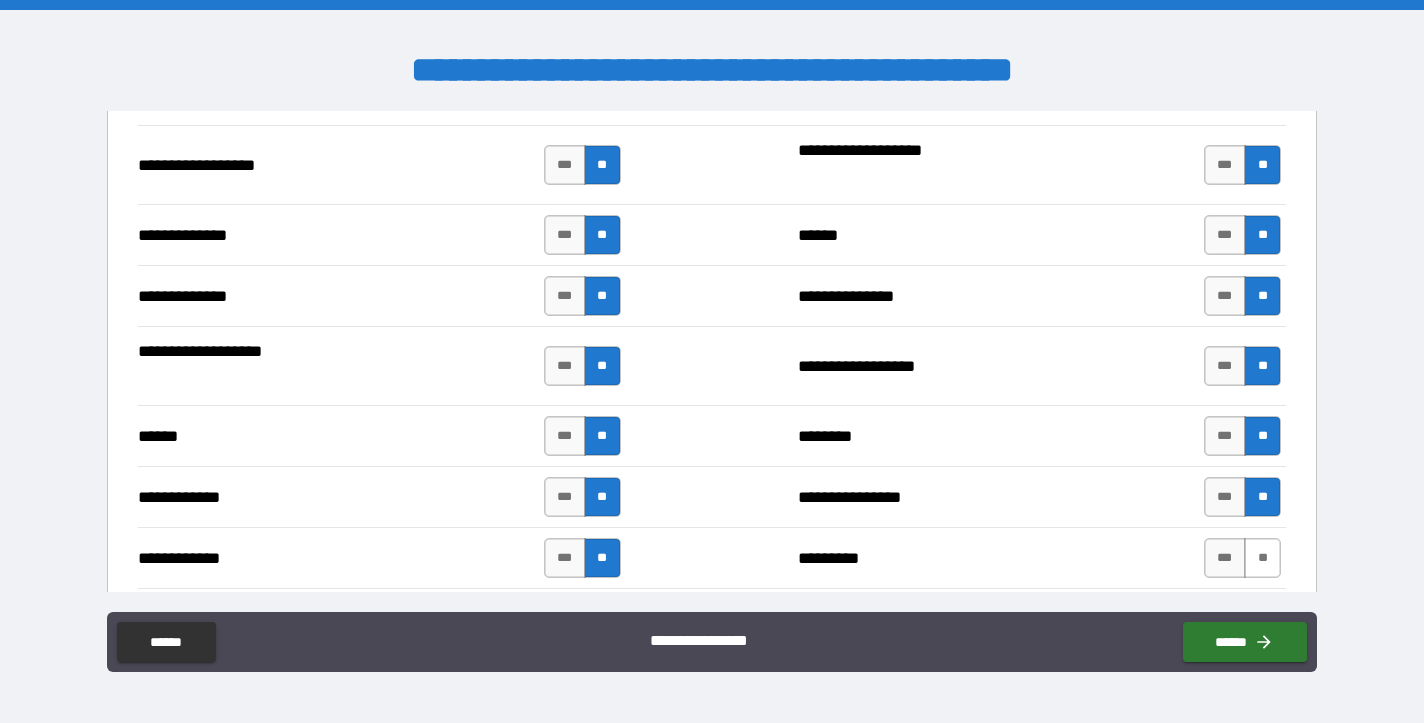 click on "**" at bounding box center [1262, 558] 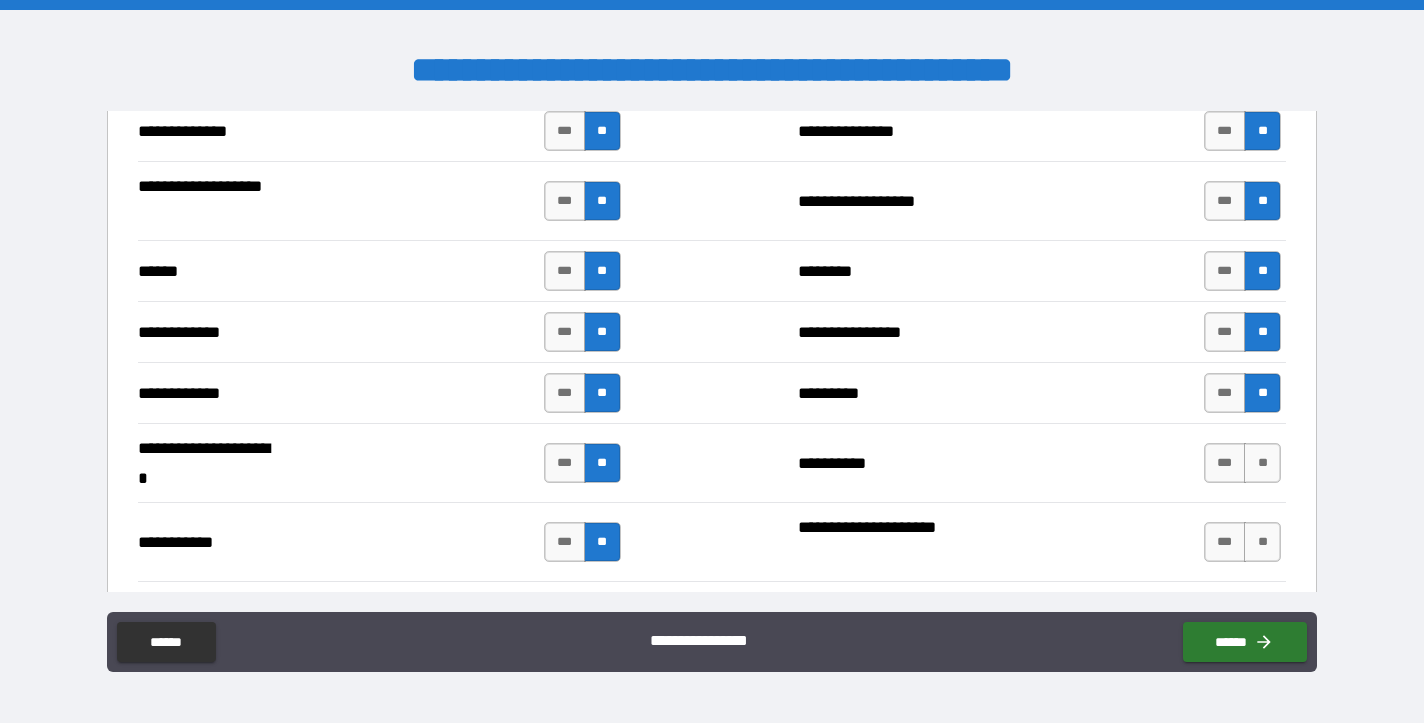 scroll, scrollTop: 4094, scrollLeft: 0, axis: vertical 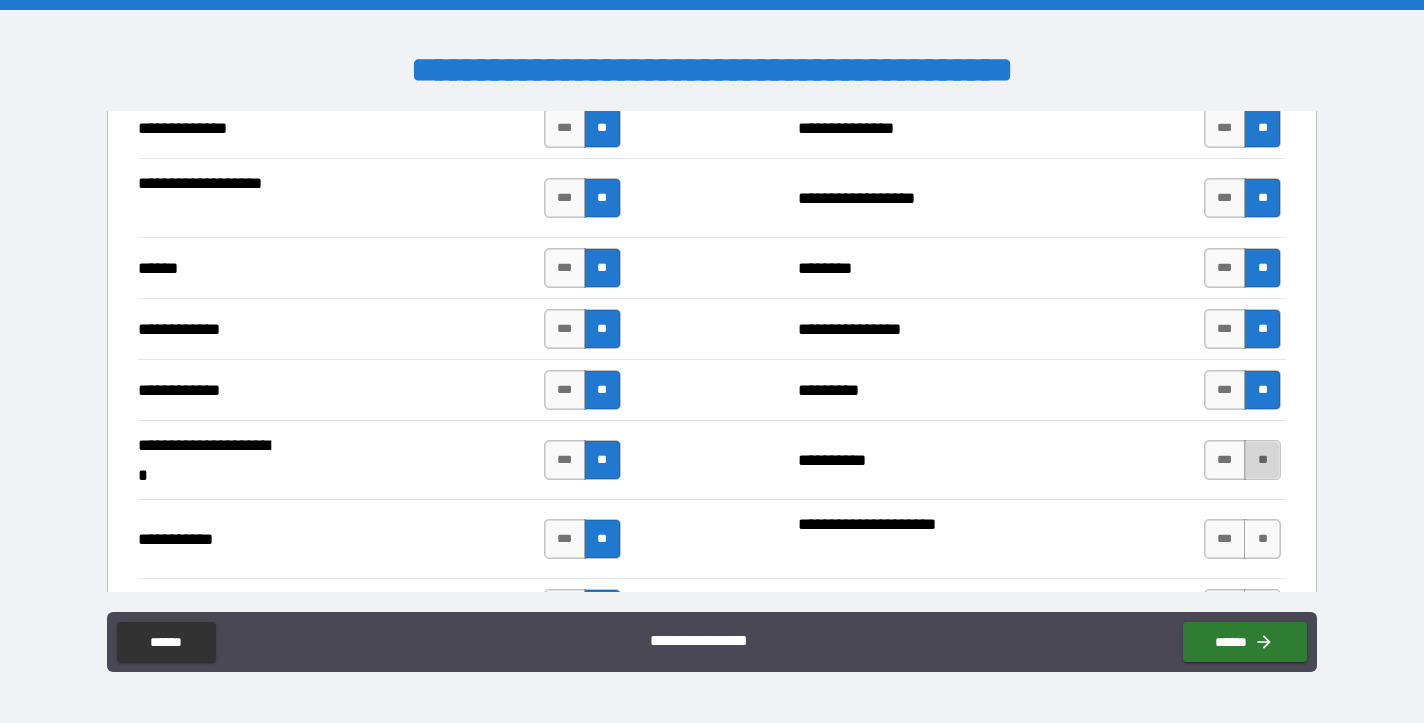 click on "**" at bounding box center [1262, 460] 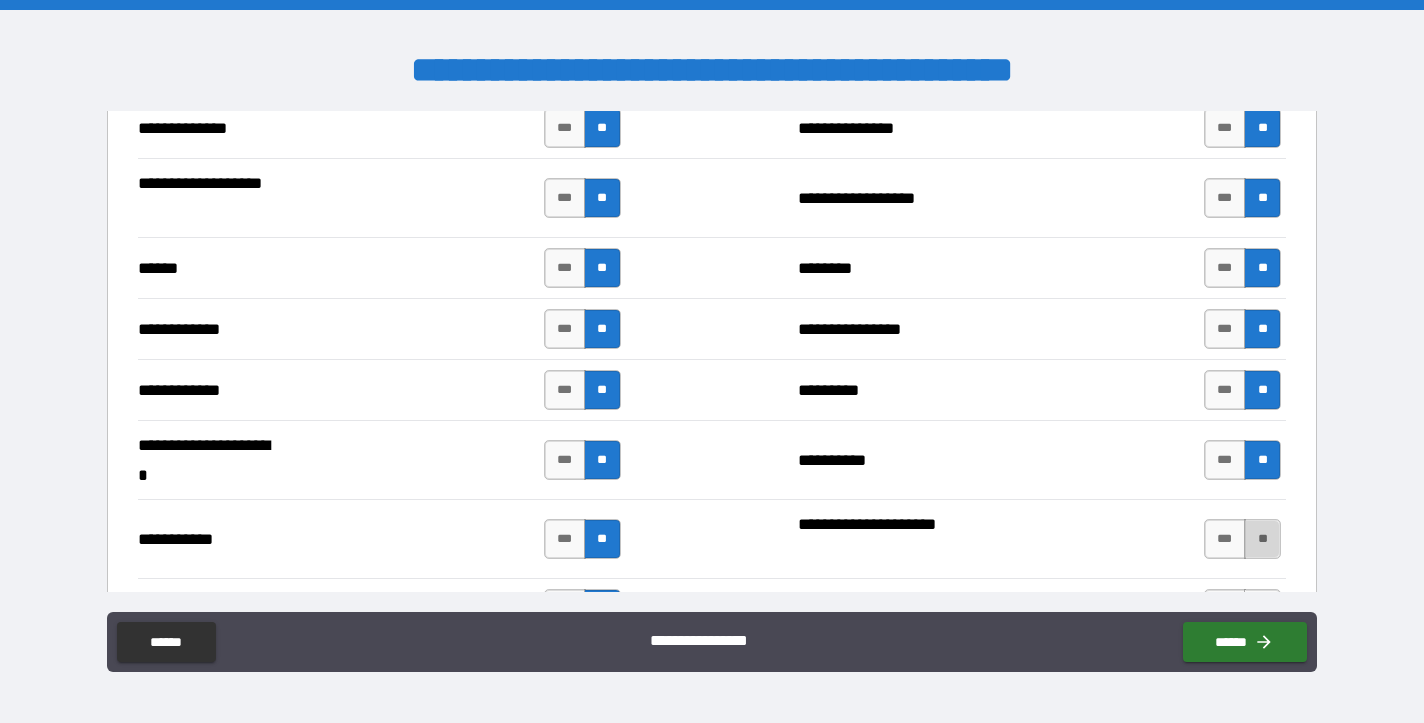 click on "**" at bounding box center (1262, 539) 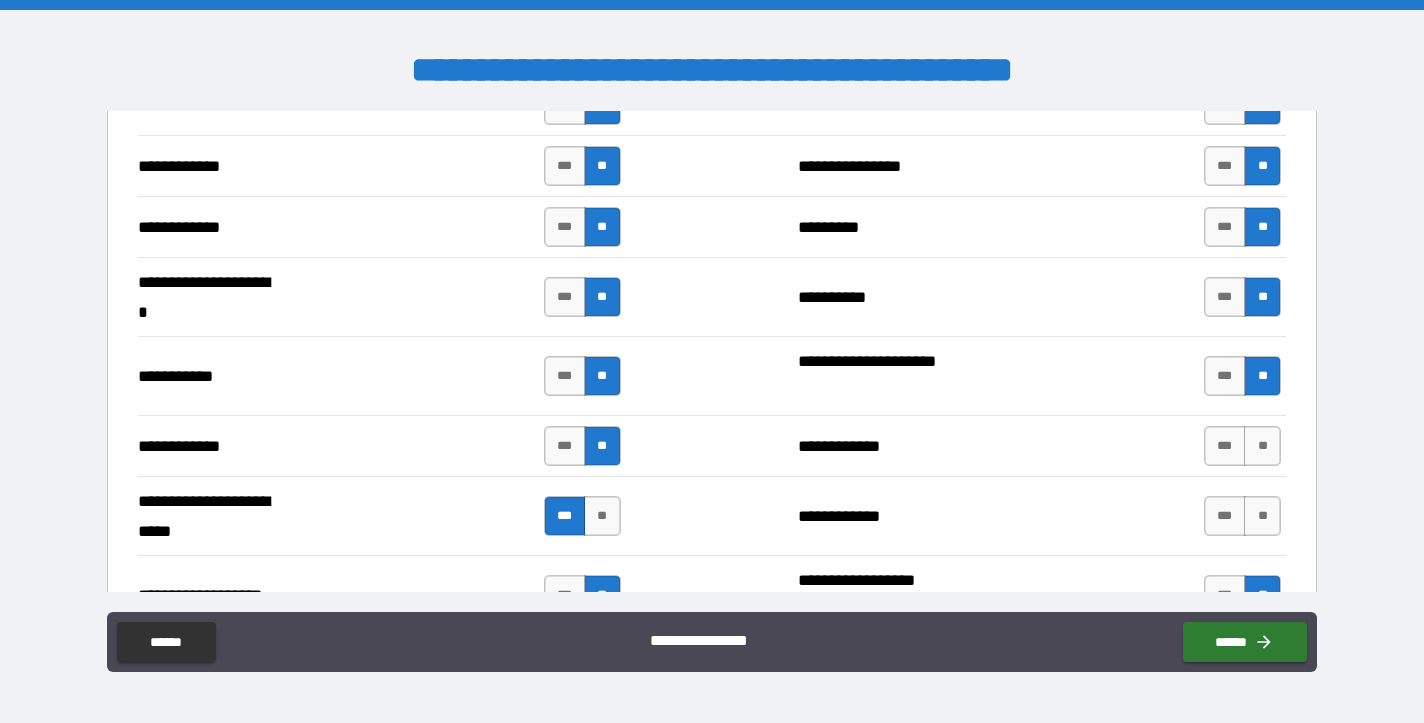scroll, scrollTop: 4256, scrollLeft: 0, axis: vertical 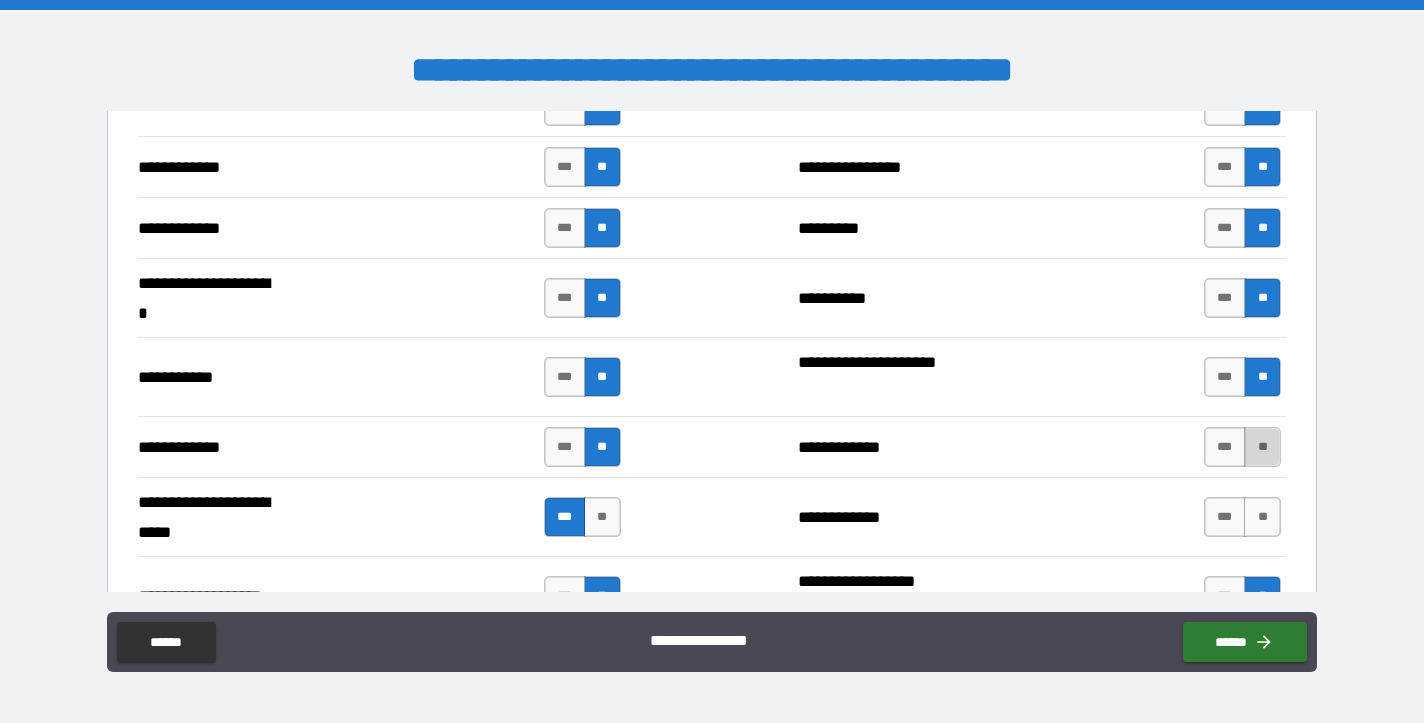 click on "**" at bounding box center (1262, 447) 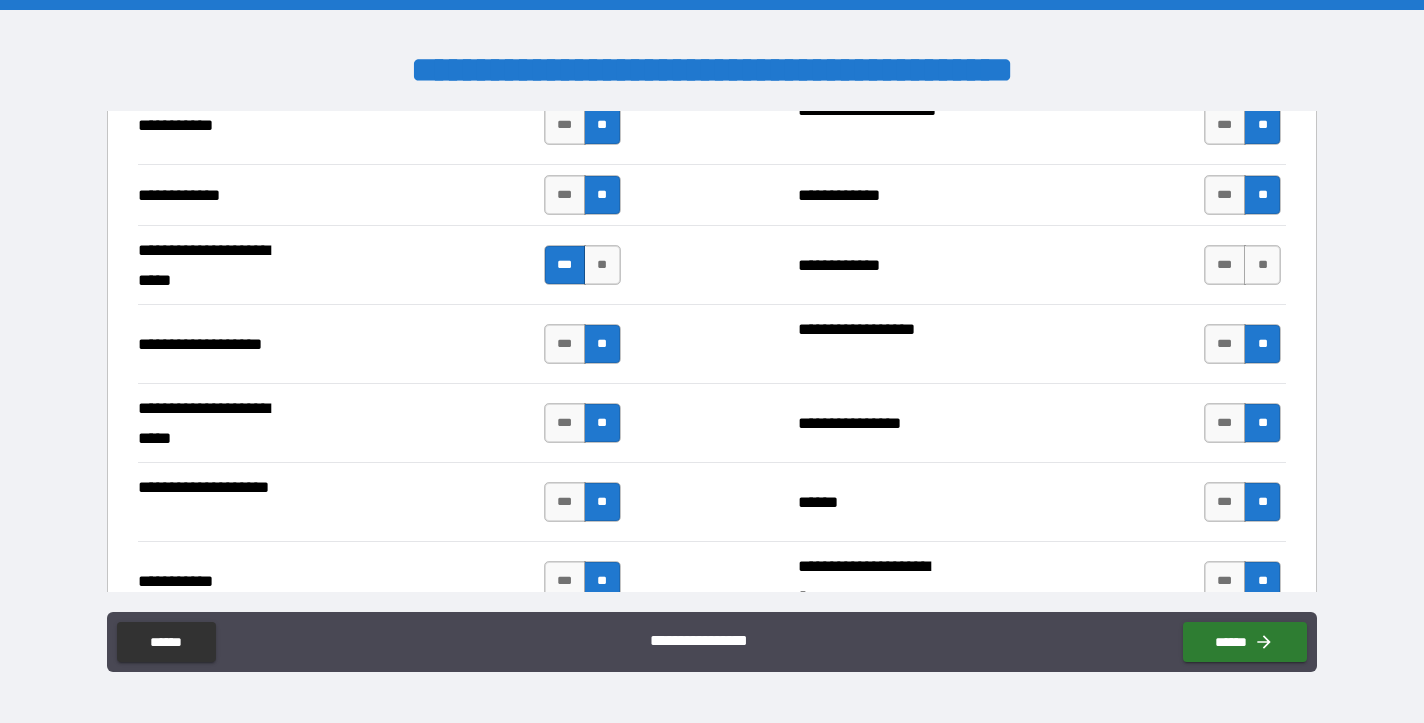 scroll, scrollTop: 4504, scrollLeft: 0, axis: vertical 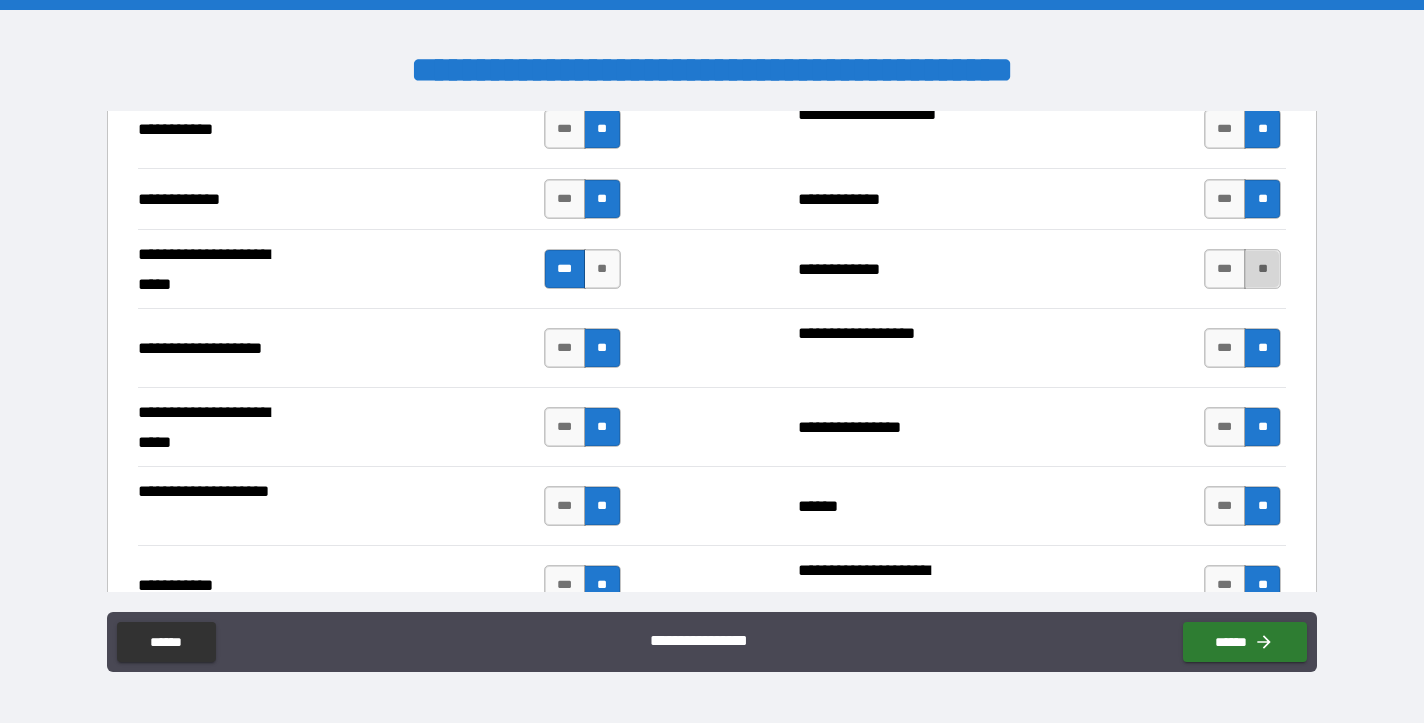 click on "**" at bounding box center (1262, 269) 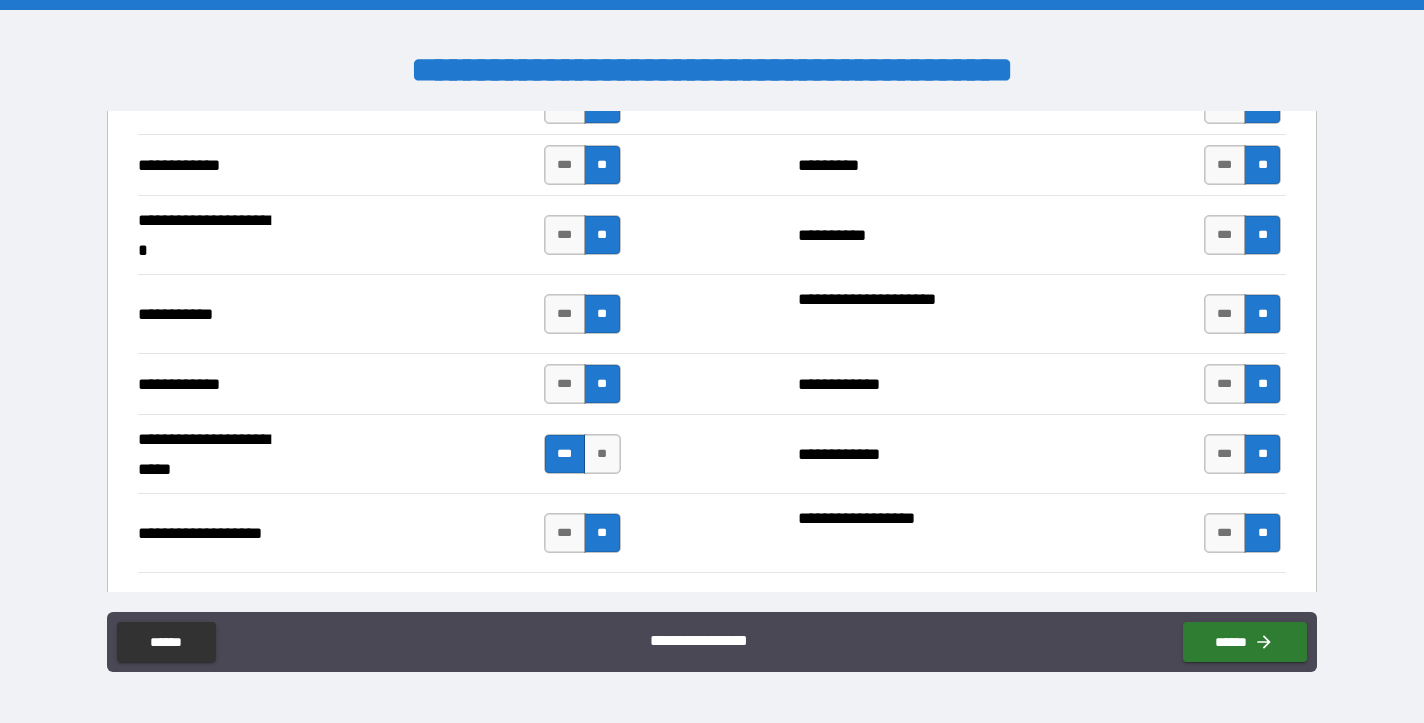 scroll, scrollTop: 4320, scrollLeft: 0, axis: vertical 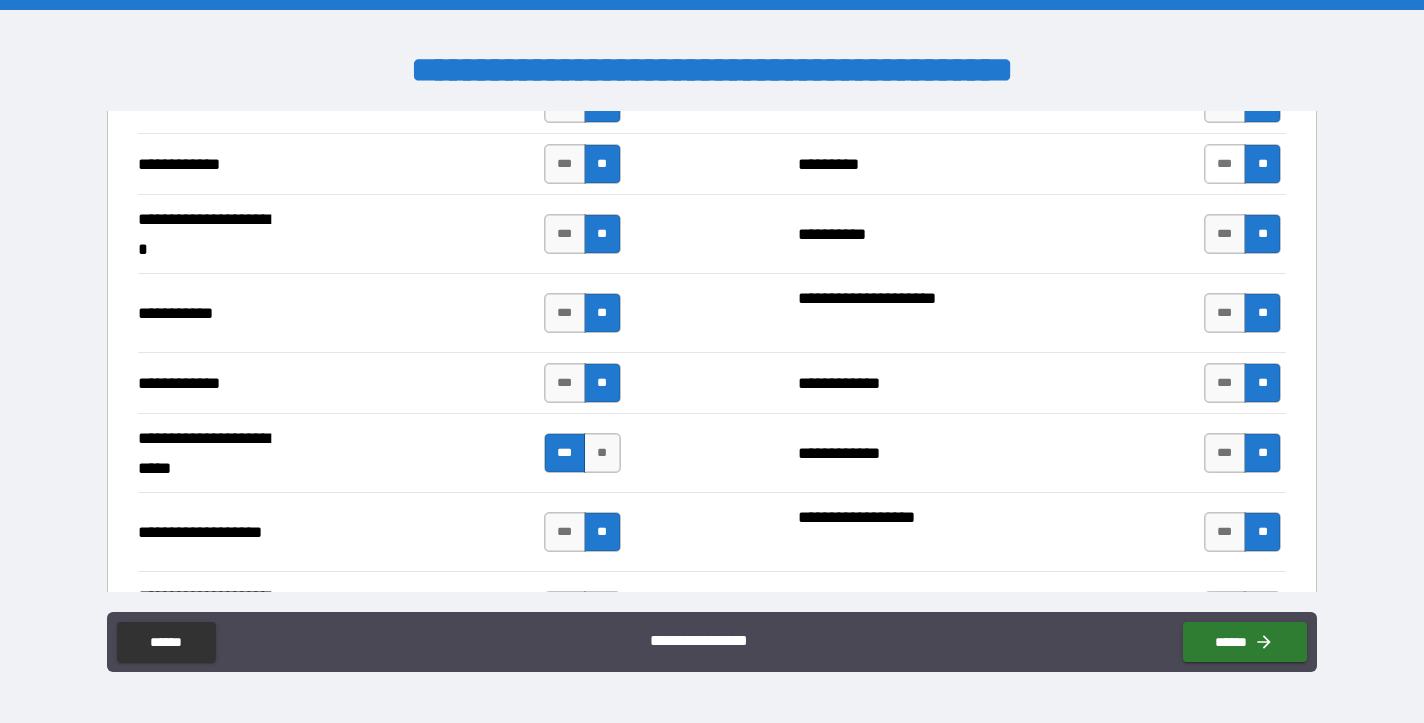 click on "***" at bounding box center (1225, 164) 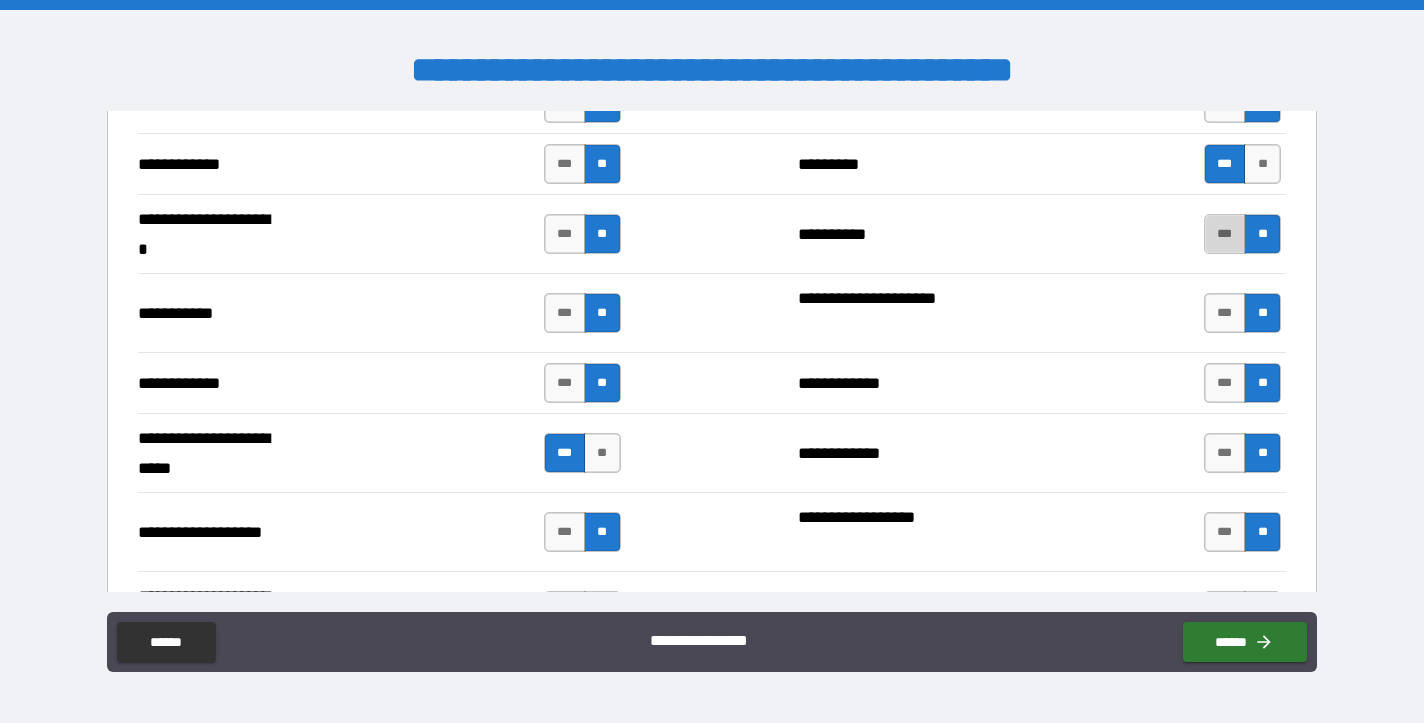 click on "***" at bounding box center [1225, 234] 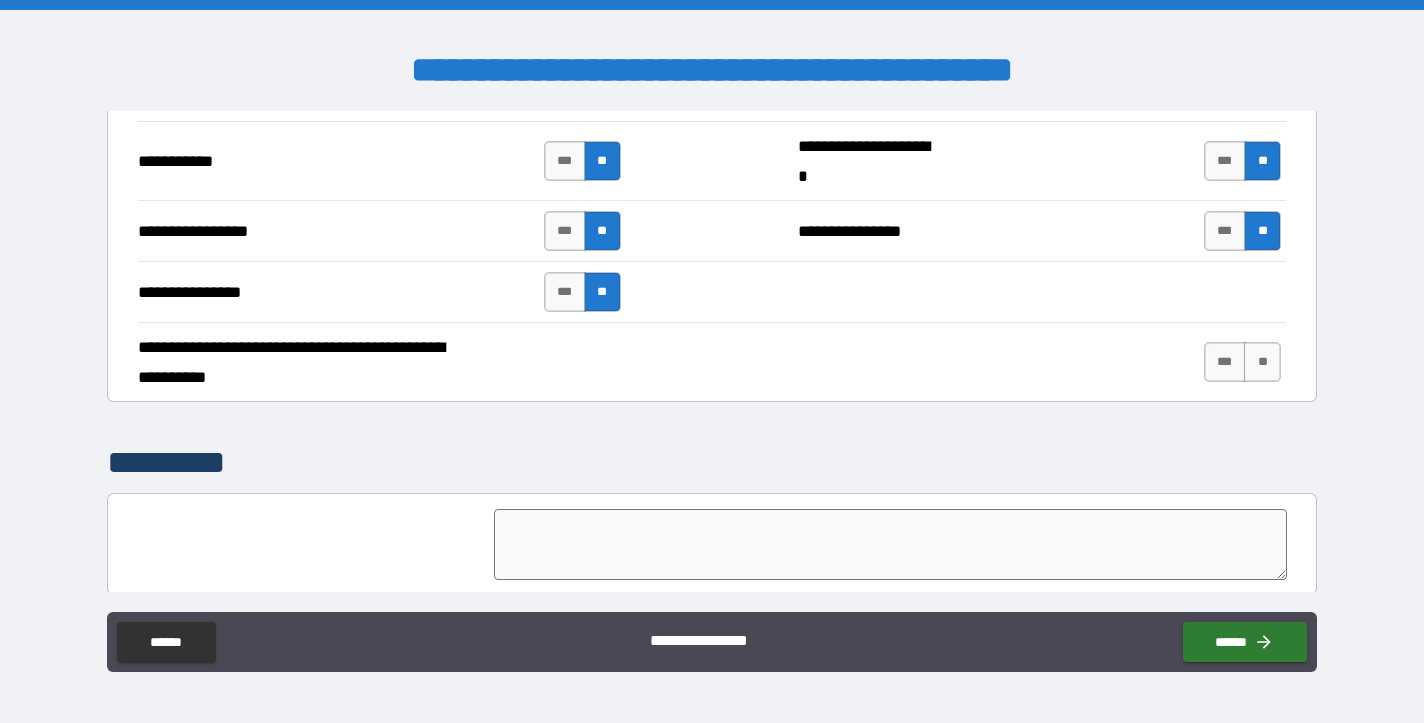 scroll, scrollTop: 4933, scrollLeft: 0, axis: vertical 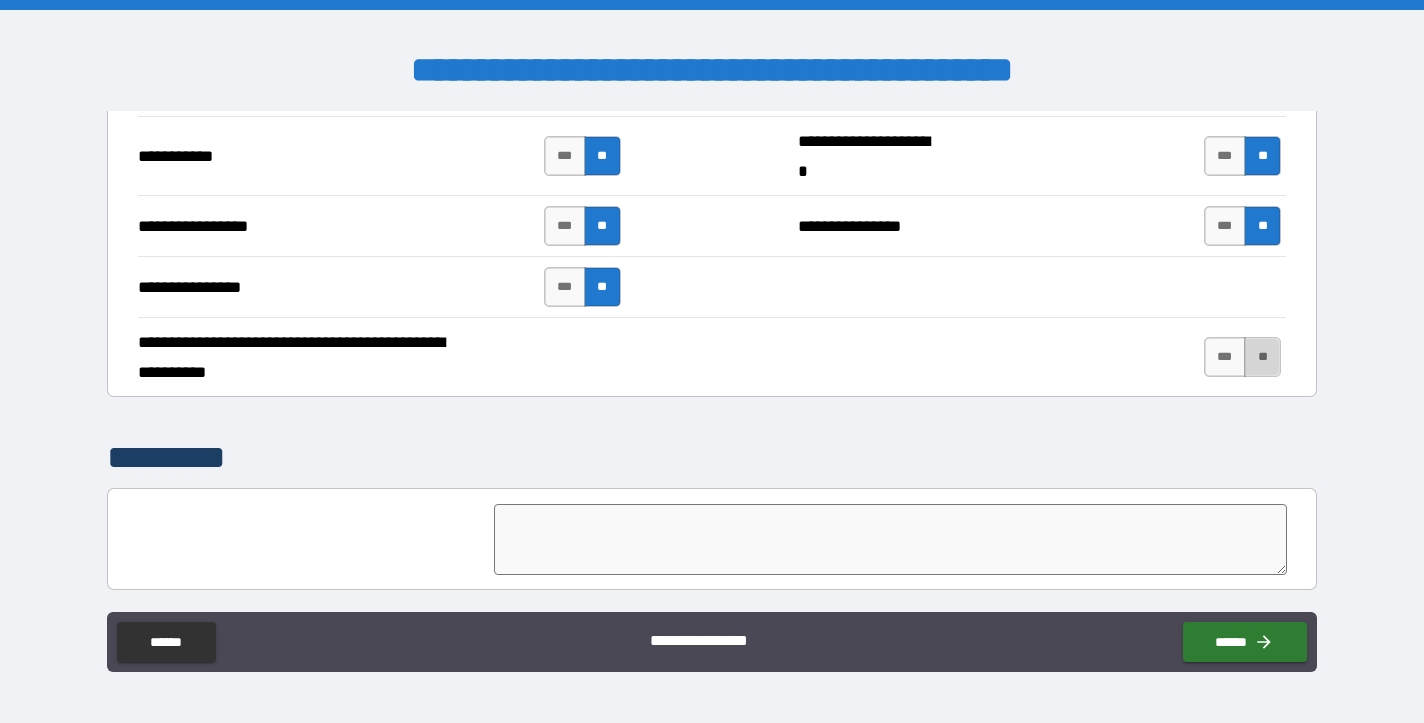 click on "**" at bounding box center (1262, 357) 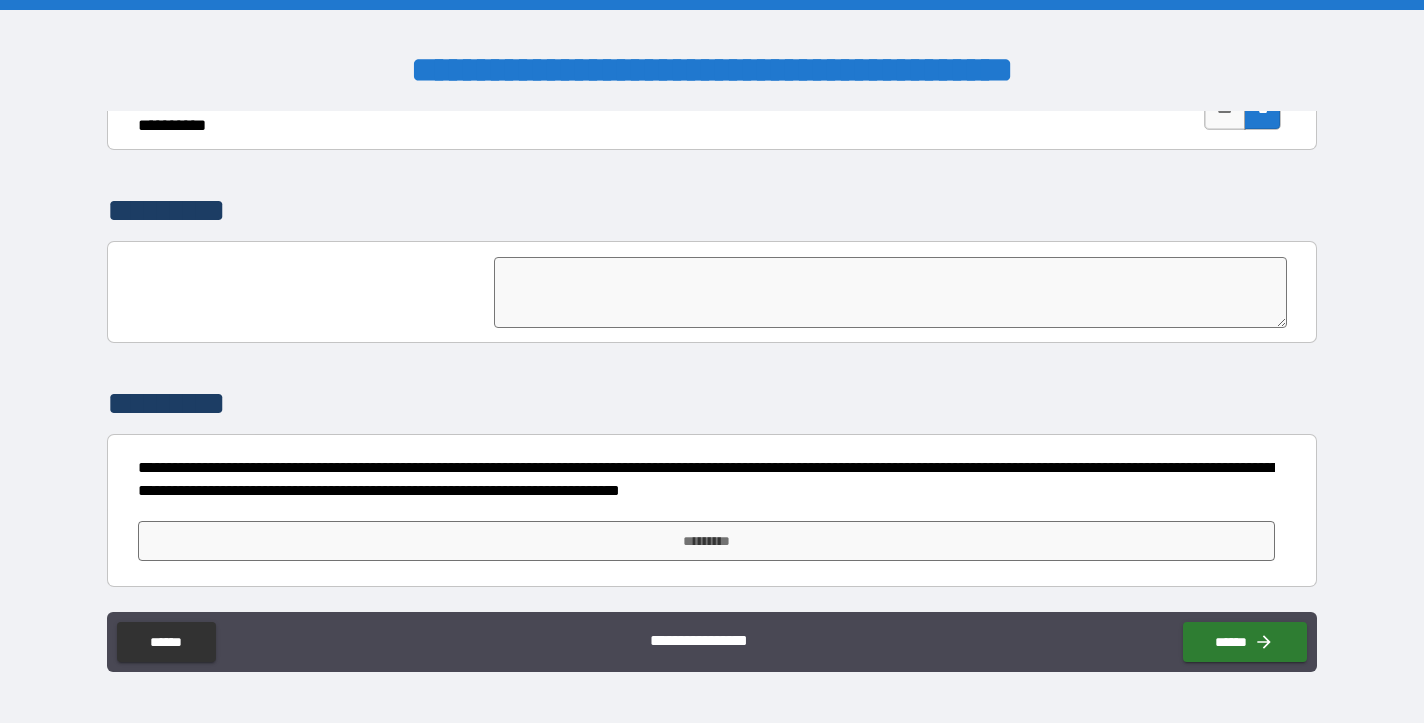 scroll, scrollTop: 5180, scrollLeft: 0, axis: vertical 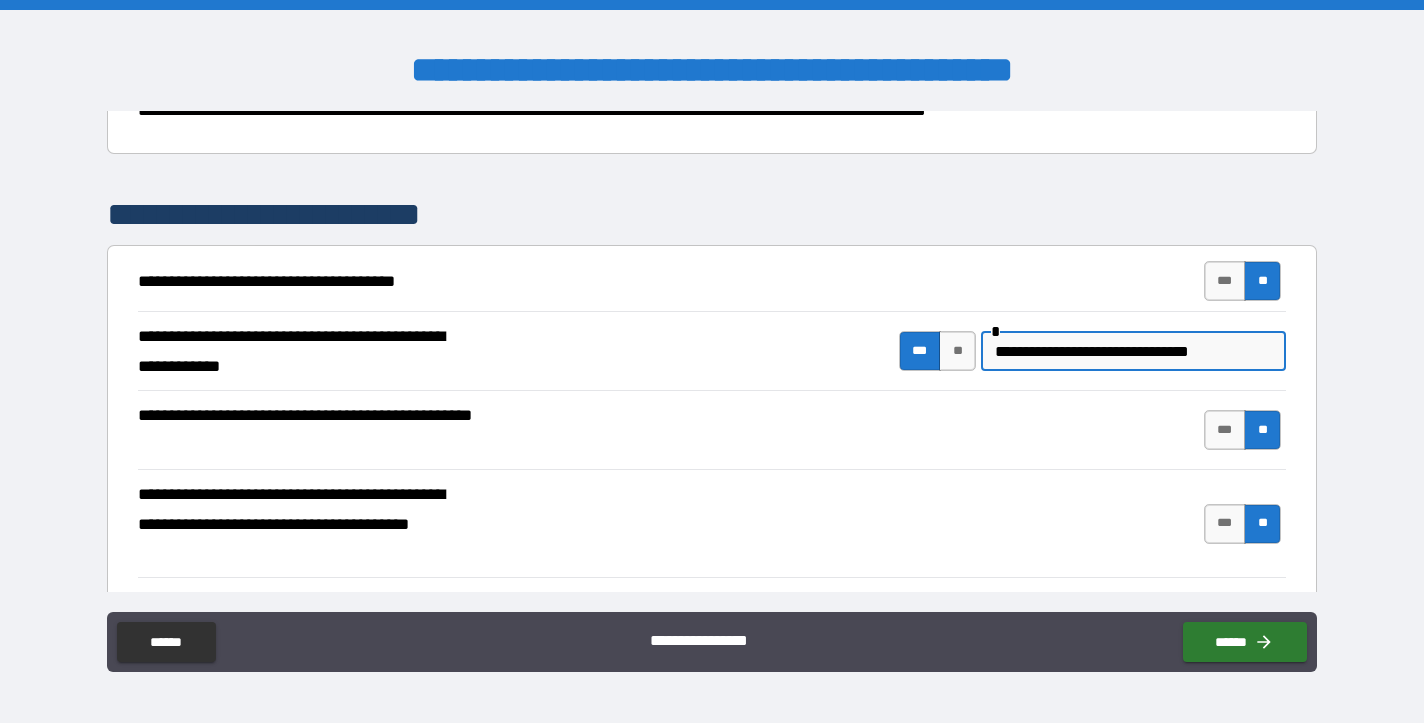 click on "**********" at bounding box center [1133, 351] 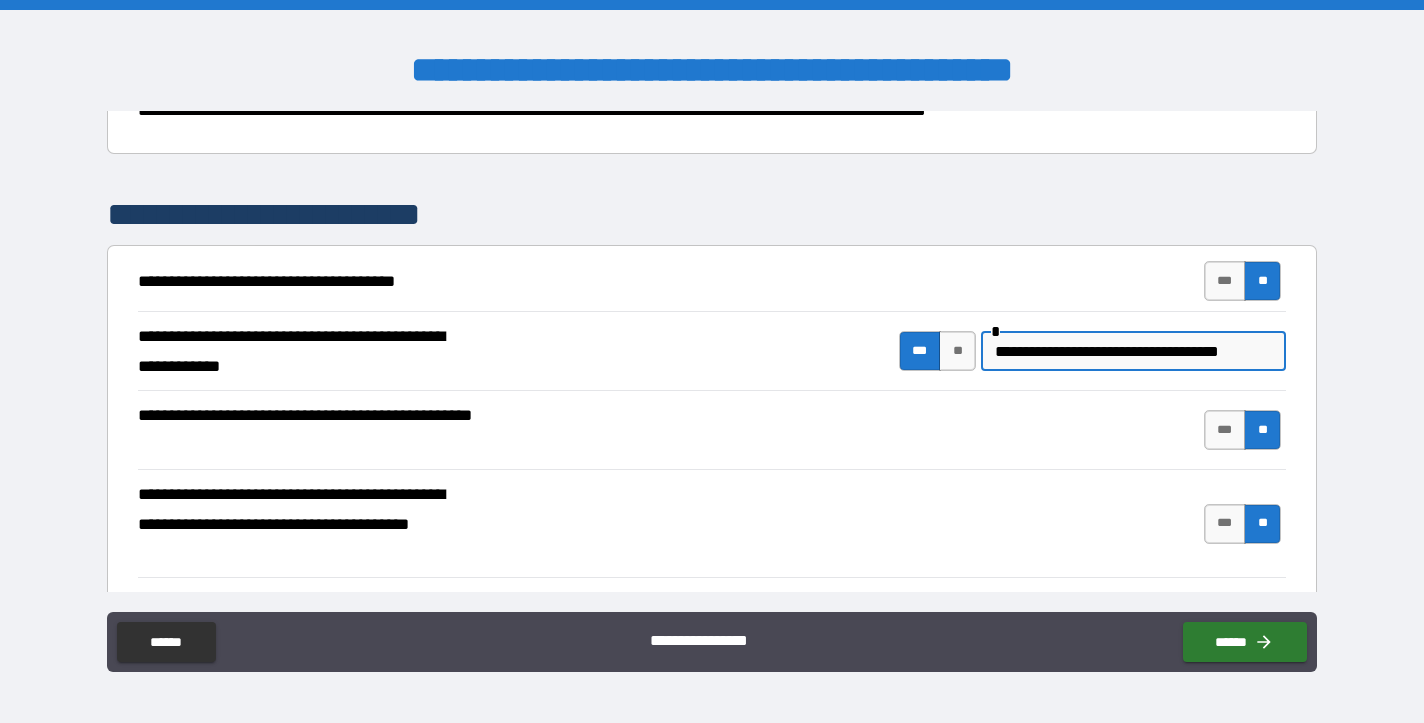 click on "**********" at bounding box center [1133, 351] 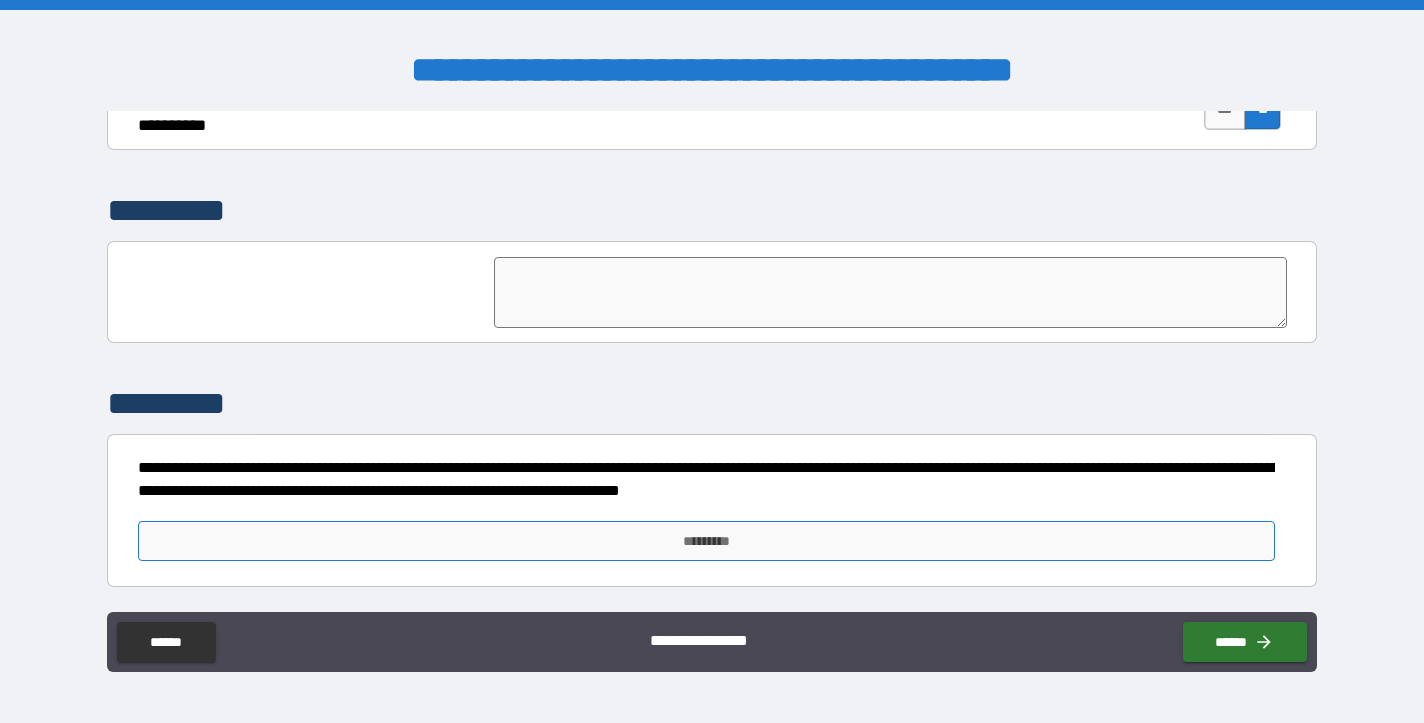 scroll, scrollTop: 5180, scrollLeft: 0, axis: vertical 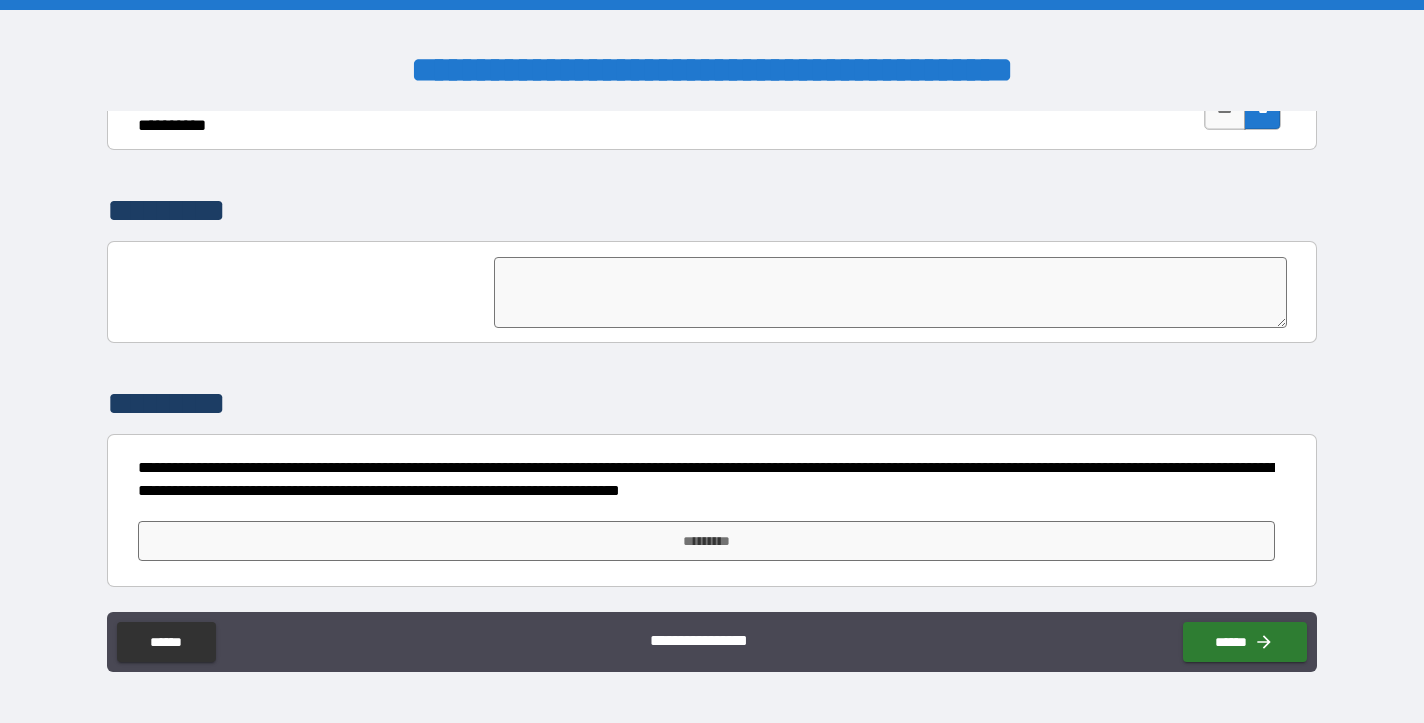 type on "**********" 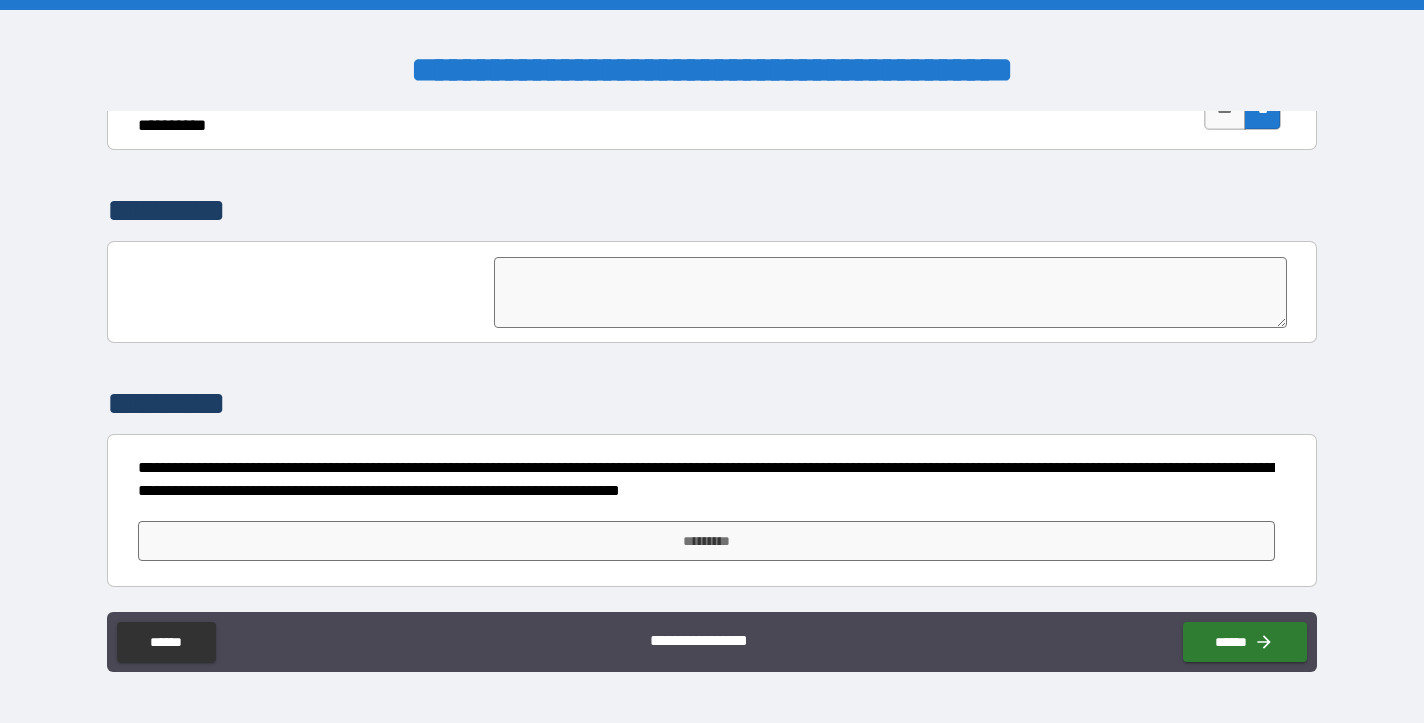click at bounding box center [890, 292] 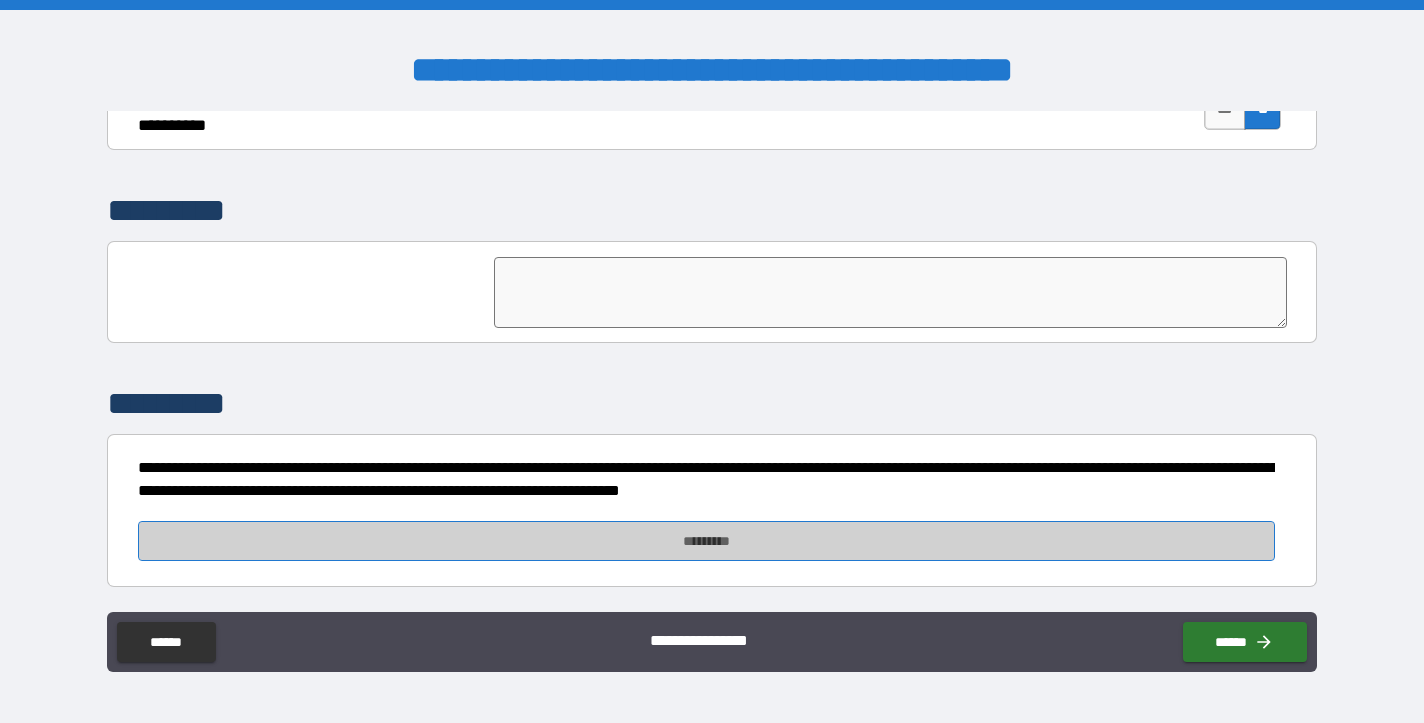 click on "*********" at bounding box center [706, 541] 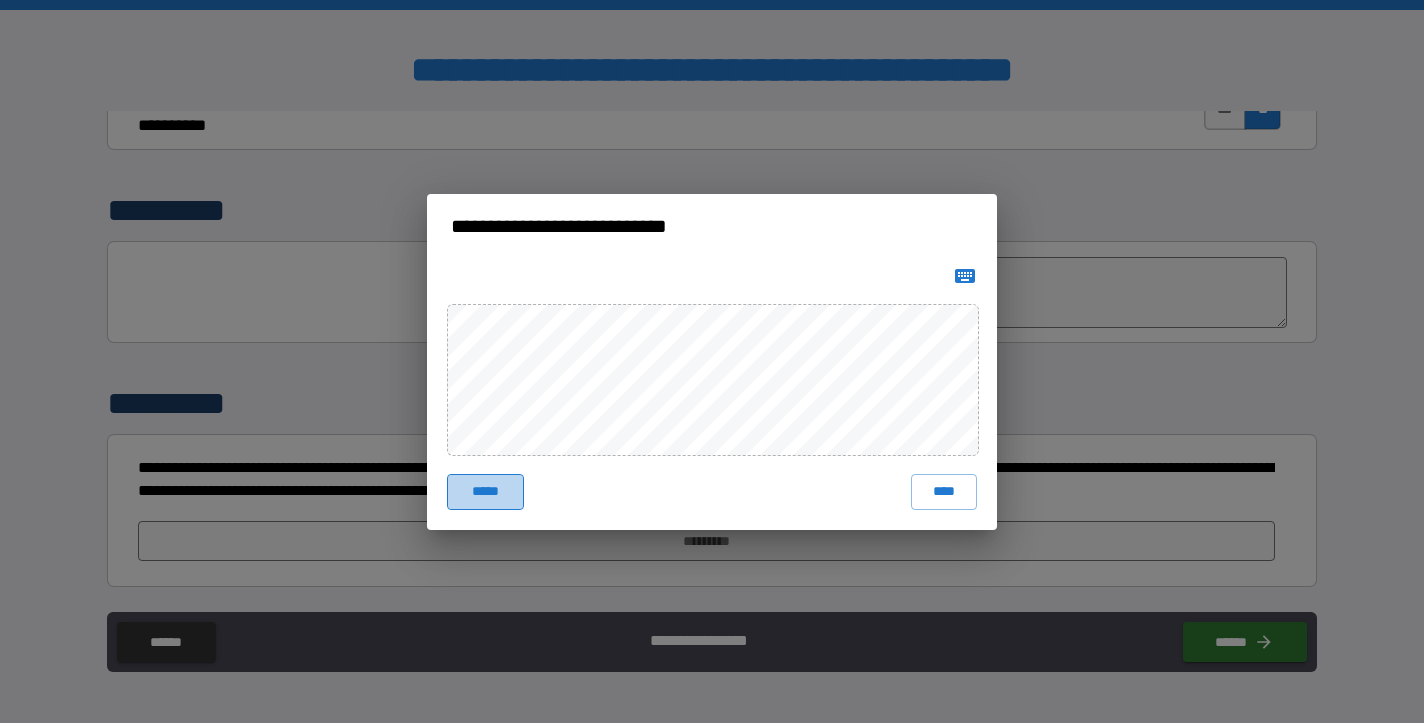 click on "*****" at bounding box center [485, 492] 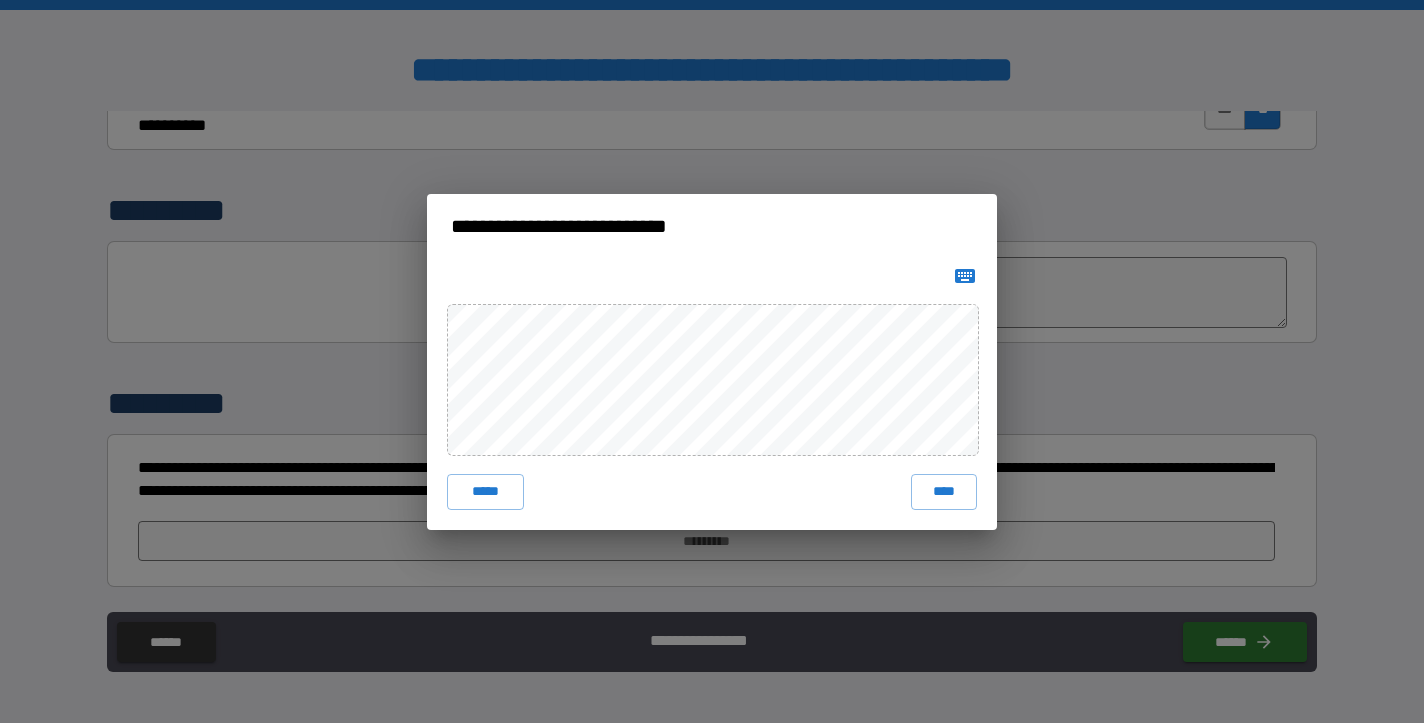 click on "**********" at bounding box center [712, 361] 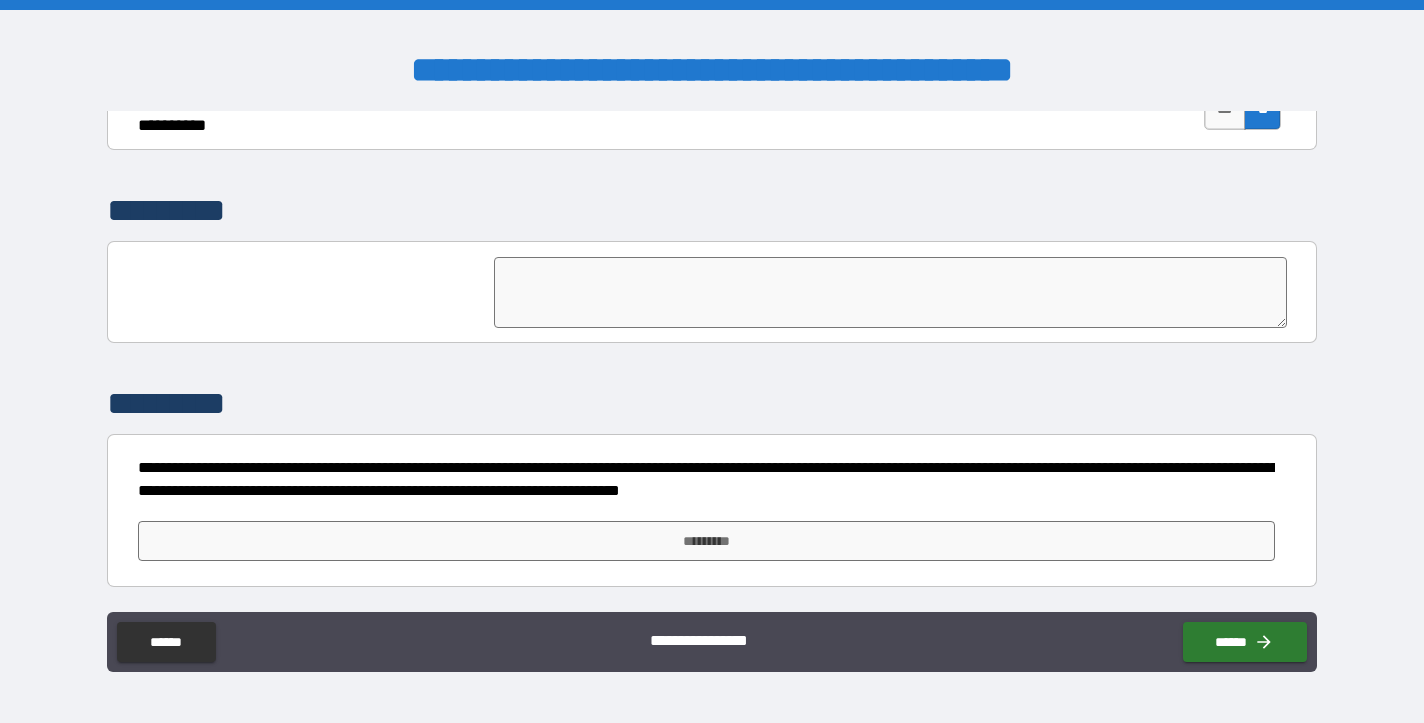 scroll, scrollTop: 5180, scrollLeft: 0, axis: vertical 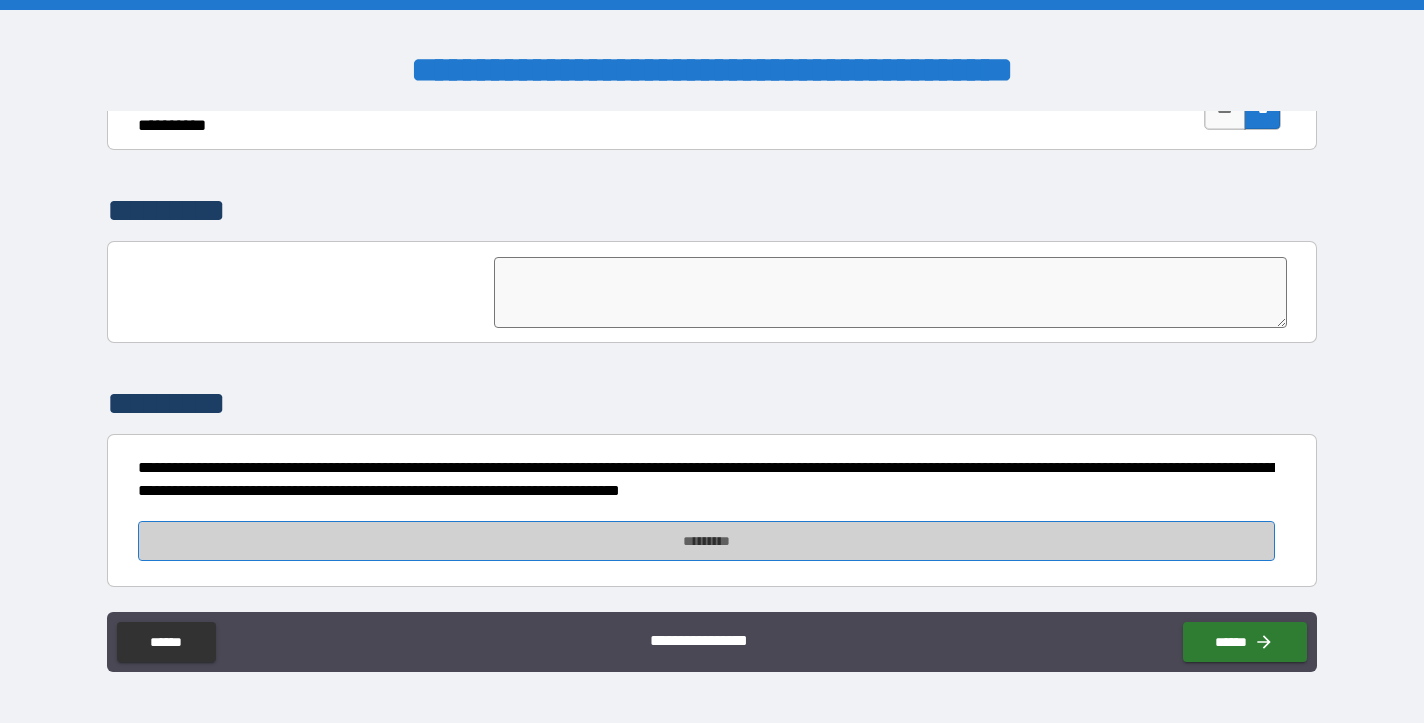 click on "*********" at bounding box center (706, 541) 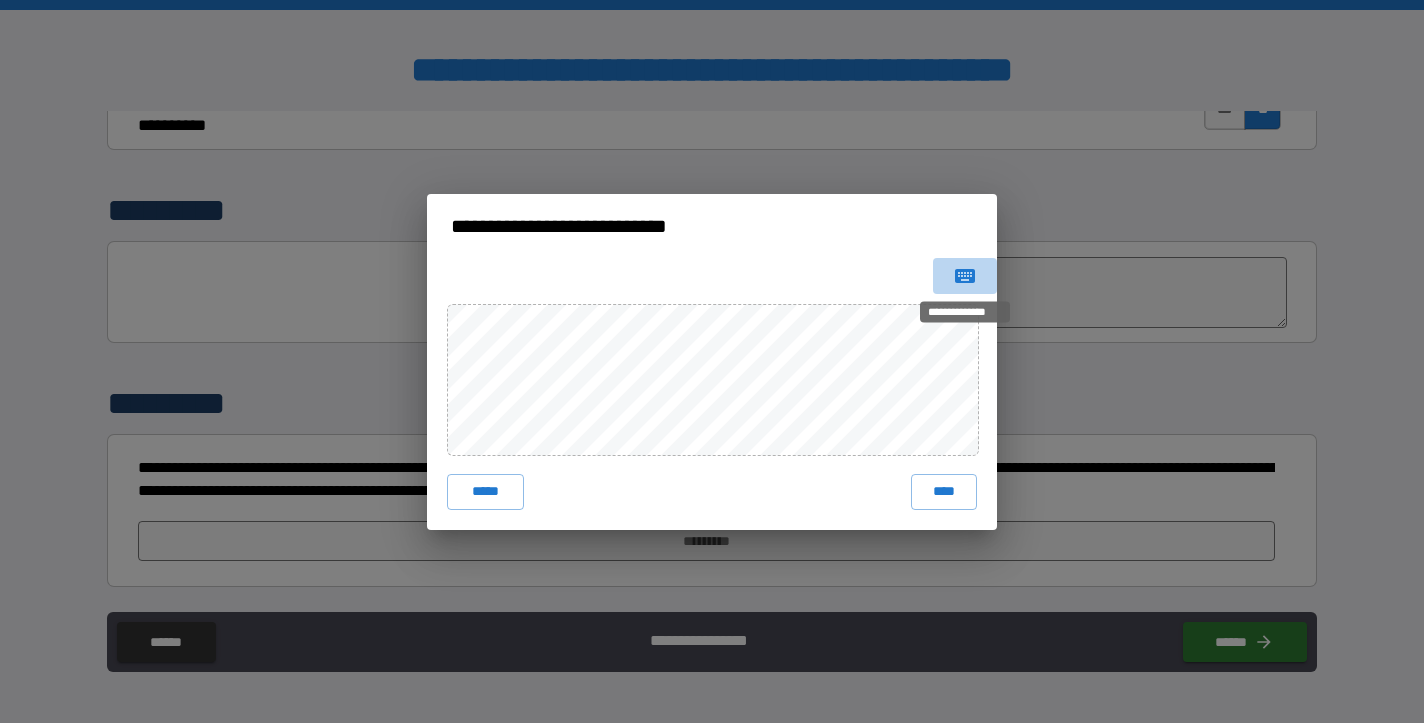 click 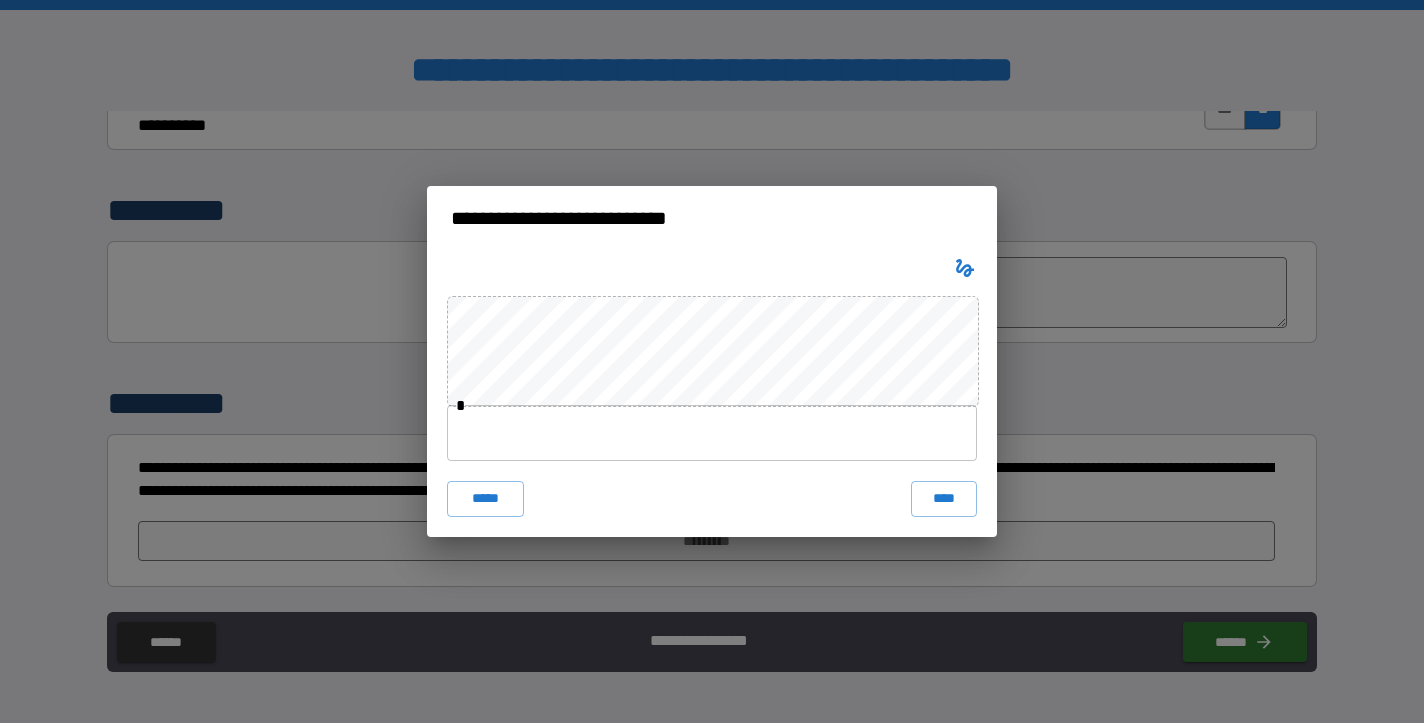 click at bounding box center (712, 433) 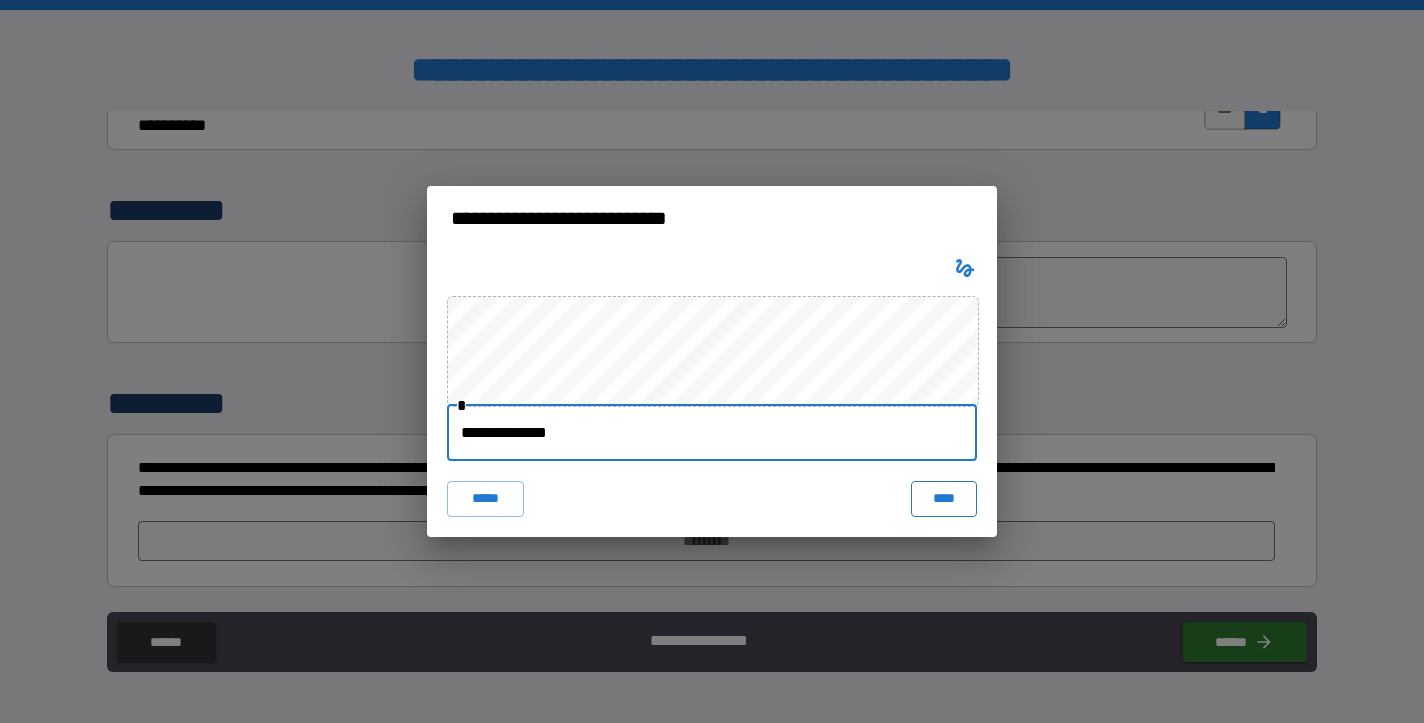 type on "**********" 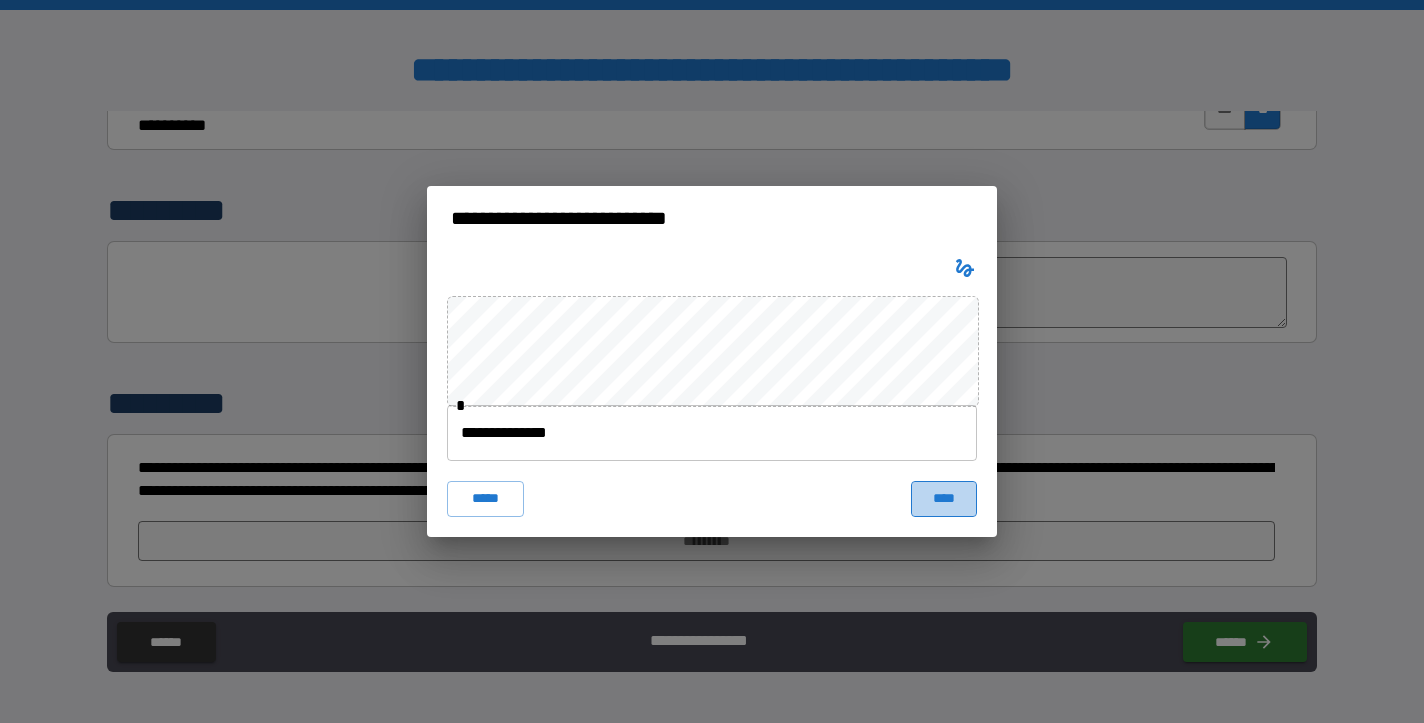 click on "****" at bounding box center (944, 499) 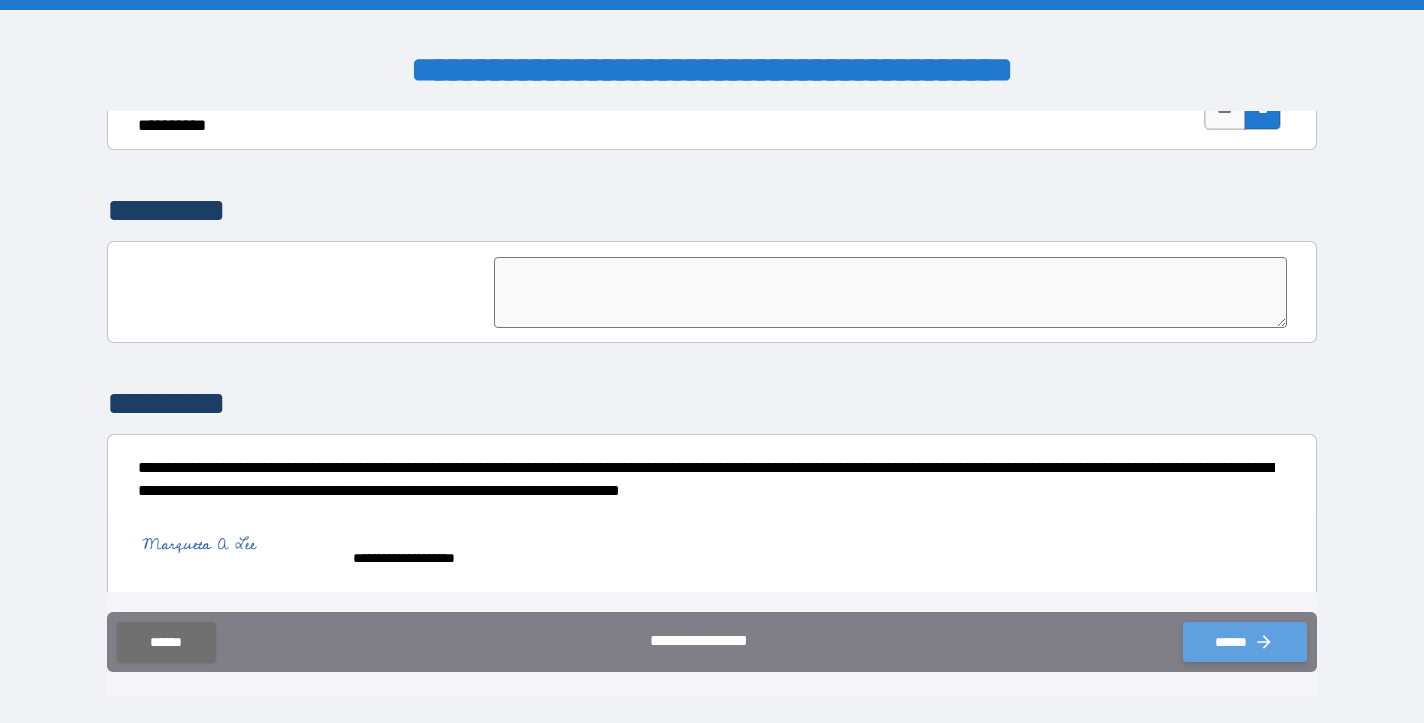 click on "******" at bounding box center [1245, 642] 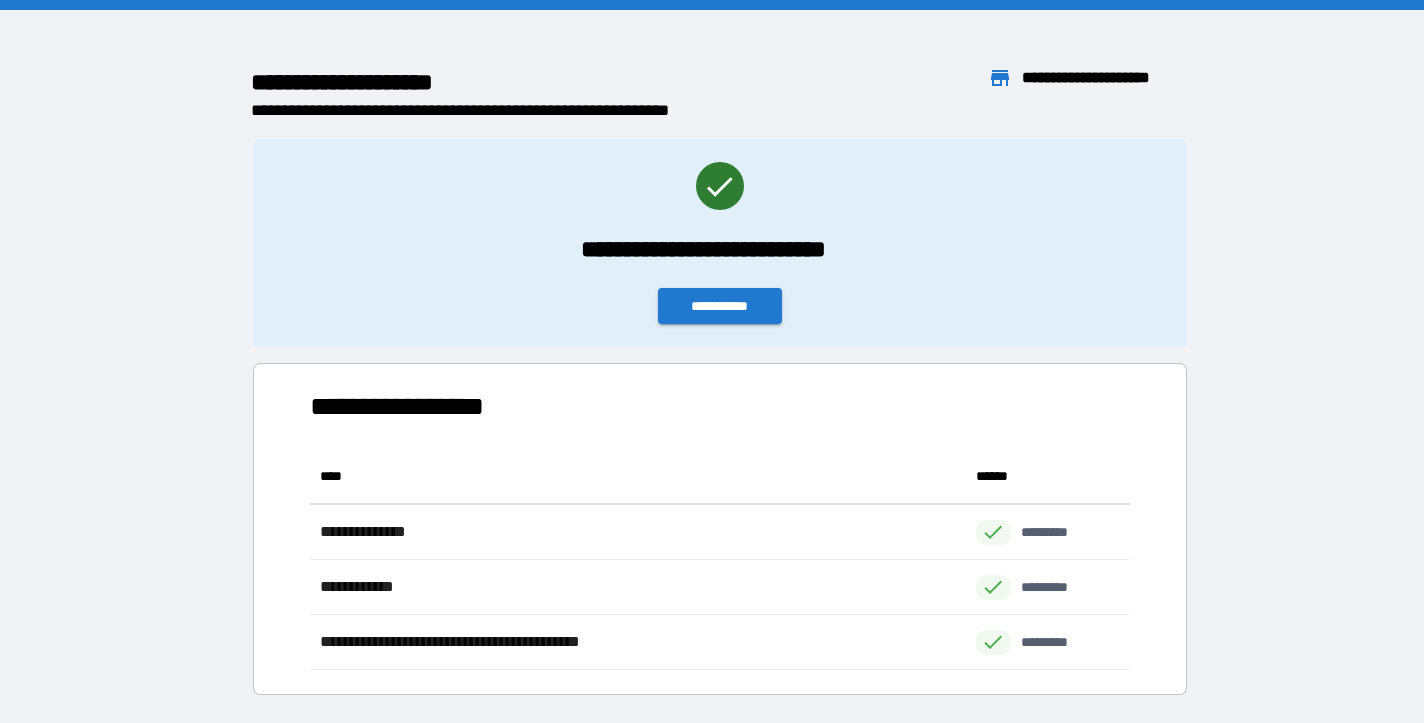 scroll, scrollTop: 221, scrollLeft: 820, axis: both 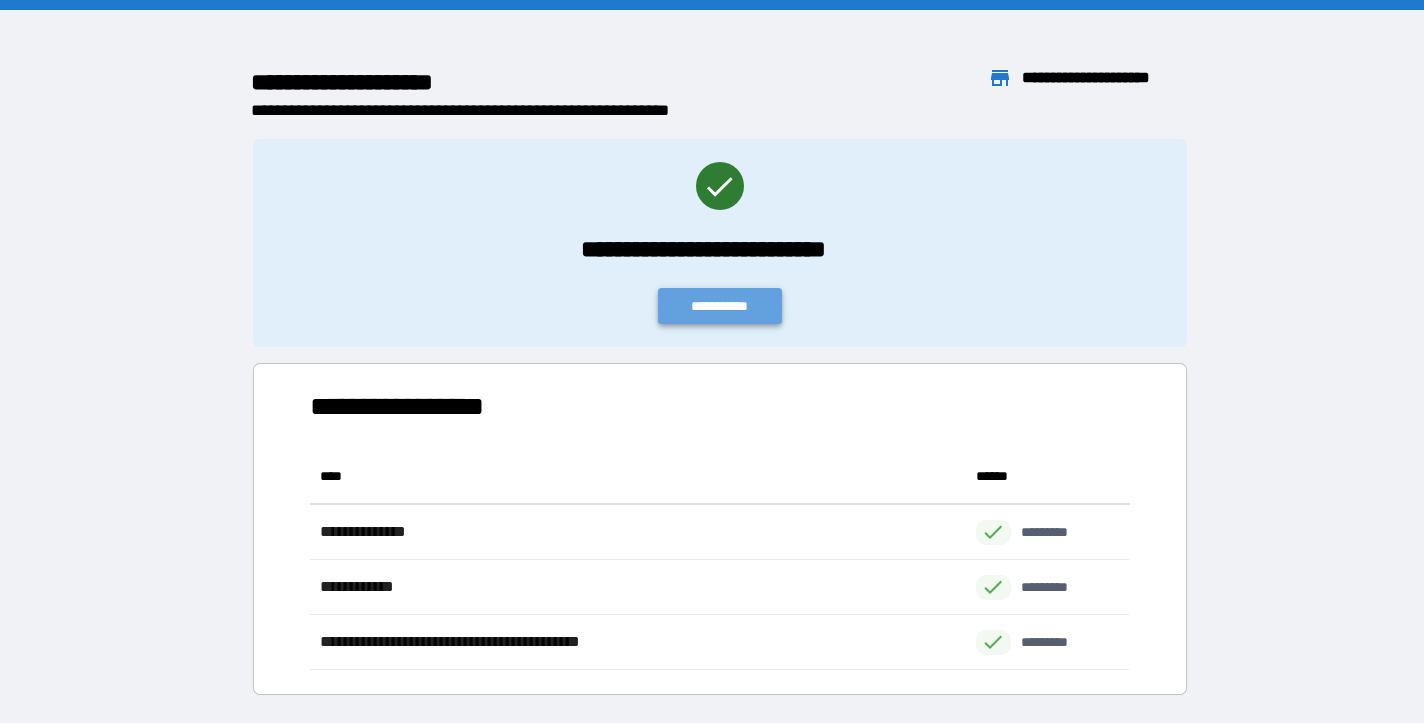 click on "**********" at bounding box center [720, 306] 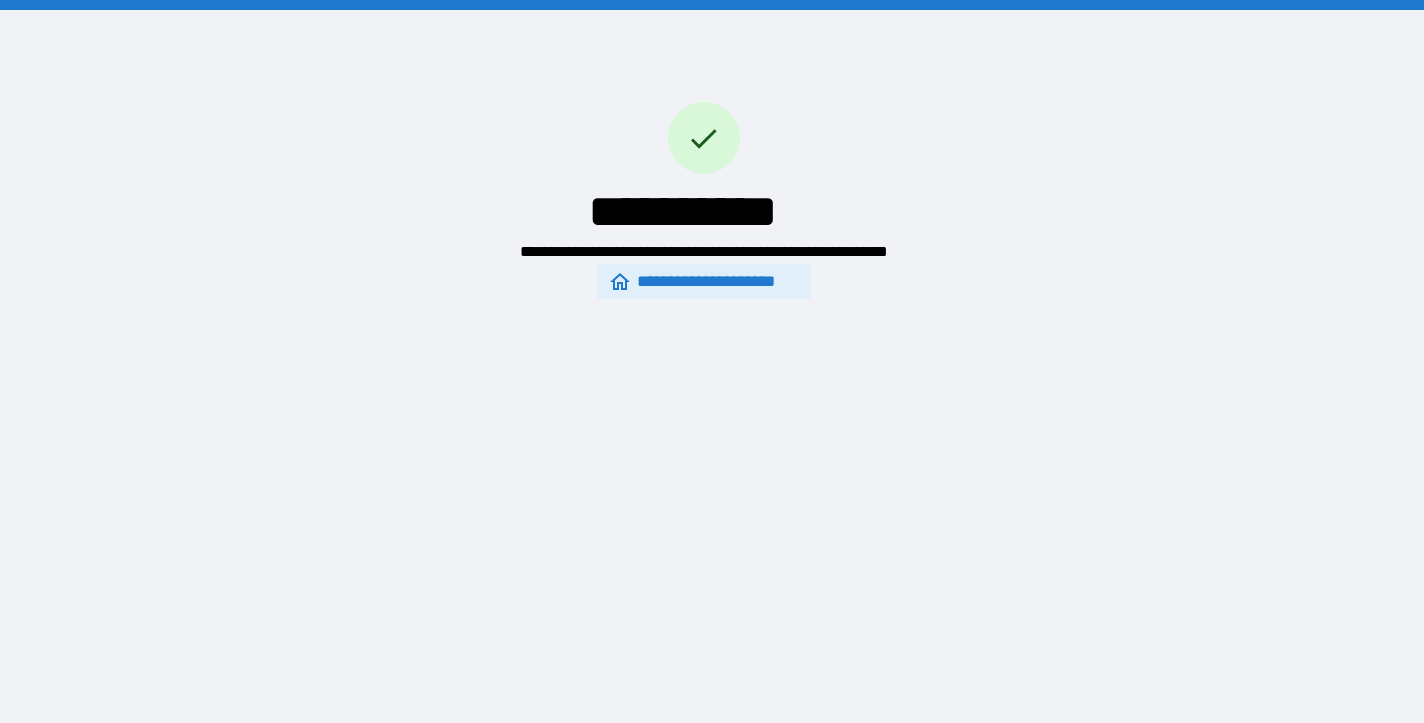 click on "**********" at bounding box center [704, 281] 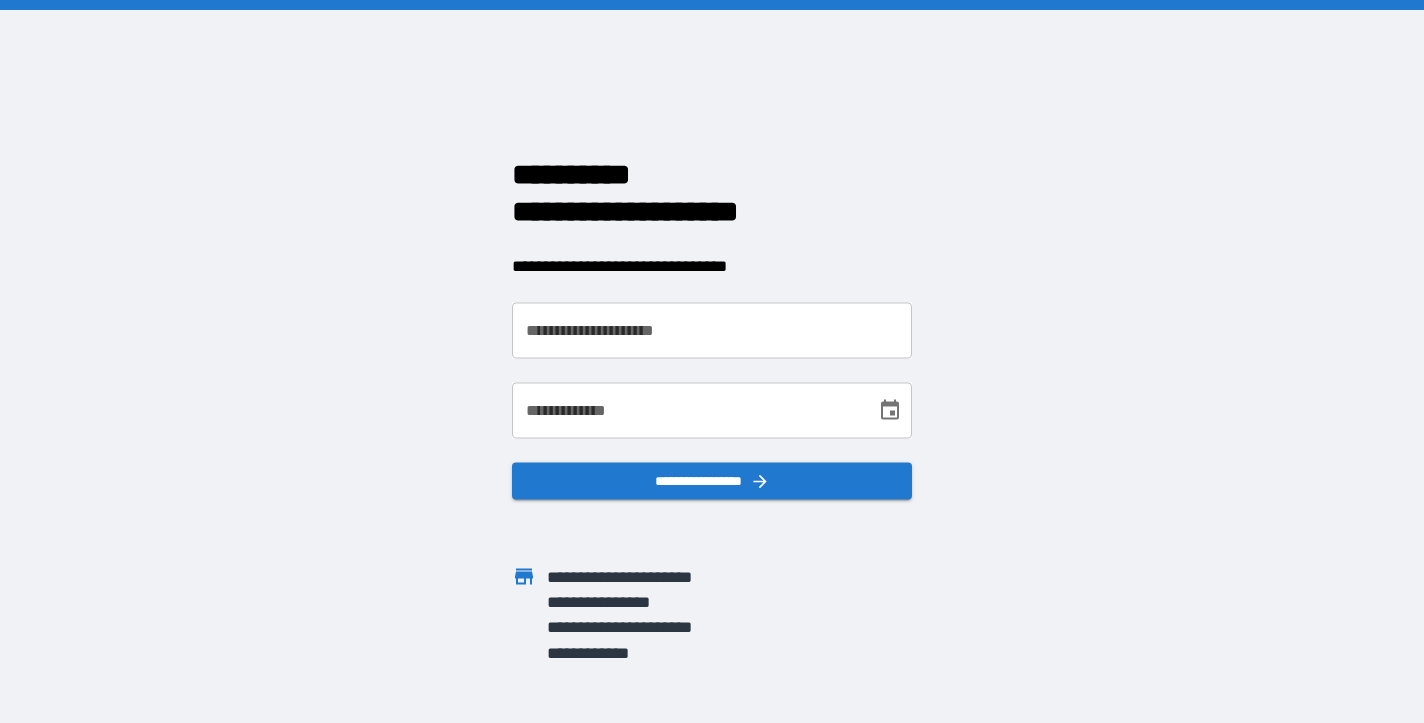 scroll, scrollTop: 0, scrollLeft: 0, axis: both 